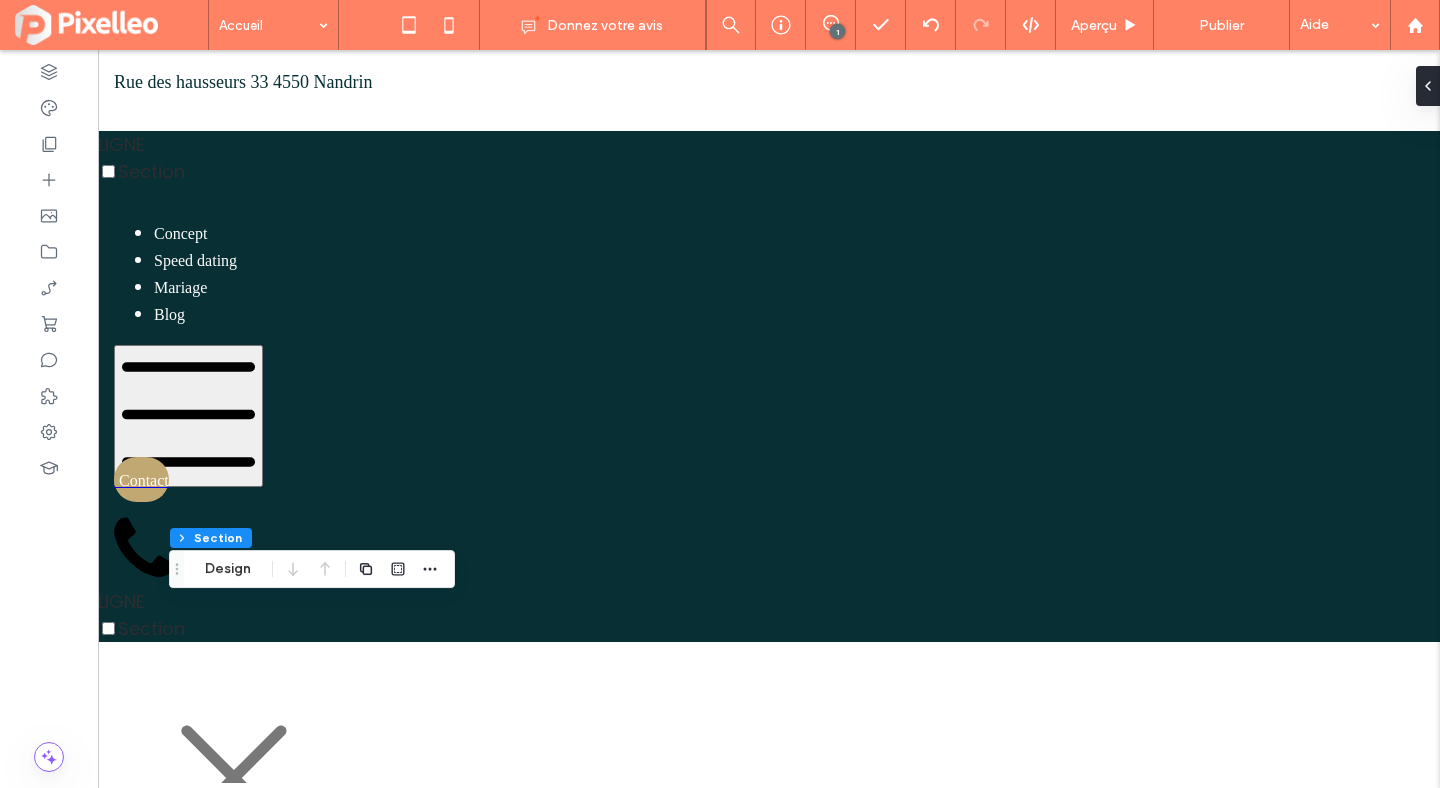 scroll, scrollTop: 6342, scrollLeft: 0, axis: vertical 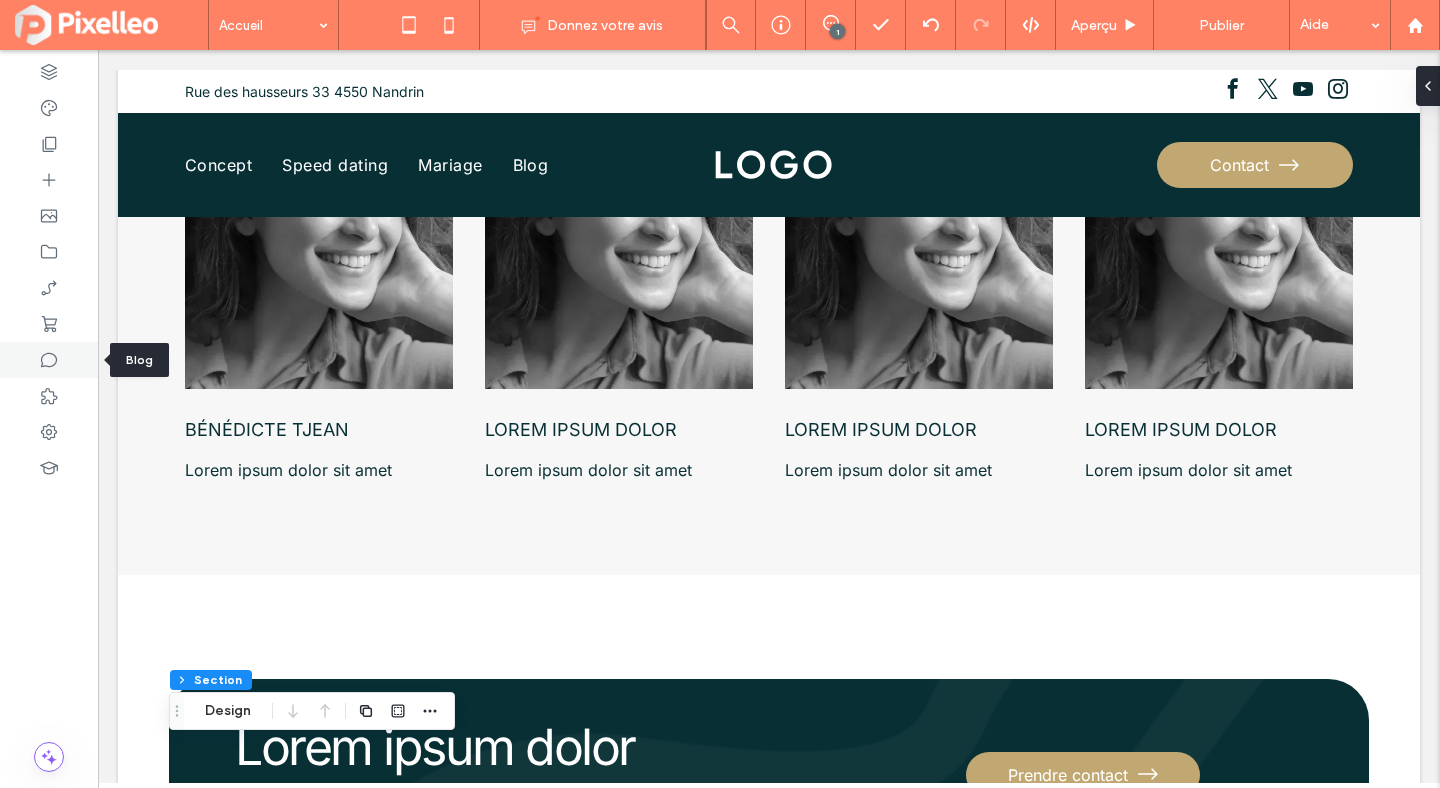 click 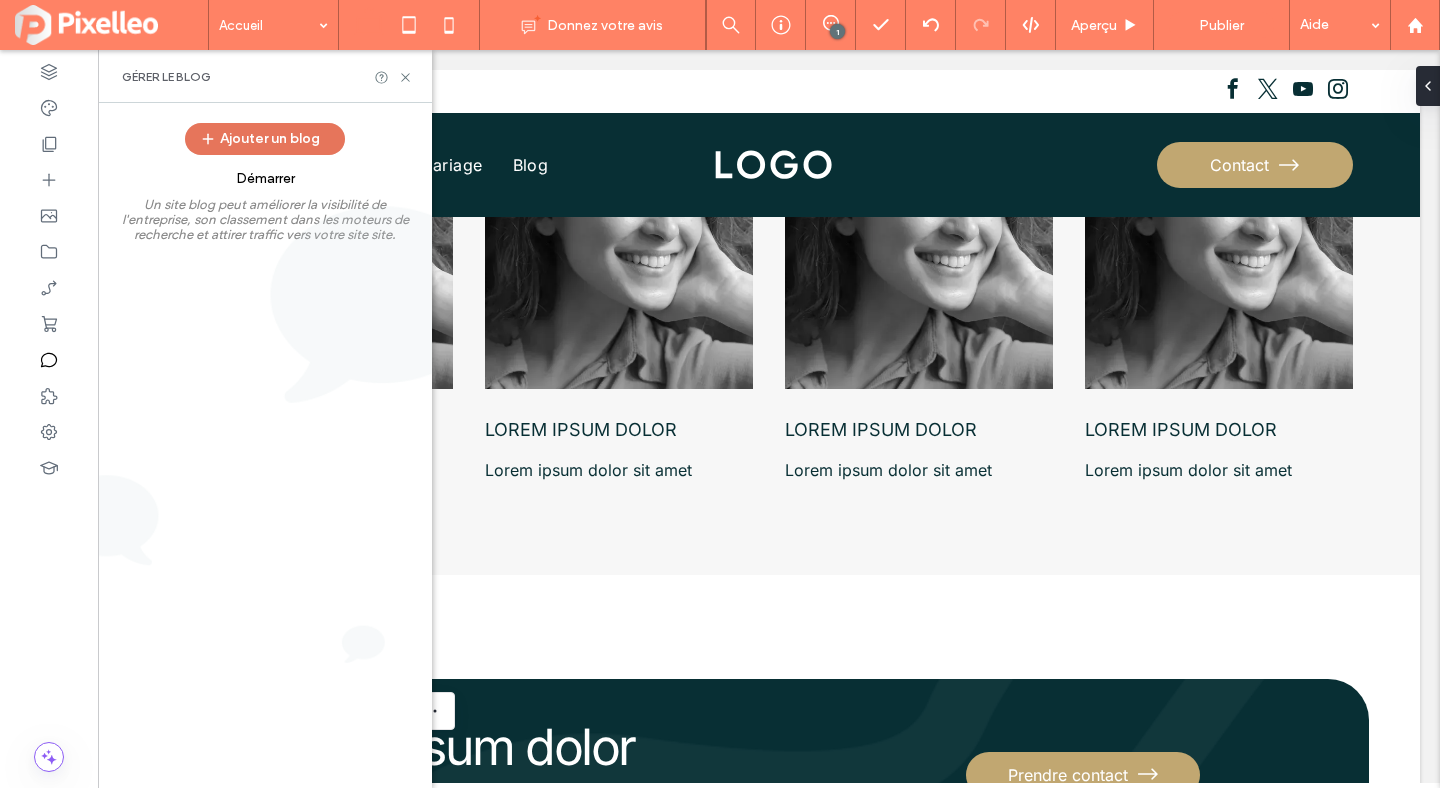 click on "Ajouter un blog" at bounding box center [265, 139] 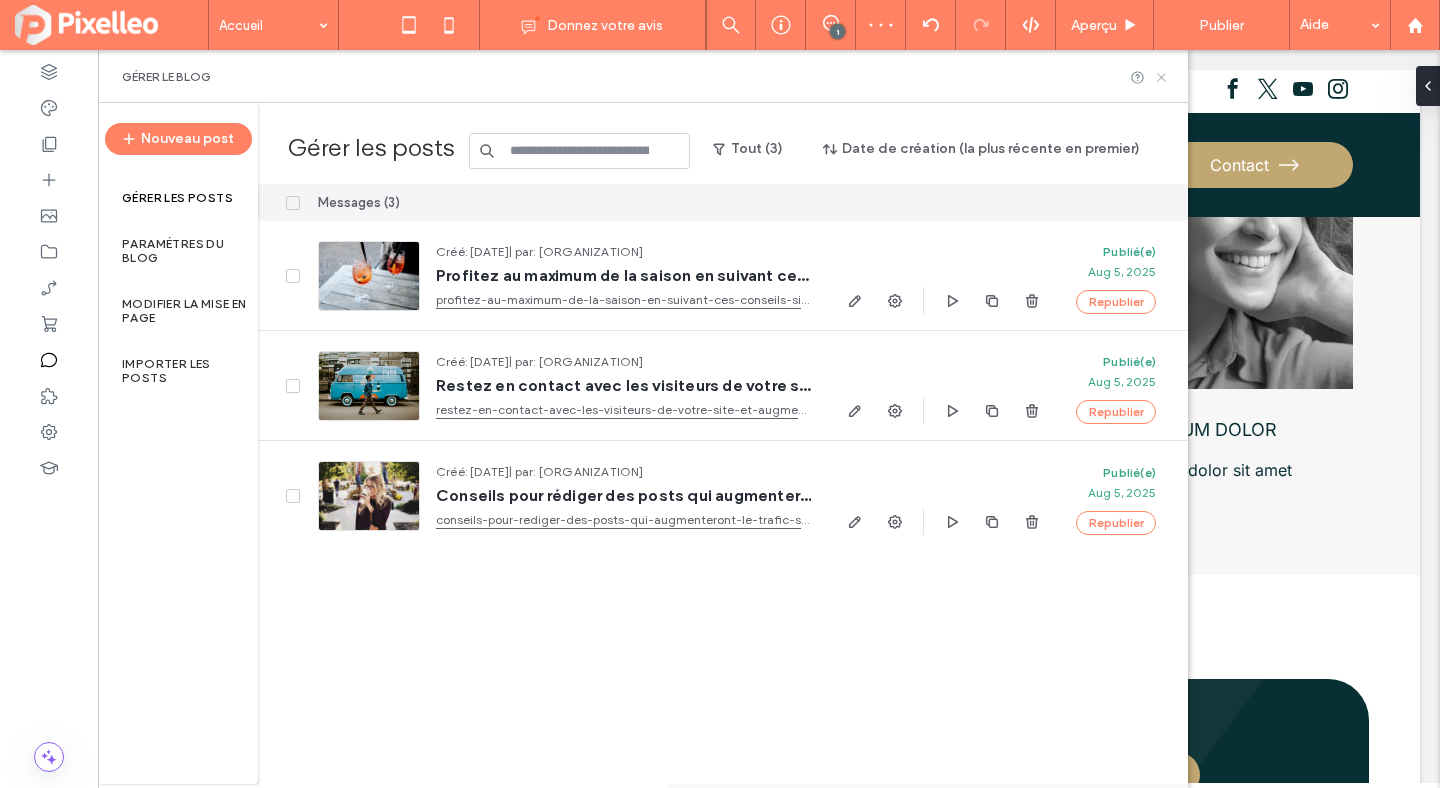 click 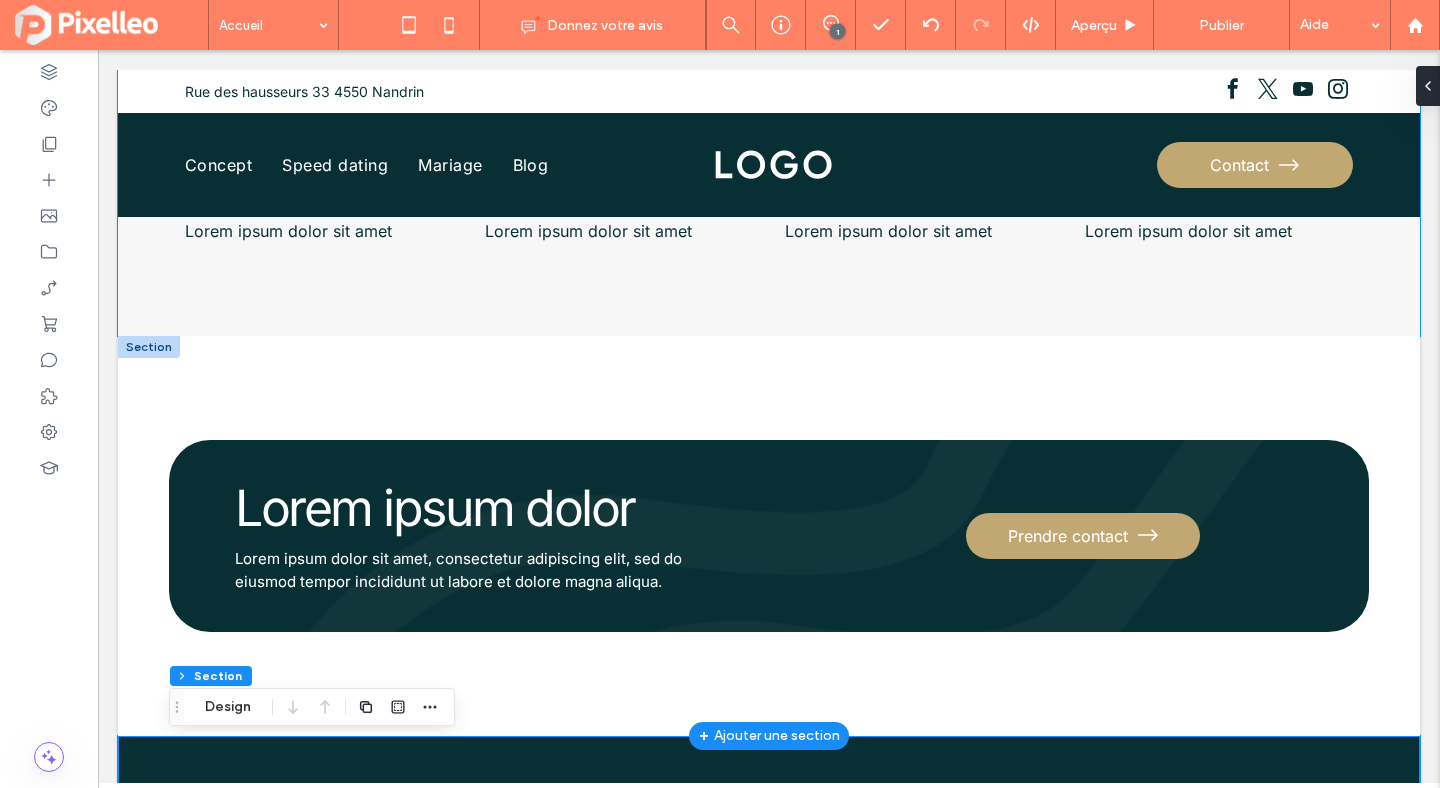 scroll, scrollTop: 6243, scrollLeft: 0, axis: vertical 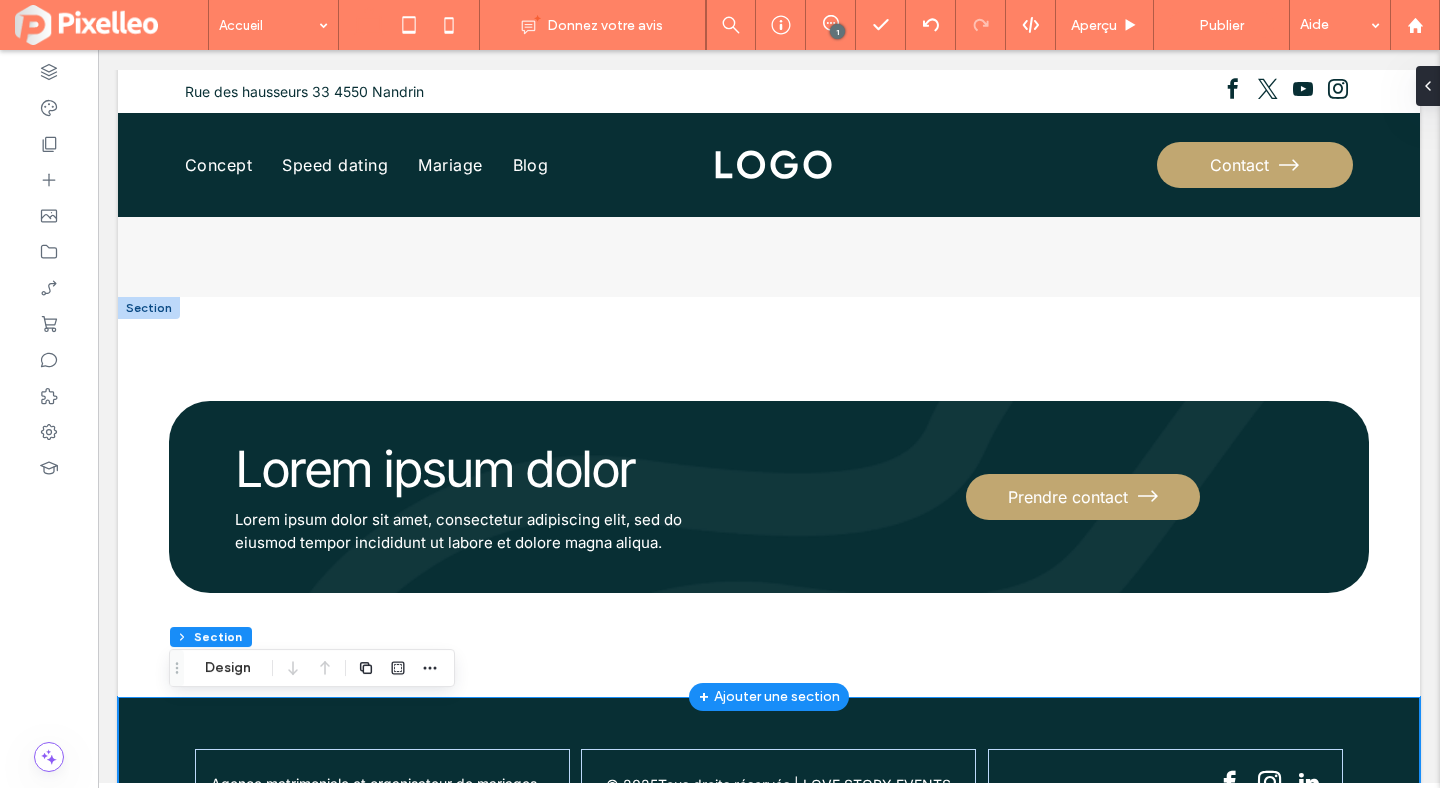 click at bounding box center (149, 308) 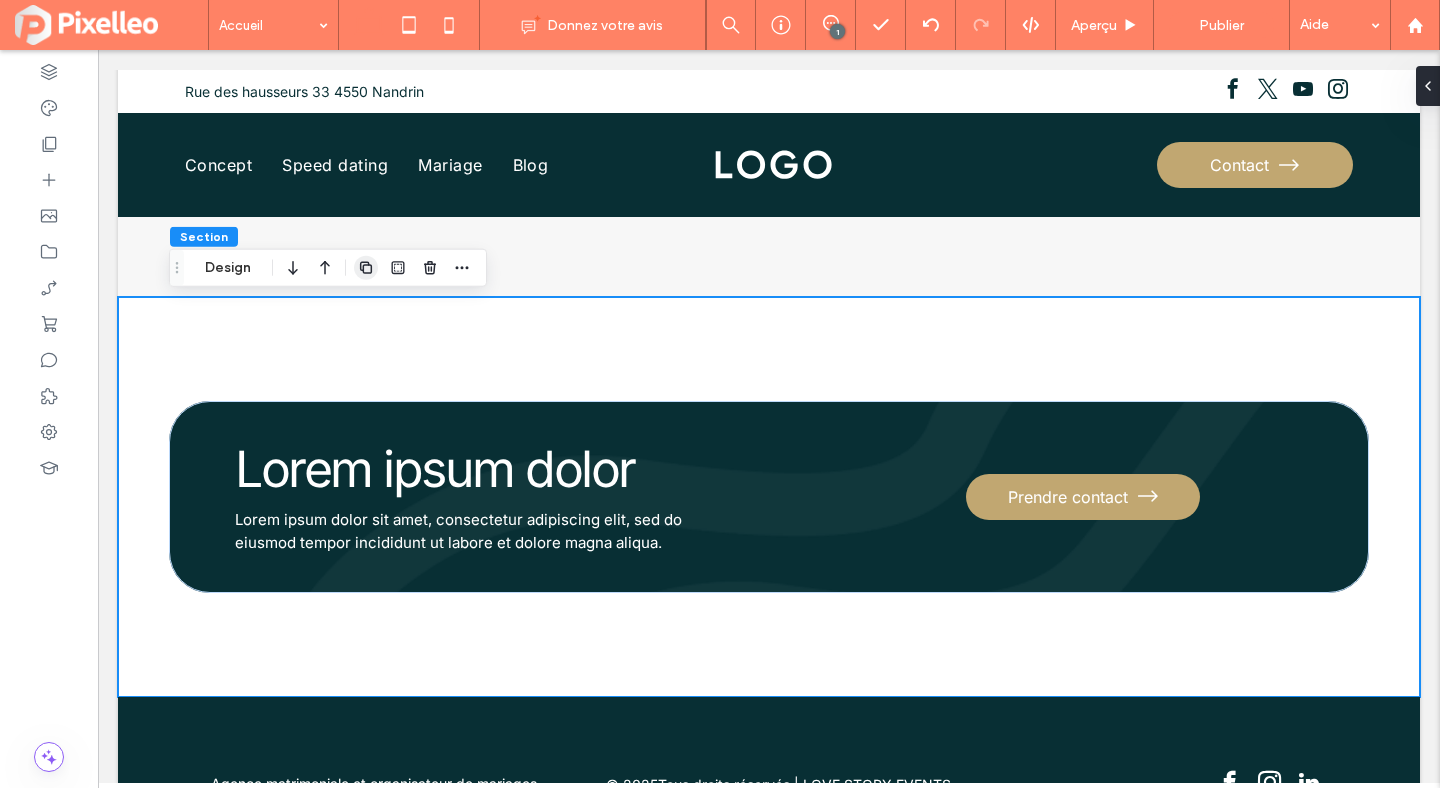 click 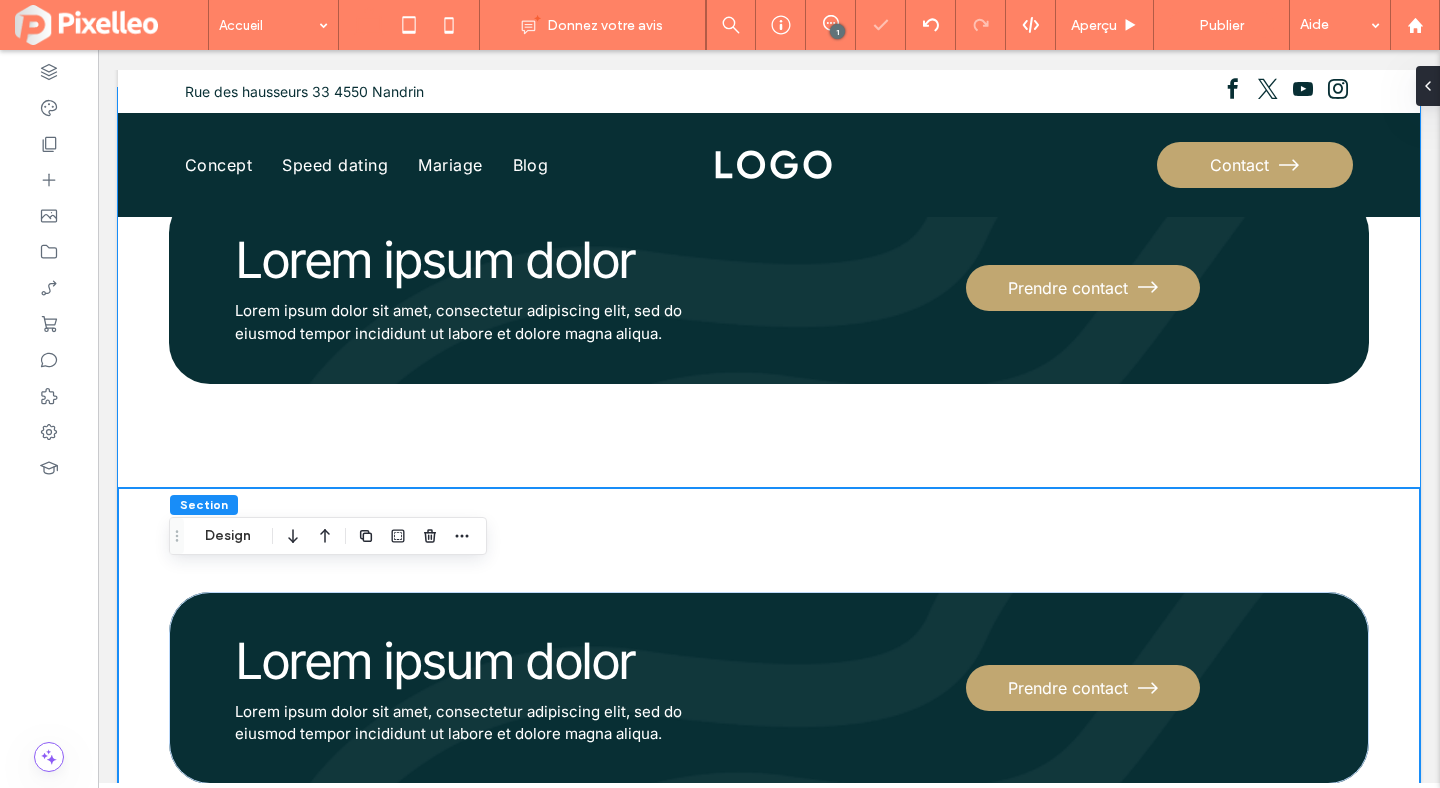 scroll, scrollTop: 6500, scrollLeft: 0, axis: vertical 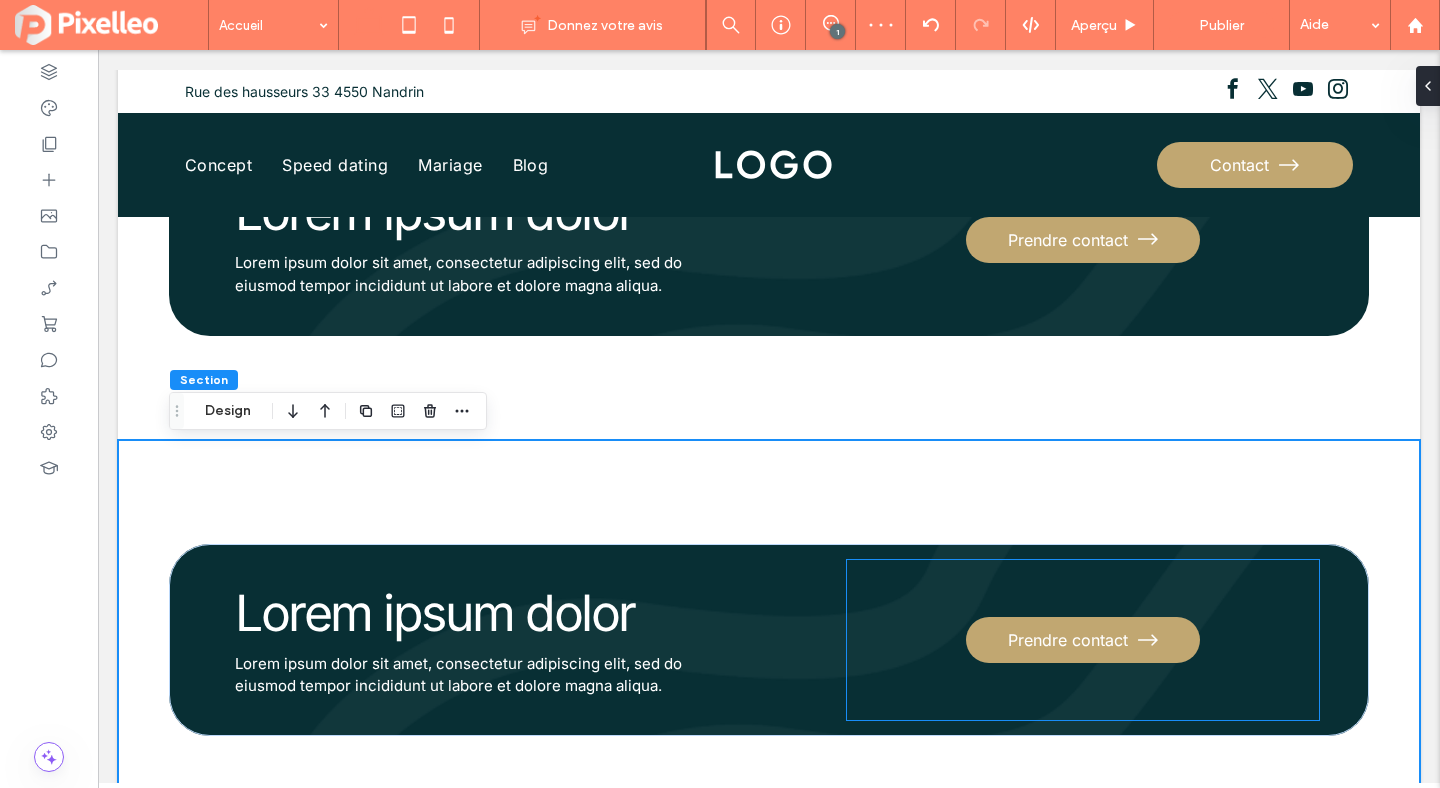 click on "Prendre contact" at bounding box center [1083, 640] 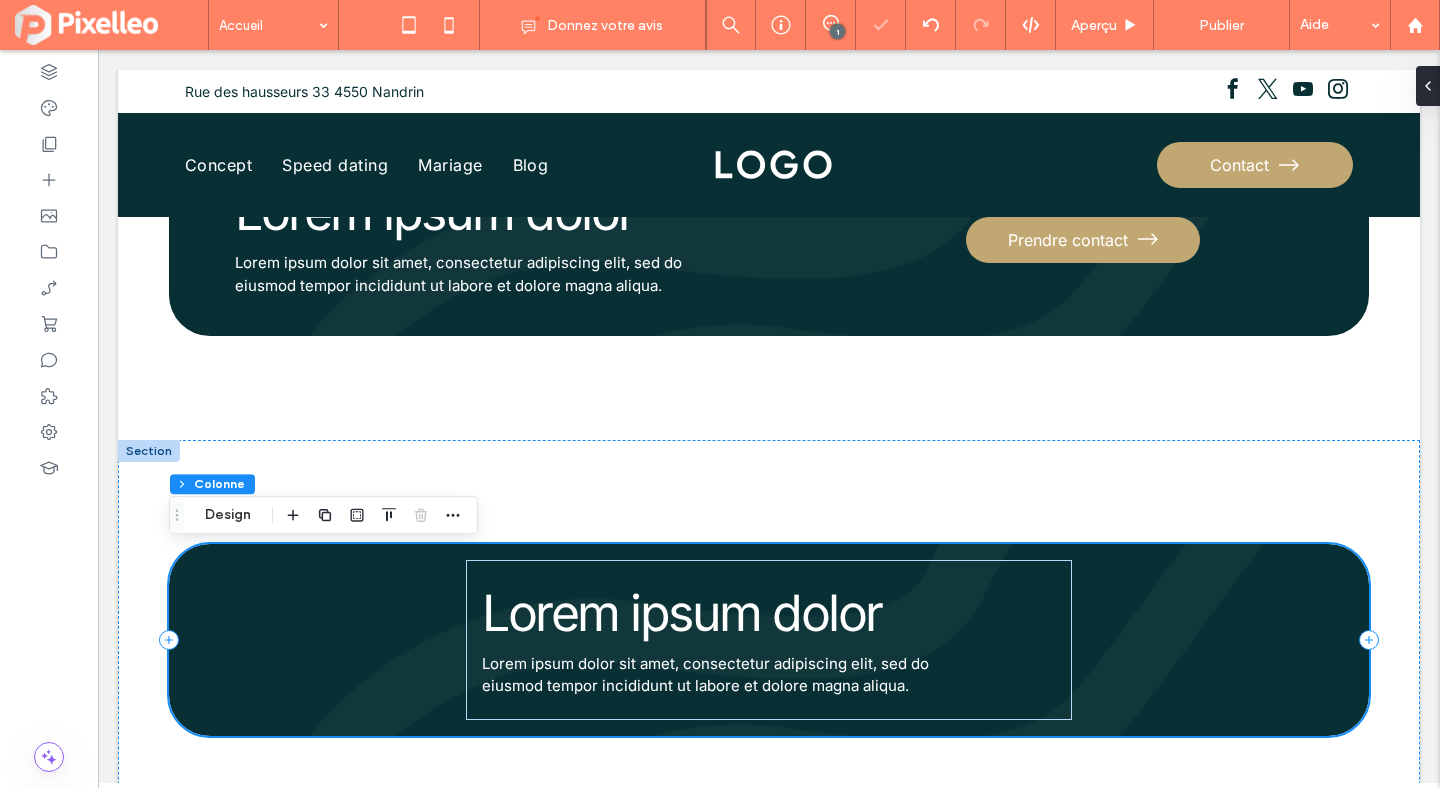 click on "Lorem ipsum dolor
Lorem ipsum dolor sit amet, consectetur adipiscing elit, sed do eiusmod tempor incididunt ut labore et dolore magna aliqua." at bounding box center (769, 640) 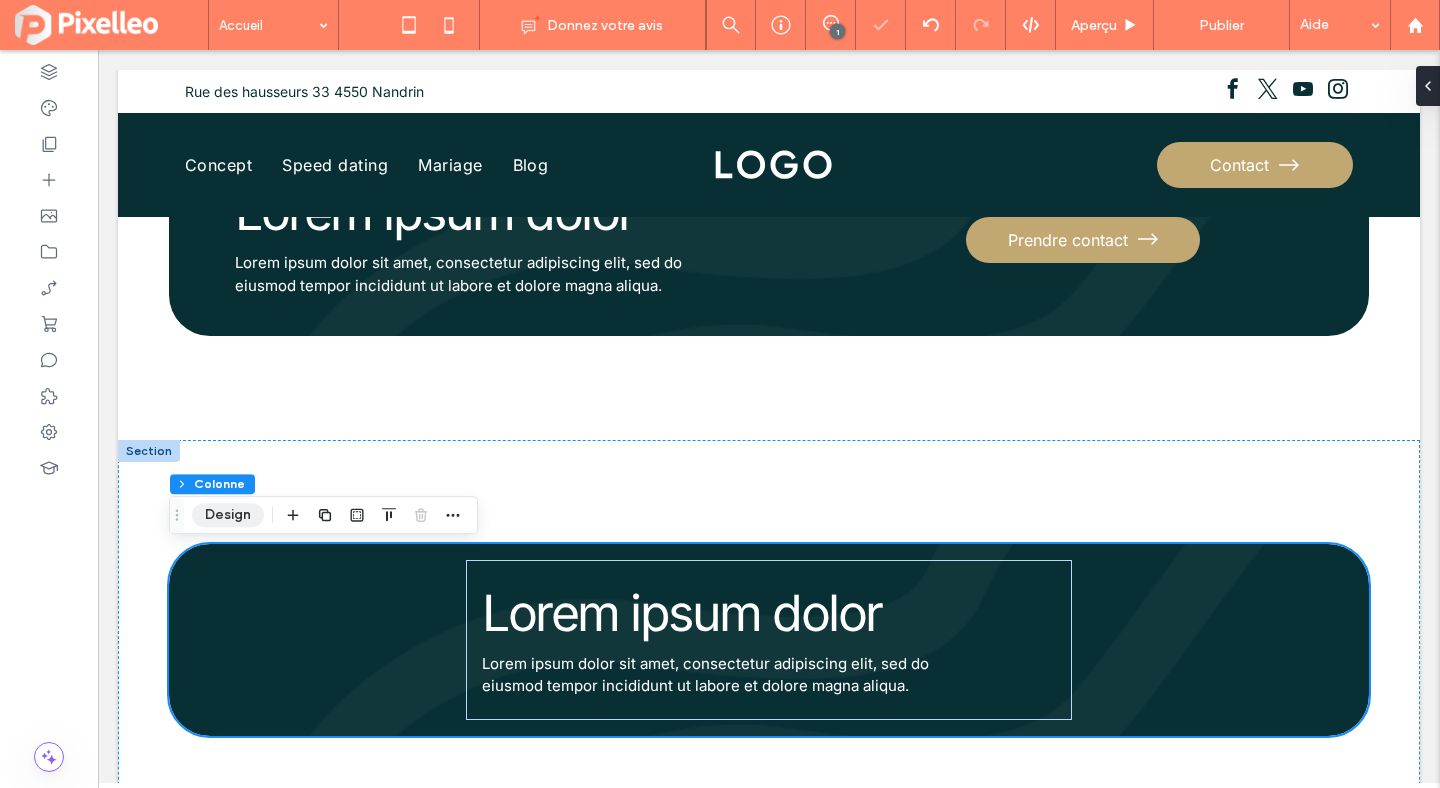 click on "Design" at bounding box center [228, 515] 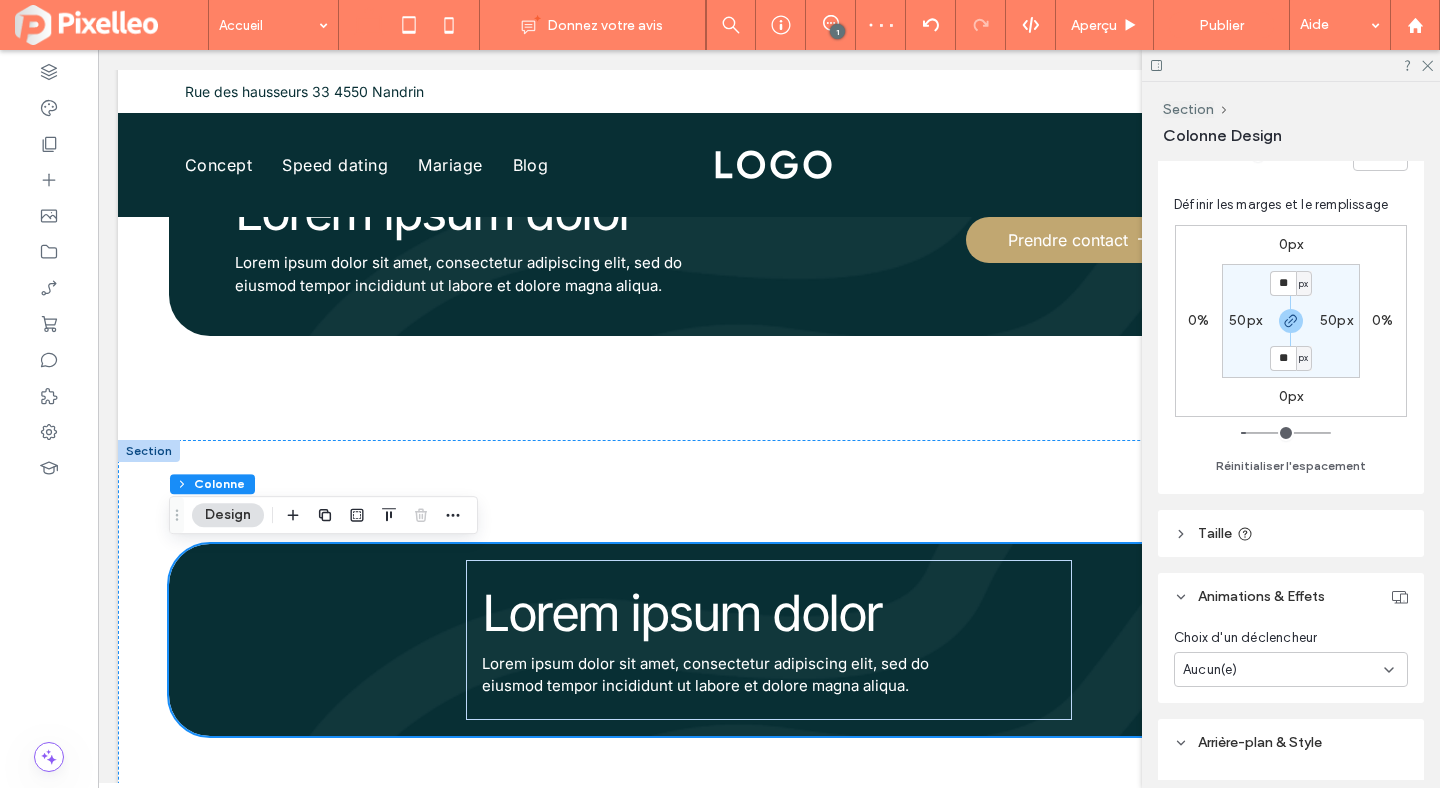 scroll, scrollTop: 1072, scrollLeft: 0, axis: vertical 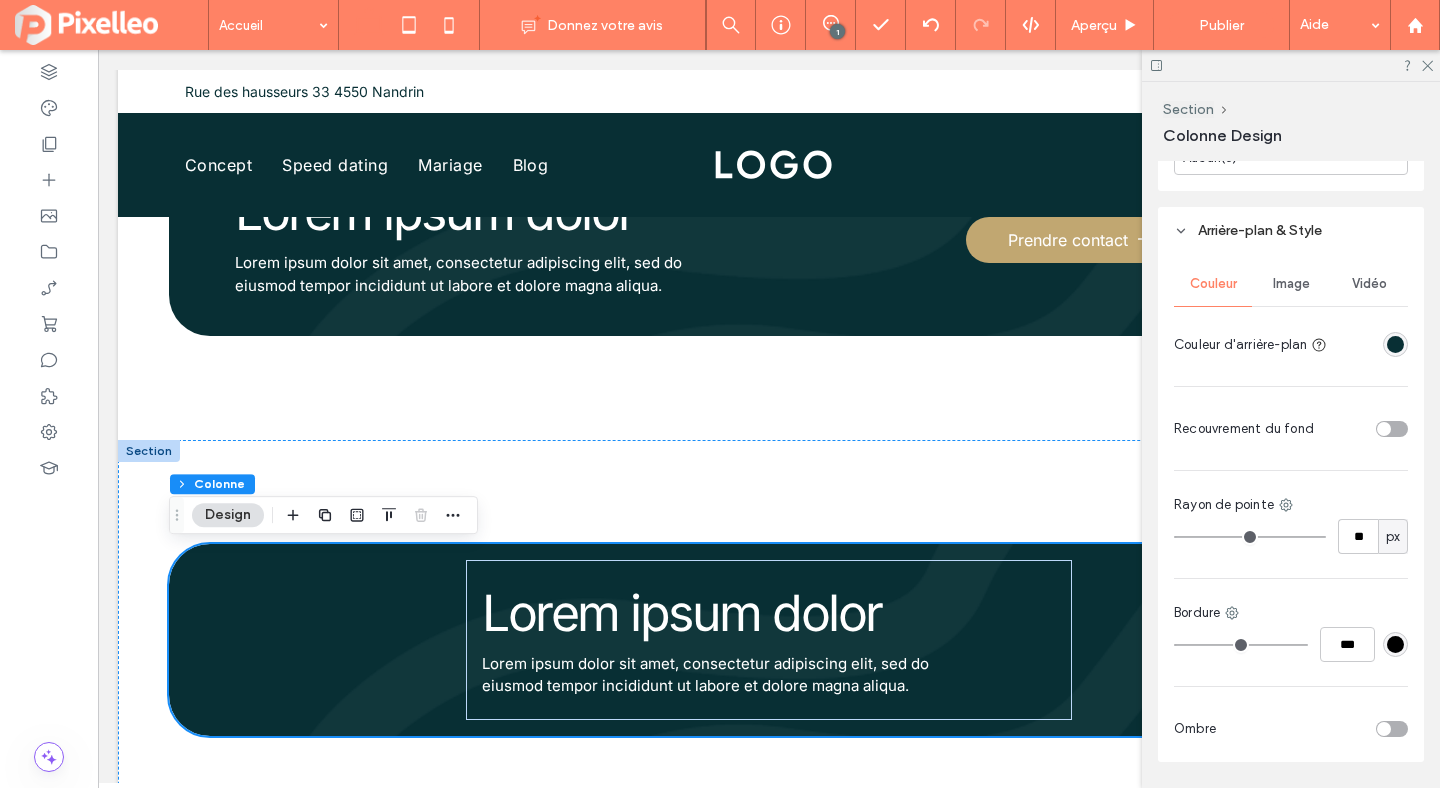 click at bounding box center (1395, 344) 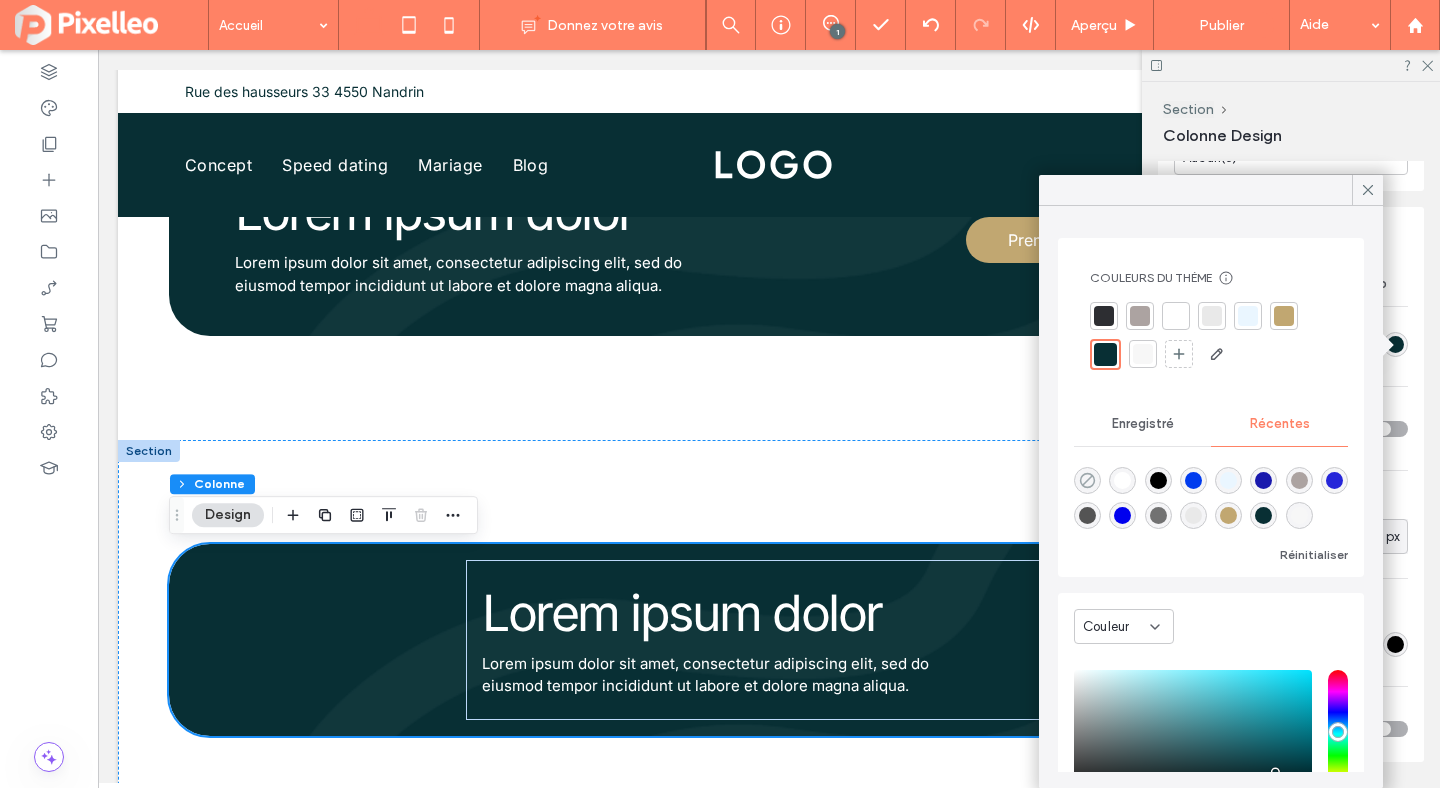 click 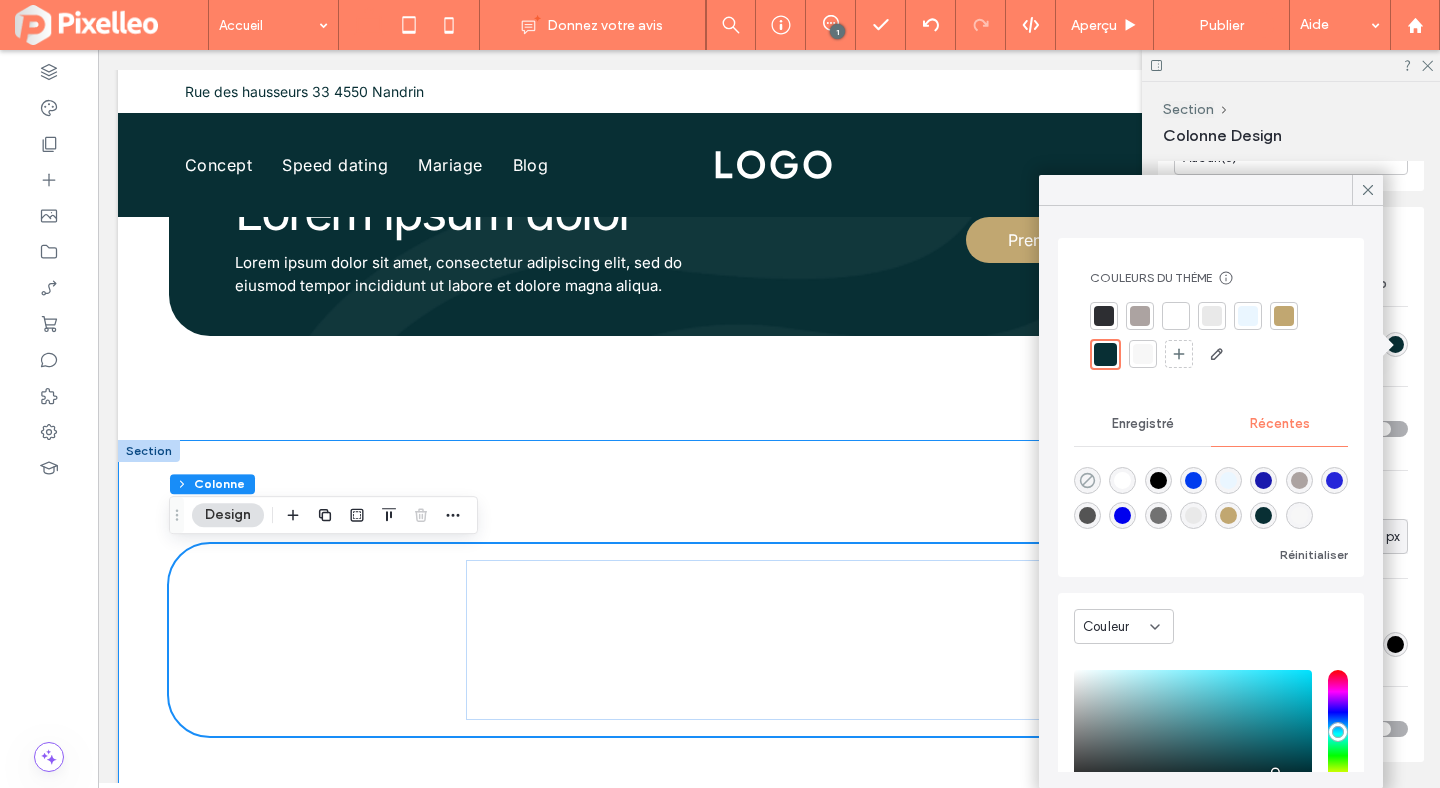 scroll, scrollTop: 1050, scrollLeft: 0, axis: vertical 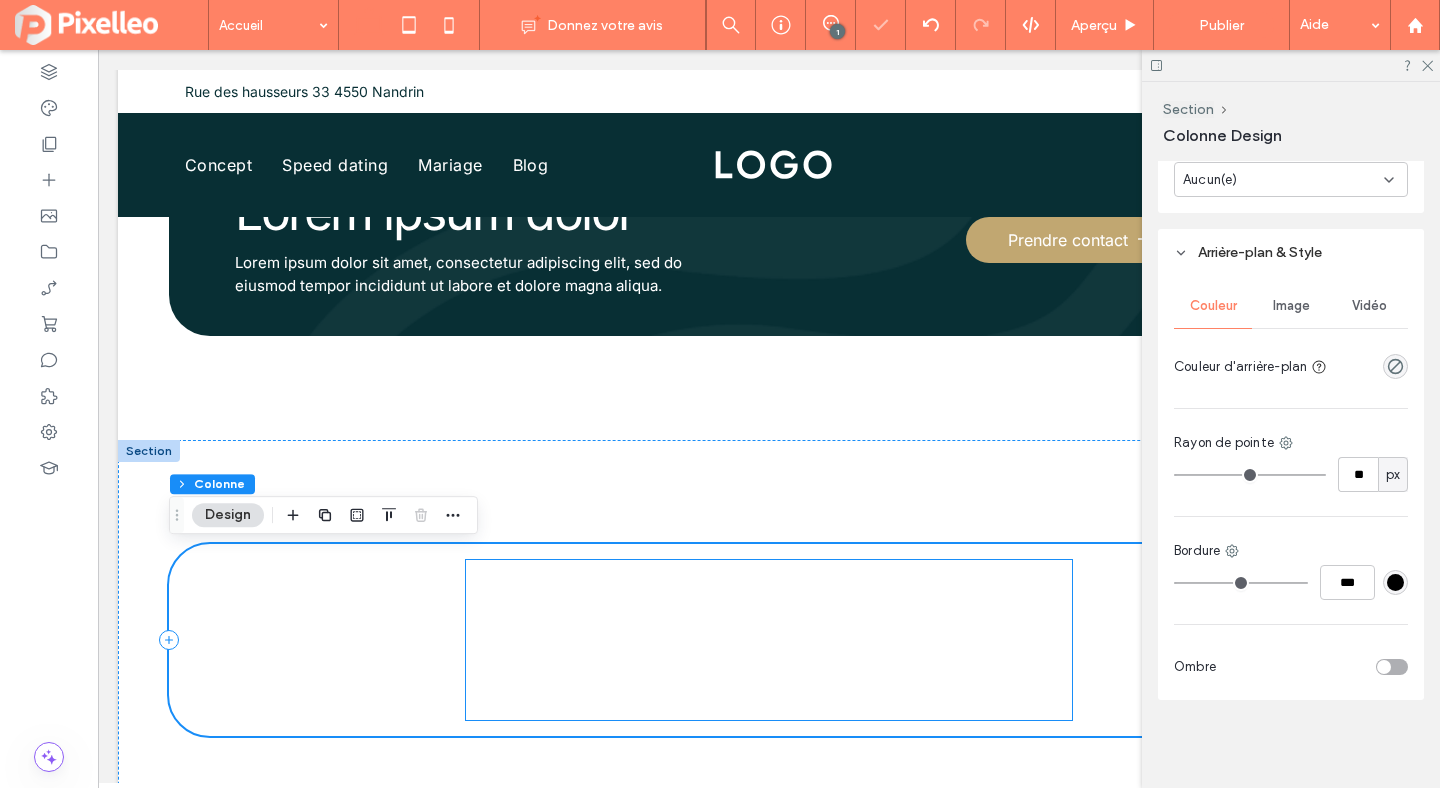 click on "Lorem ipsum dolor" at bounding box center [682, 613] 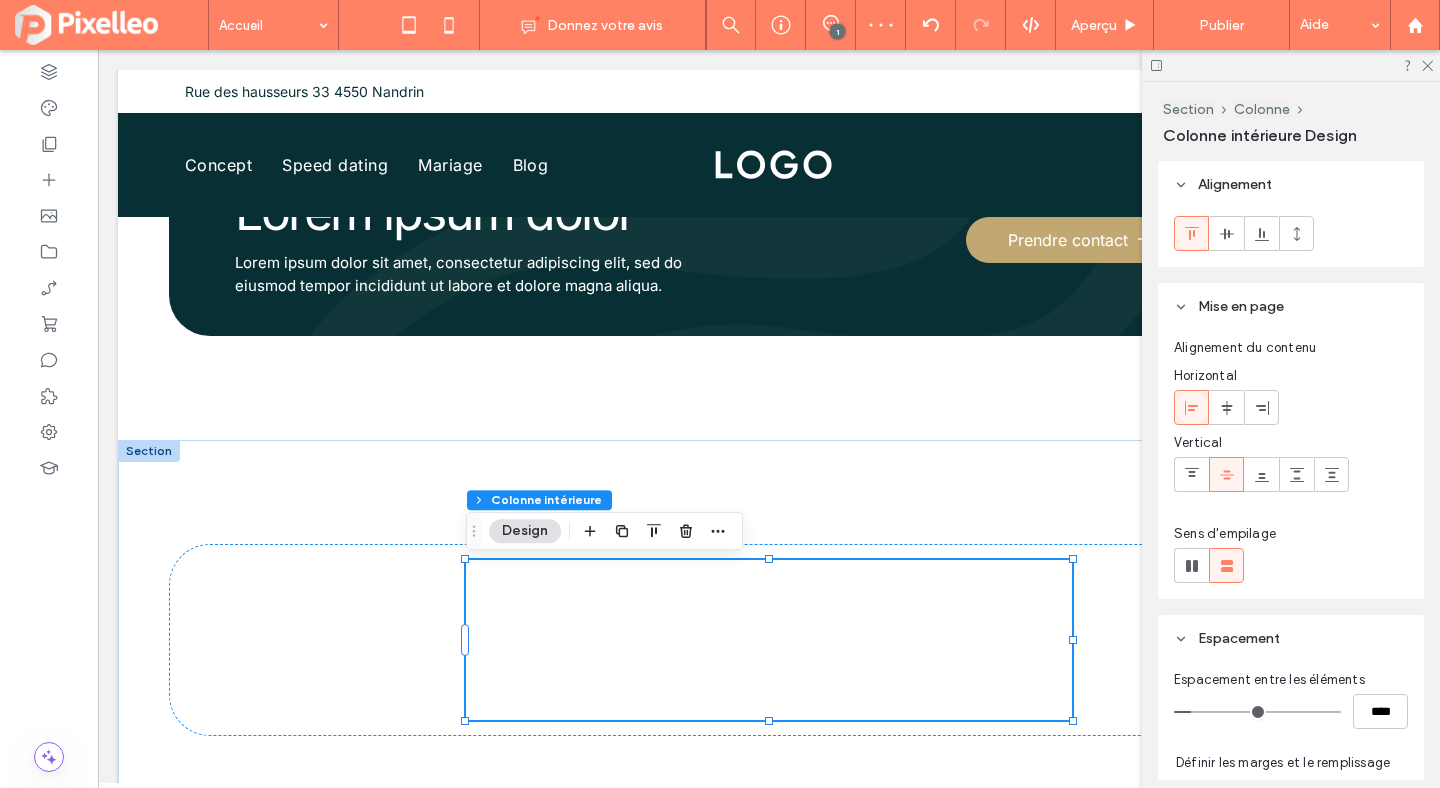 click 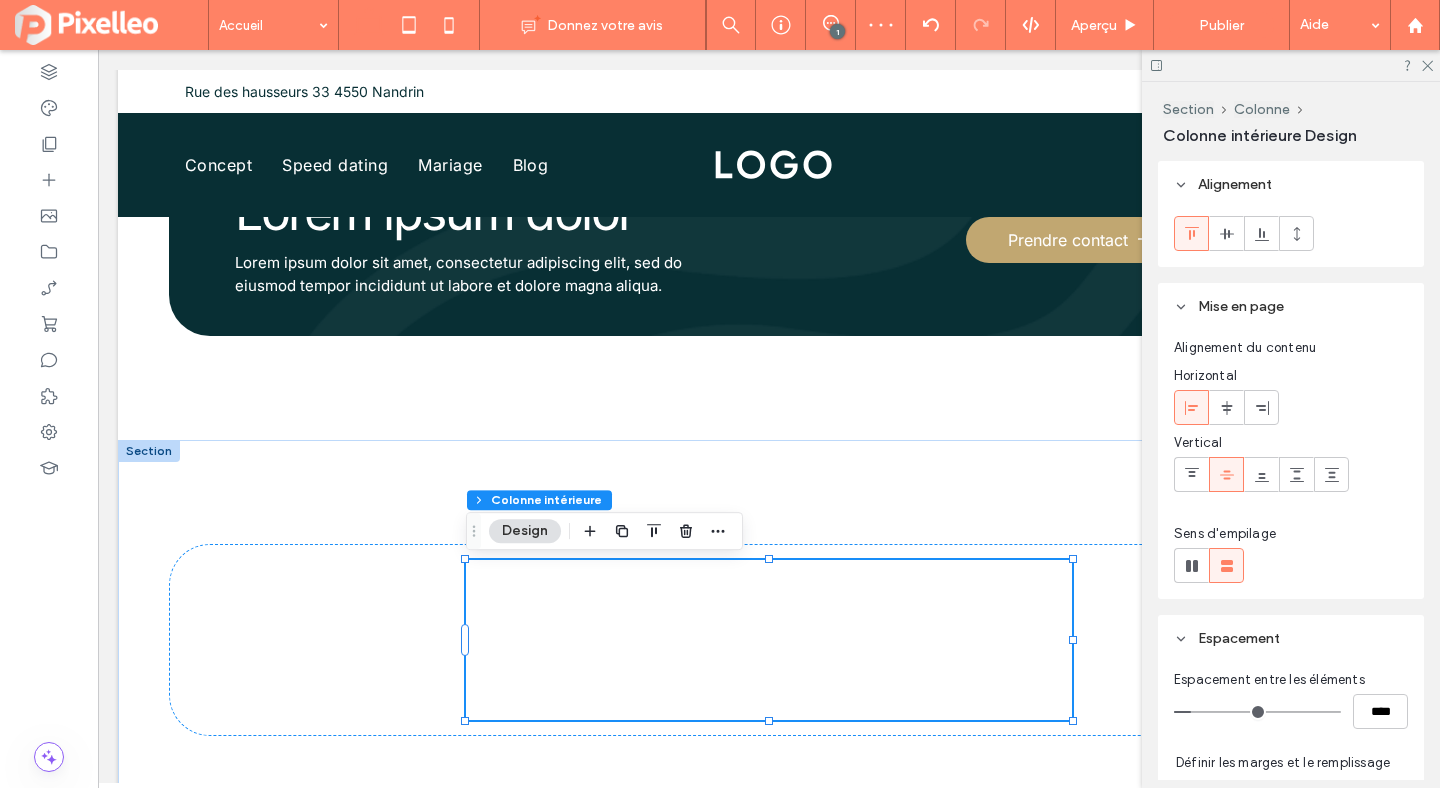 click on "Lorem ipsum dolor
Lorem ipsum dolor sit amet, consectetur adipiscing elit, sed do eiusmod tempor incididunt ut labore et dolore magna aliqua." at bounding box center [769, 640] 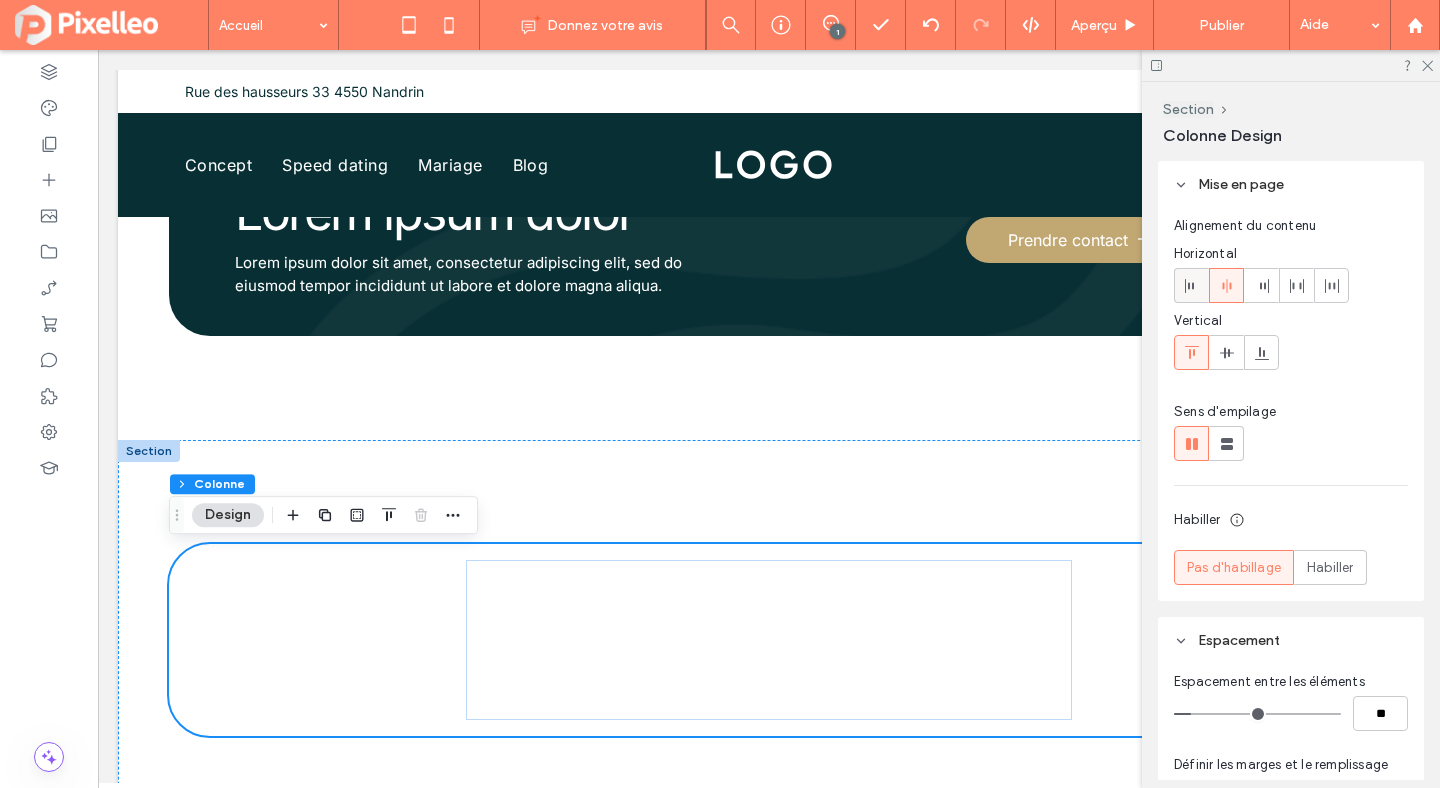click 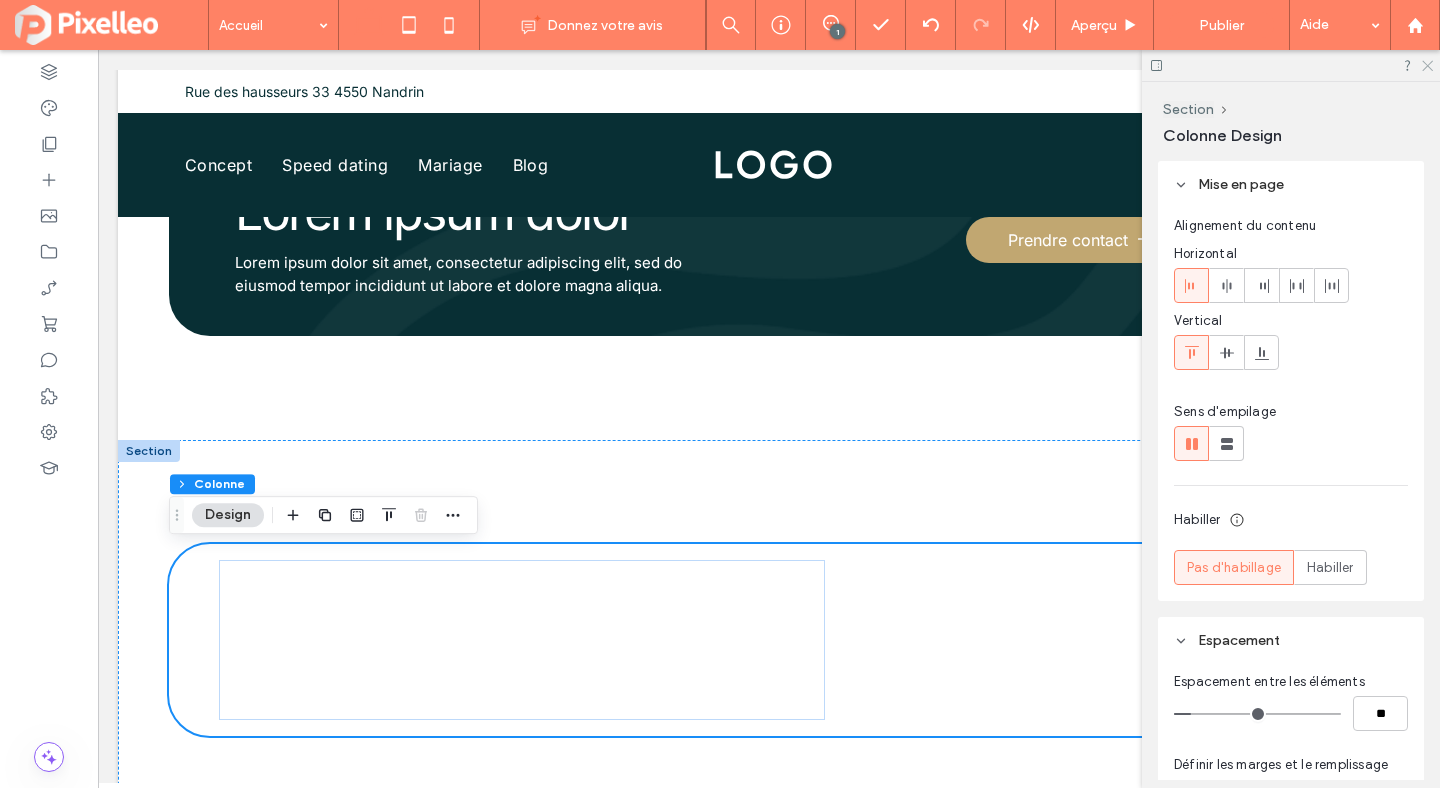 click 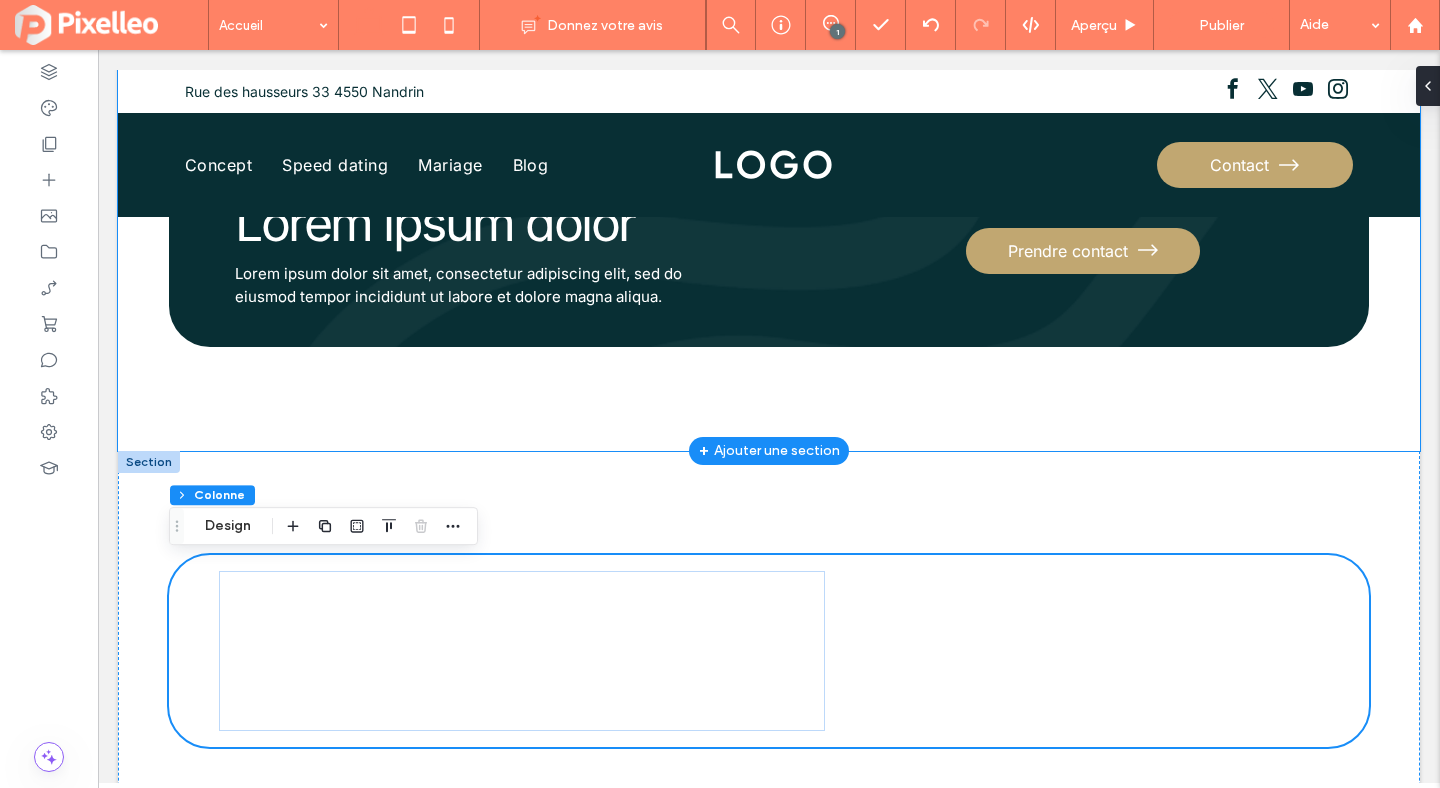 scroll, scrollTop: 6550, scrollLeft: 0, axis: vertical 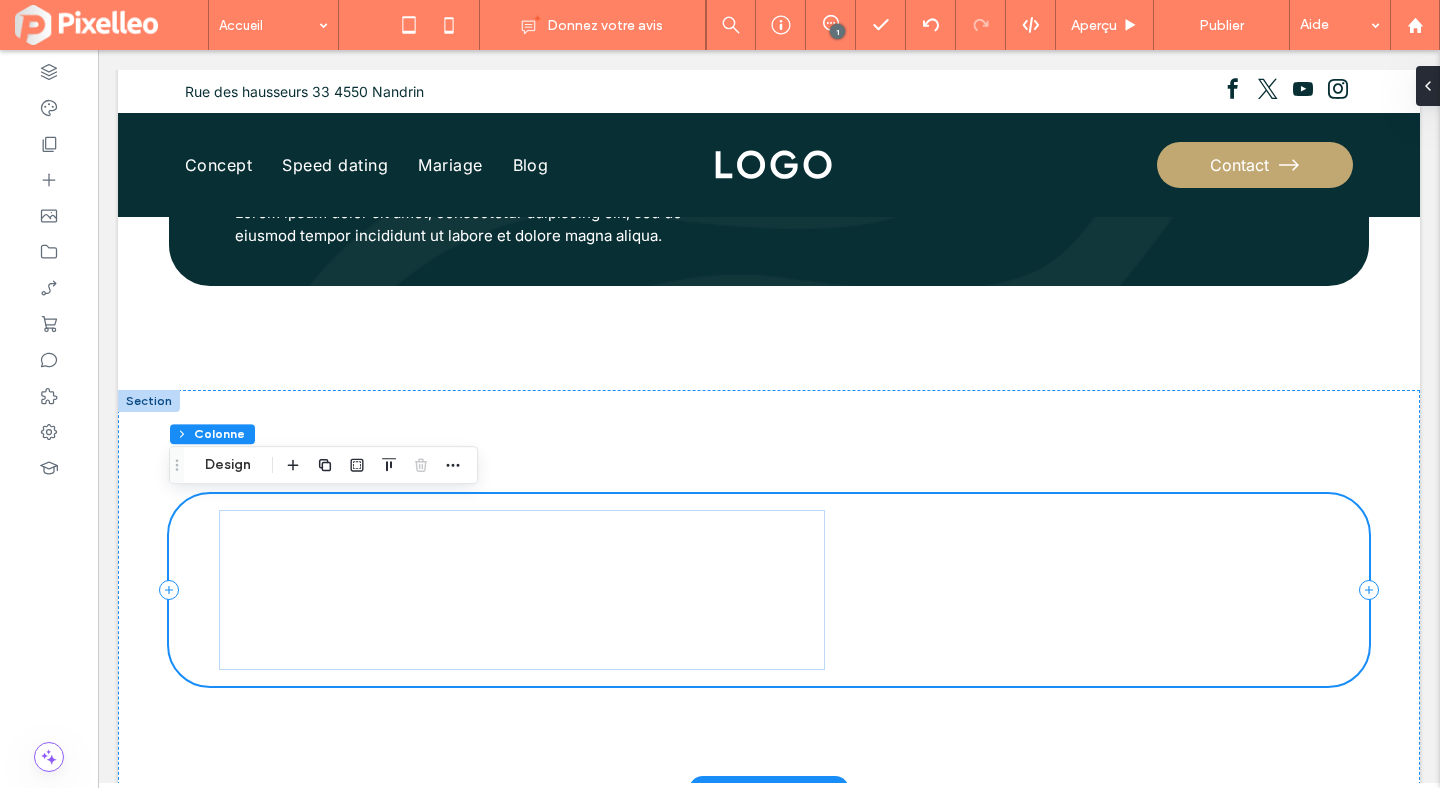 click on "Lorem ipsum dolor
Lorem ipsum dolor sit amet, consectetur adipiscing elit, sed do eiusmod tempor incididunt ut labore et dolore magna aliqua." at bounding box center (769, 590) 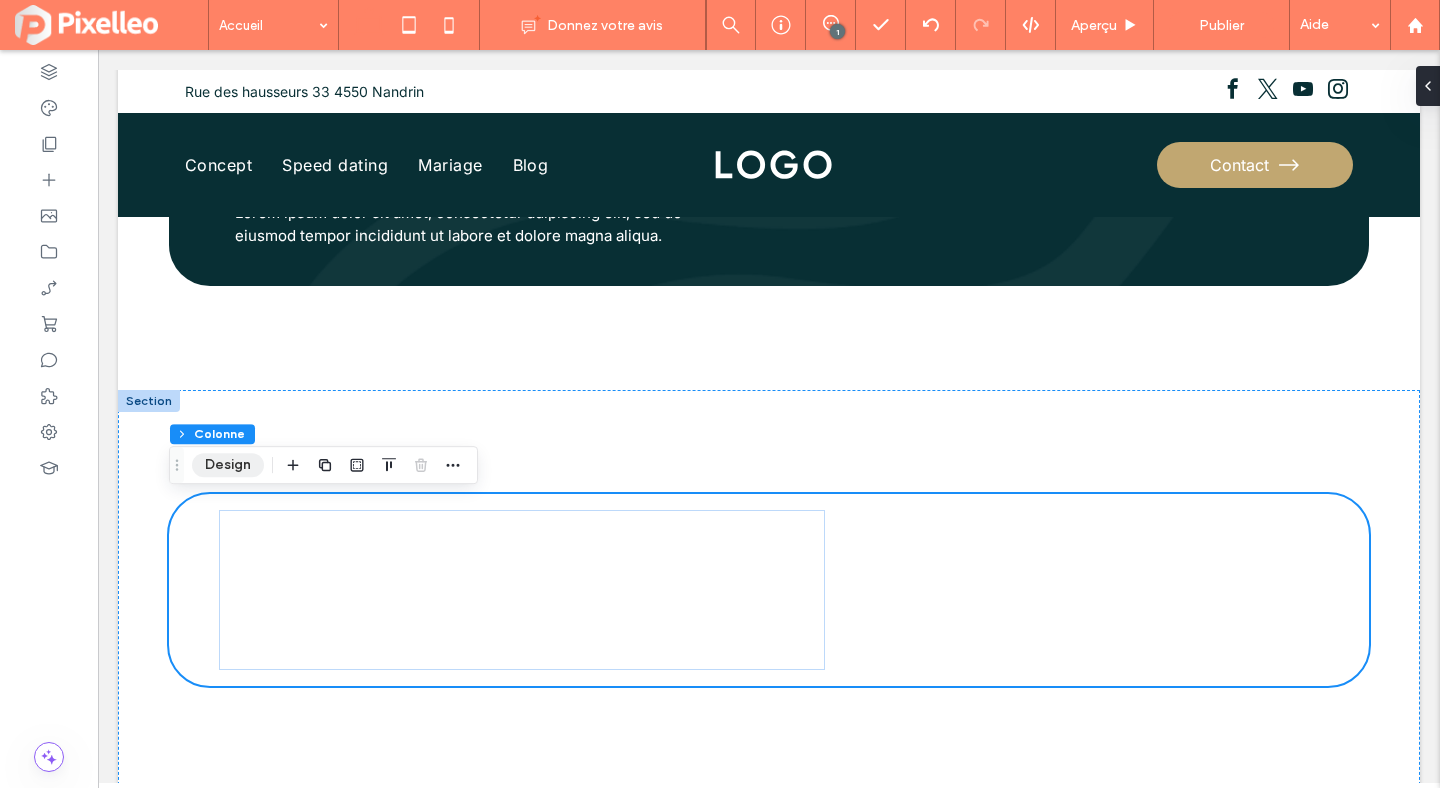 click on "Design" at bounding box center (228, 465) 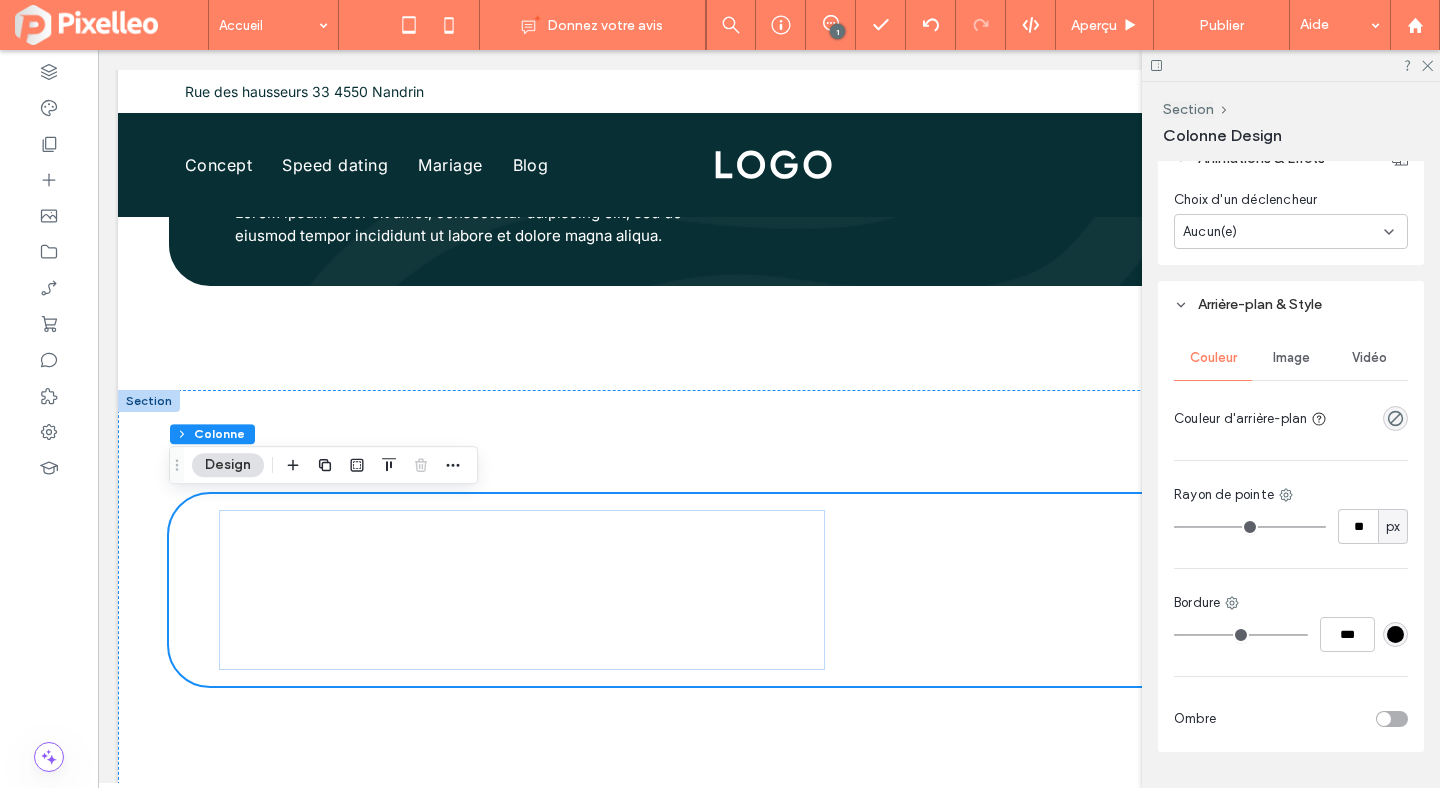scroll, scrollTop: 1050, scrollLeft: 0, axis: vertical 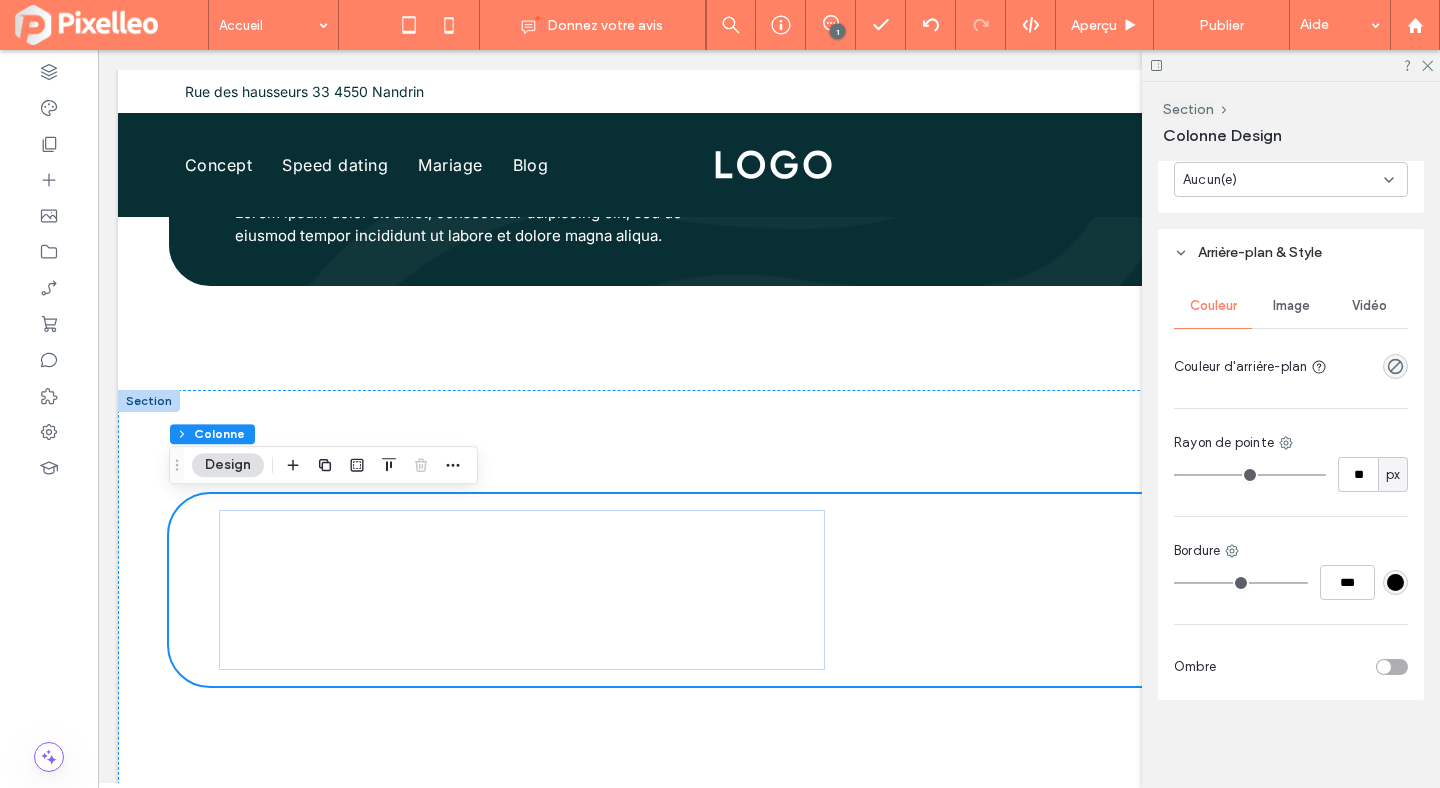 type on "**" 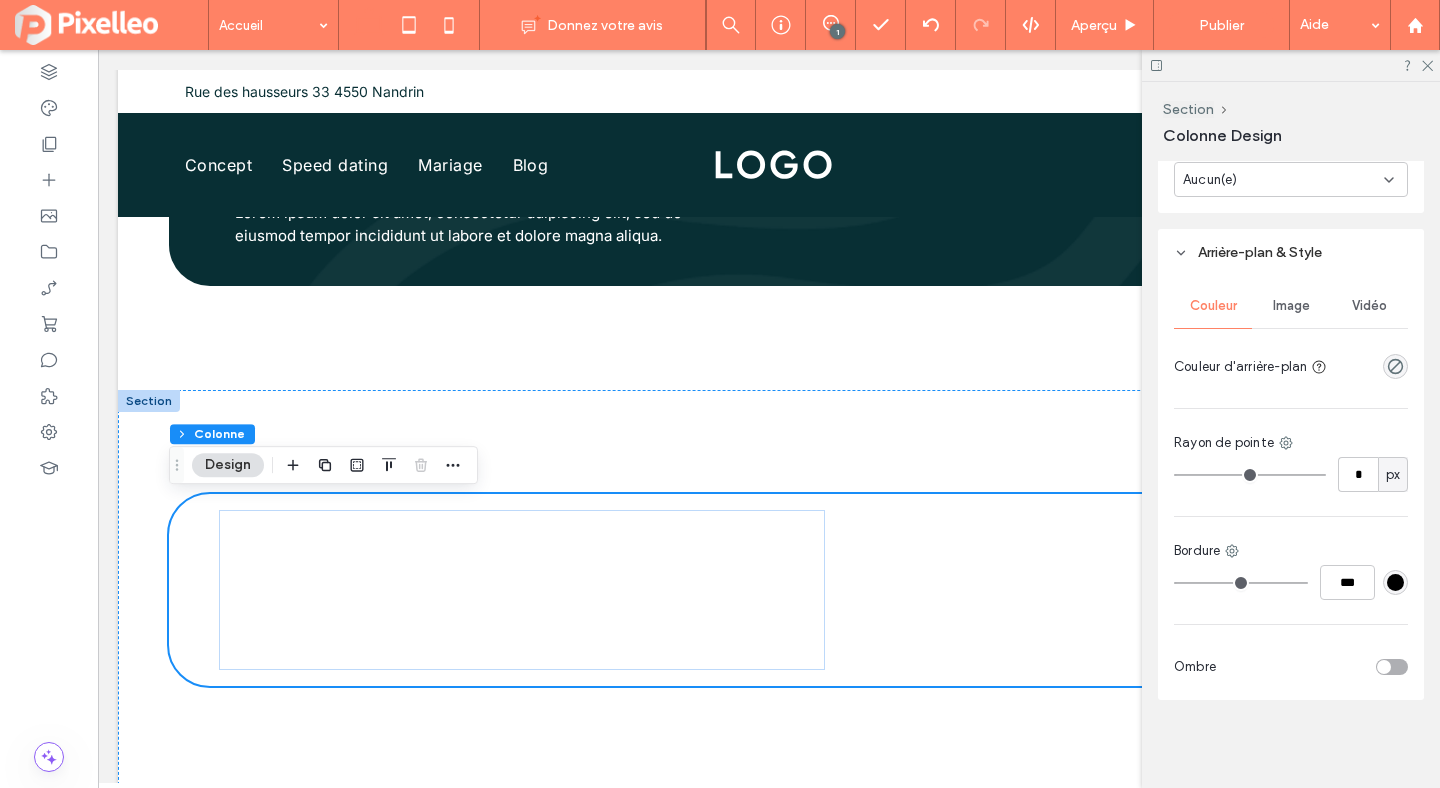 type on "*" 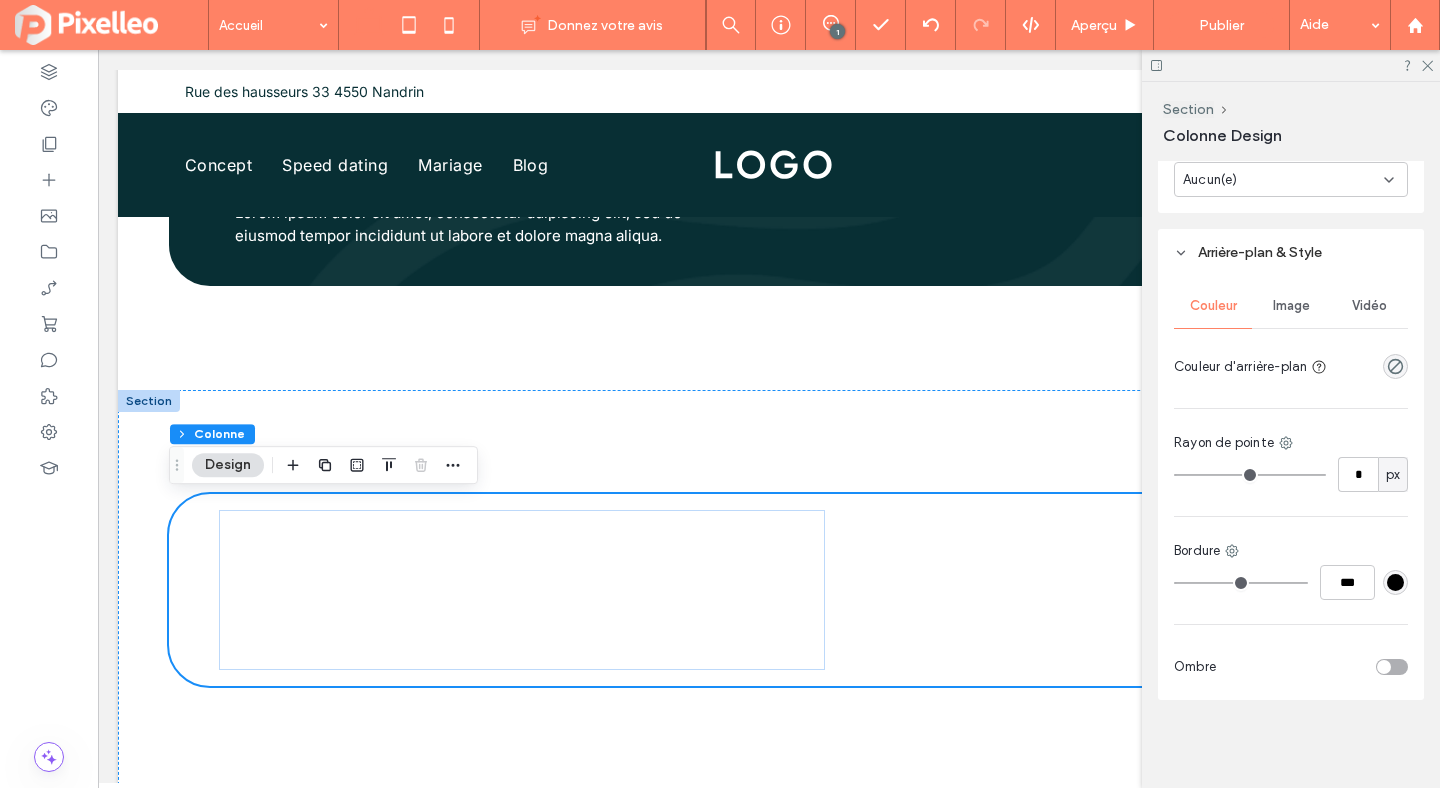 drag, startPoint x: 1333, startPoint y: 525, endPoint x: 1112, endPoint y: 502, distance: 222.1936 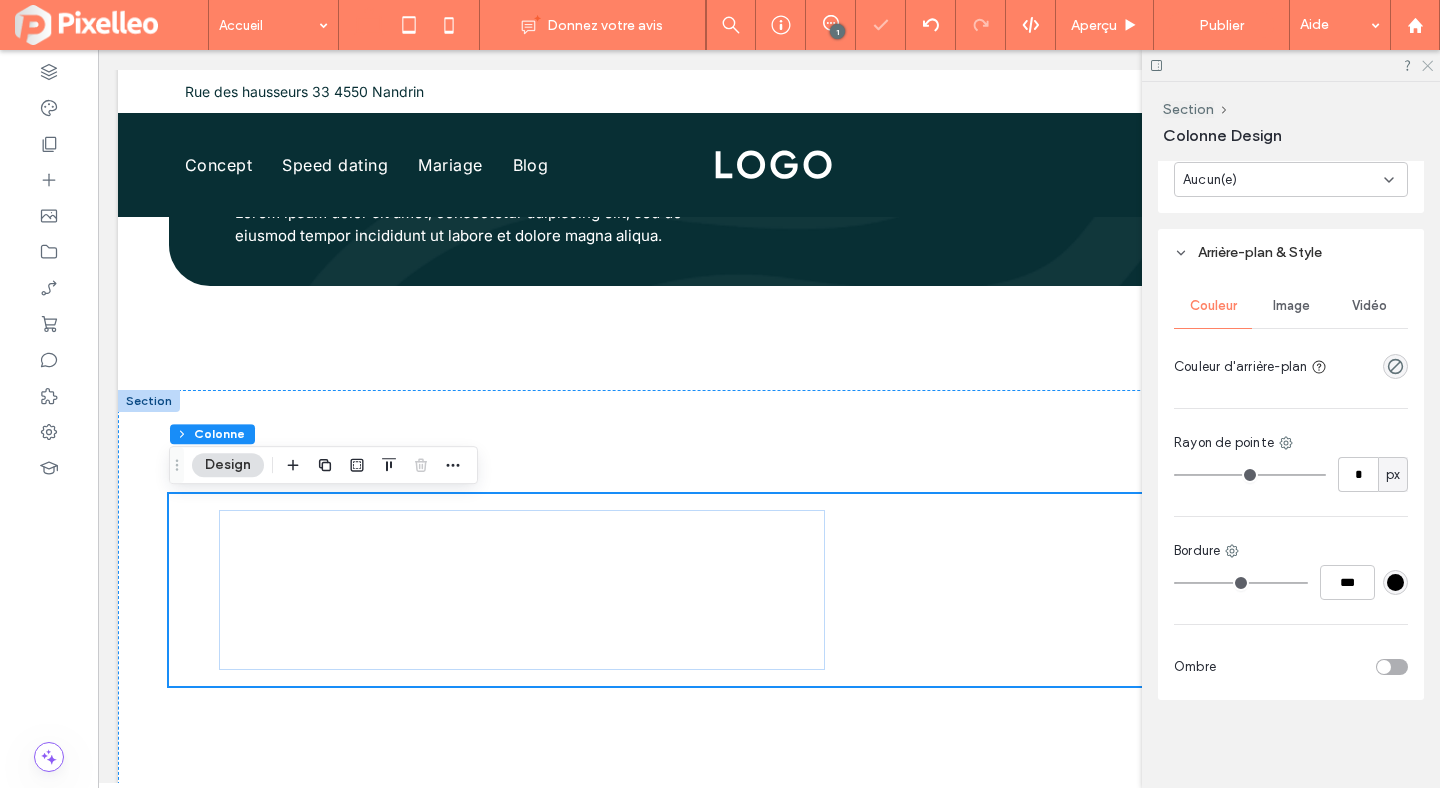 click 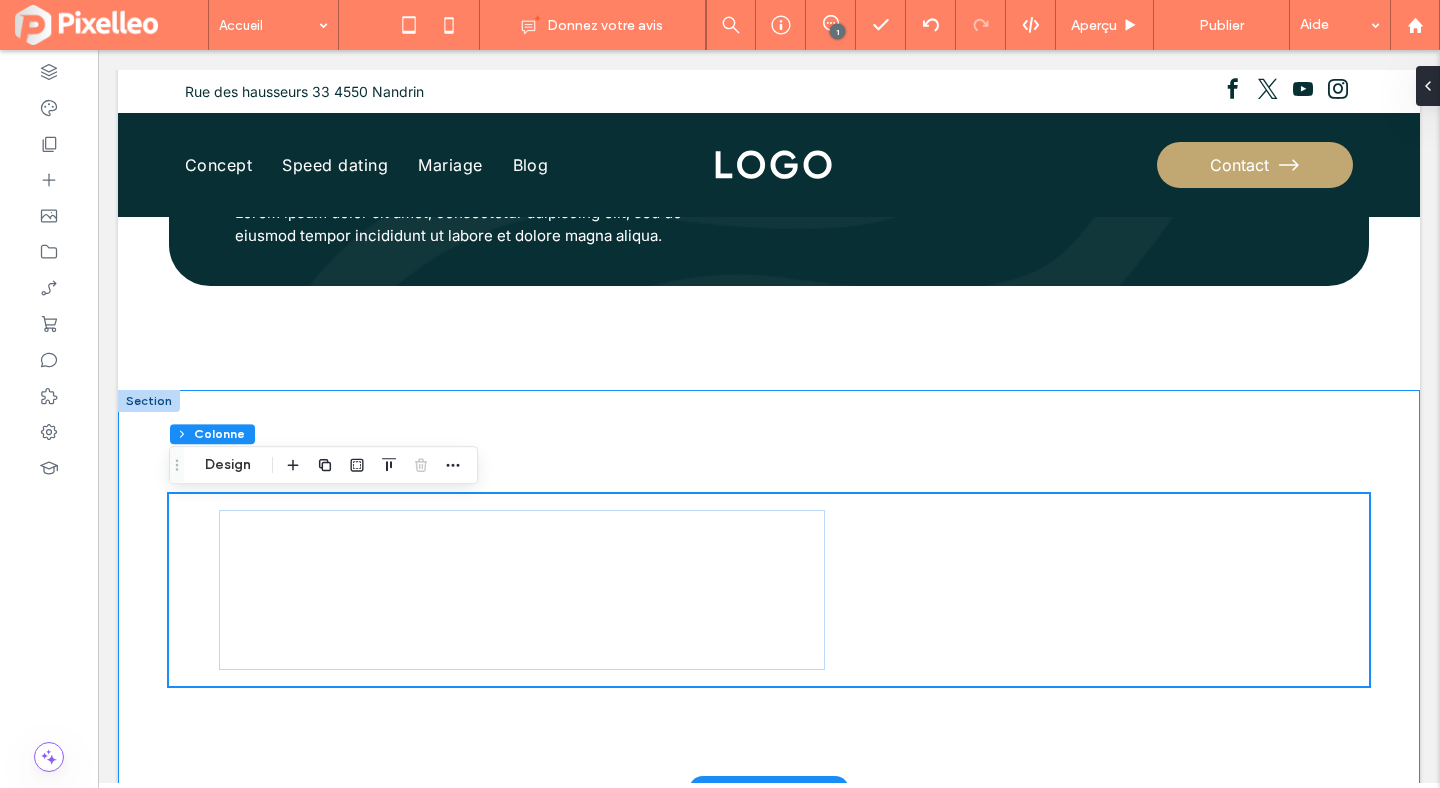 click on "Lorem ipsum dolor
Lorem ipsum dolor sit amet, consectetur adipiscing elit, sed do eiusmod tempor incididunt ut labore et dolore magna aliqua." at bounding box center [769, 590] 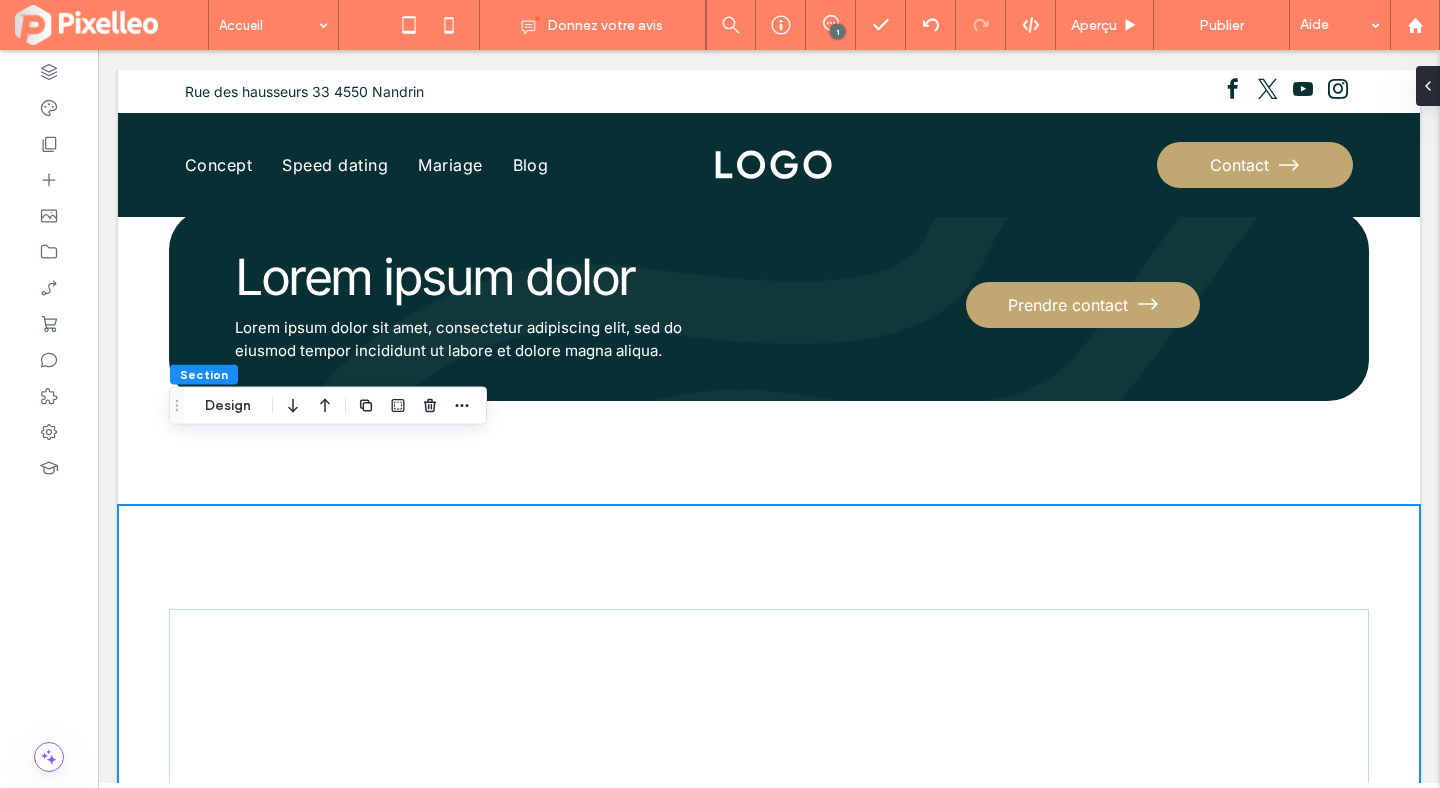 scroll, scrollTop: 6506, scrollLeft: 0, axis: vertical 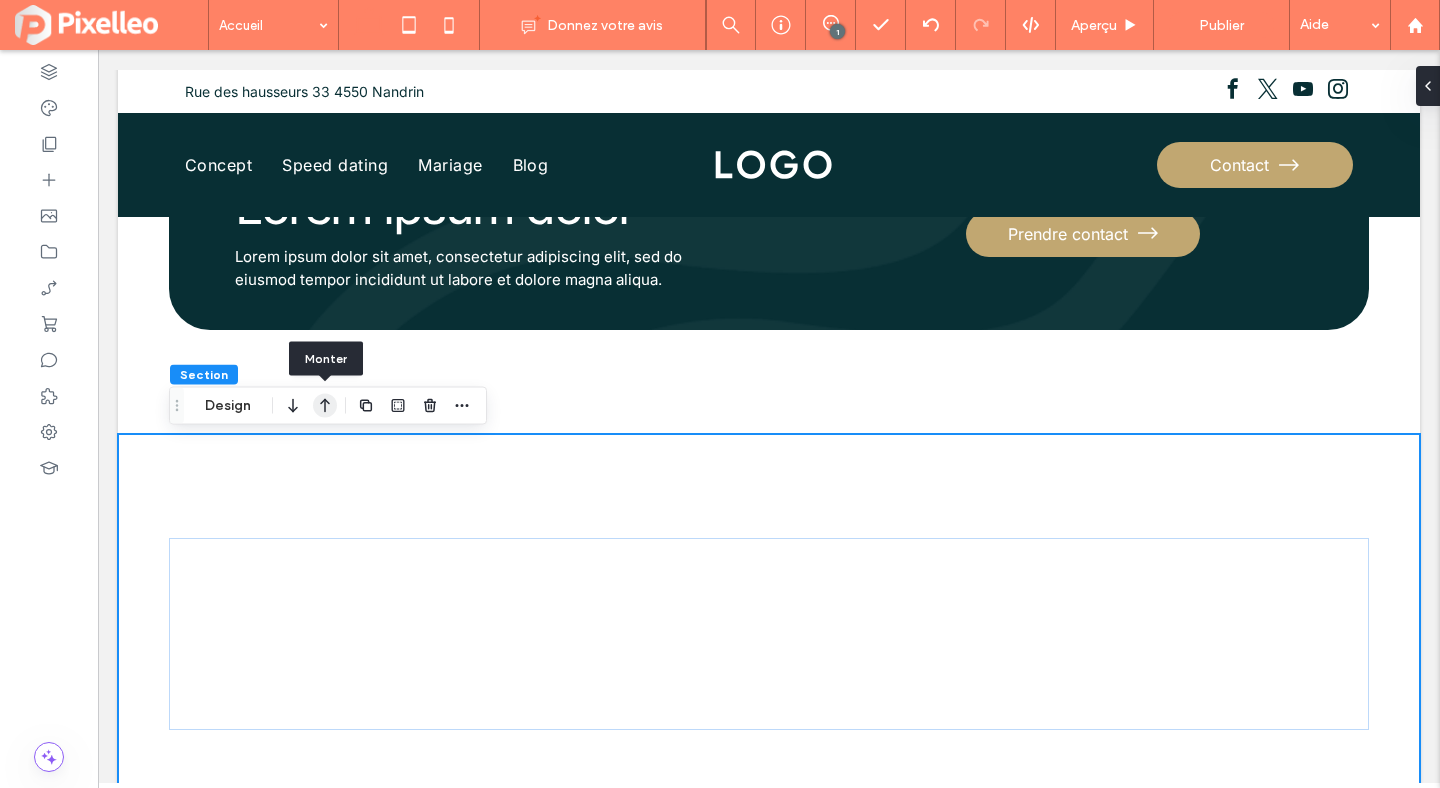 click 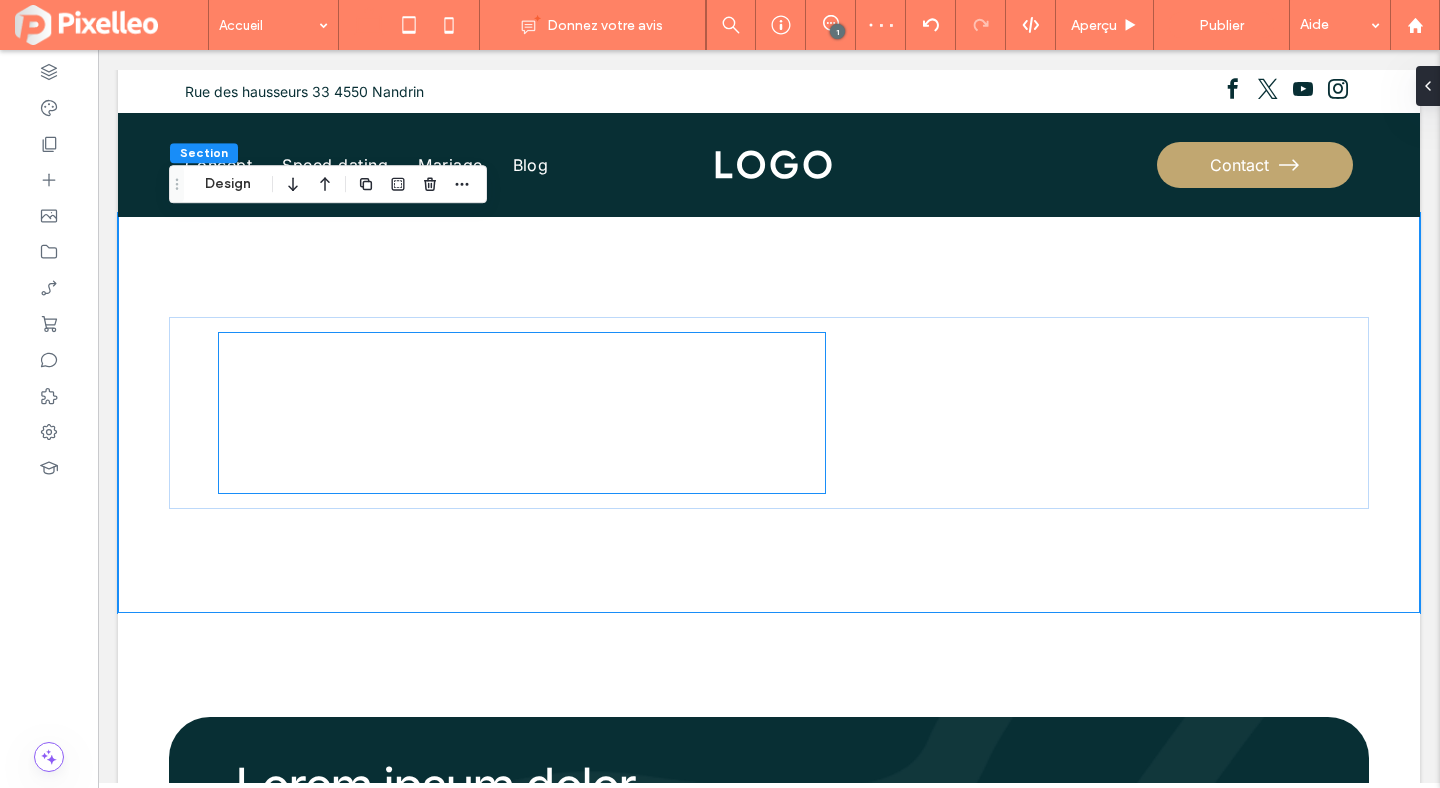 scroll, scrollTop: 6285, scrollLeft: 0, axis: vertical 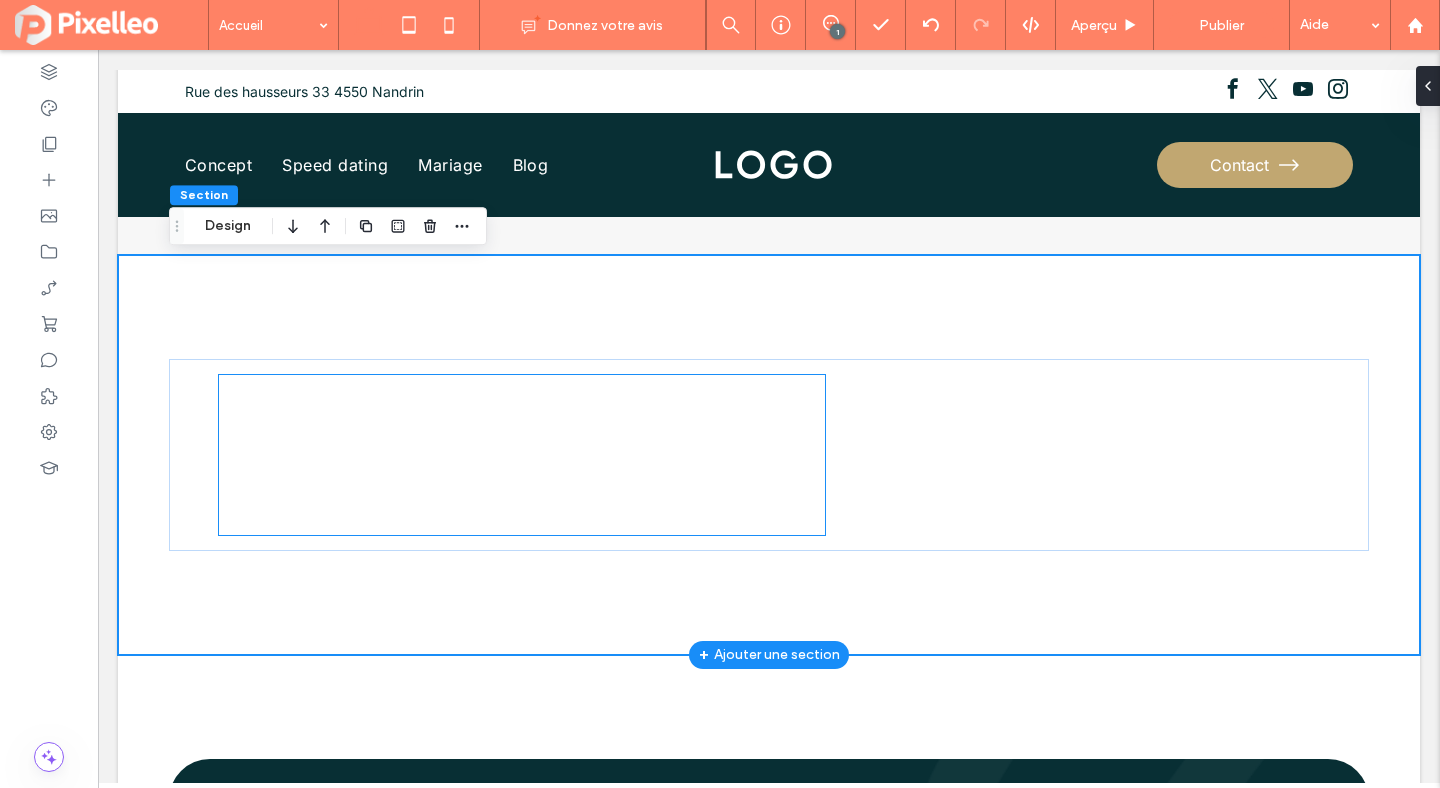 click on "Lorem ipsum dolor" at bounding box center [522, 427] 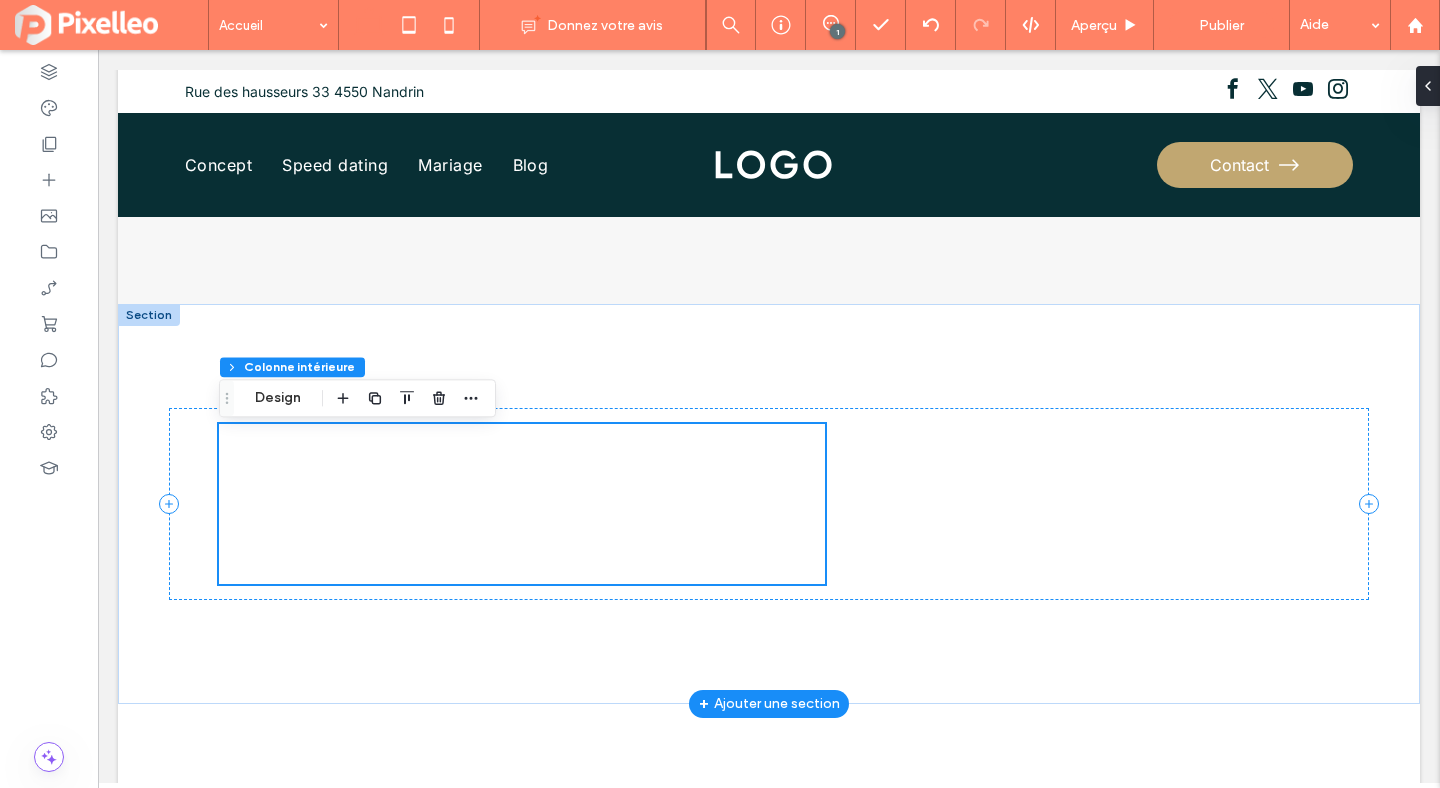 scroll, scrollTop: 6233, scrollLeft: 0, axis: vertical 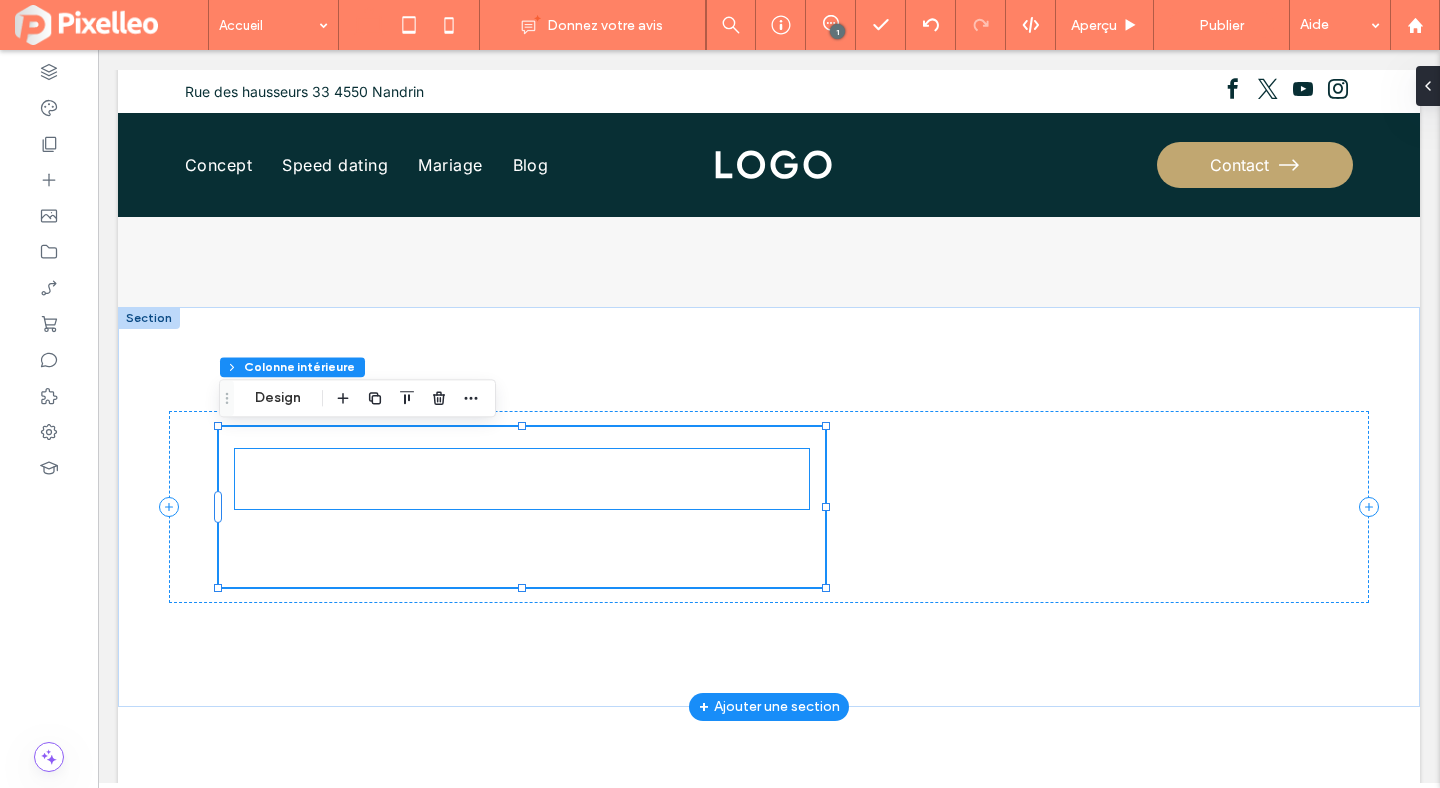 click on "Lorem ipsum dolor" at bounding box center [522, 479] 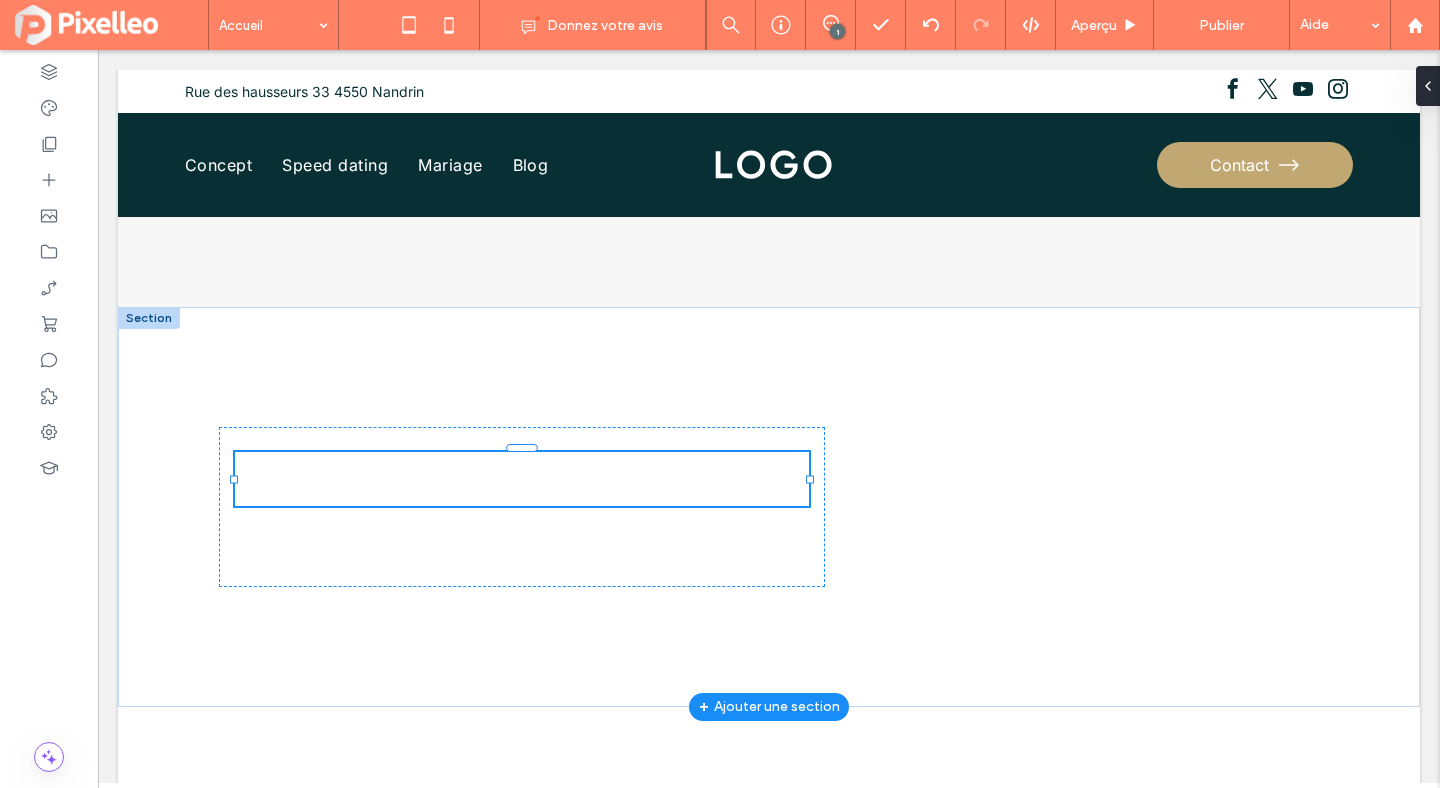 click on "**********" at bounding box center (522, 479) 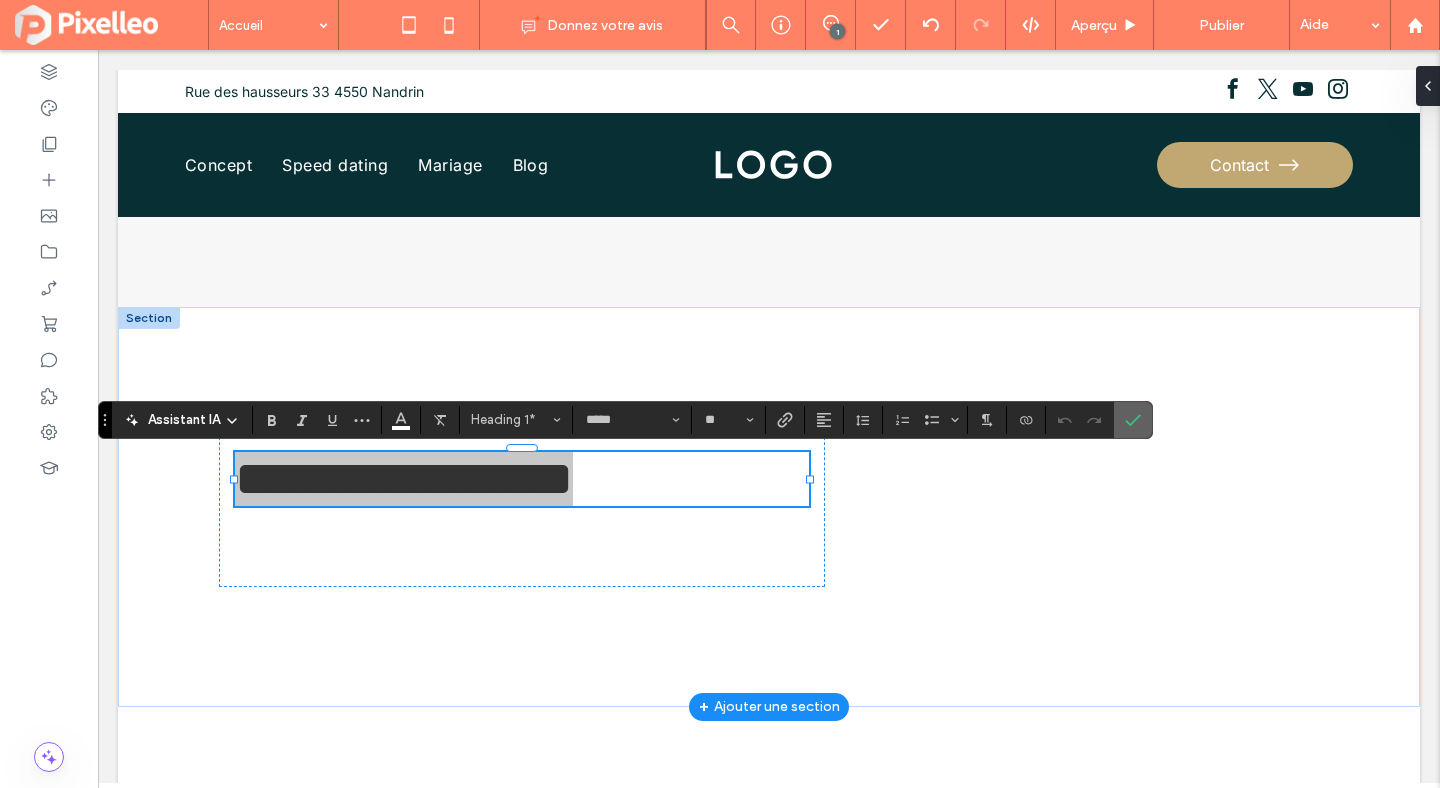 click 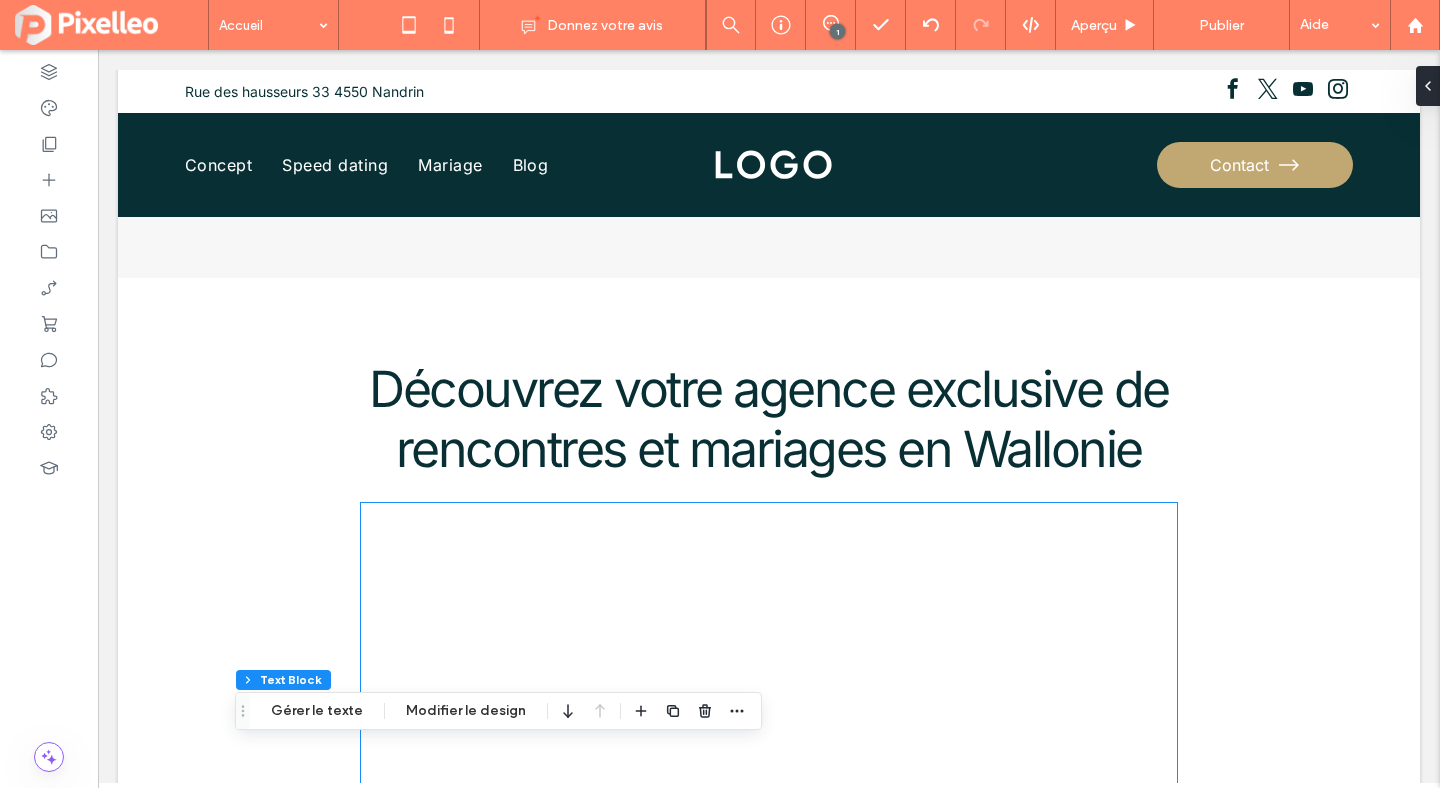 scroll, scrollTop: 1501, scrollLeft: 0, axis: vertical 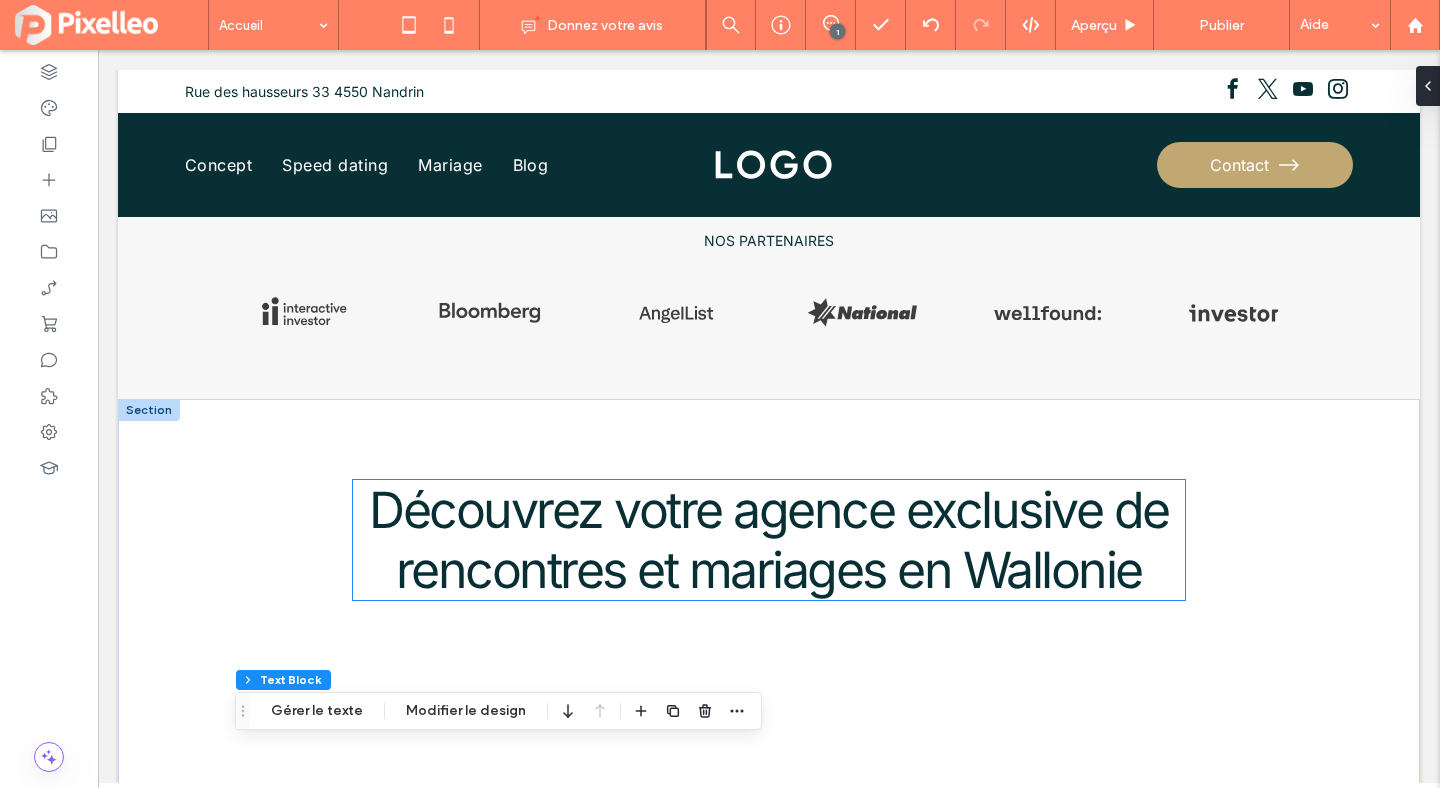 click on "Découvrez votre agence exclusive de rencontres et mariages en Wallonie" at bounding box center [769, 540] 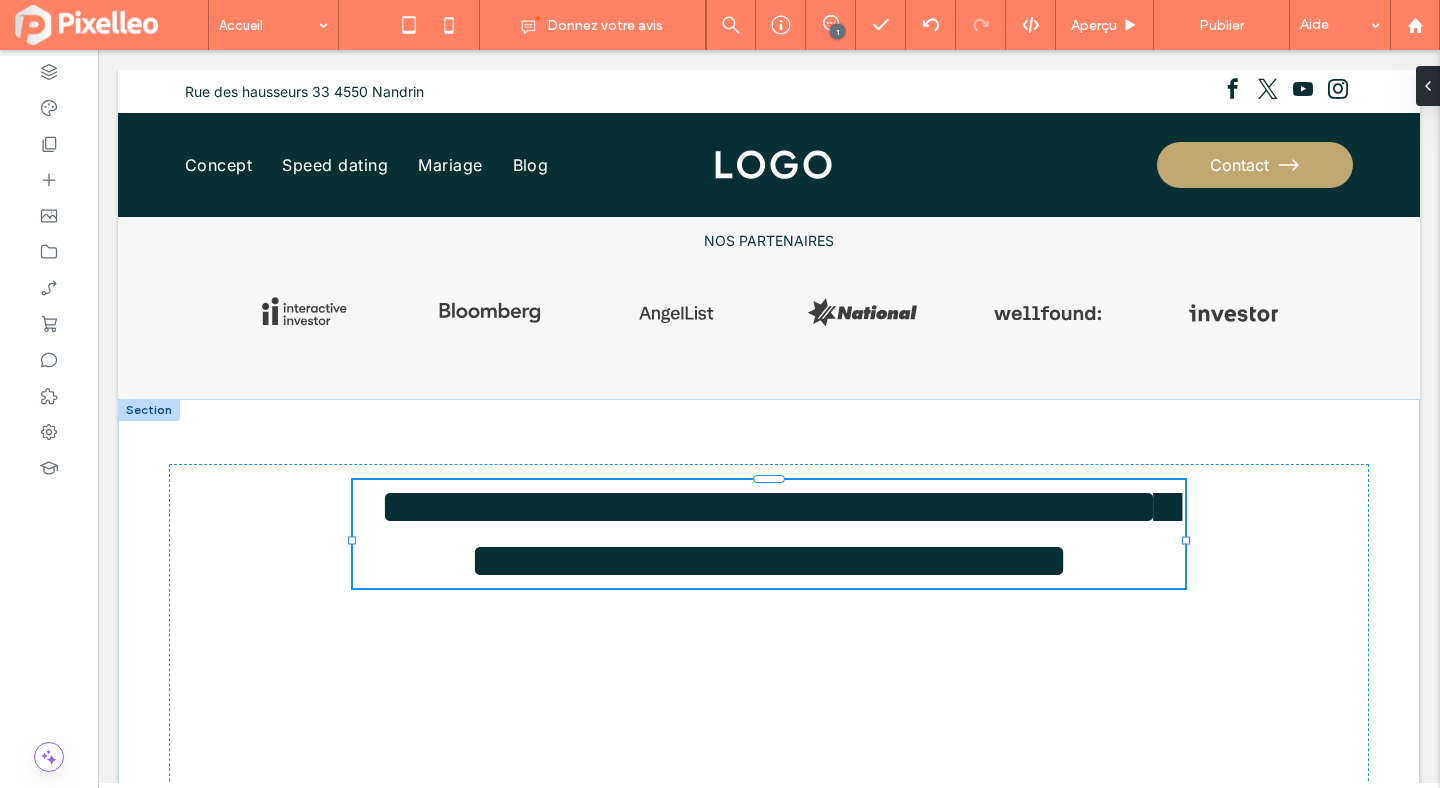 type on "*****" 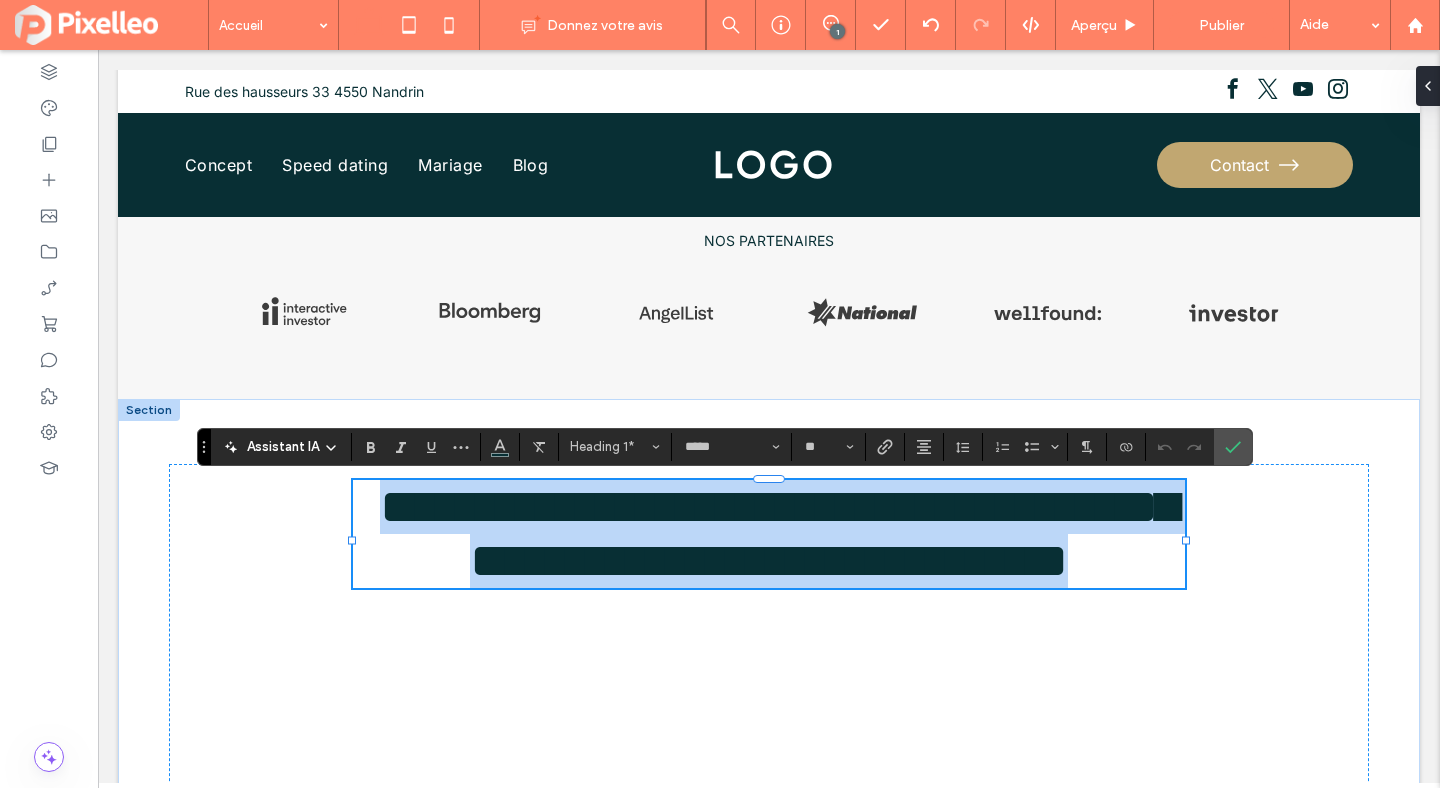 click on "**********" at bounding box center [779, 533] 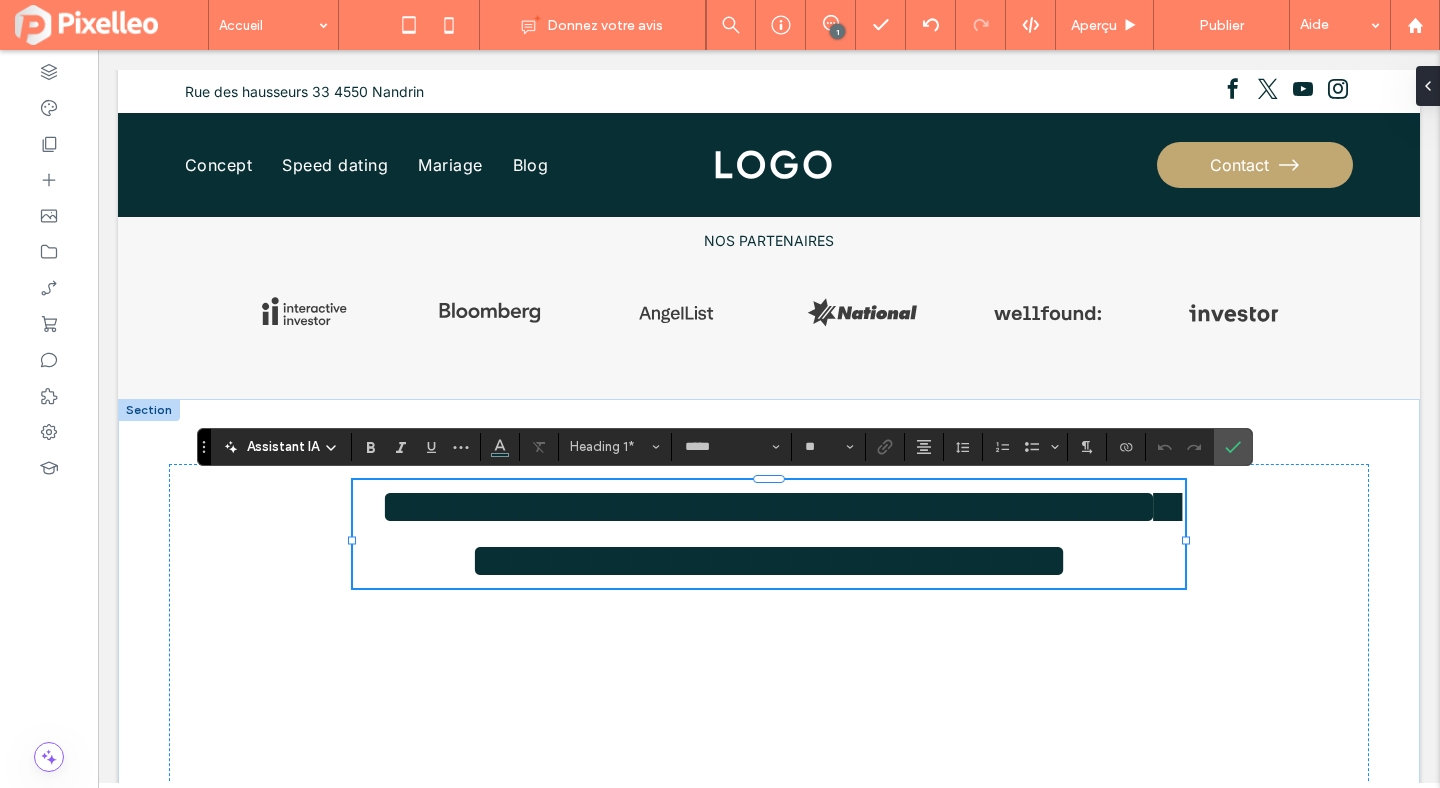click on "**********" at bounding box center [779, 533] 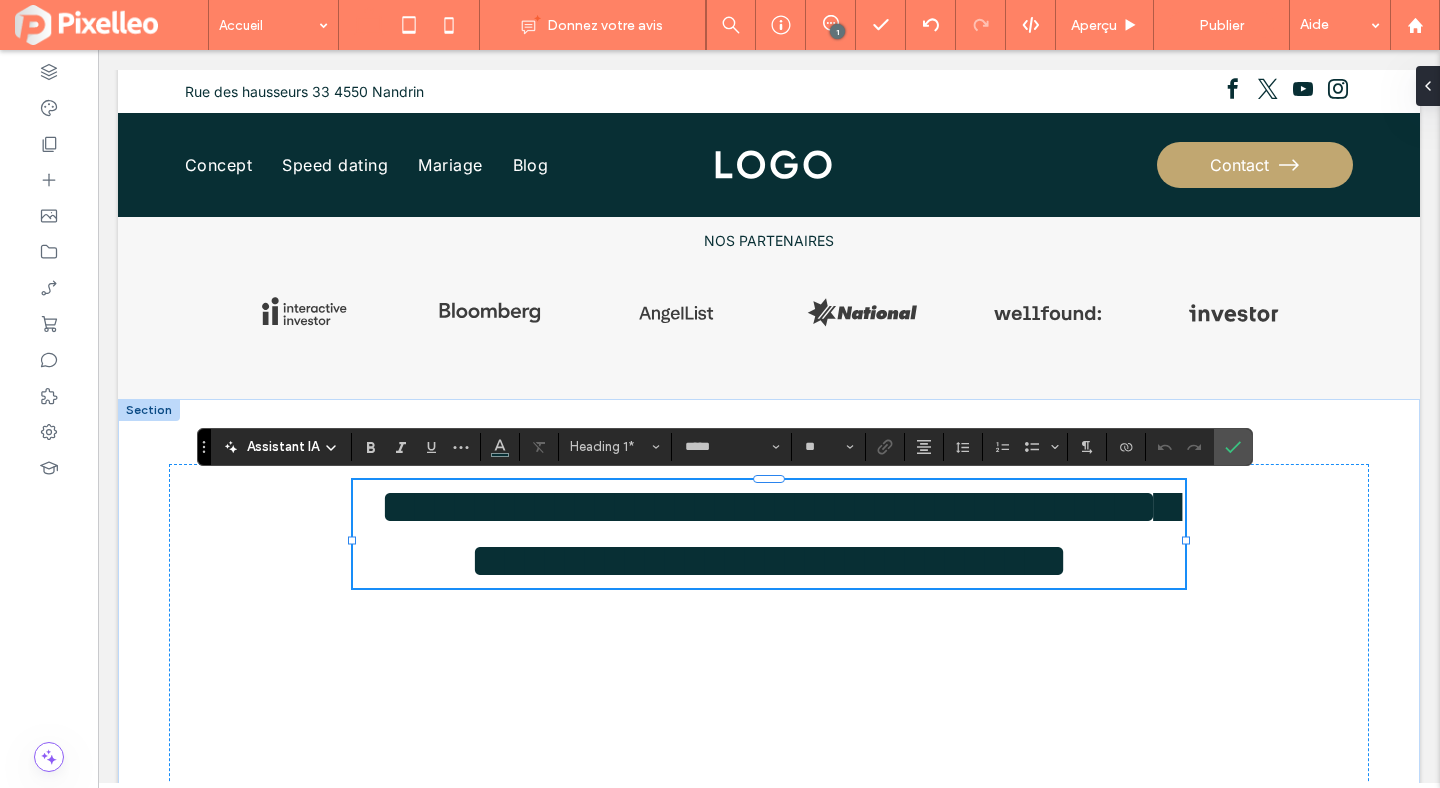 click on "**********" at bounding box center (779, 533) 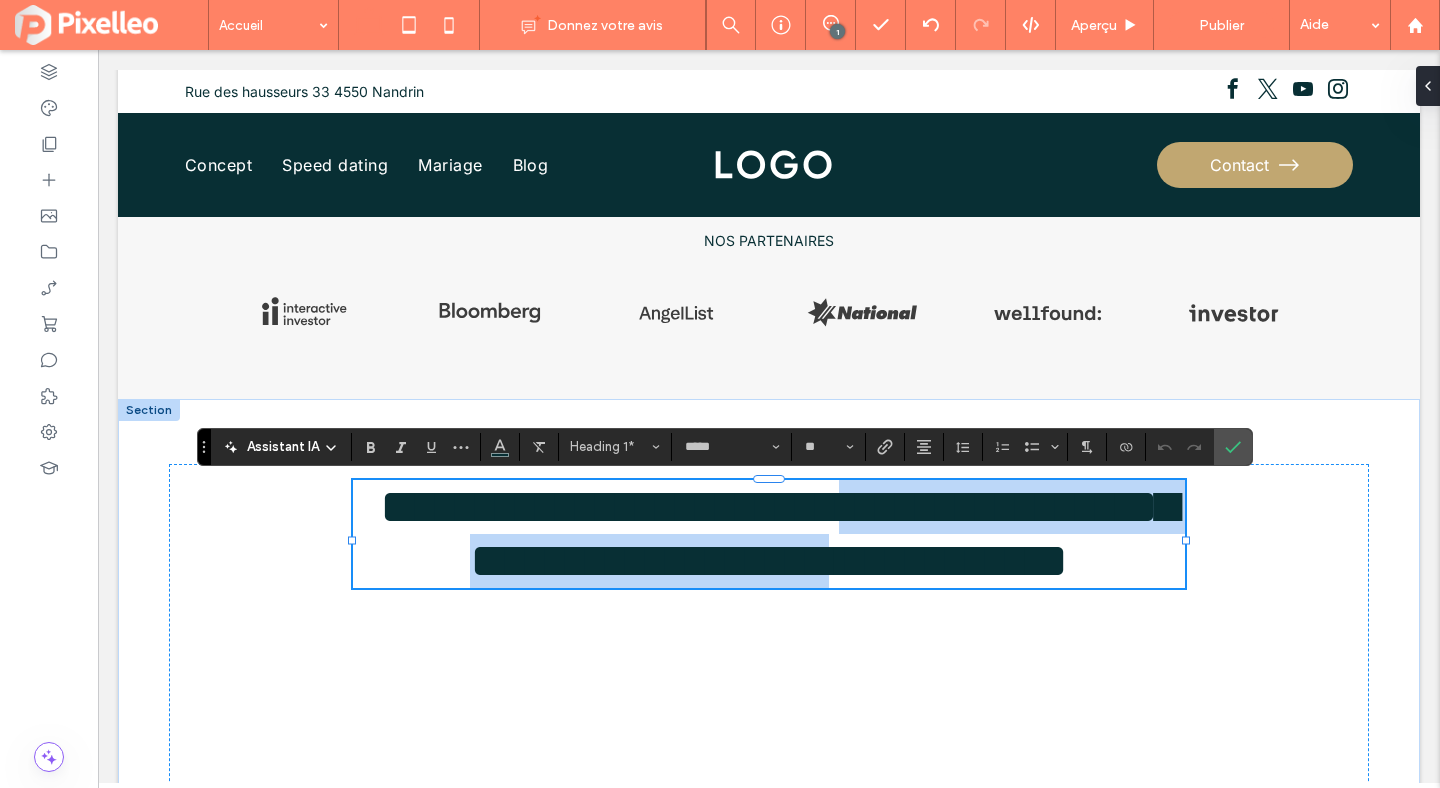 drag, startPoint x: 906, startPoint y: 512, endPoint x: 886, endPoint y: 571, distance: 62.297672 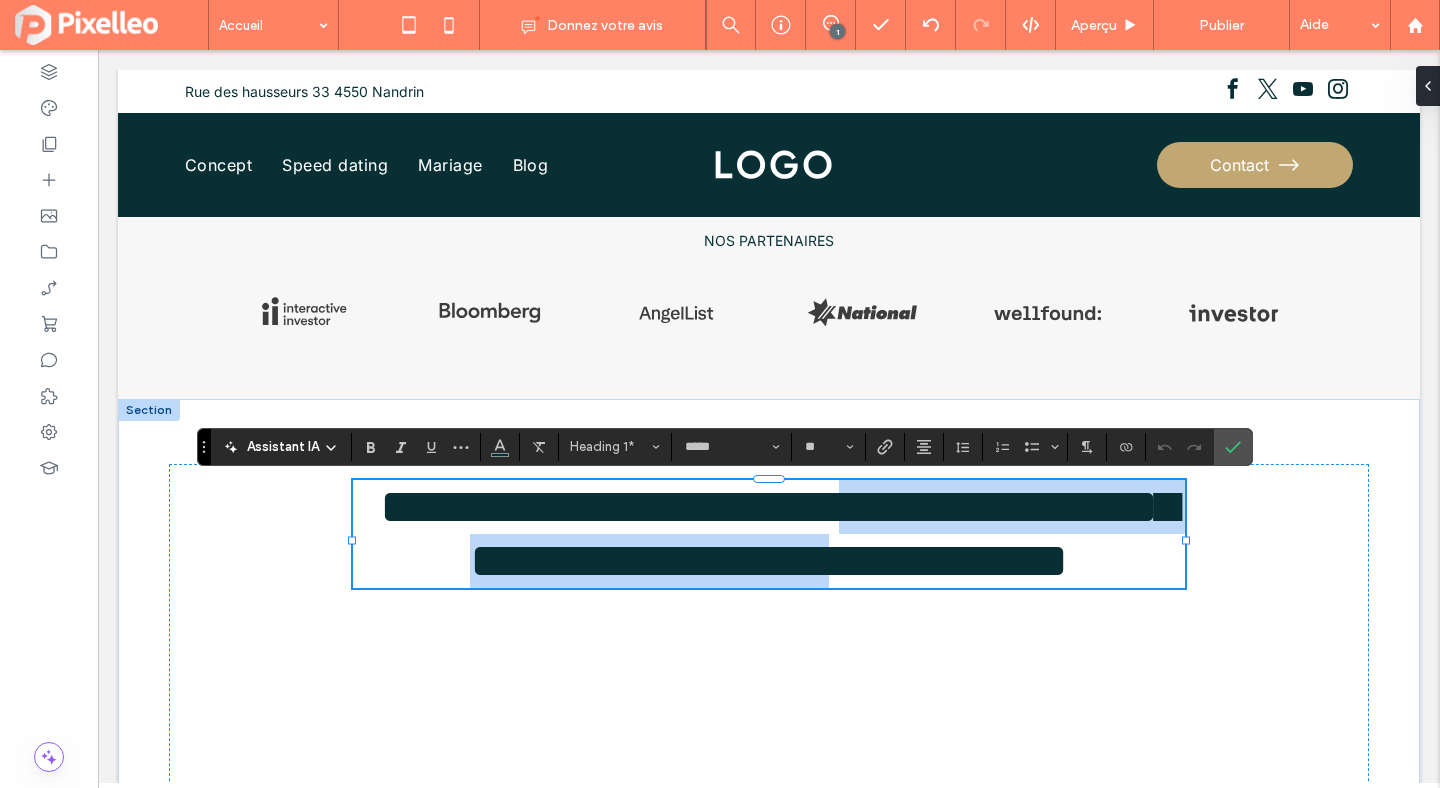 click on "**********" at bounding box center (779, 533) 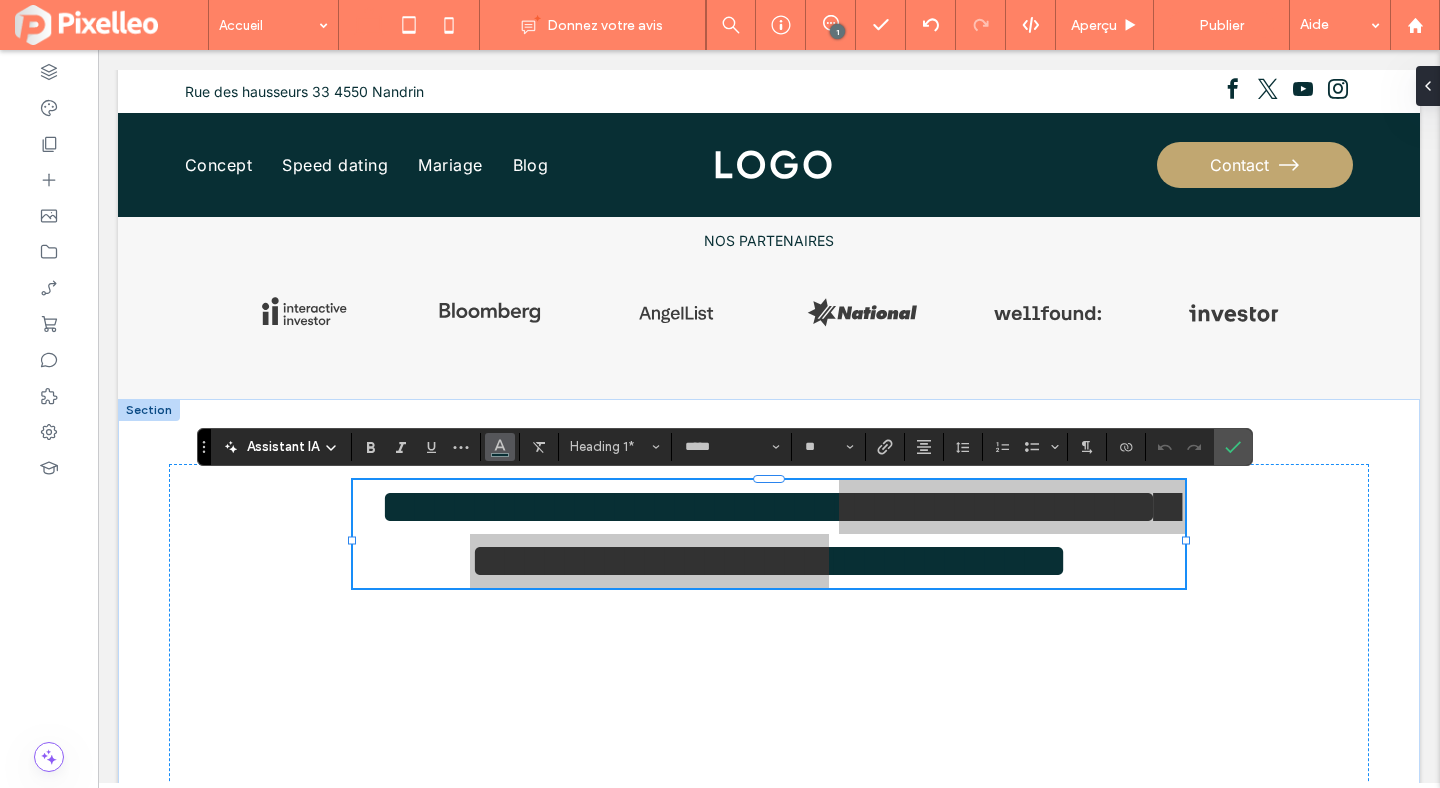 click 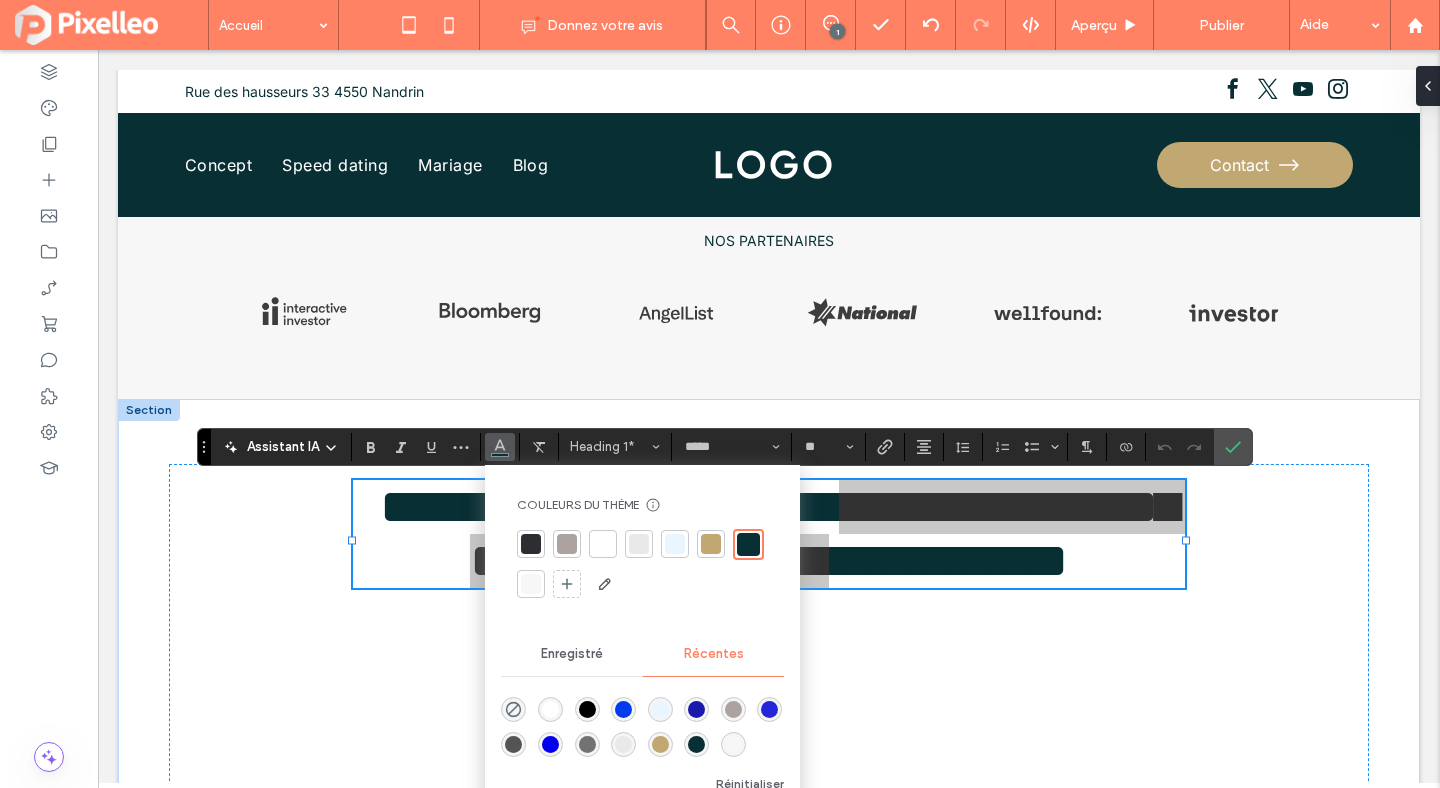 click at bounding box center (711, 544) 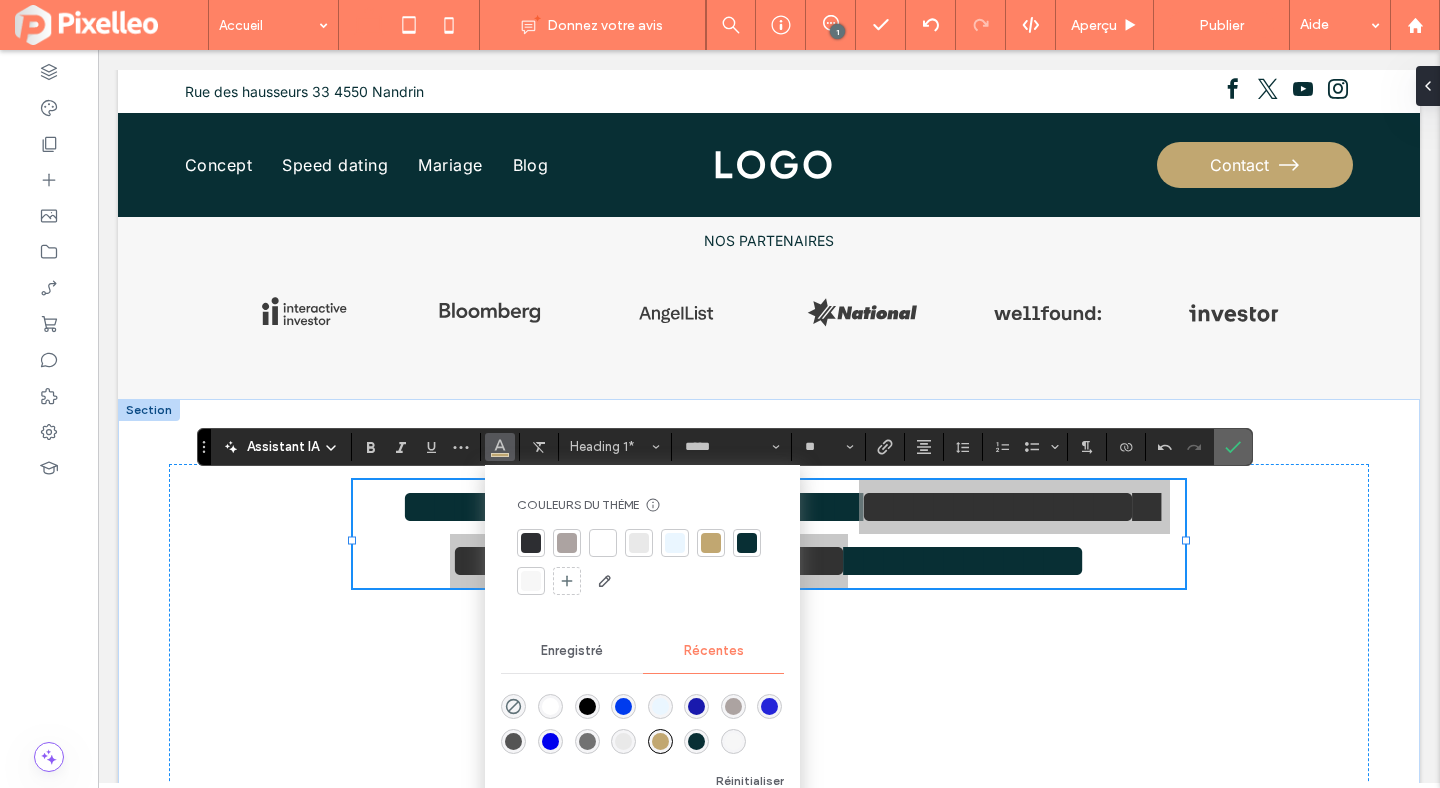 click at bounding box center [1233, 447] 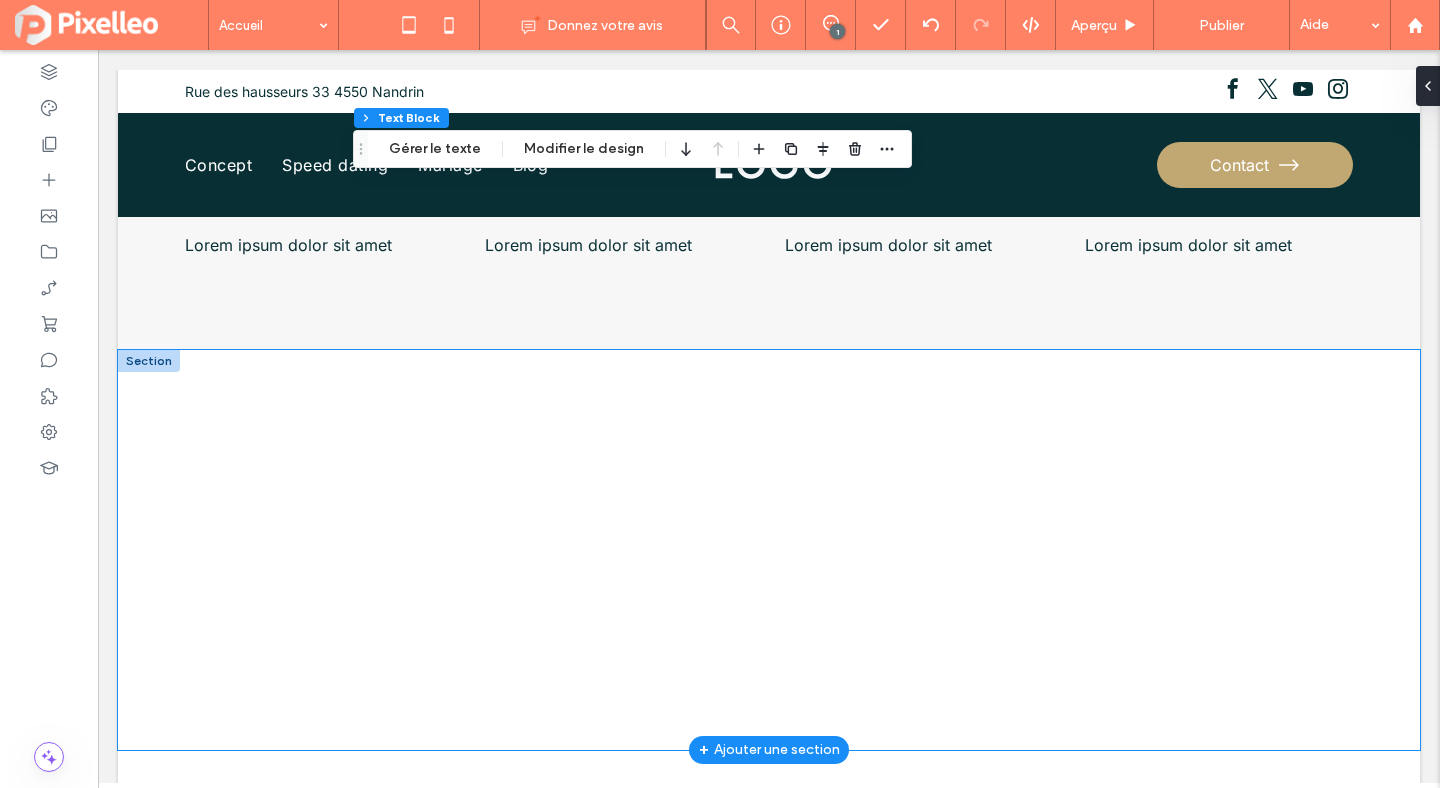scroll, scrollTop: 6181, scrollLeft: 0, axis: vertical 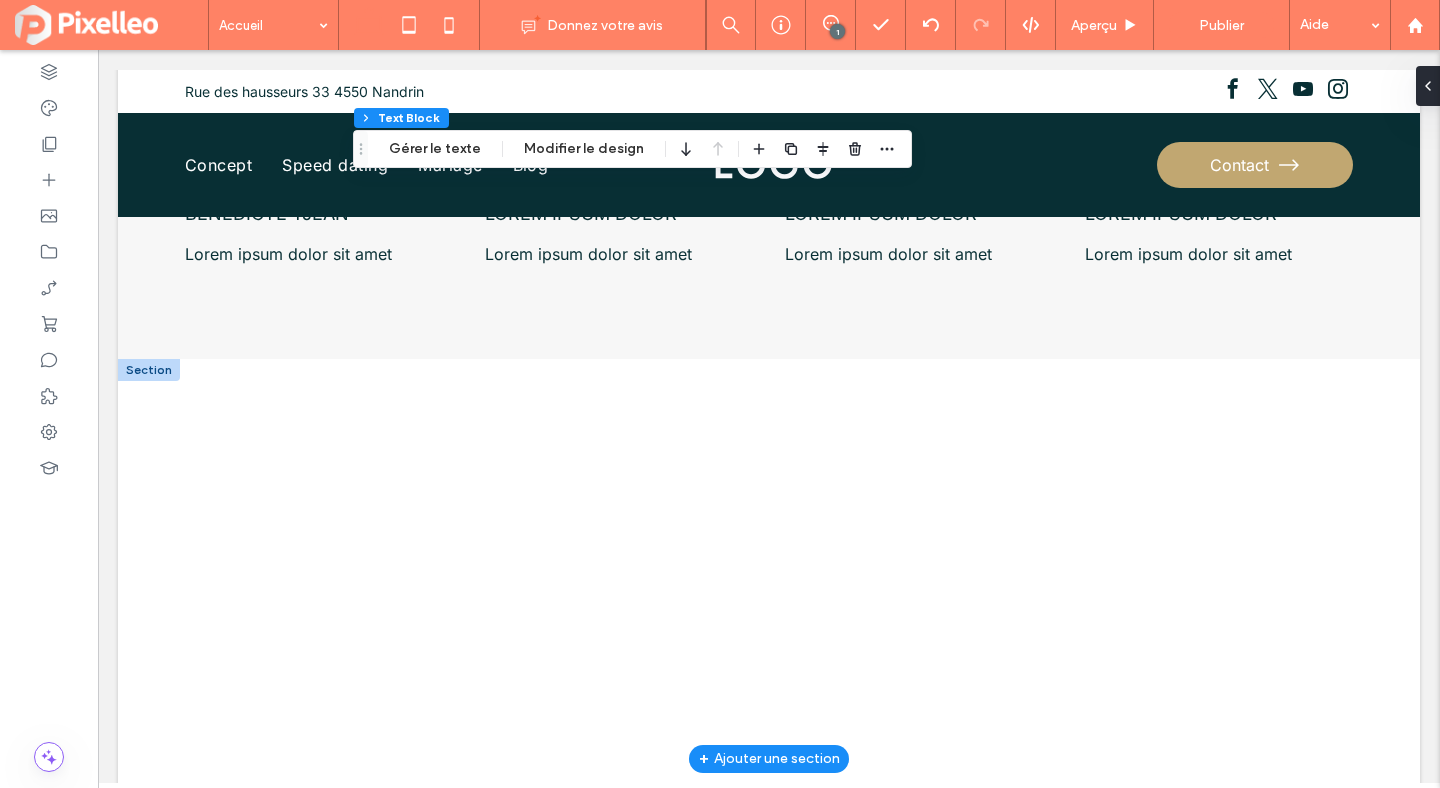 click at bounding box center (149, 370) 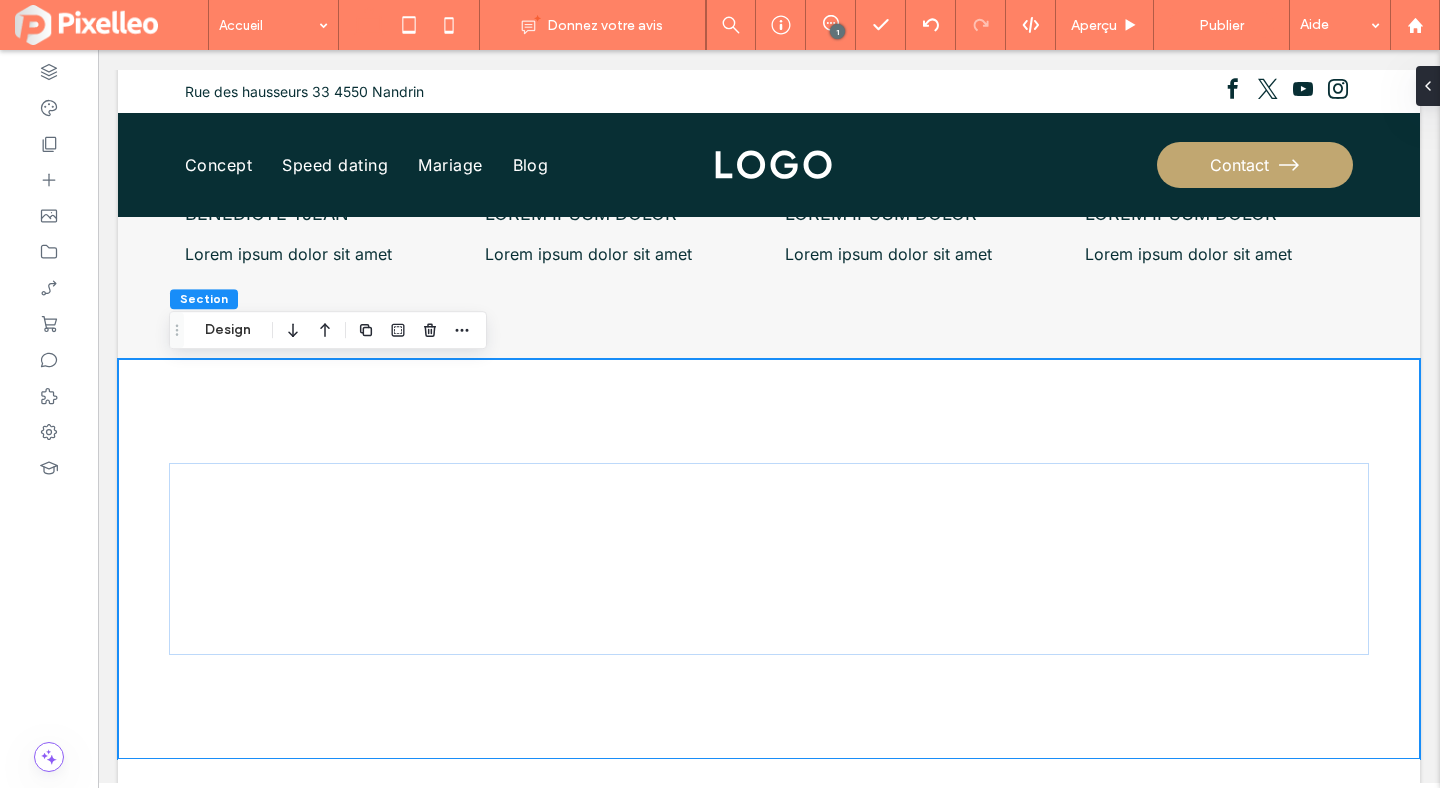 click at bounding box center [414, 330] 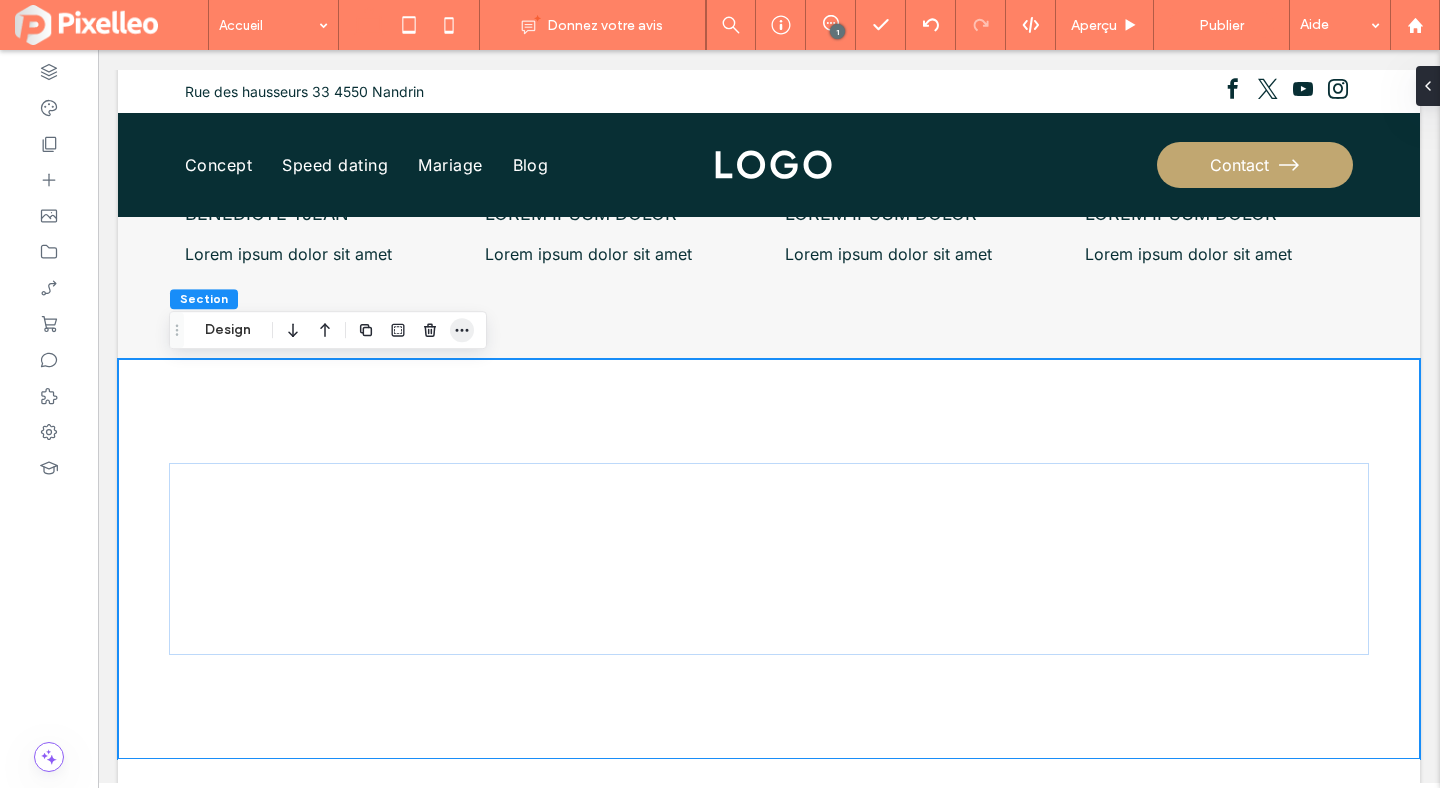click 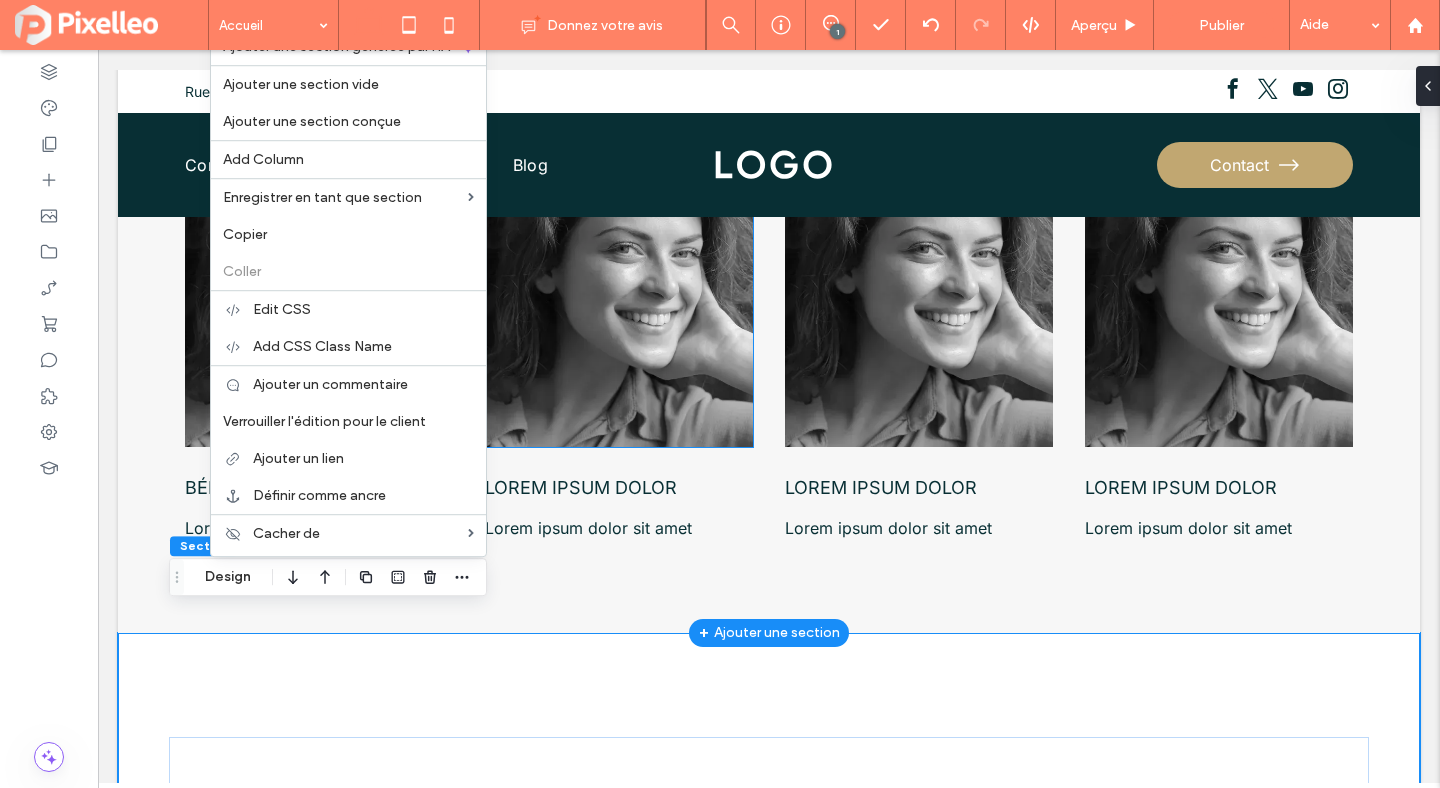 scroll, scrollTop: 5898, scrollLeft: 0, axis: vertical 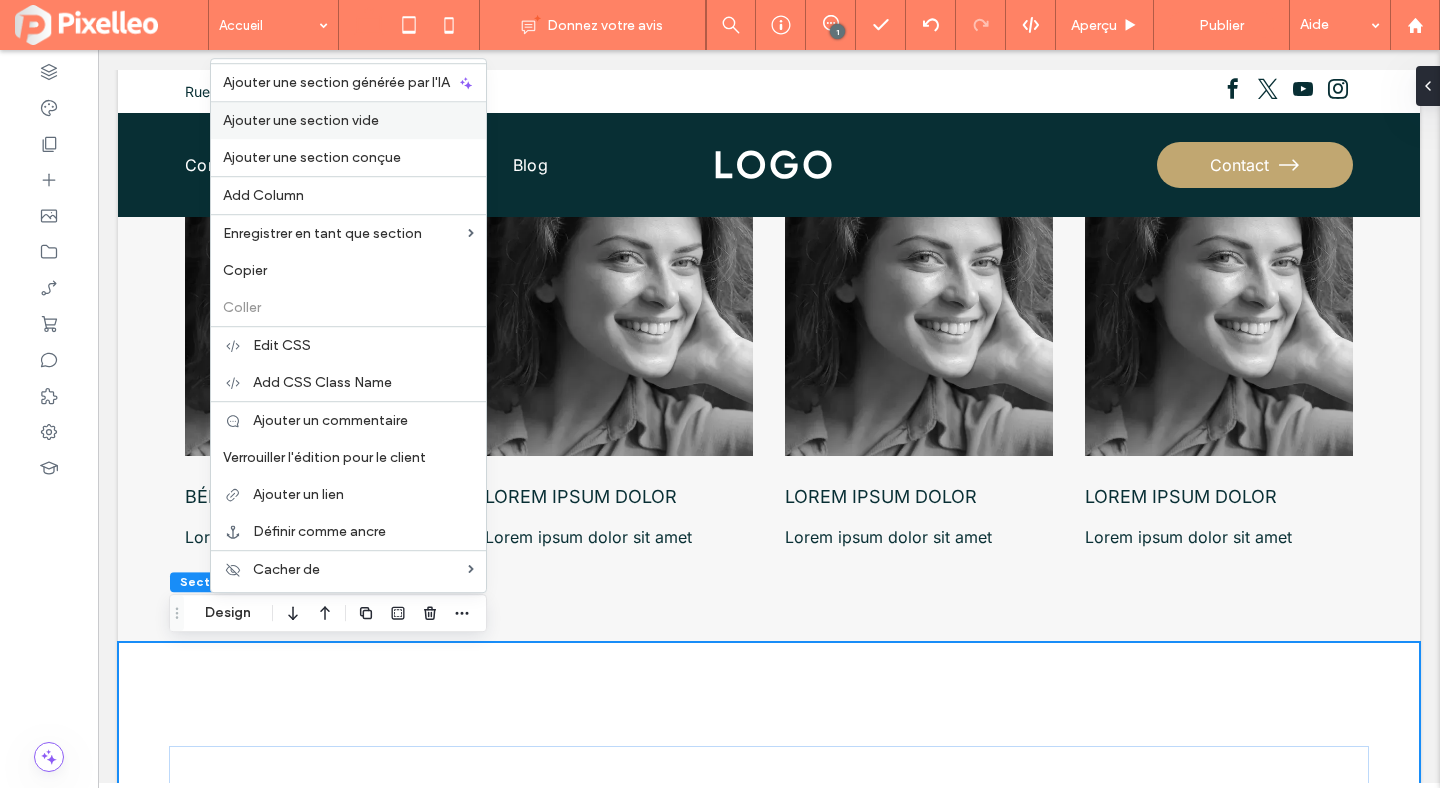 click on "Ajouter une section vide" at bounding box center [301, 120] 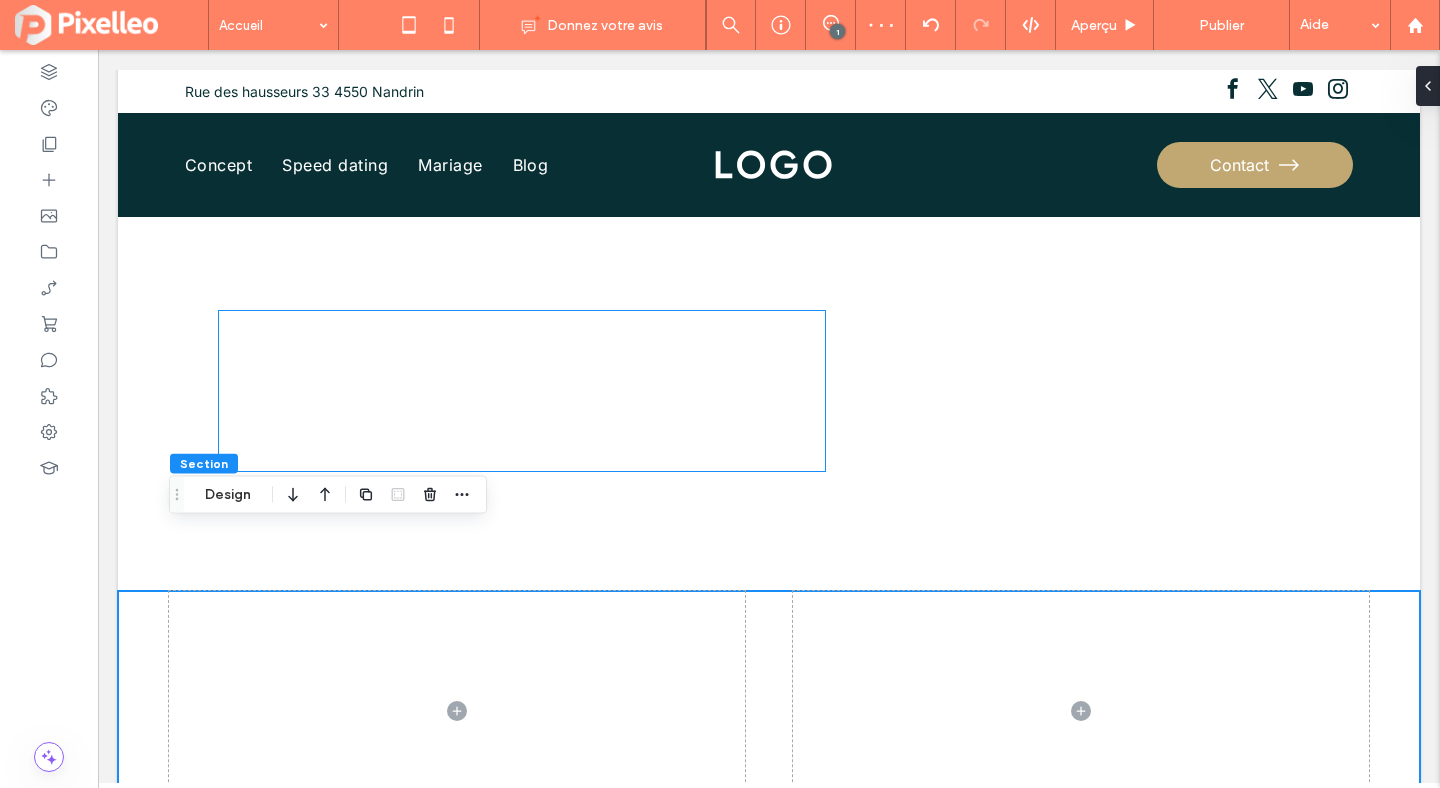 scroll, scrollTop: 6332, scrollLeft: 0, axis: vertical 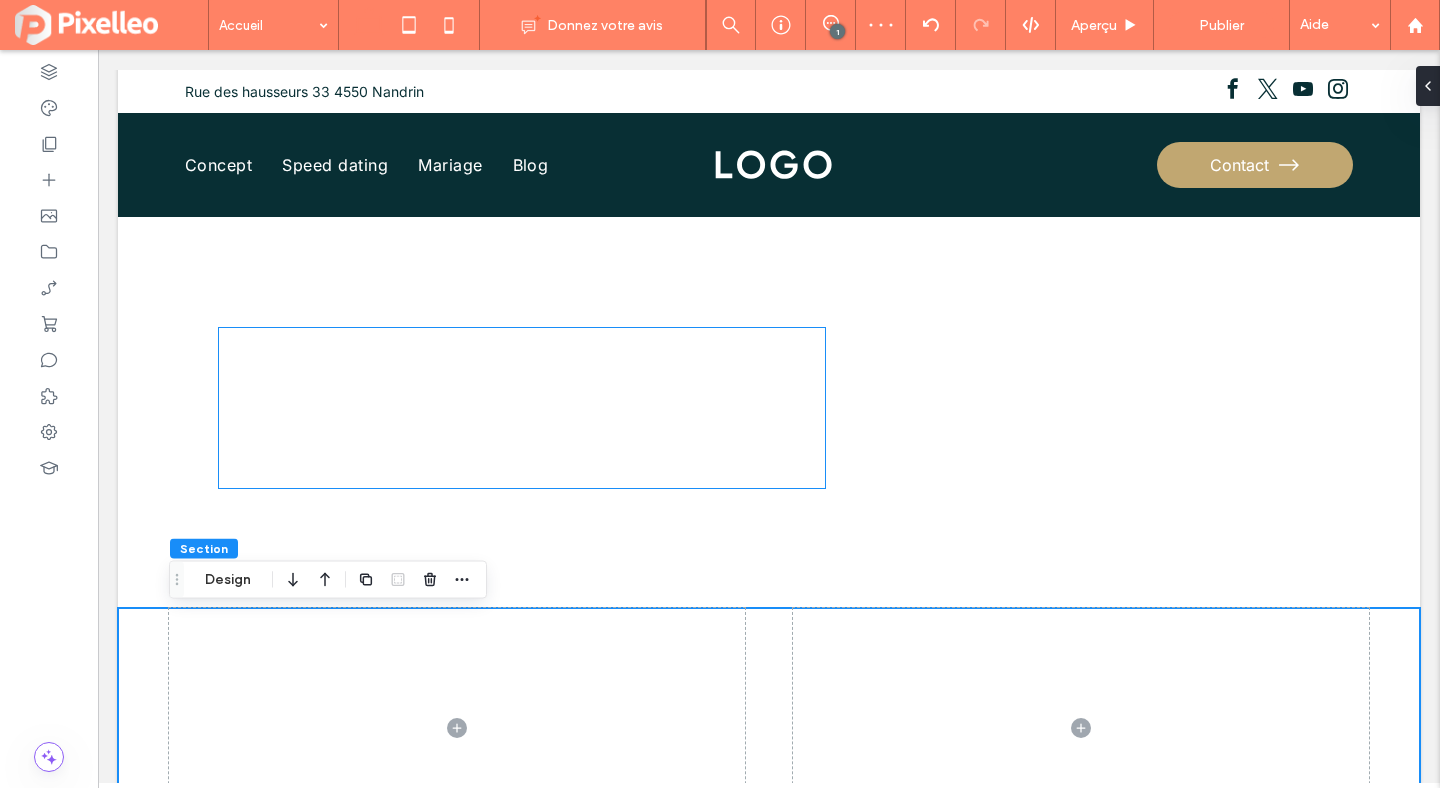 click on "Lorem ipsum dolor" at bounding box center (435, 380) 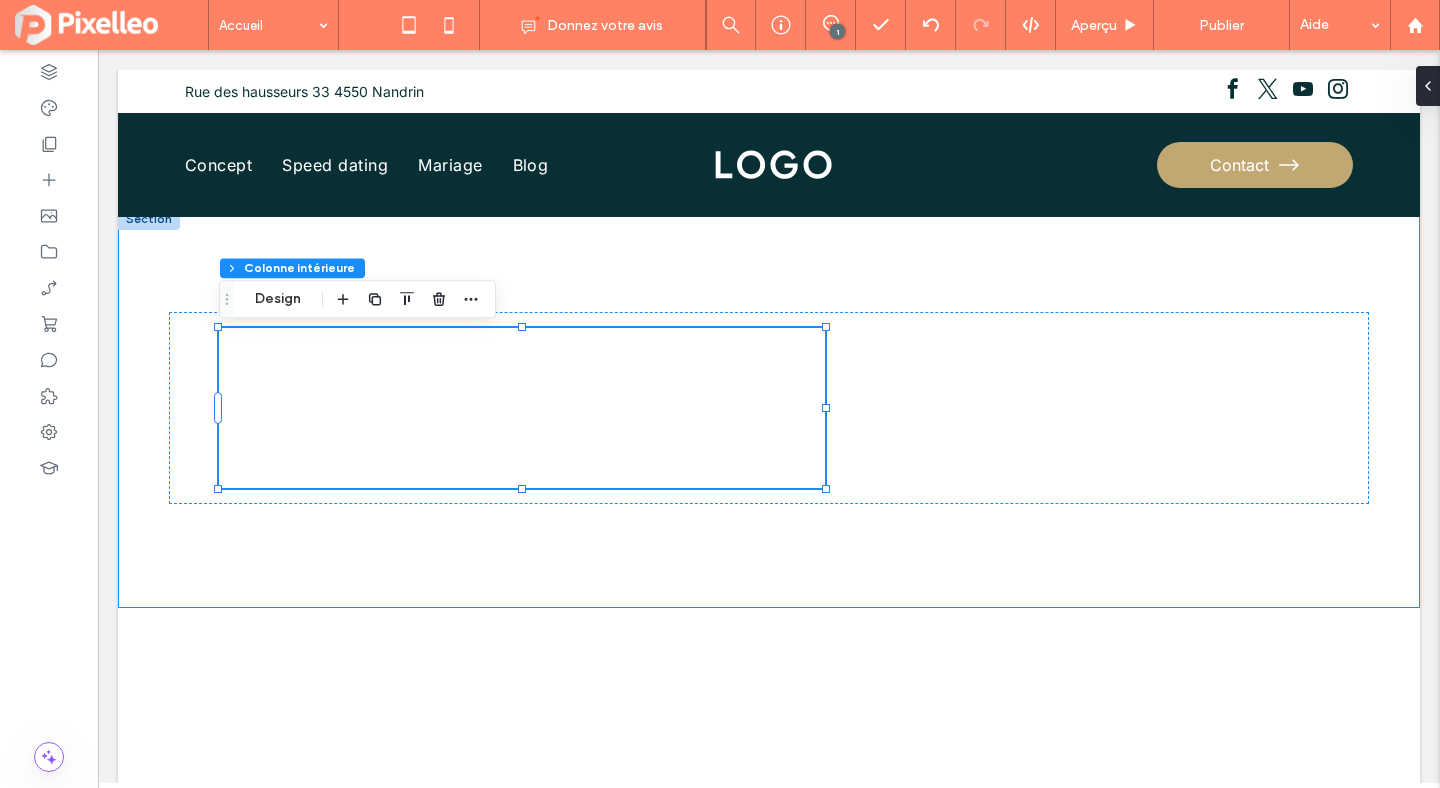 click on "Lorem ipsum dolor
Lorem ipsum dolor sit amet, consectetur adipiscing elit, sed do eiusmod tempor incididunt ut labore et dolore magna aliqua." at bounding box center [769, 408] 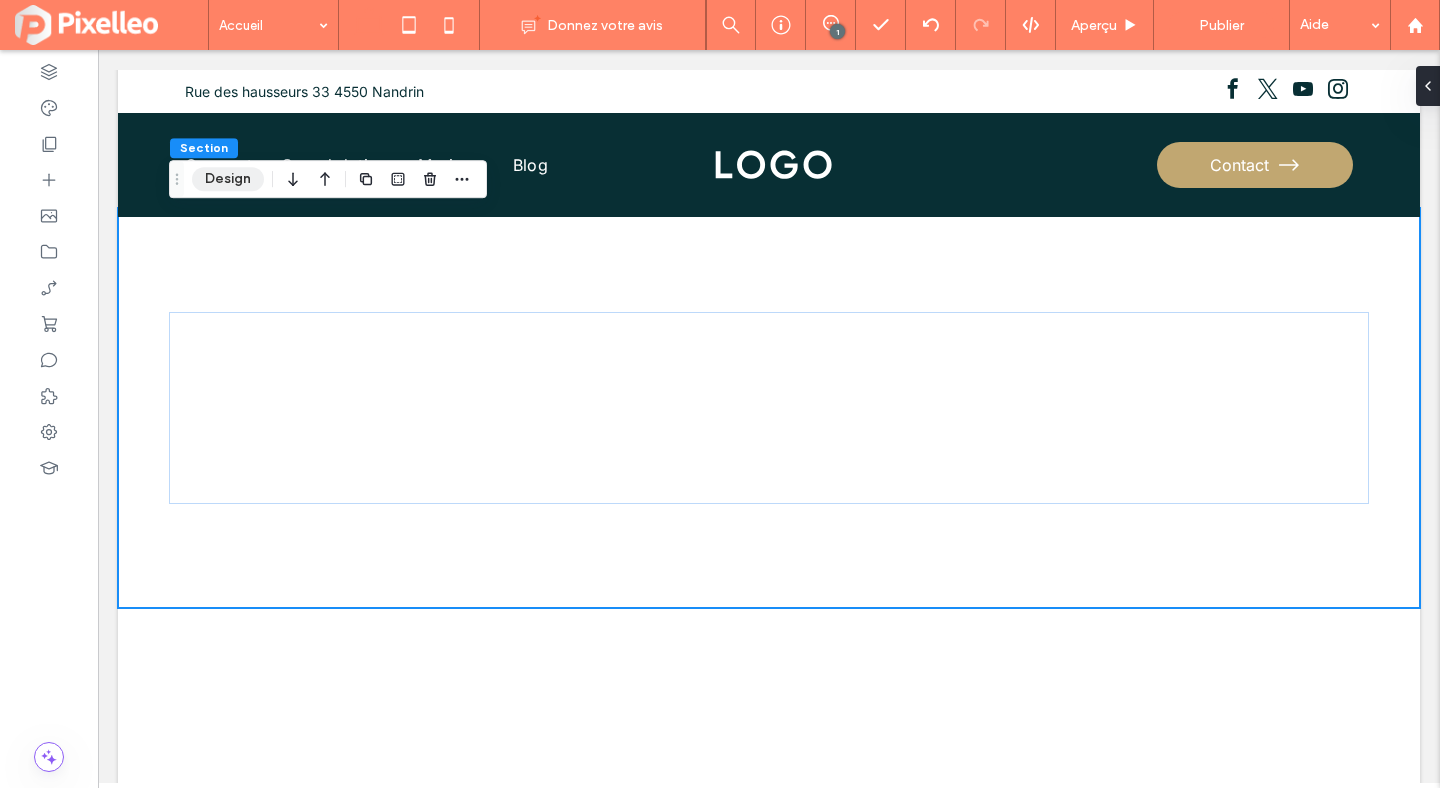 click on "Design" at bounding box center [228, 179] 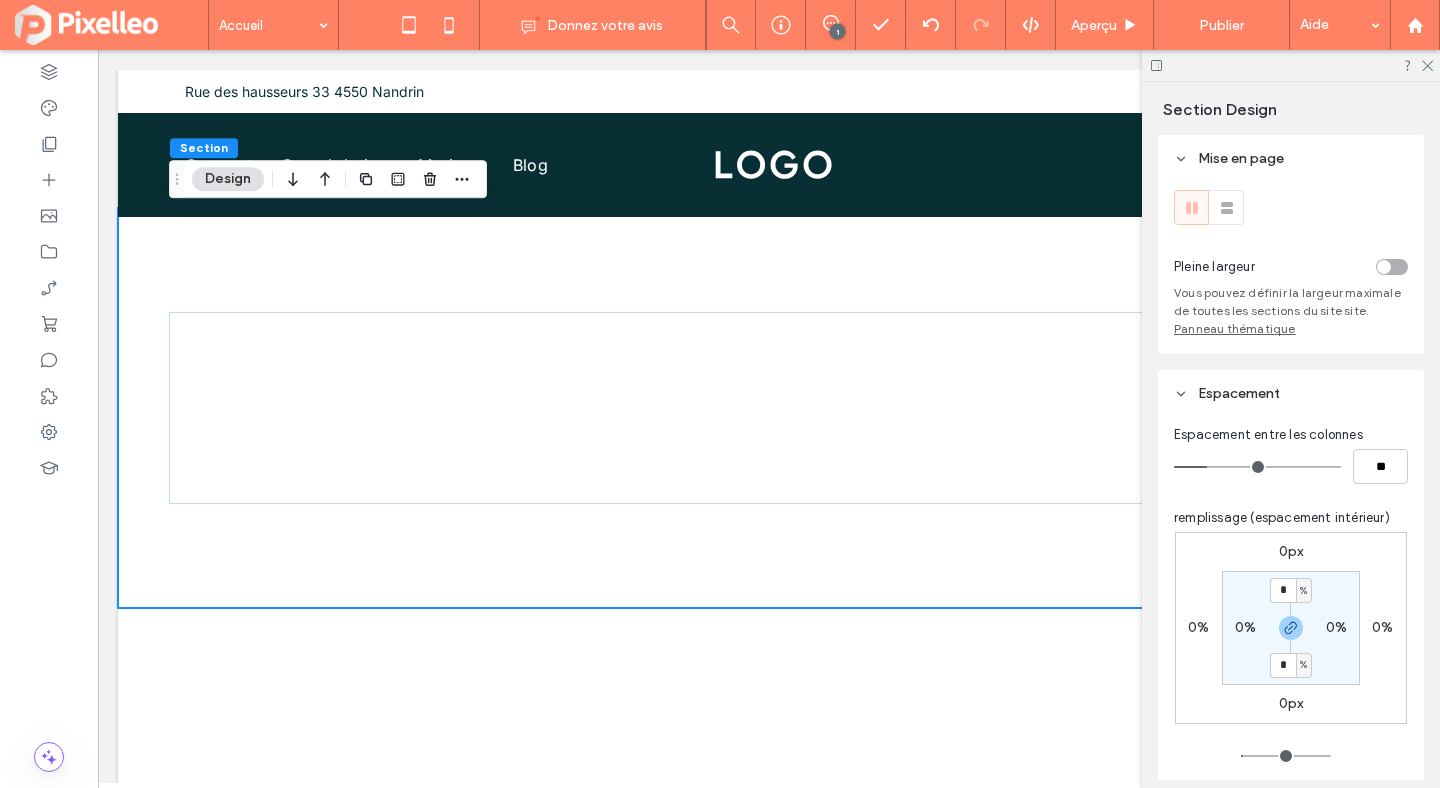 click at bounding box center [1392, 267] 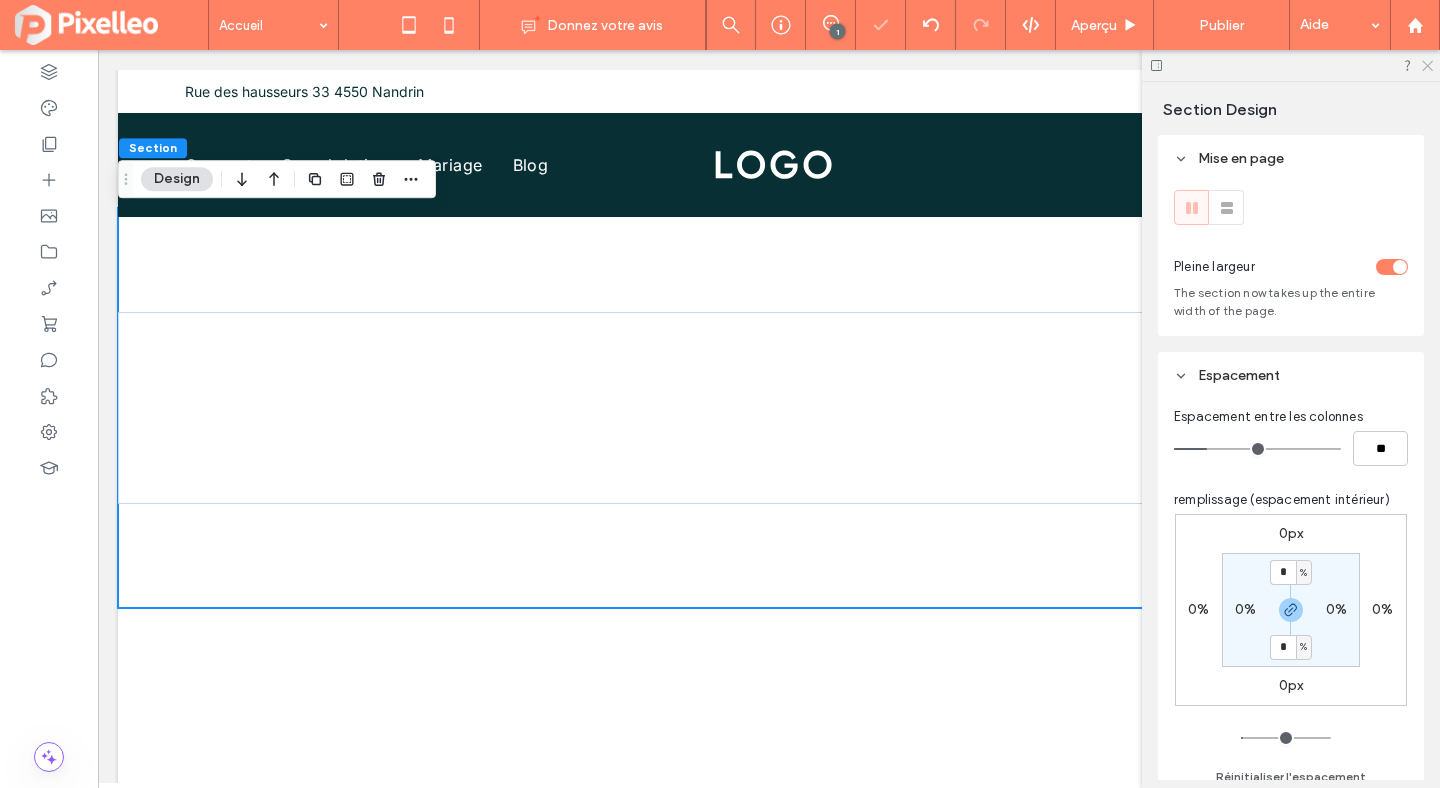 click 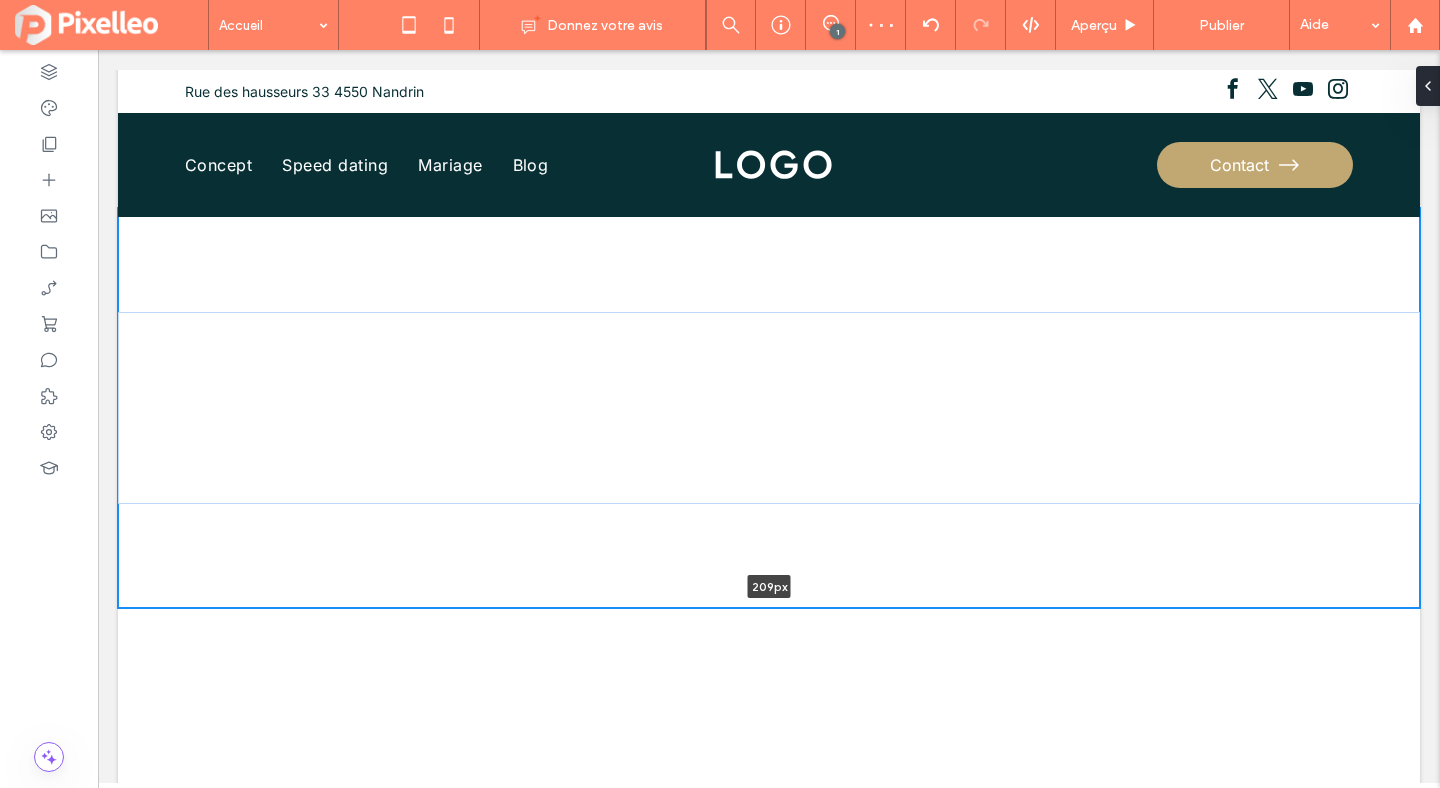 drag, startPoint x: 869, startPoint y: 608, endPoint x: 847, endPoint y: 417, distance: 192.26285 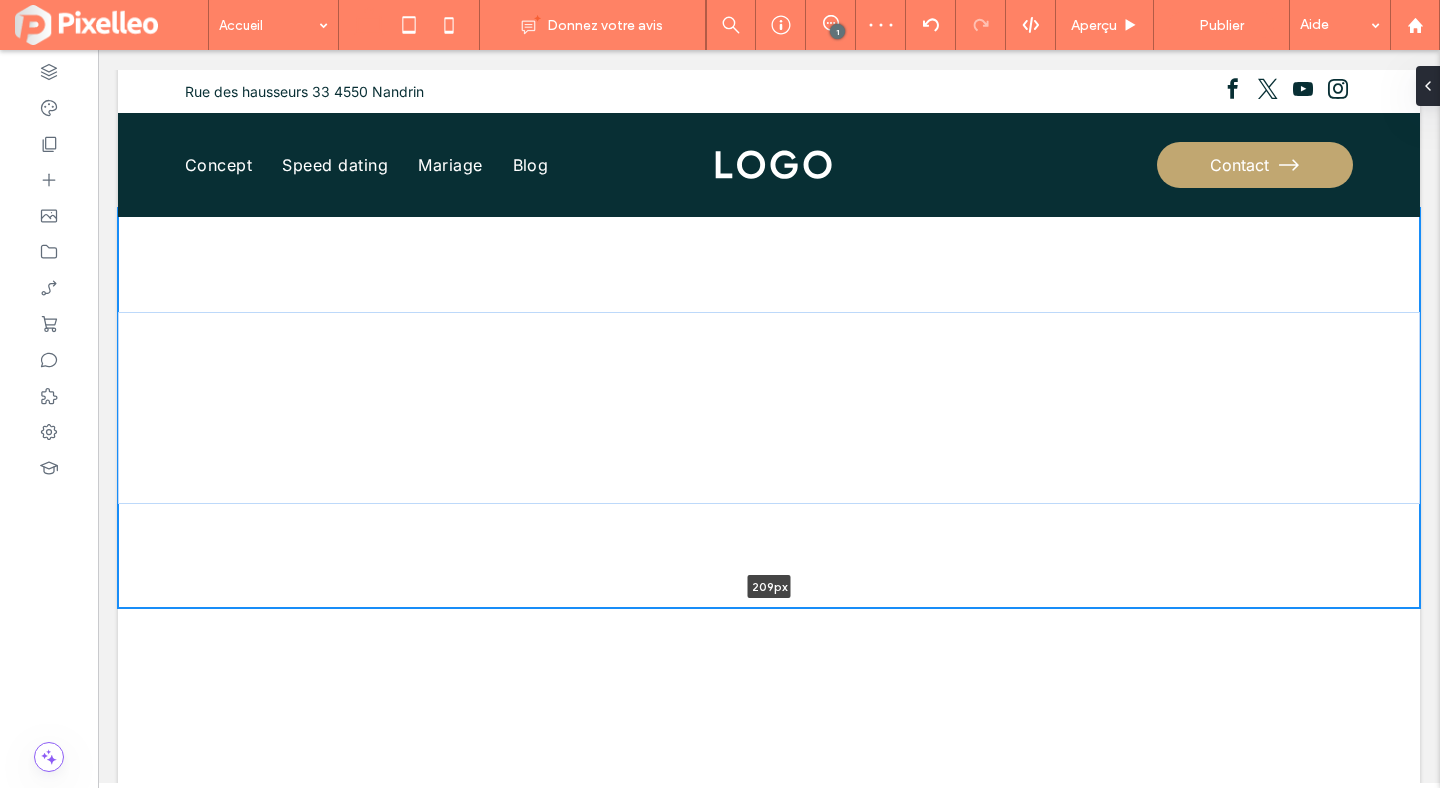 click on "Lorem ipsum dolor
Lorem ipsum dolor sit amet, consectetur adipiscing elit, sed do eiusmod tempor incididunt ut labore et dolore magna aliqua.
209px
Section + Ajouter une section" at bounding box center (769, 408) 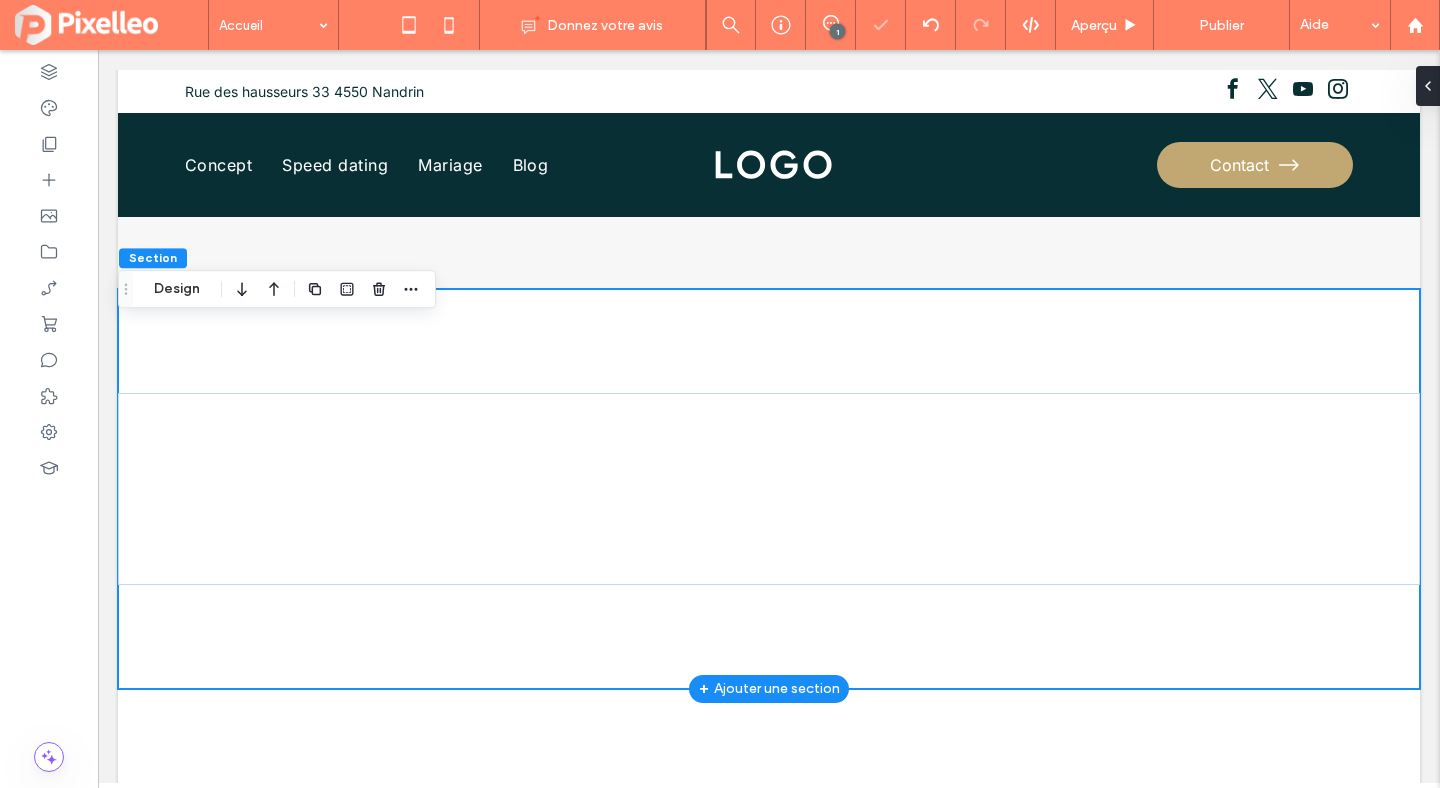 scroll, scrollTop: 6214, scrollLeft: 0, axis: vertical 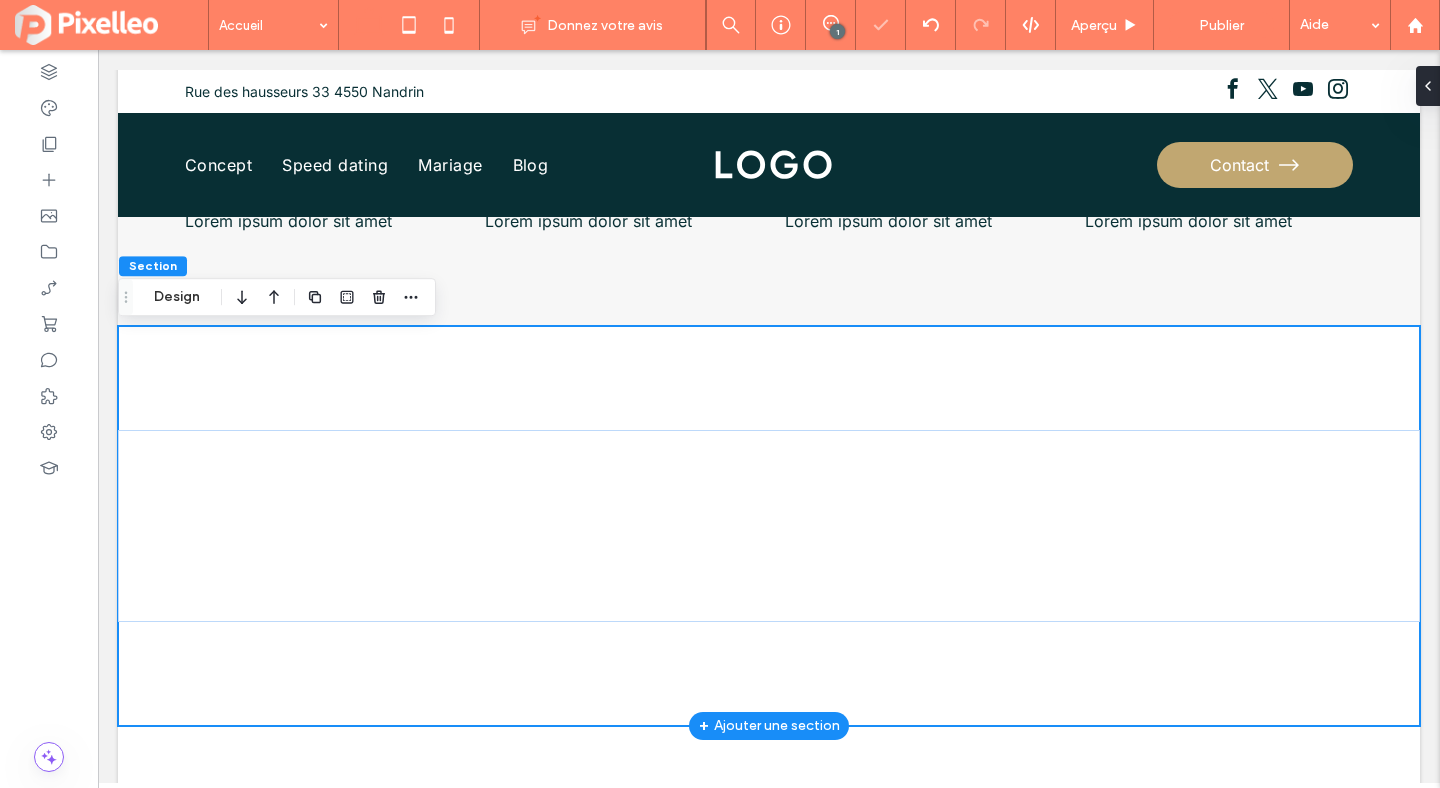 click on "Lorem ipsum dolor
Lorem ipsum dolor sit amet, consectetur adipiscing elit, sed do eiusmod tempor incididunt ut labore et dolore magna aliqua." at bounding box center [769, 526] 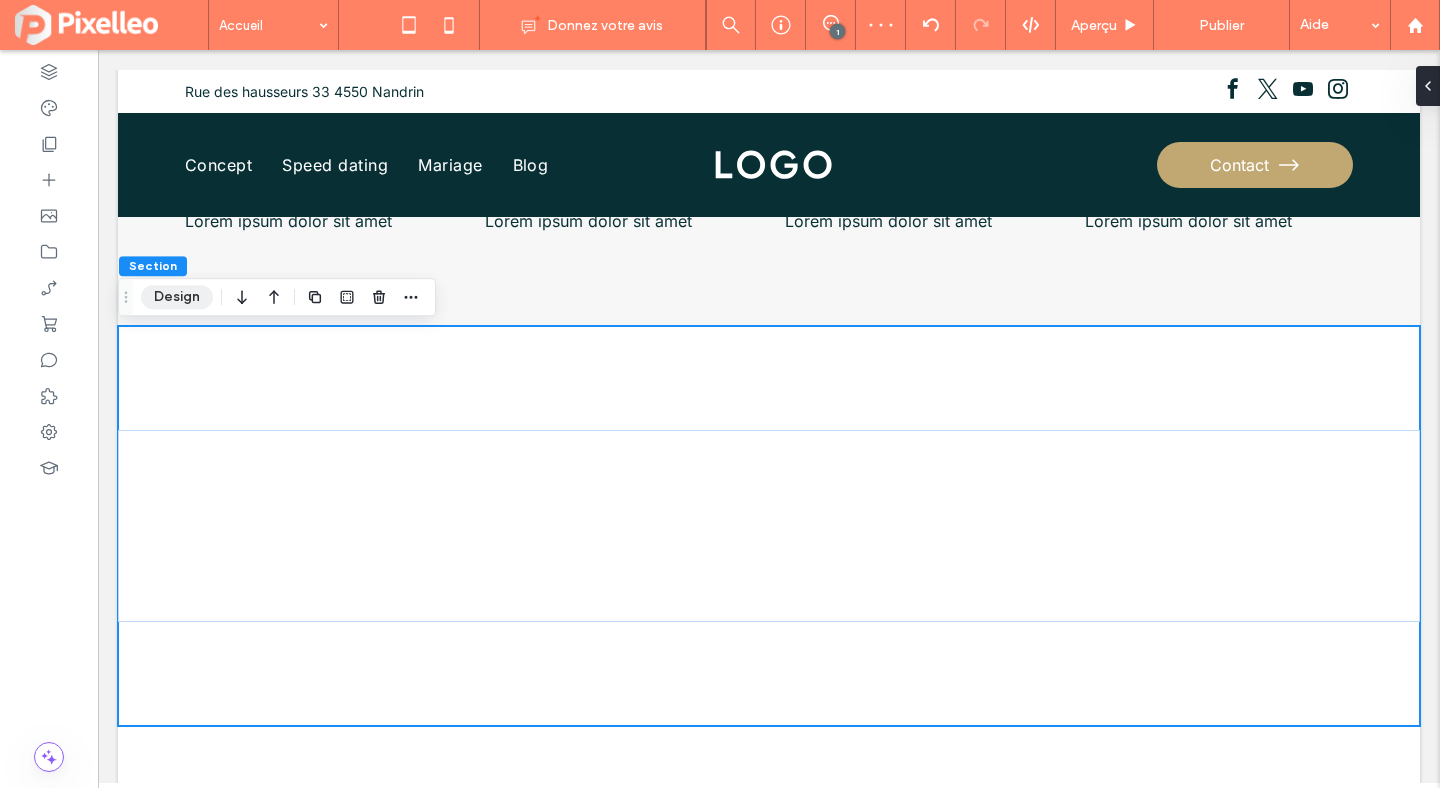 click on "Design" at bounding box center [177, 297] 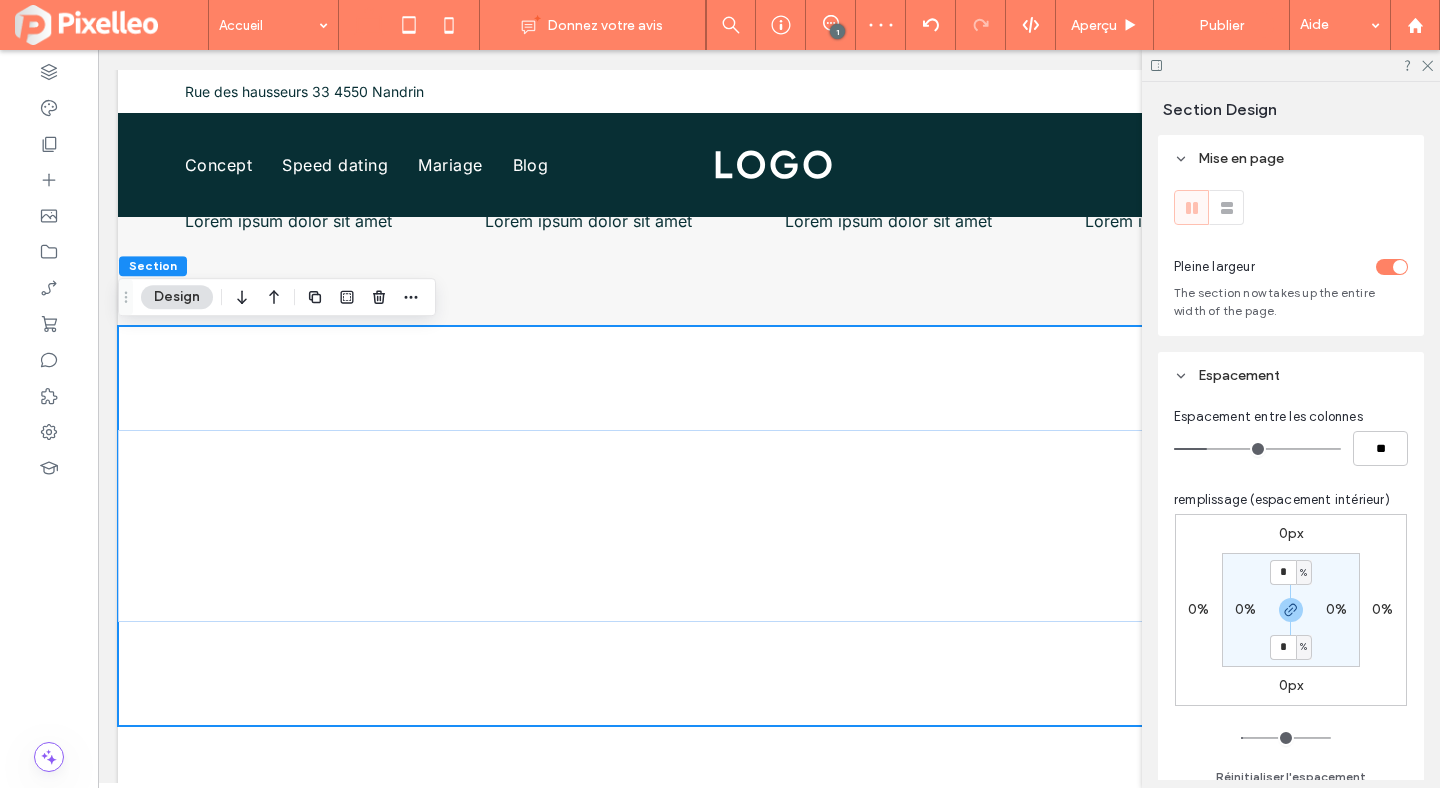 scroll, scrollTop: 8, scrollLeft: 0, axis: vertical 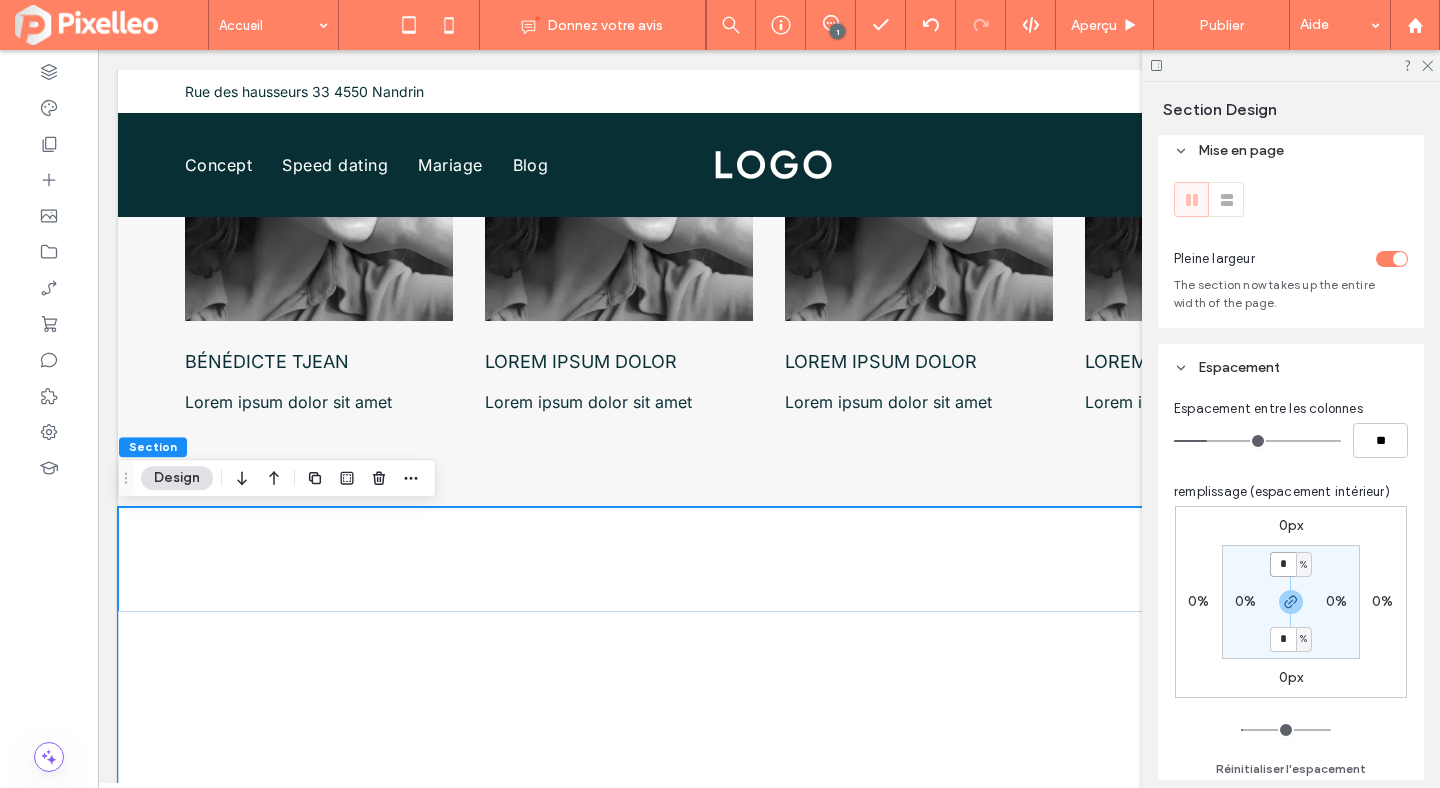 click on "*" at bounding box center [1283, 564] 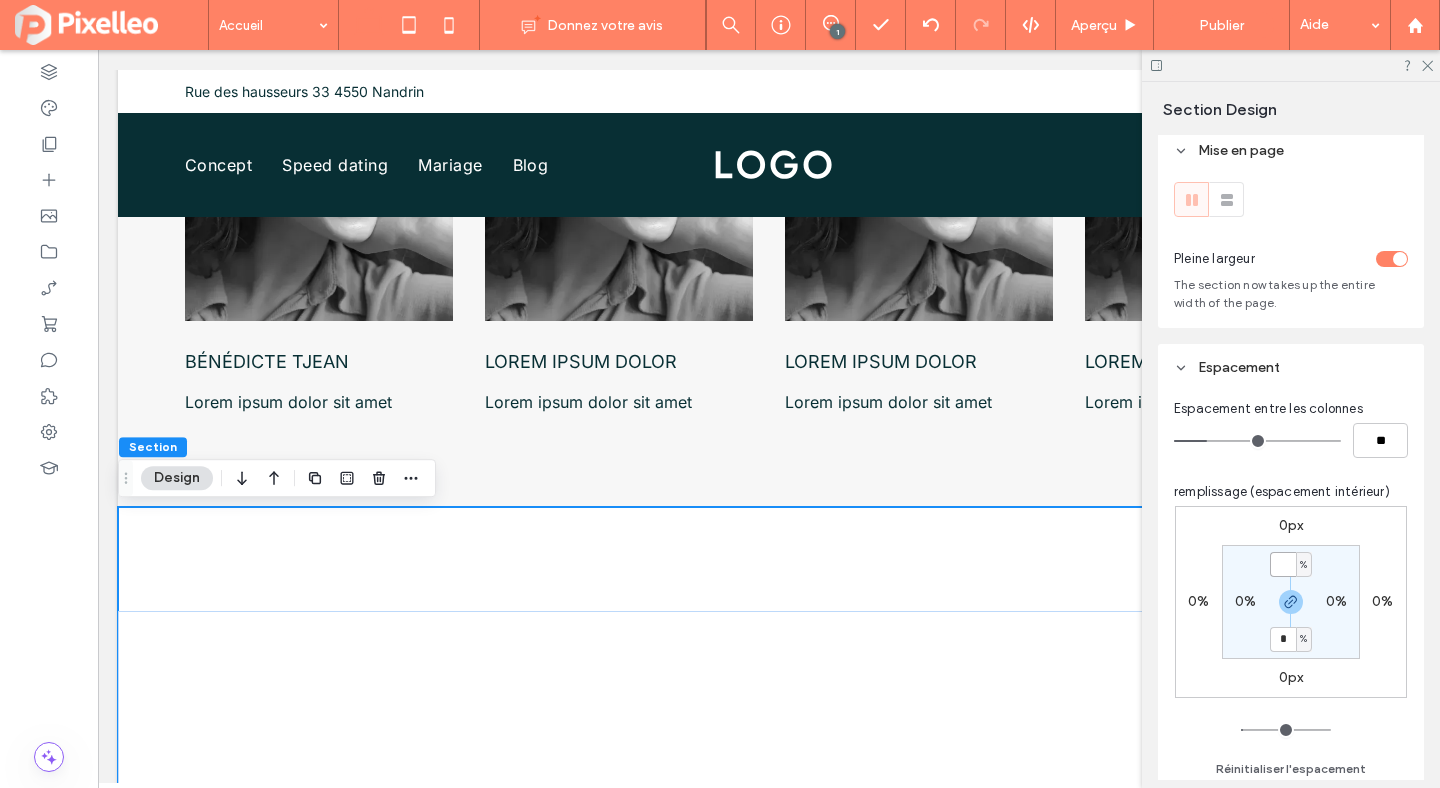 type on "*" 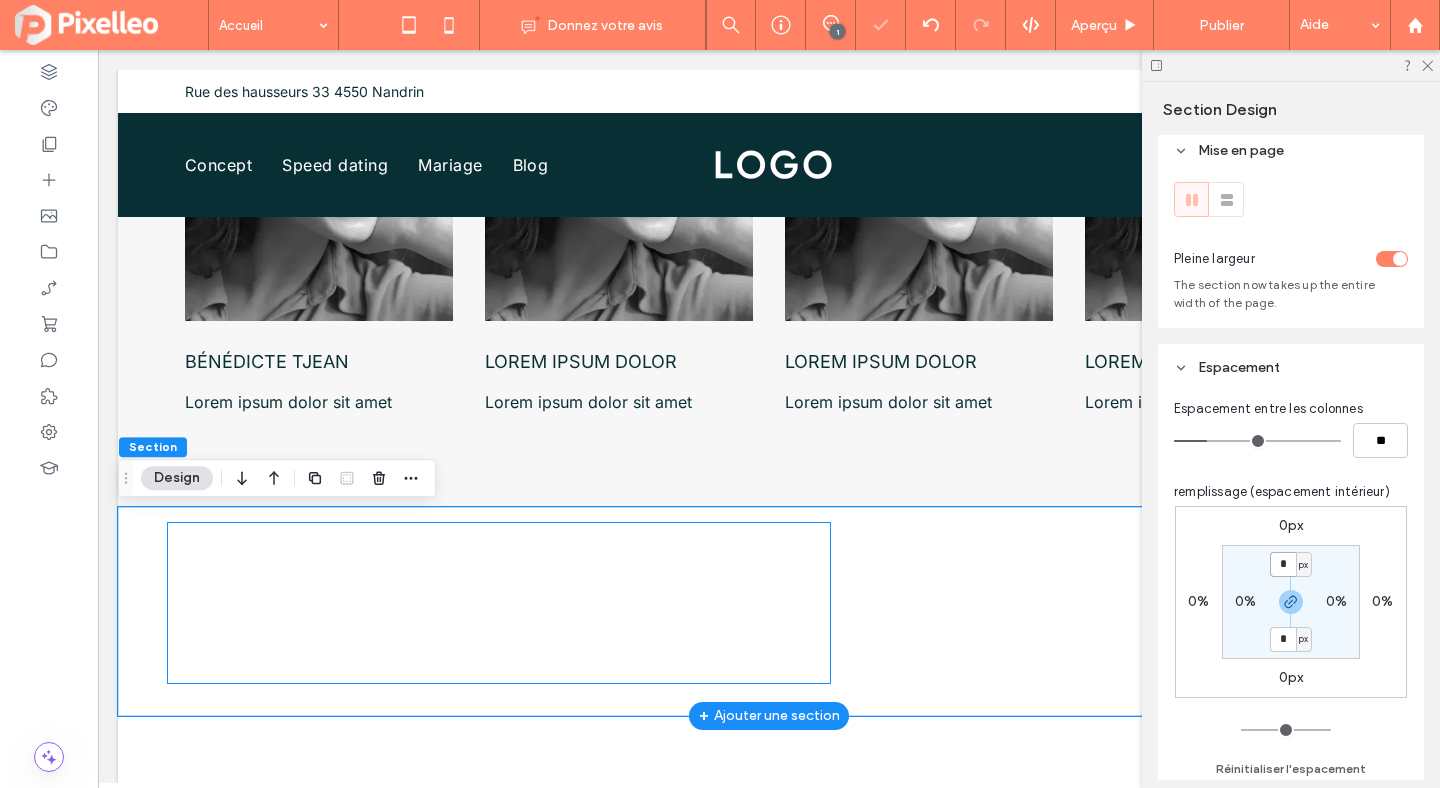 click on "Lorem ipsum dolor" at bounding box center [499, 575] 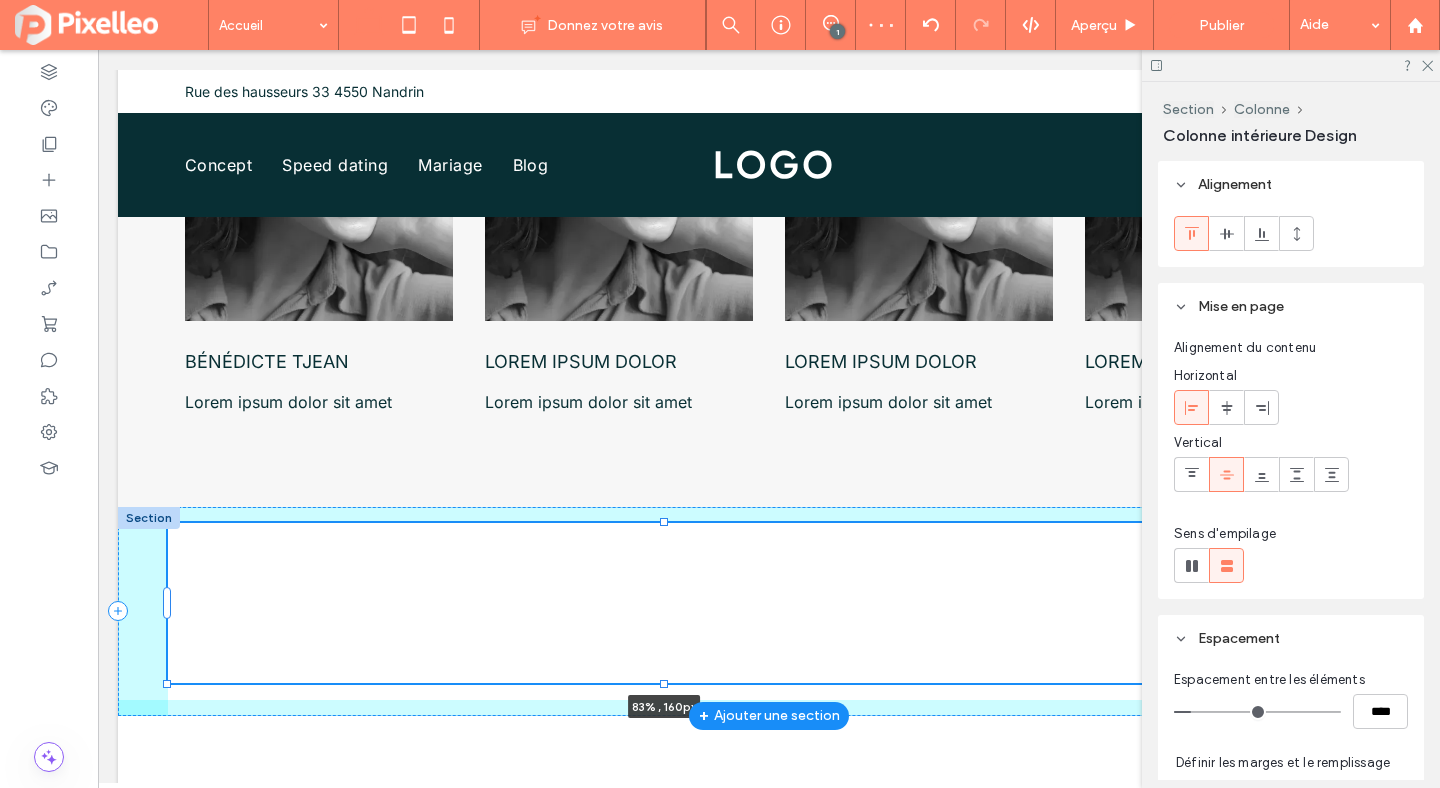 drag, startPoint x: 829, startPoint y: 608, endPoint x: 1159, endPoint y: 579, distance: 331.2718 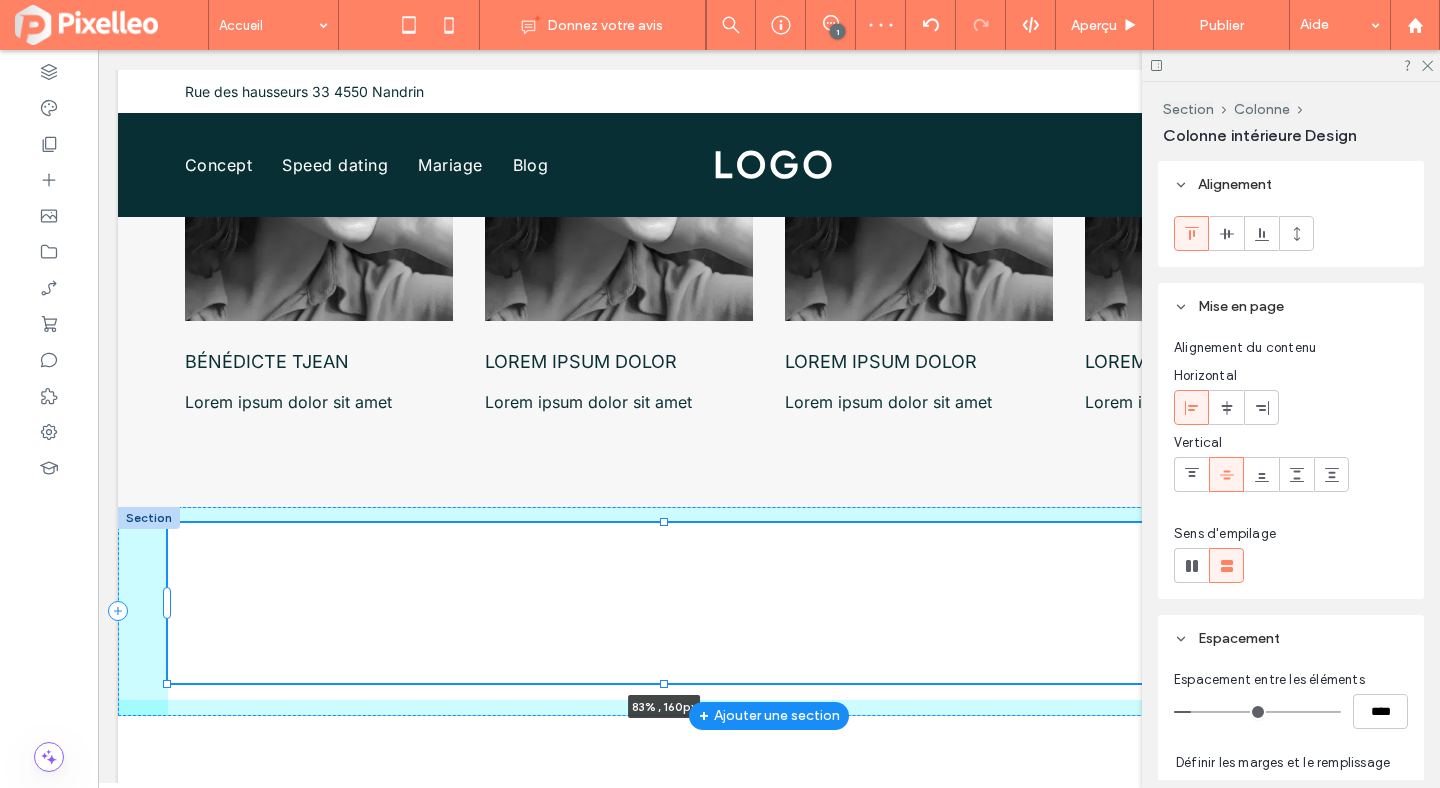 click at bounding box center (168, 523) 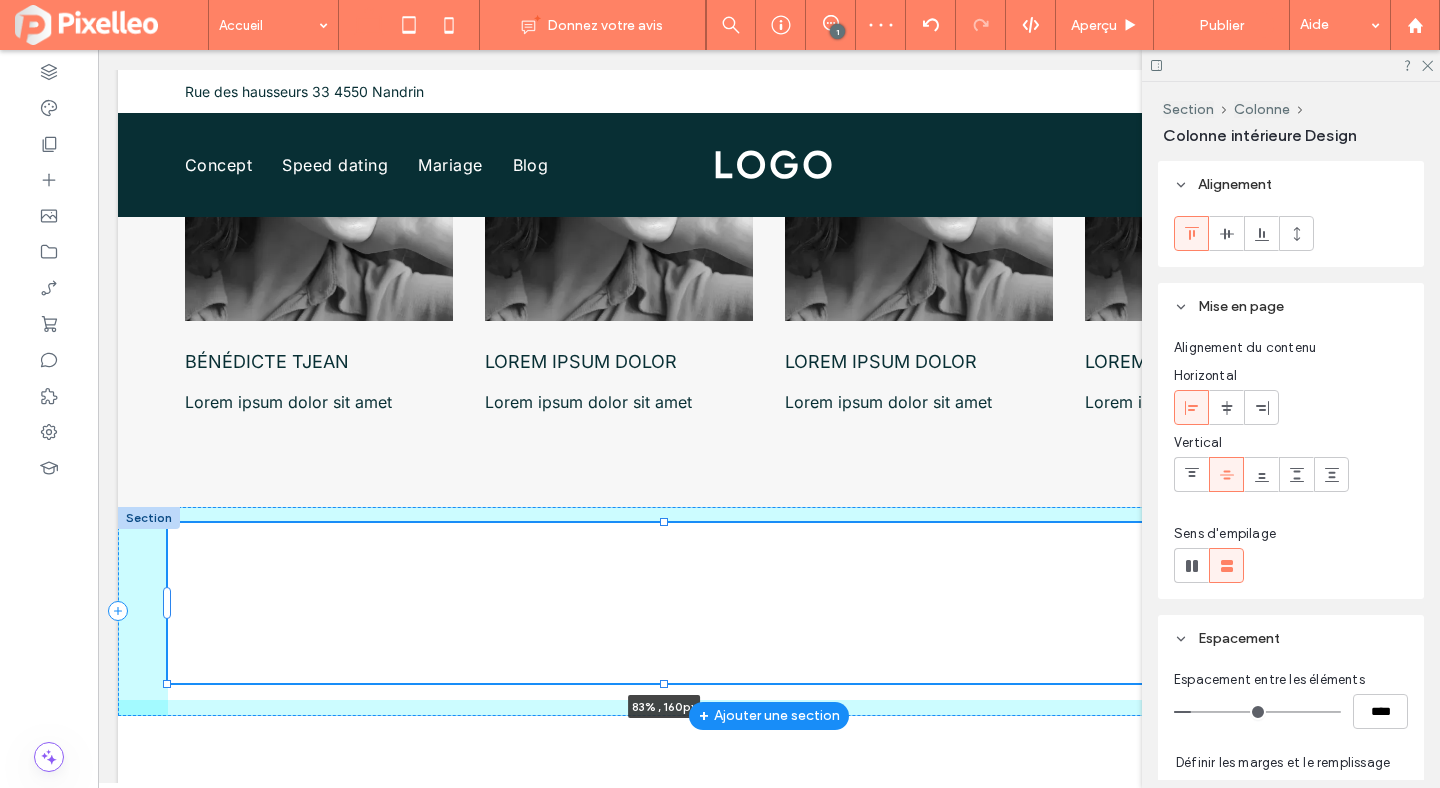 type on "**" 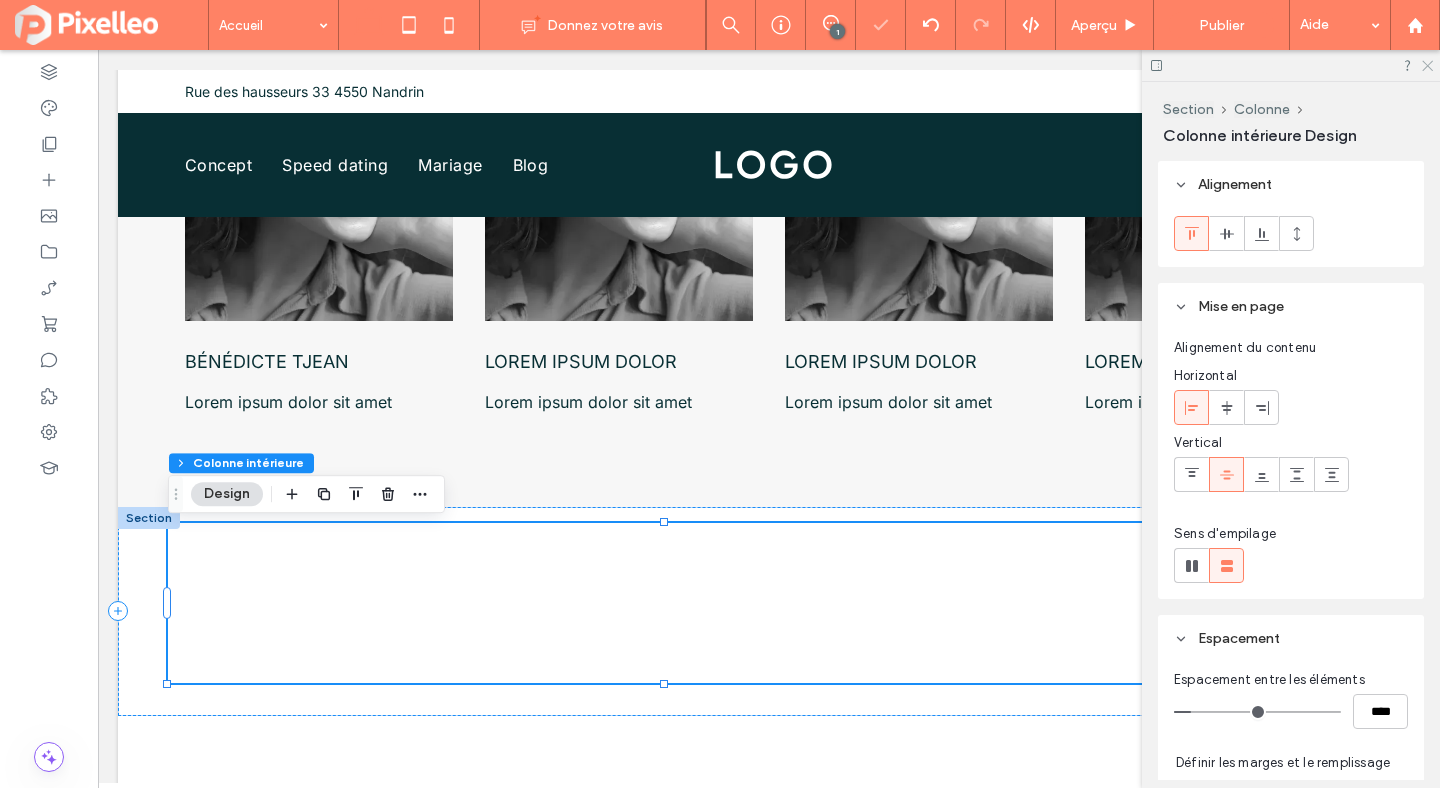 click 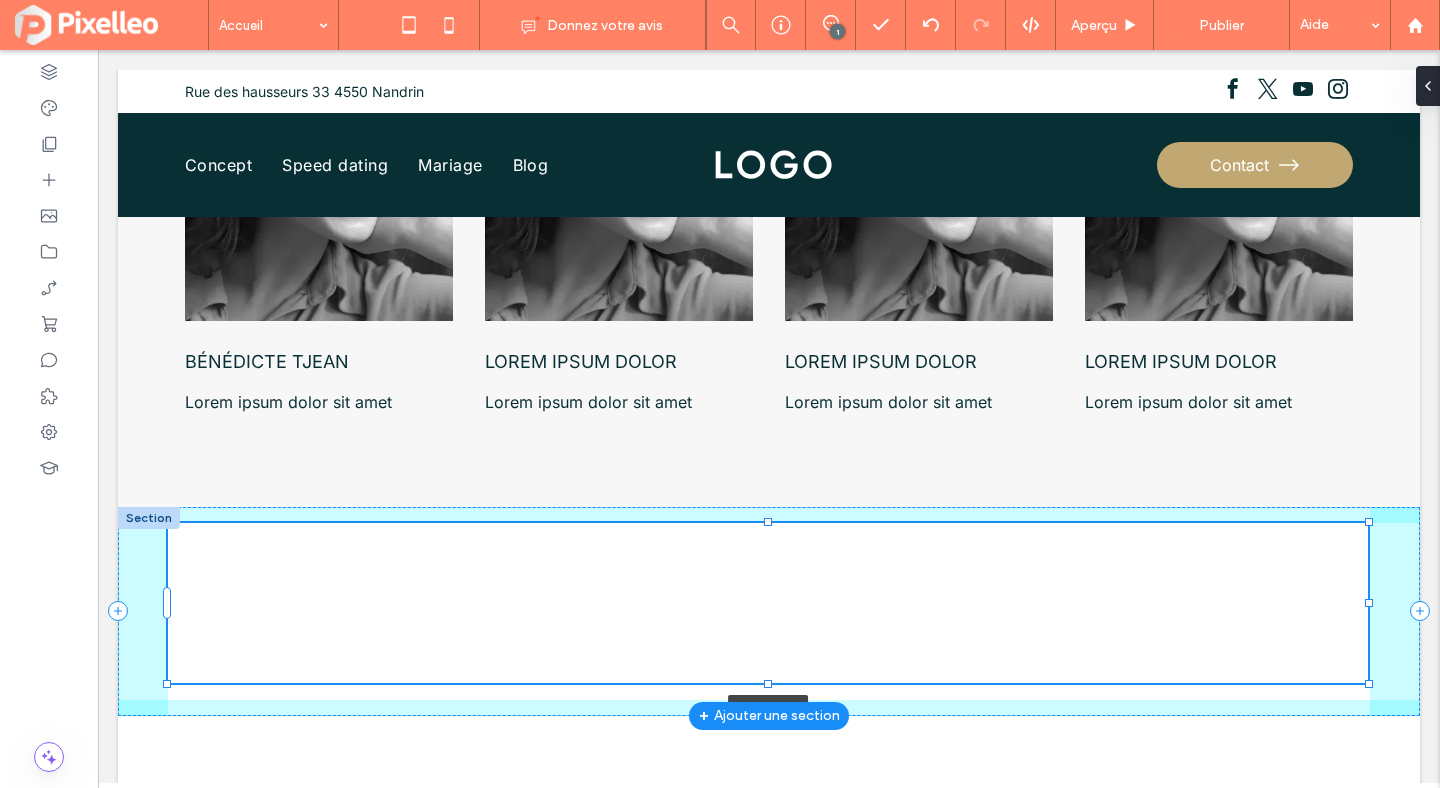 drag, startPoint x: 1157, startPoint y: 606, endPoint x: 1365, endPoint y: 601, distance: 208.06009 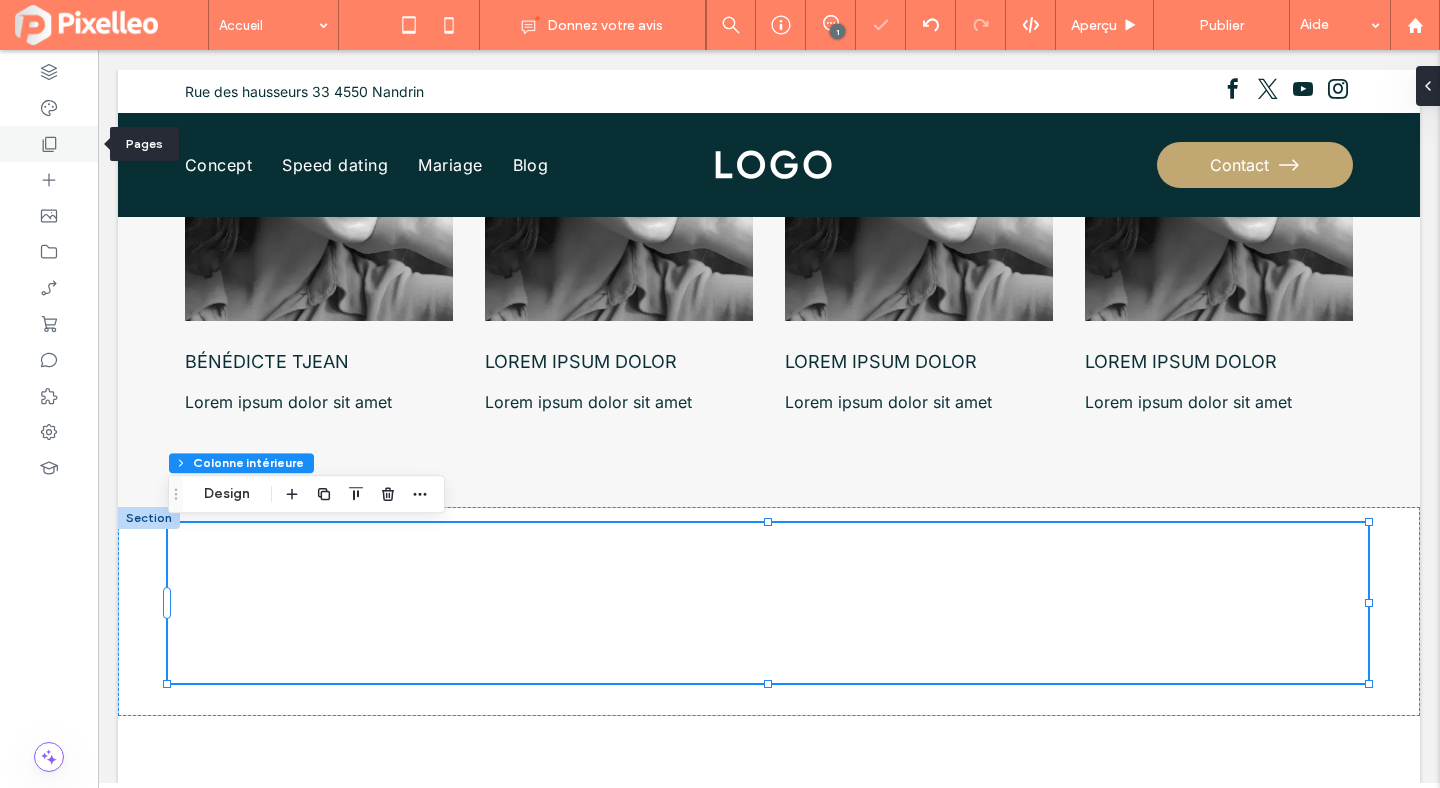 click 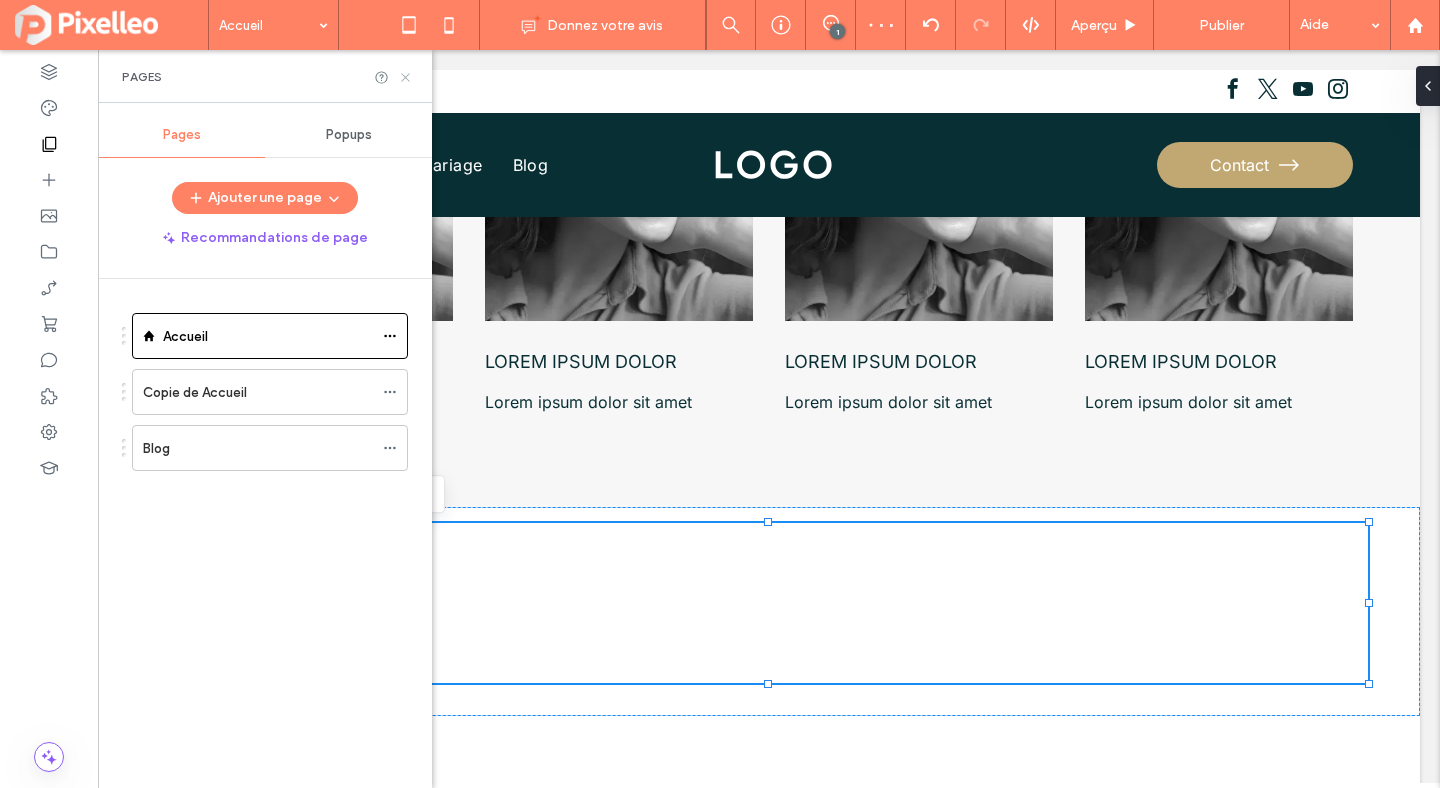 click 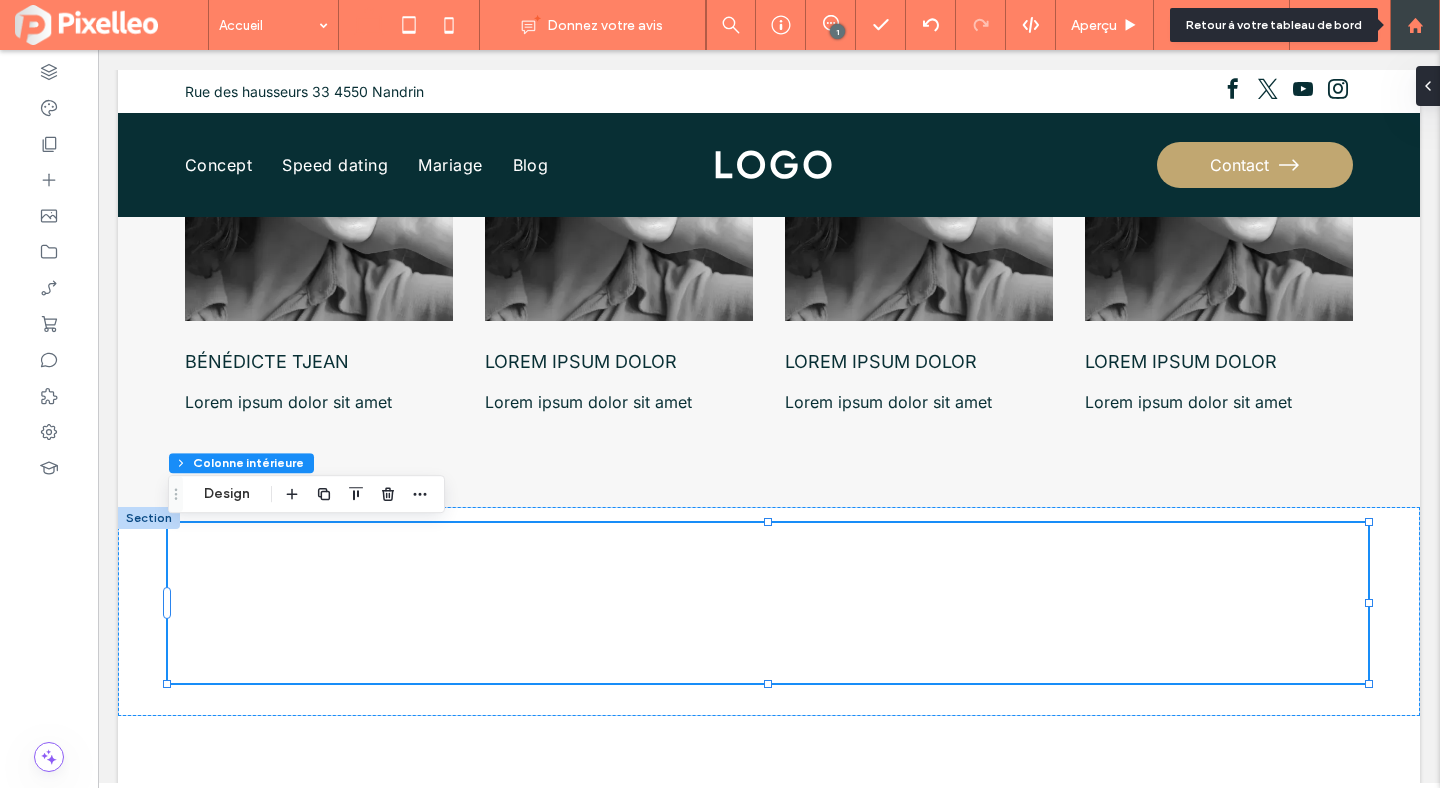 click 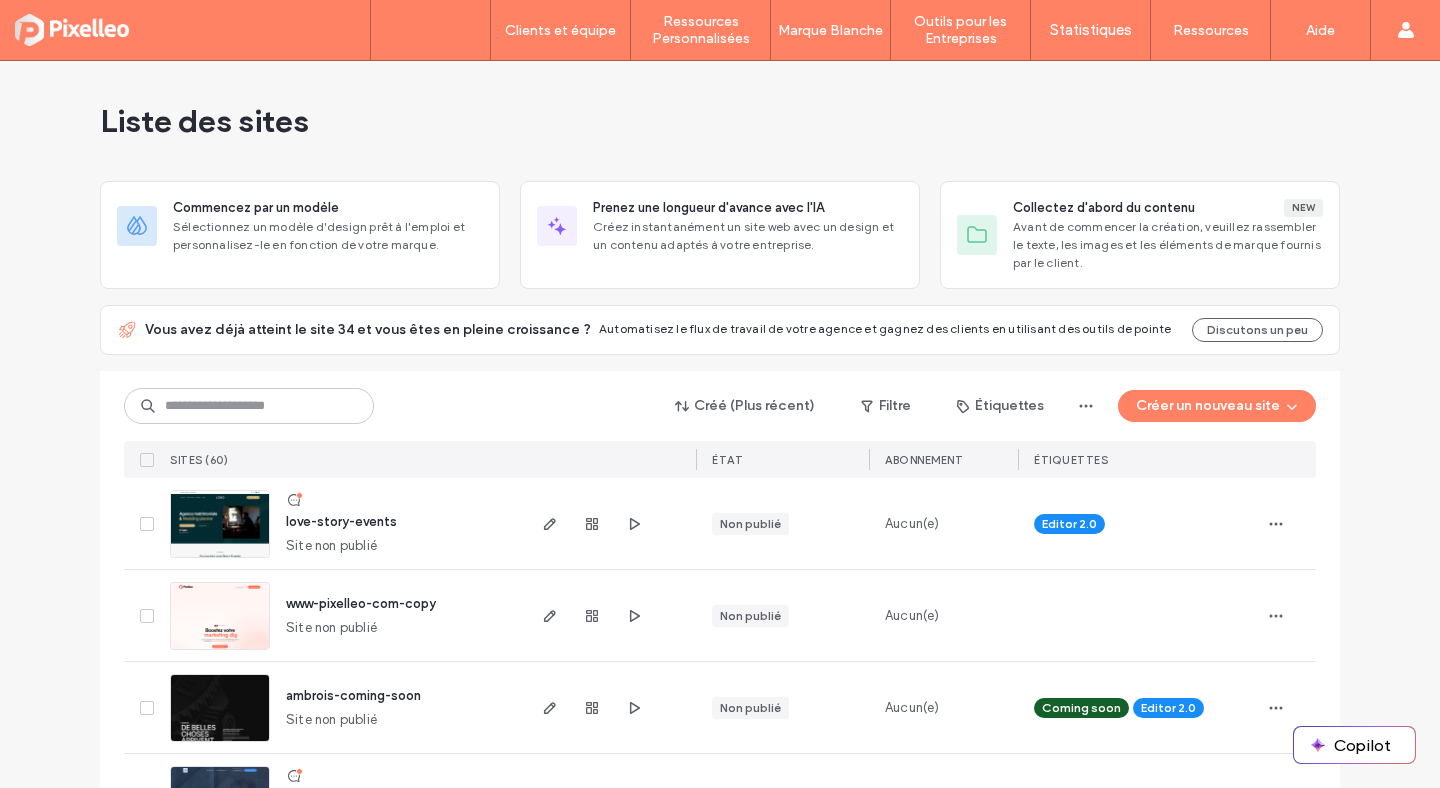 scroll, scrollTop: 0, scrollLeft: 0, axis: both 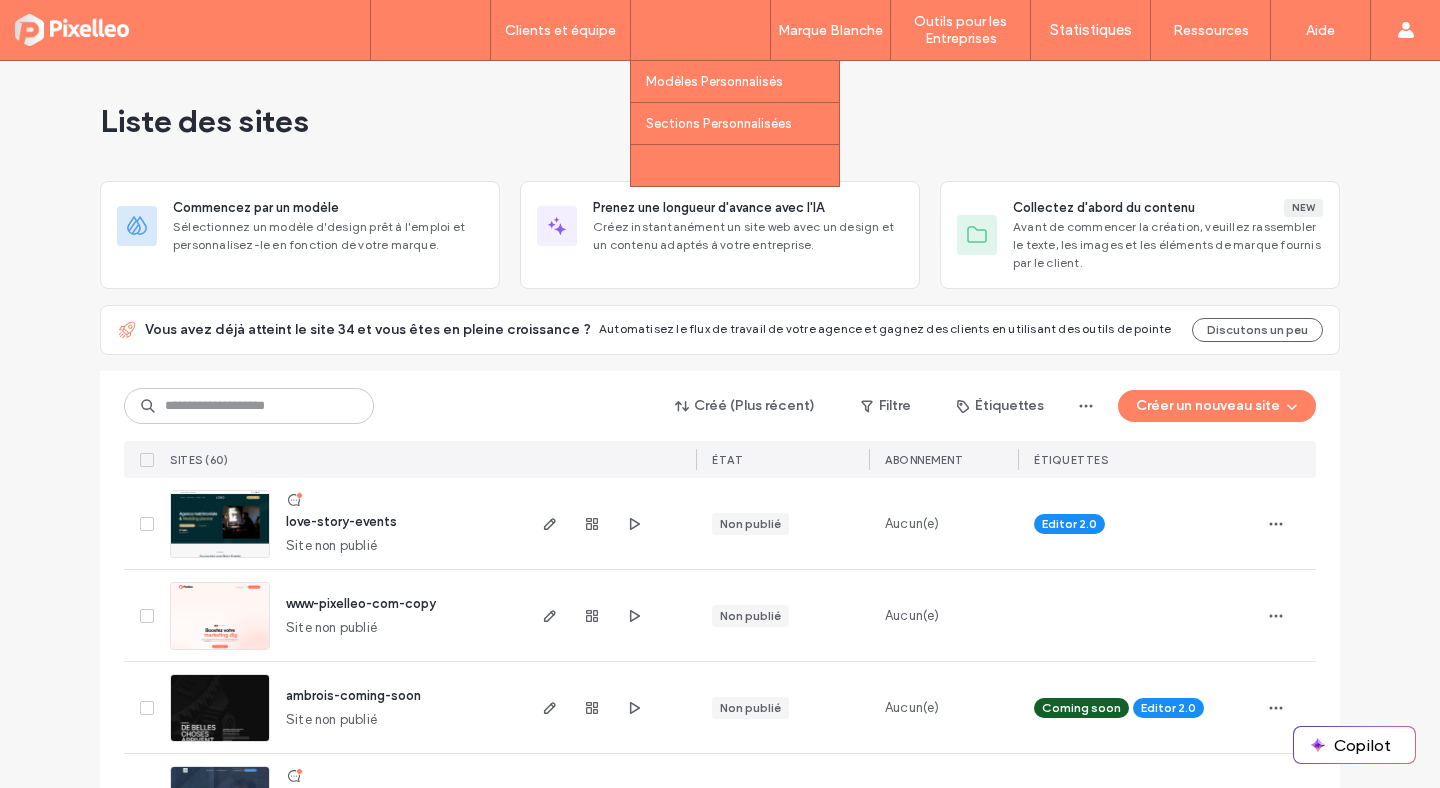 click on "Créateur de Widgets" at bounding box center [708, 165] 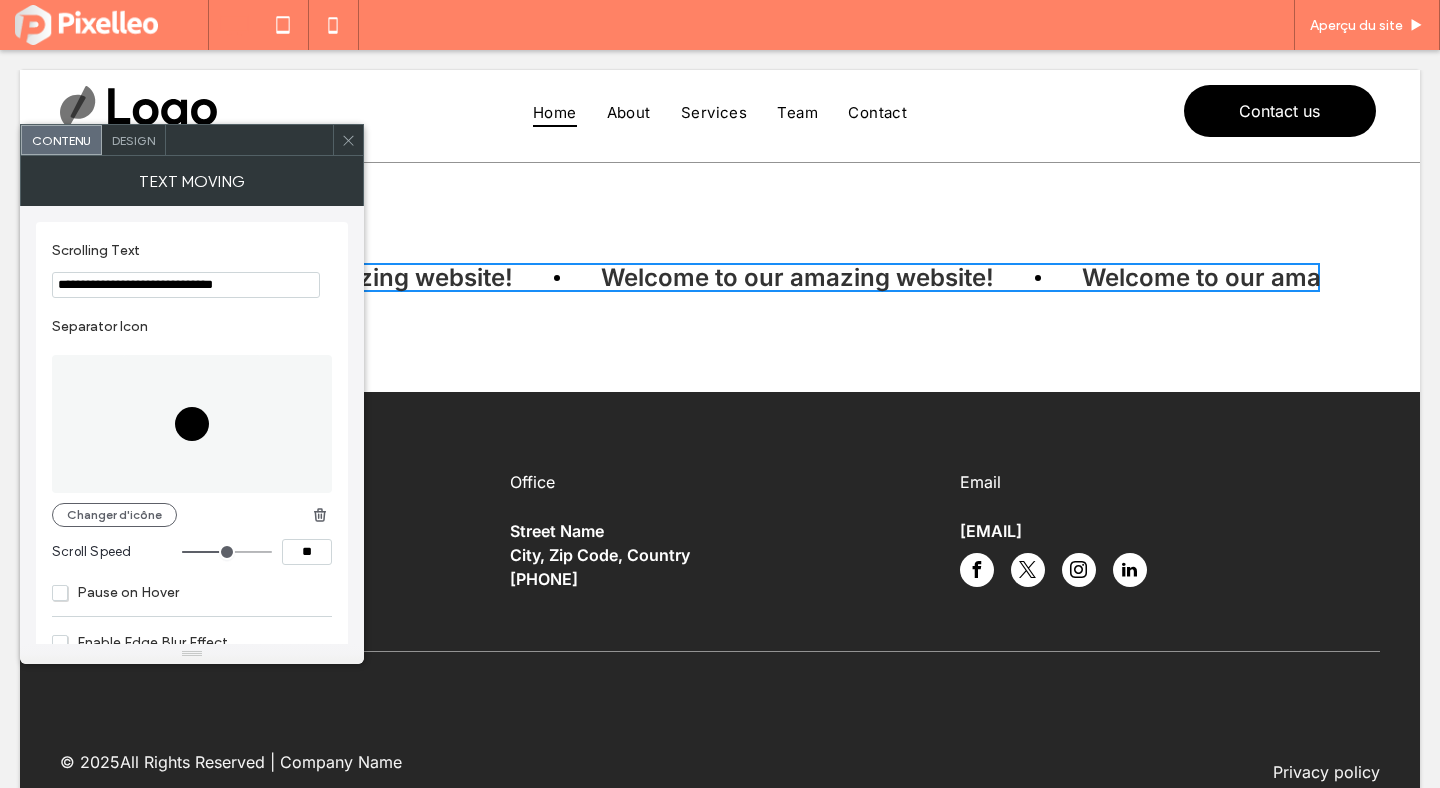 scroll, scrollTop: 0, scrollLeft: 0, axis: both 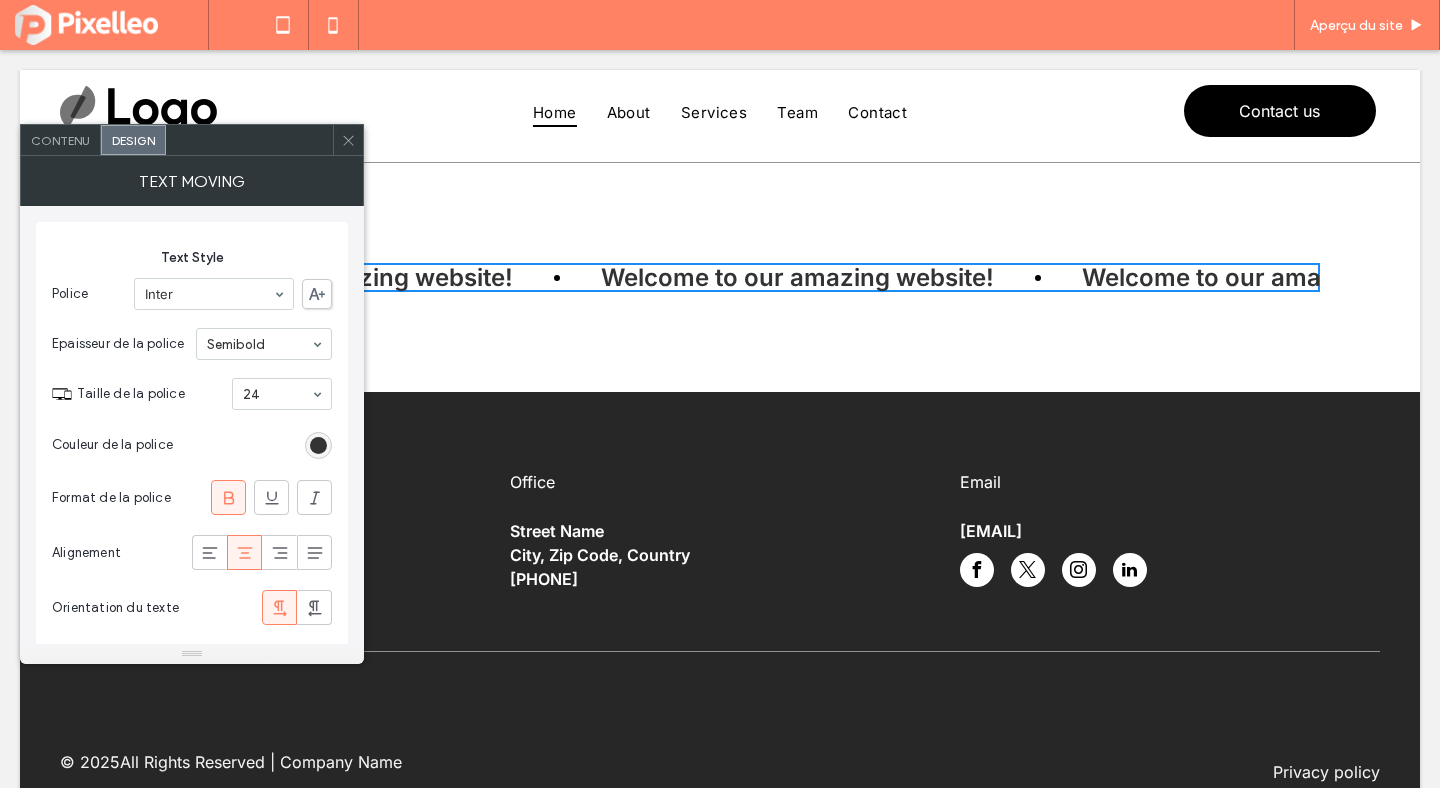 click 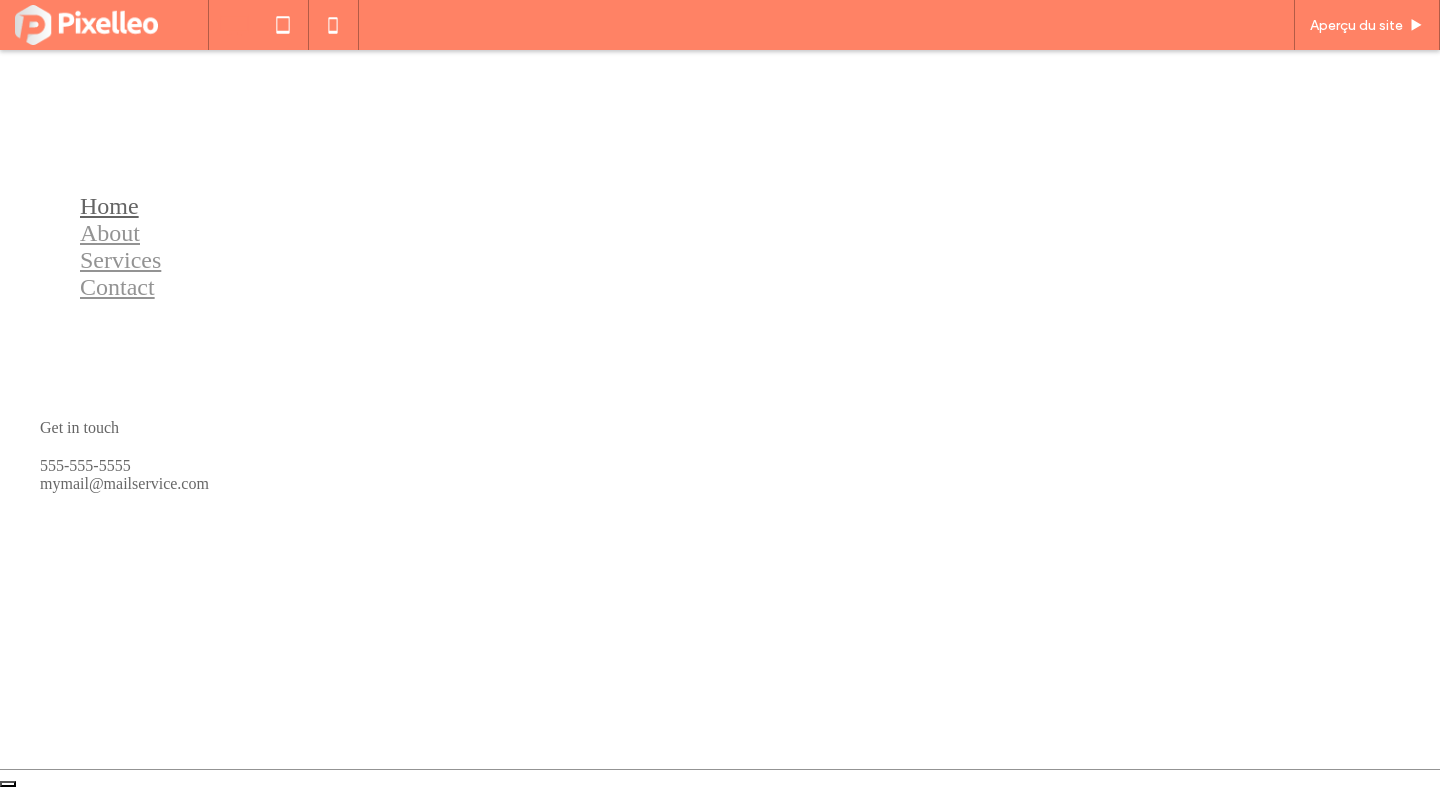 scroll, scrollTop: 0, scrollLeft: 0, axis: both 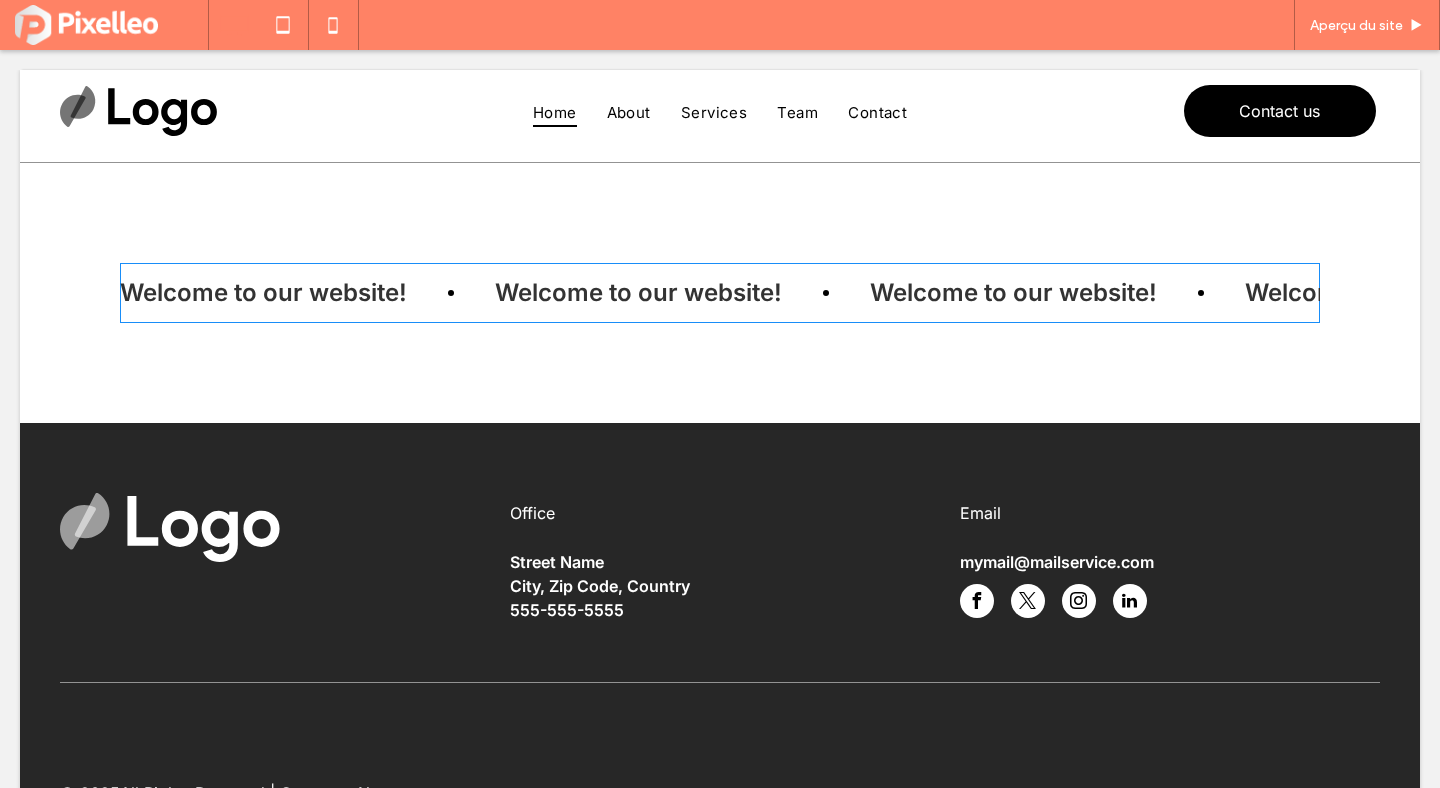 click at bounding box center (720, 293) 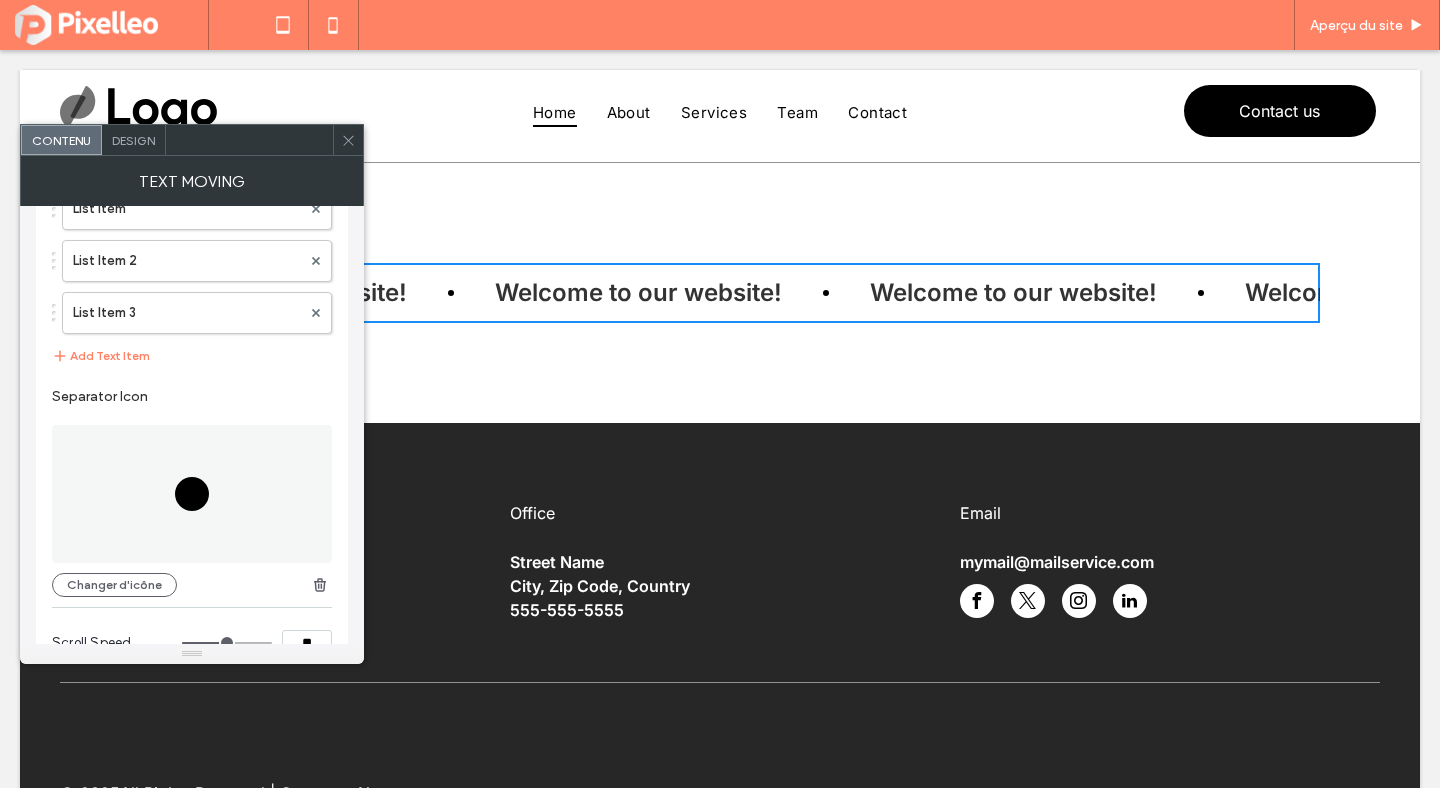 scroll, scrollTop: 317, scrollLeft: 0, axis: vertical 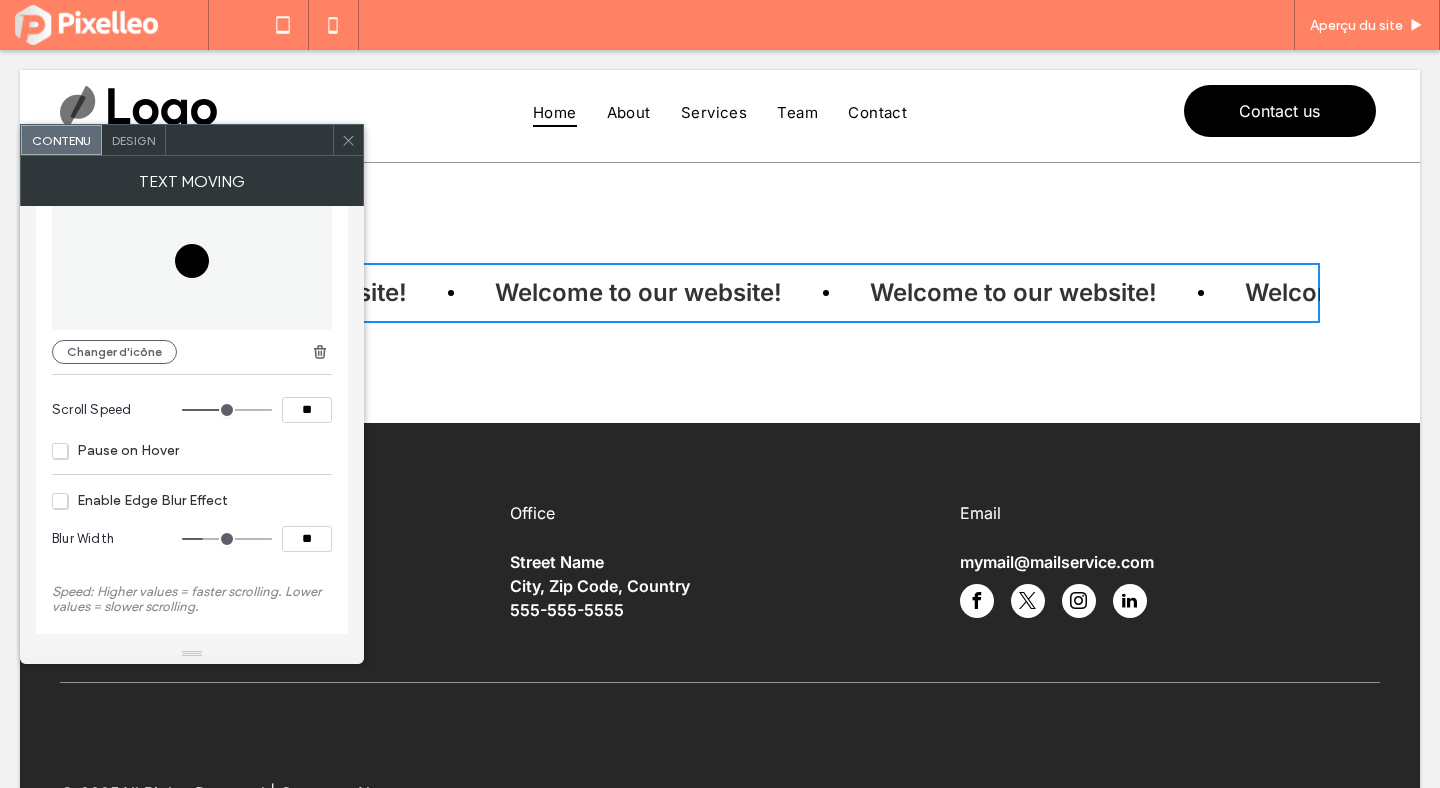 click on "Enable Edge Blur Effect" at bounding box center [140, 500] 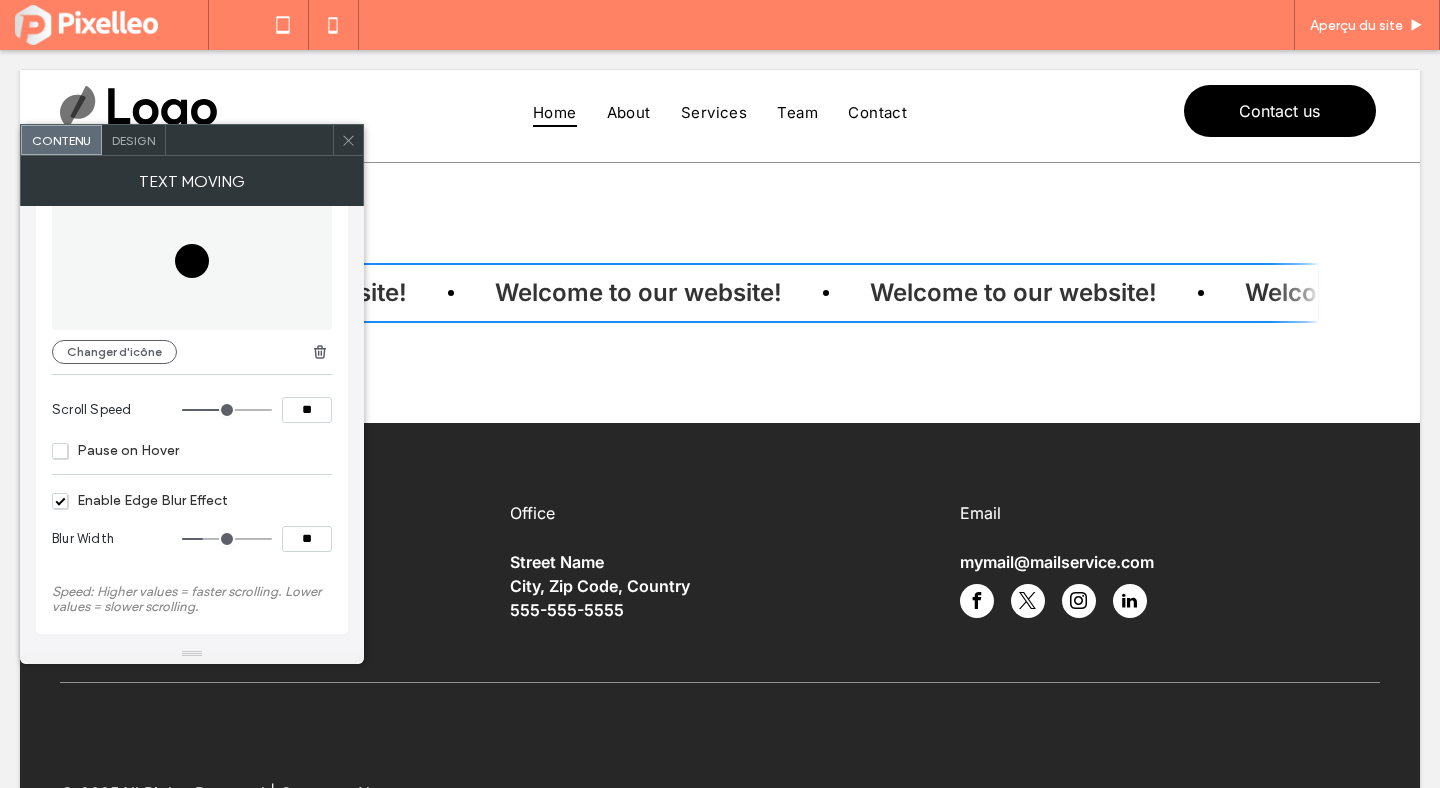 type on "**" 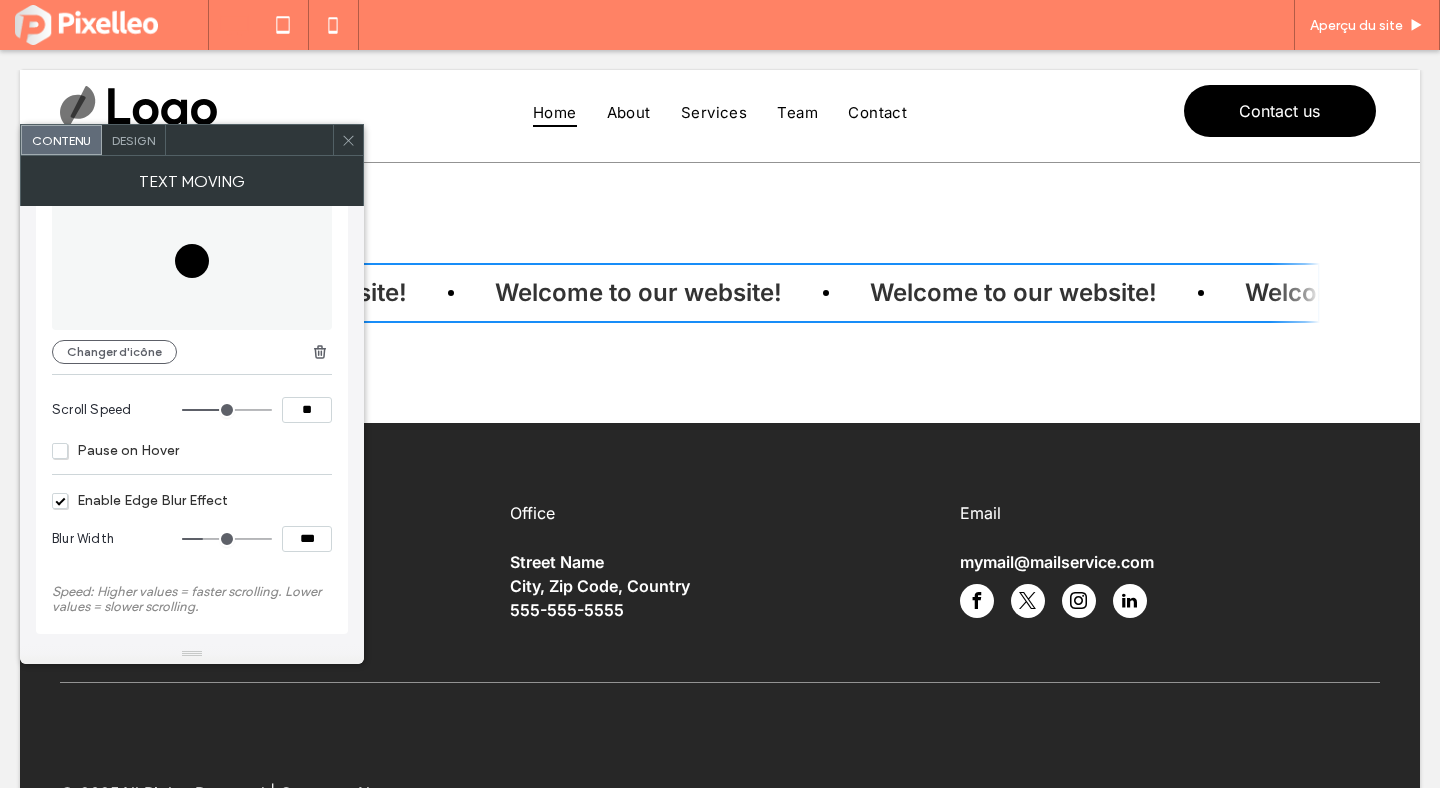 type on "***" 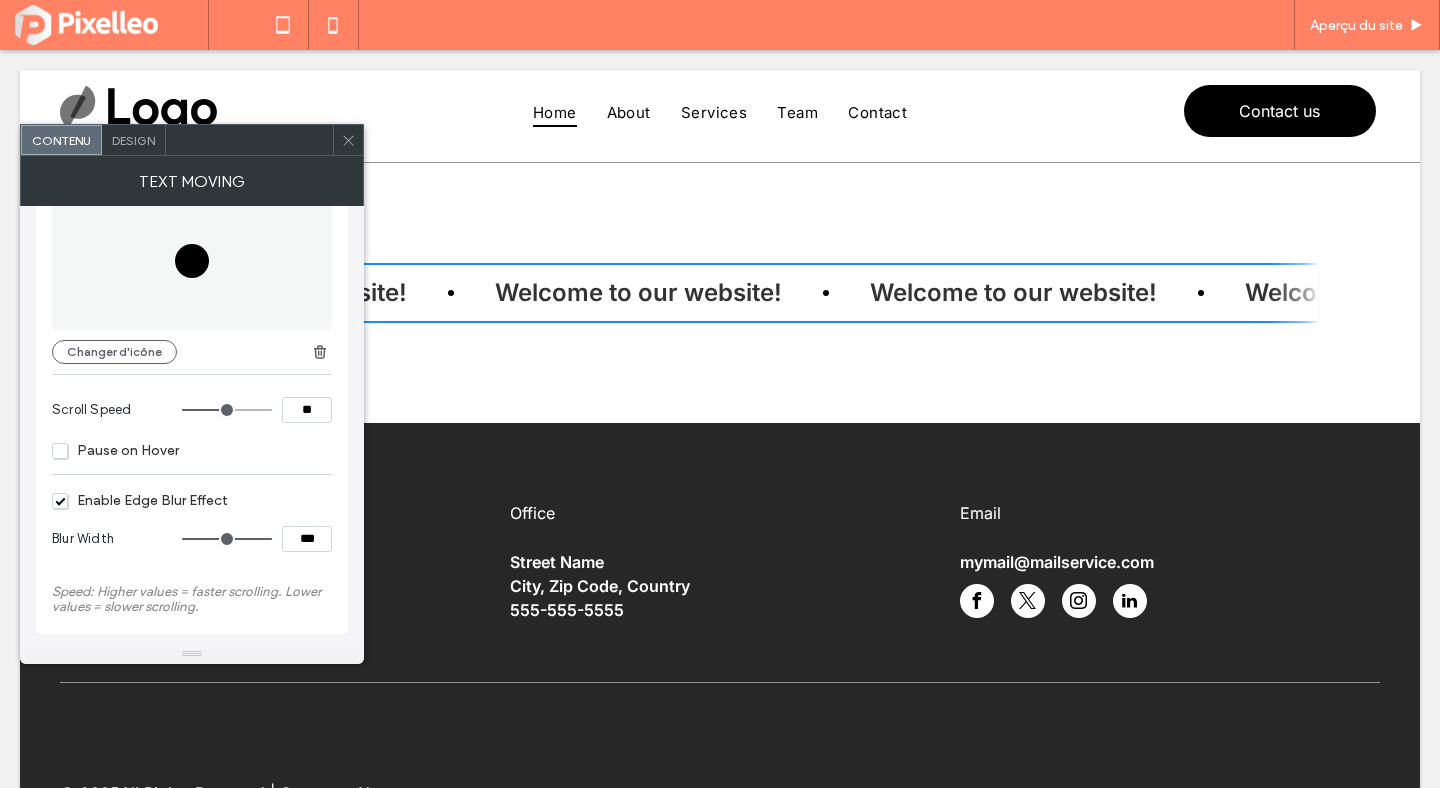 drag, startPoint x: 208, startPoint y: 536, endPoint x: 290, endPoint y: 538, distance: 82.02438 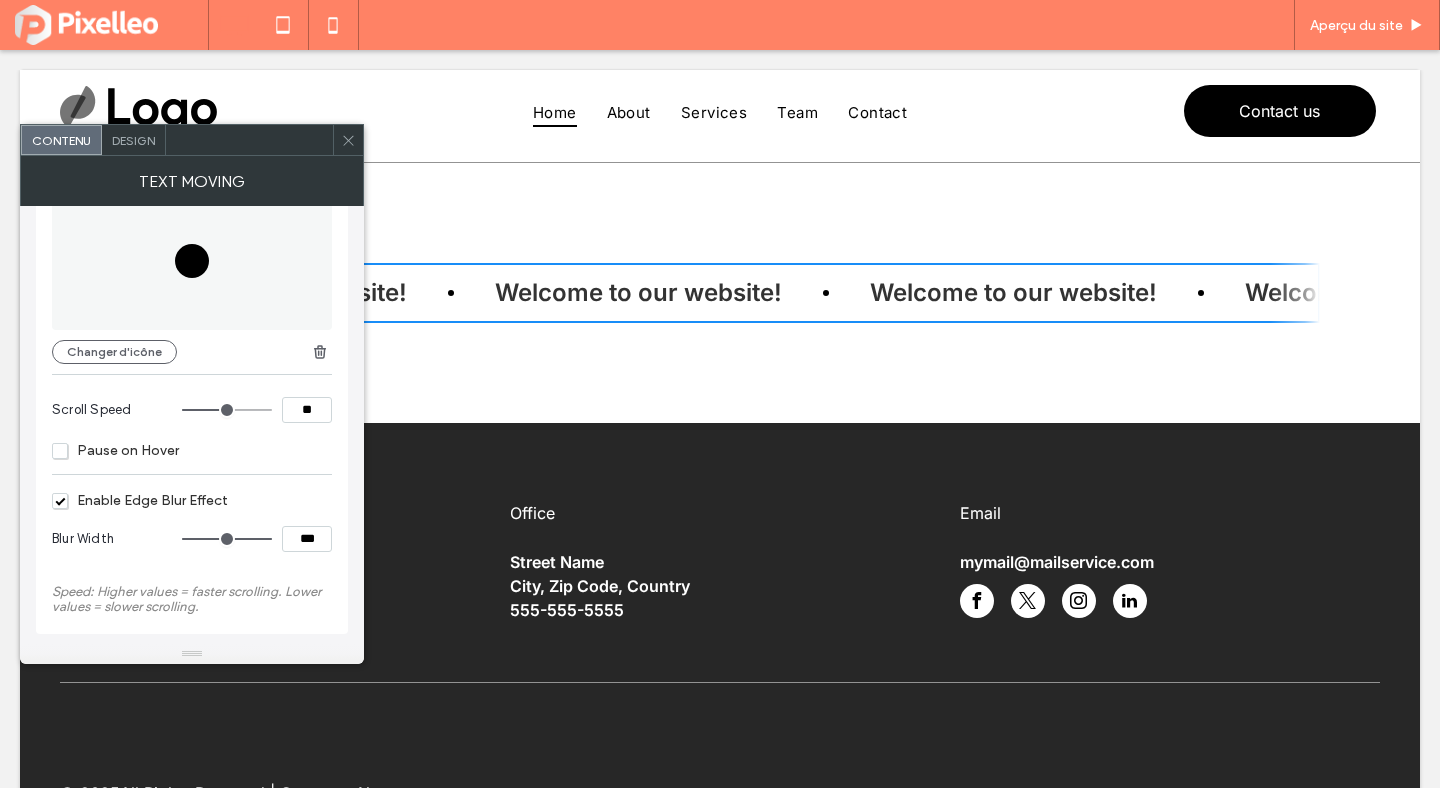 click at bounding box center (227, 539) 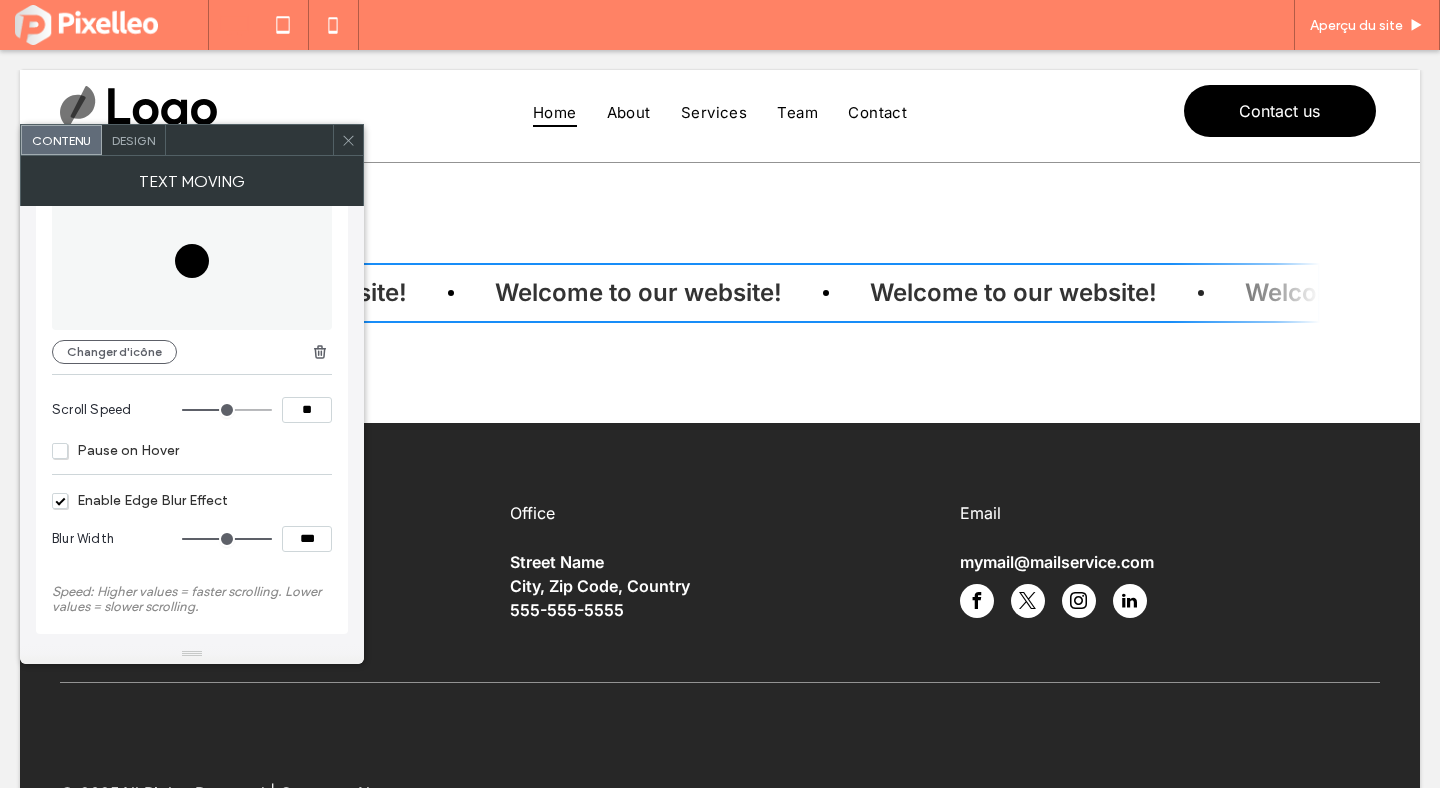 type on "***" 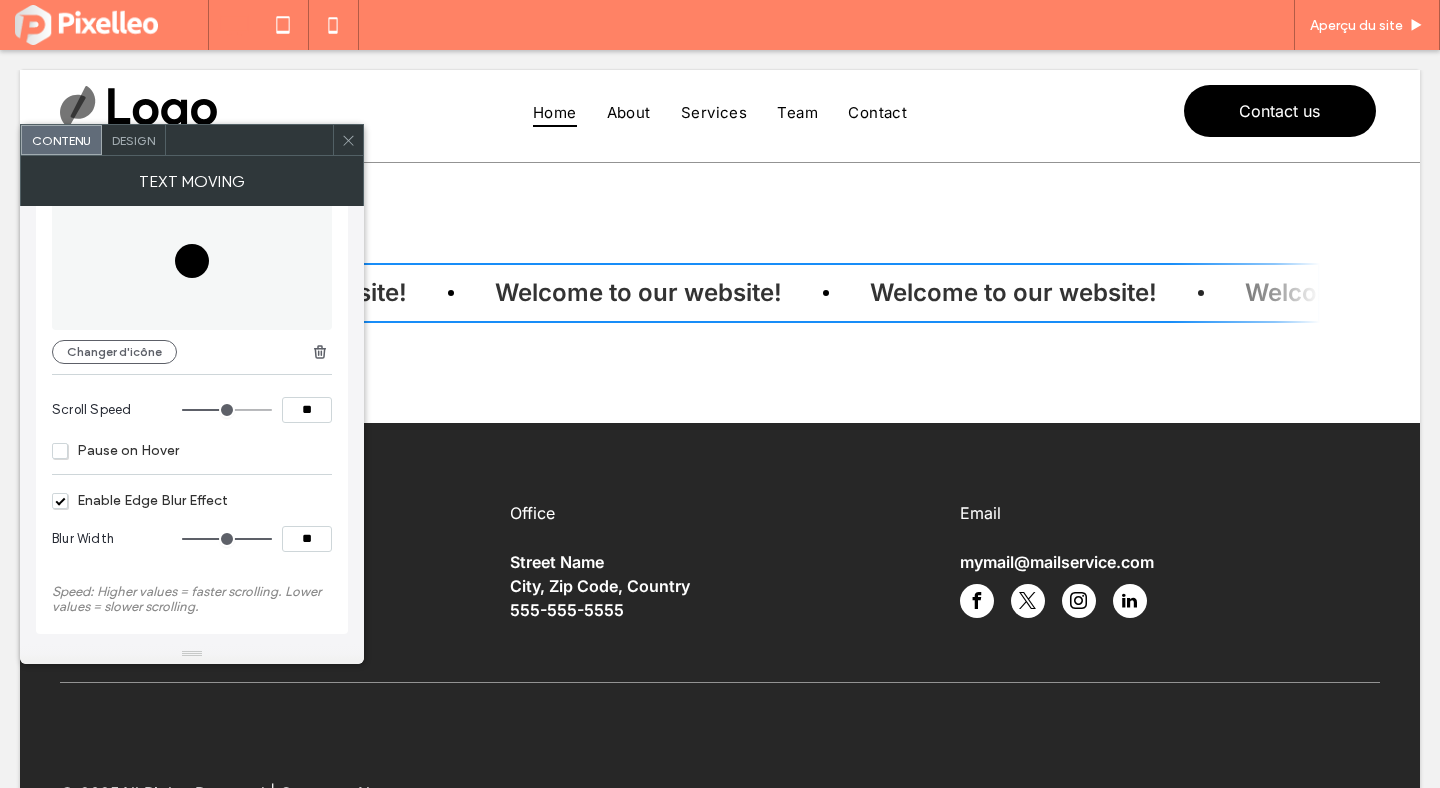 type on "**" 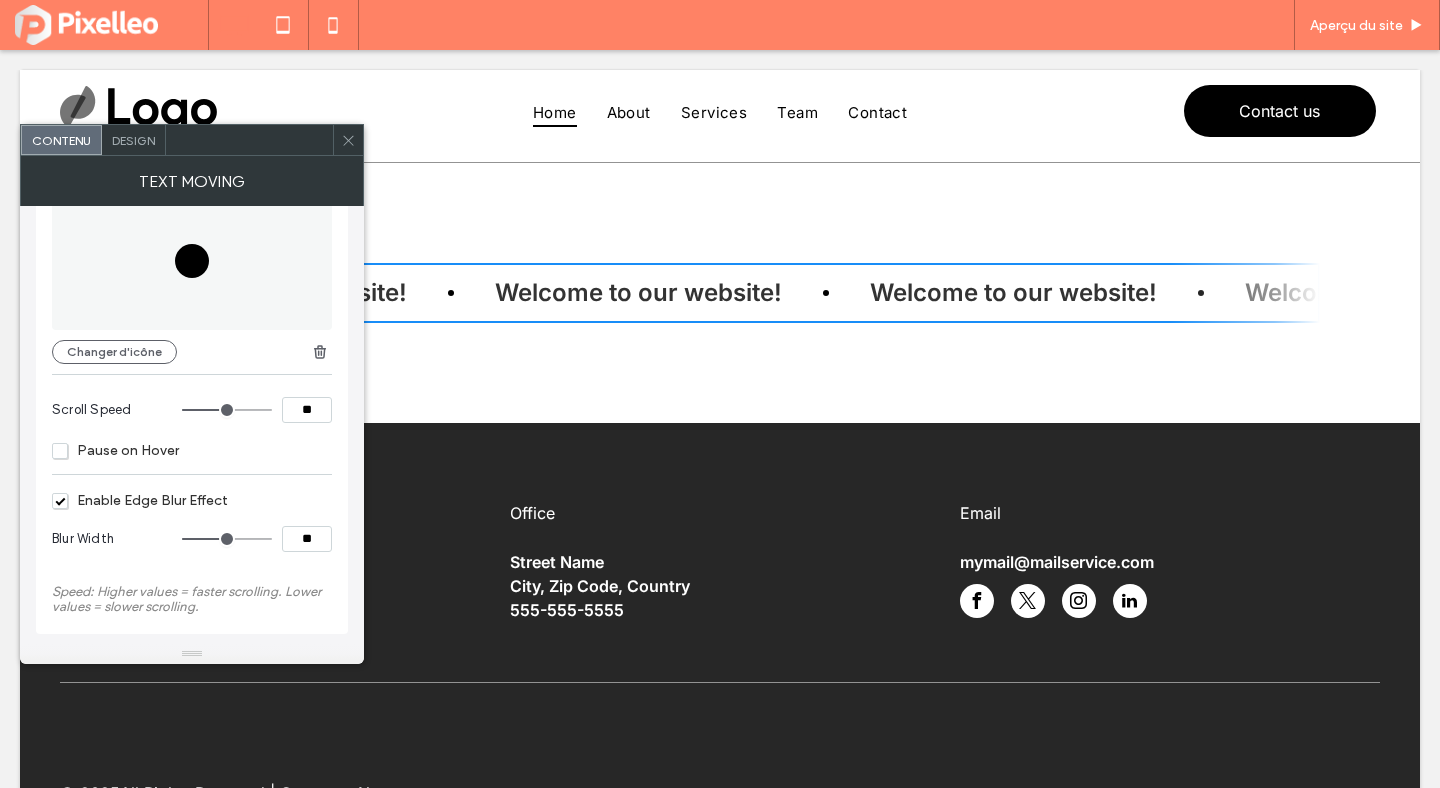 type on "**" 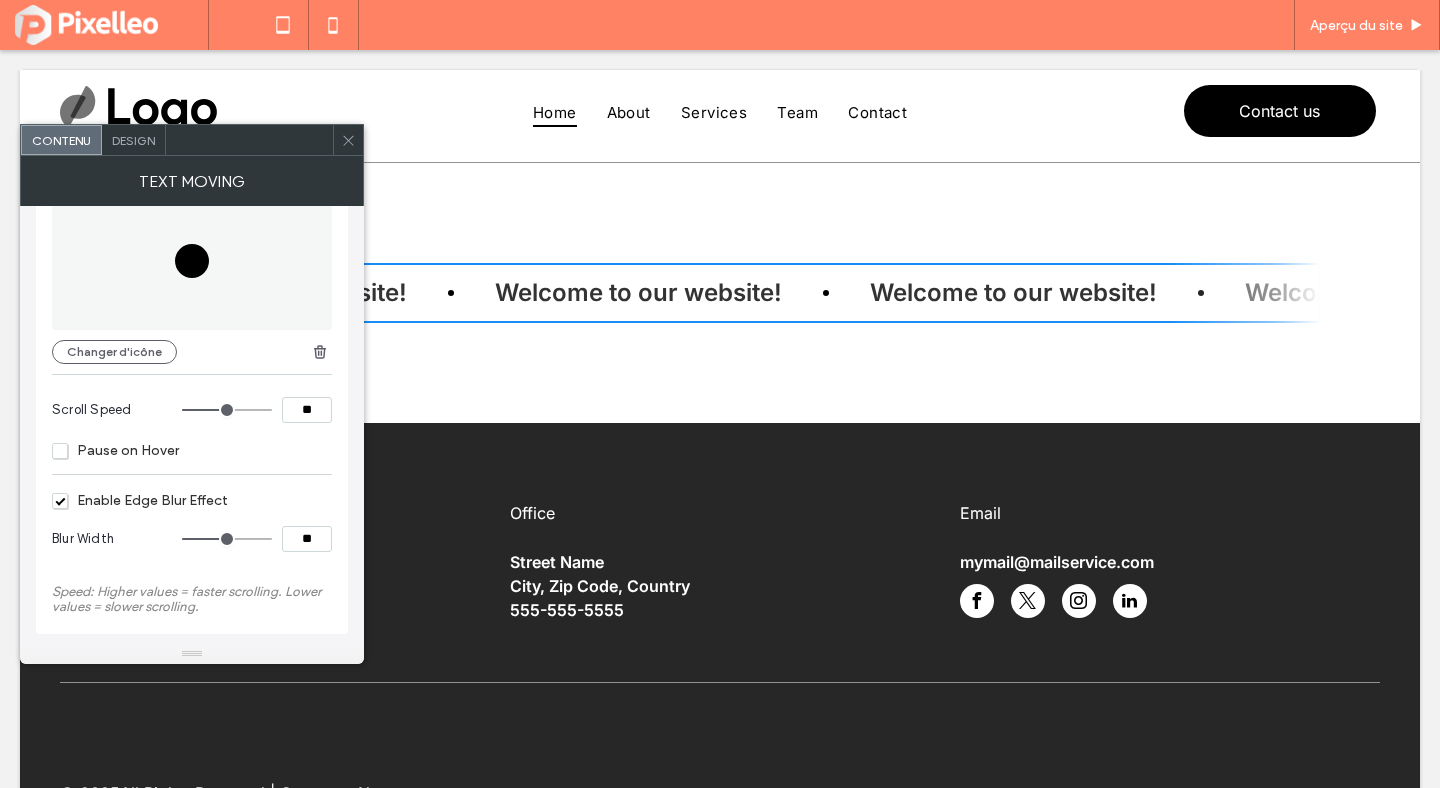 type on "**" 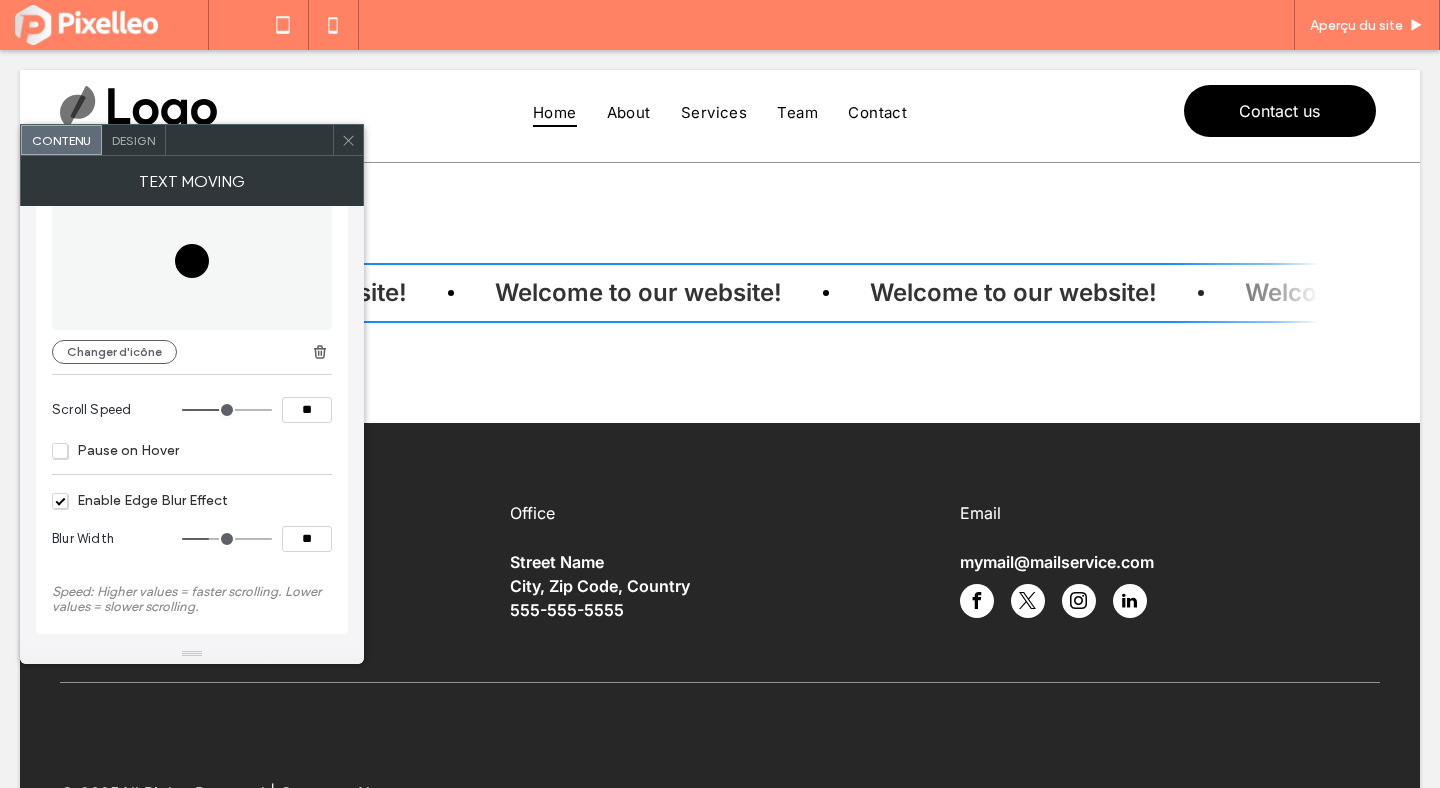 type on "**" 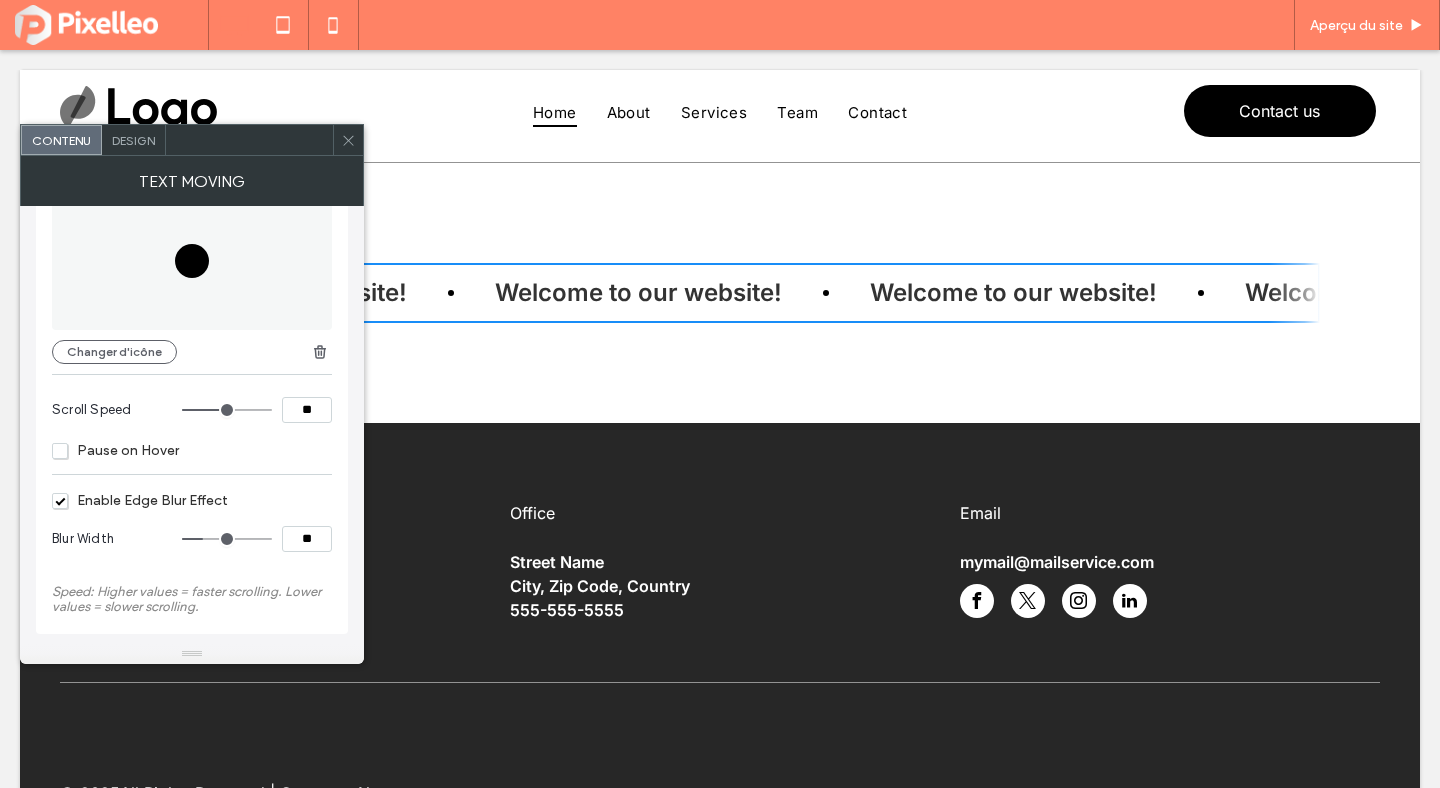 type on "**" 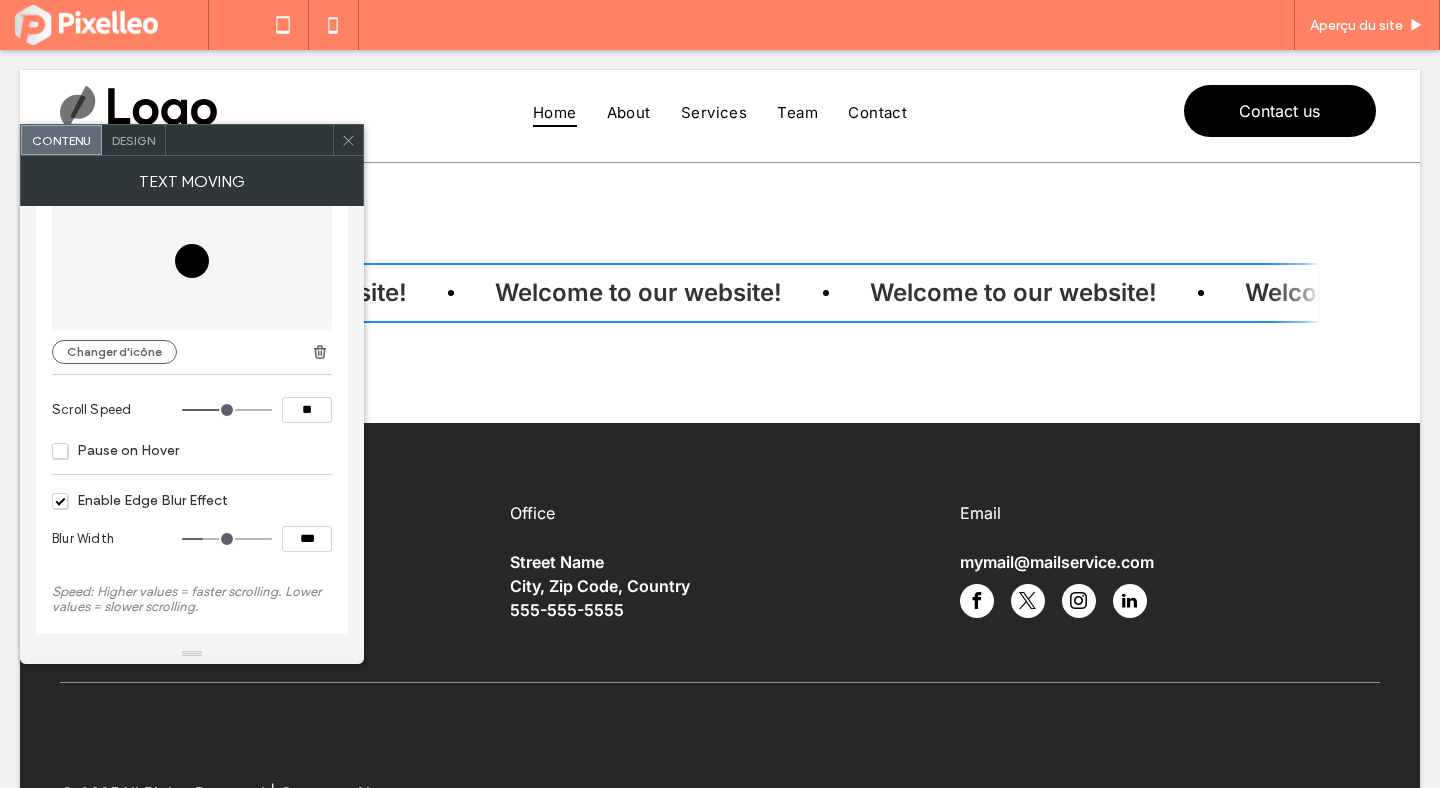 type on "***" 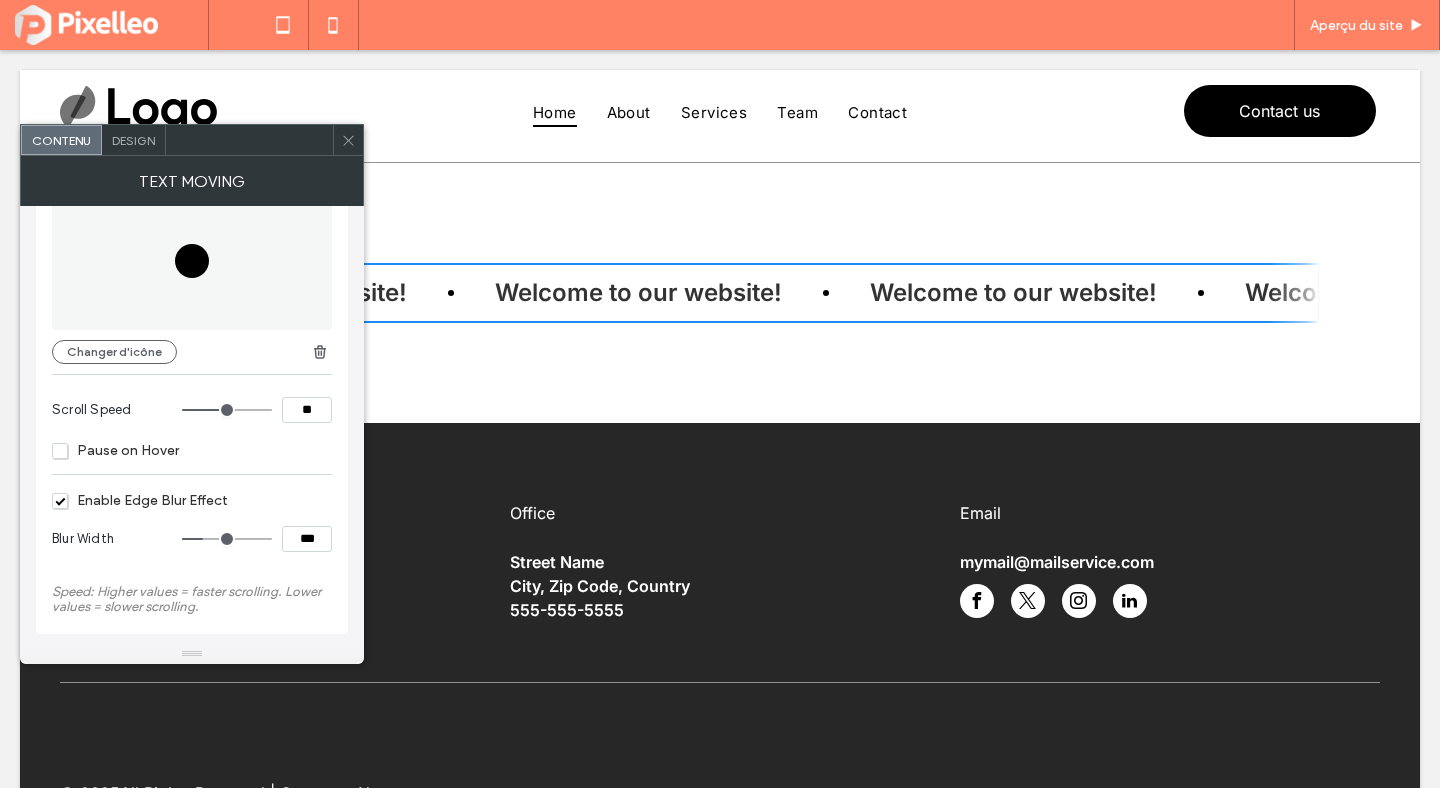 type on "***" 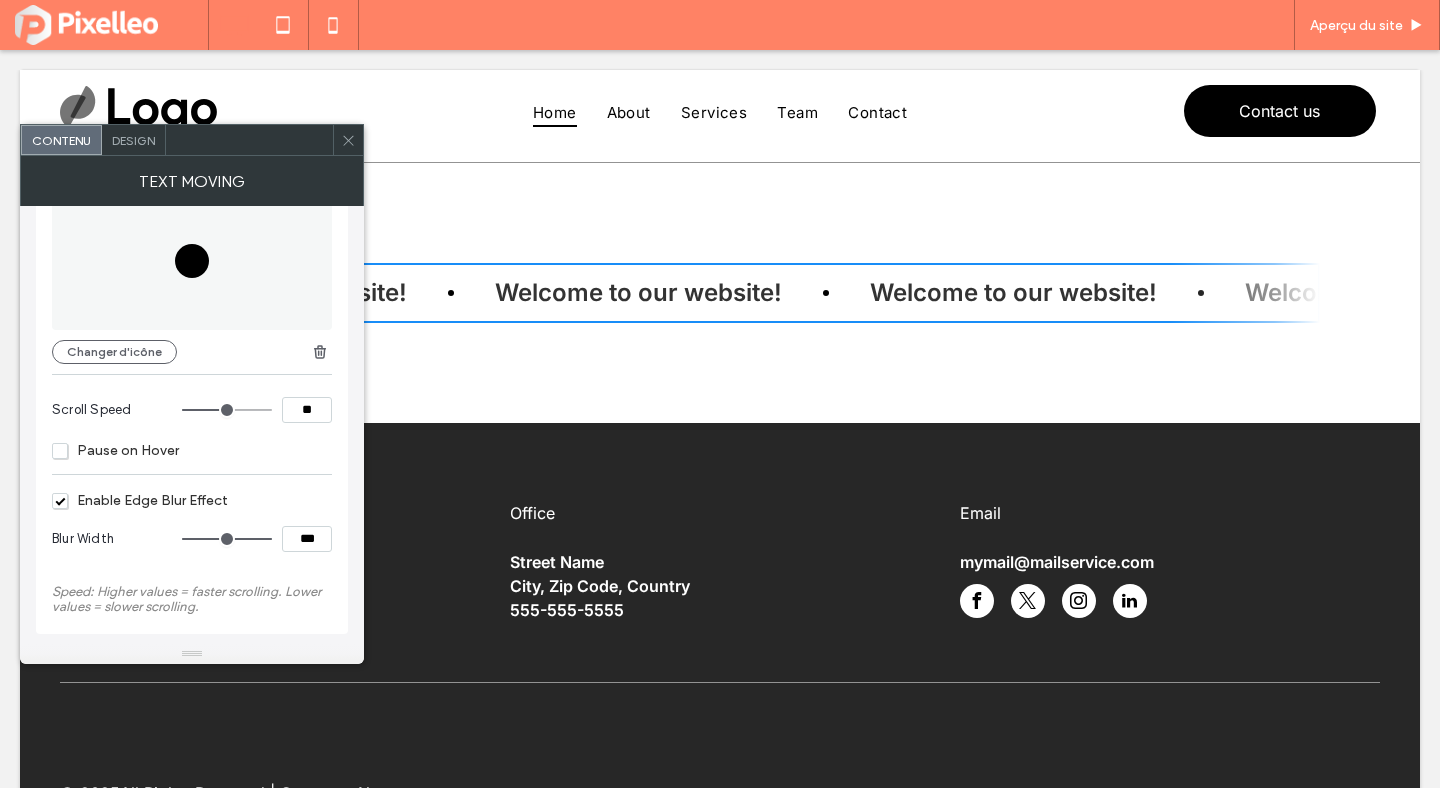 type on "**" 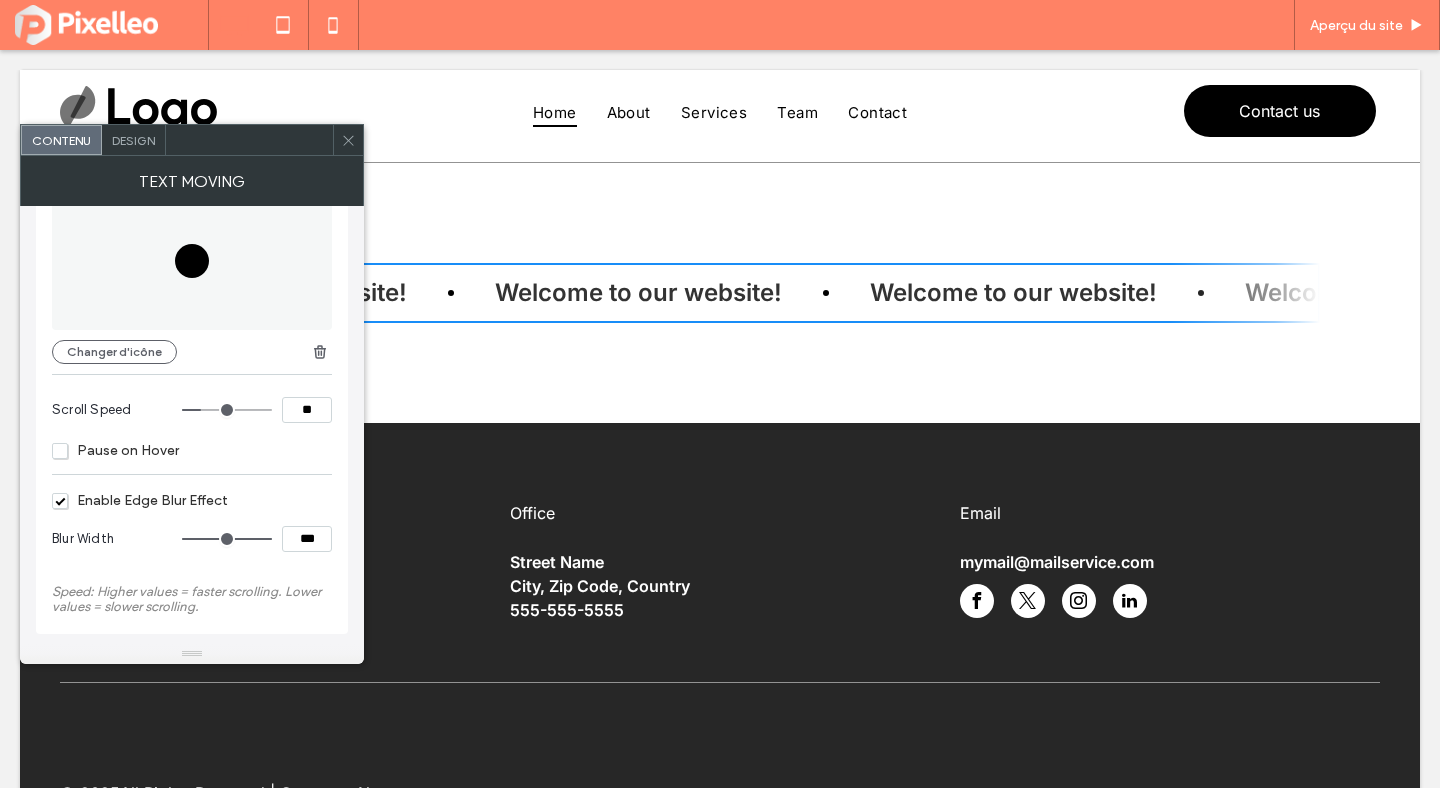 type on "**" 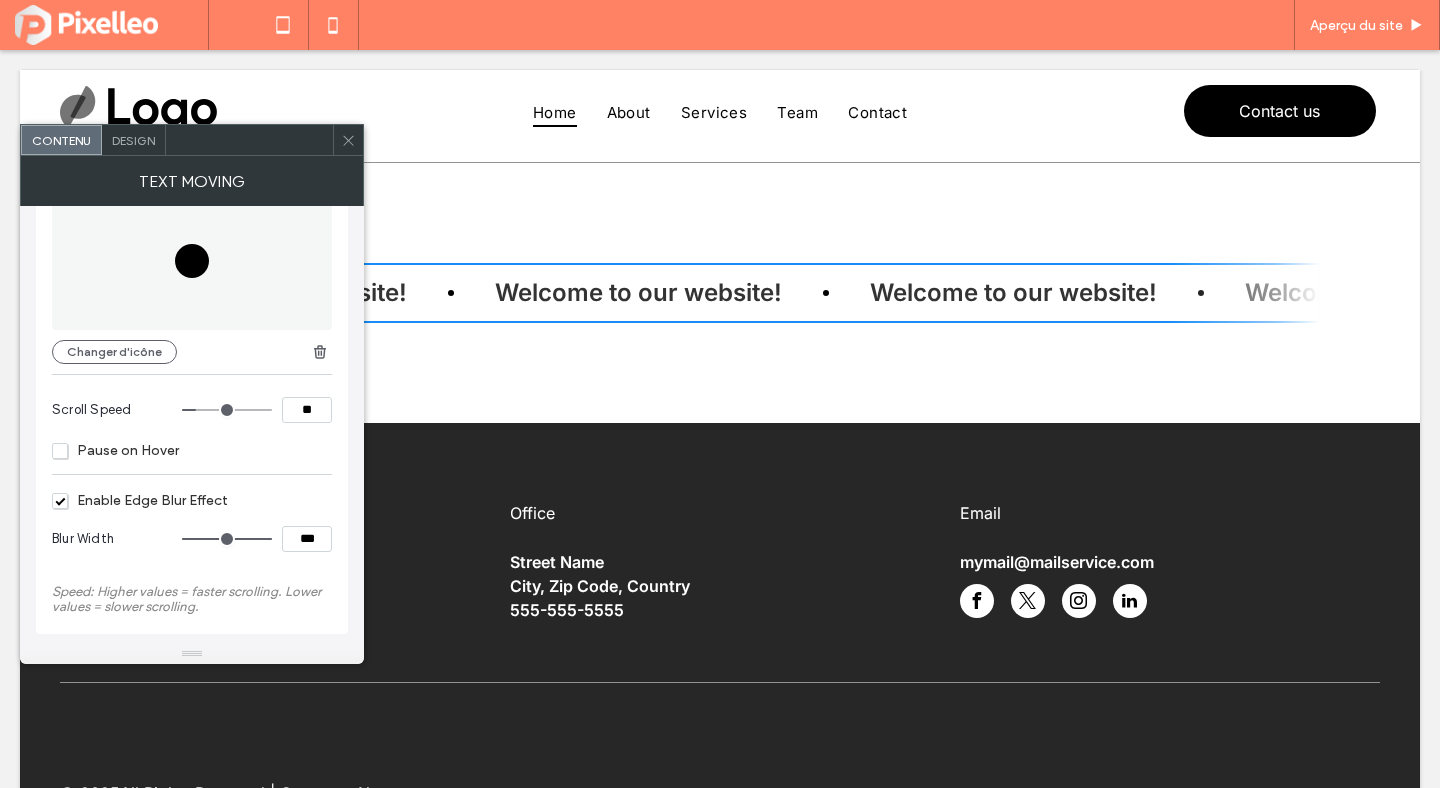 type on "**" 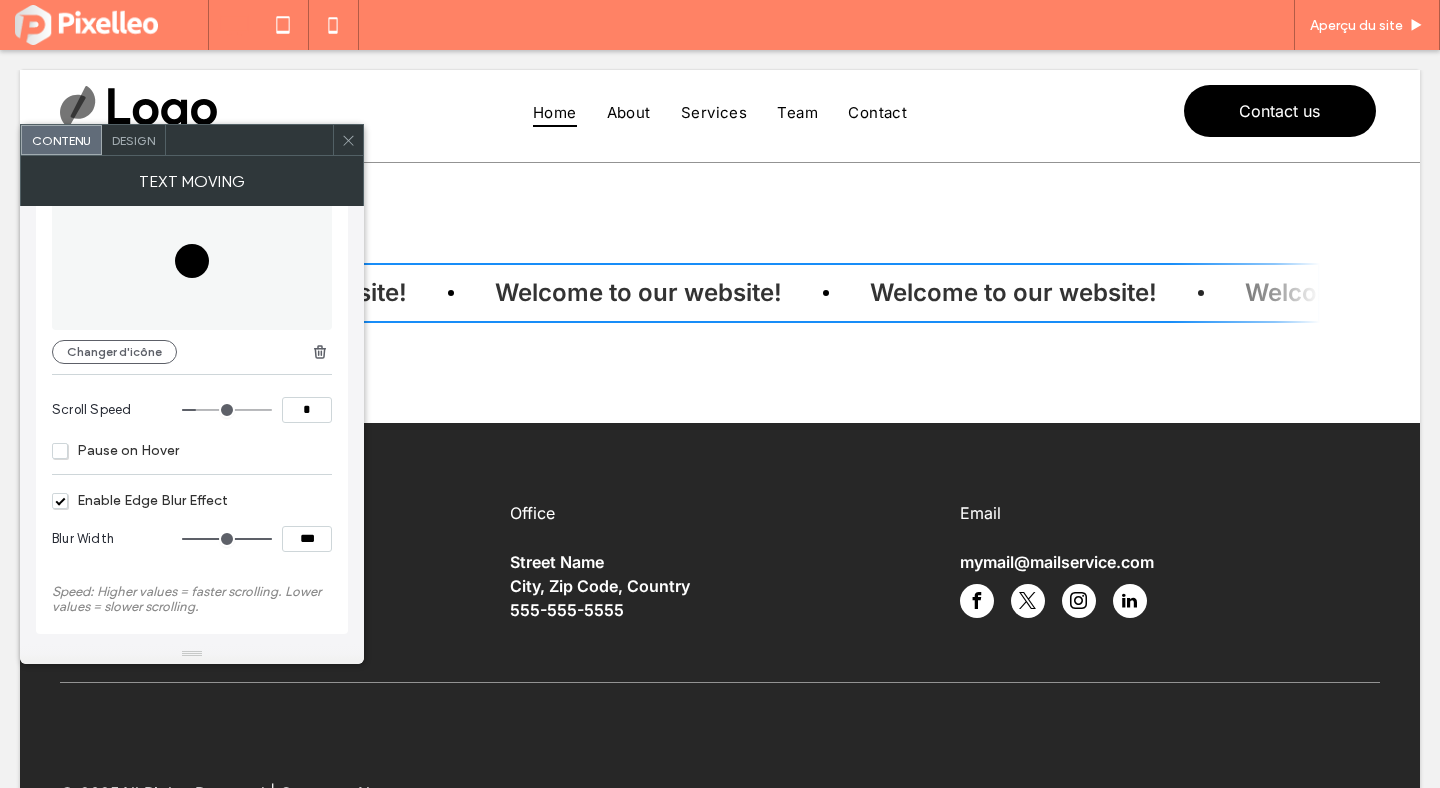 type on "*" 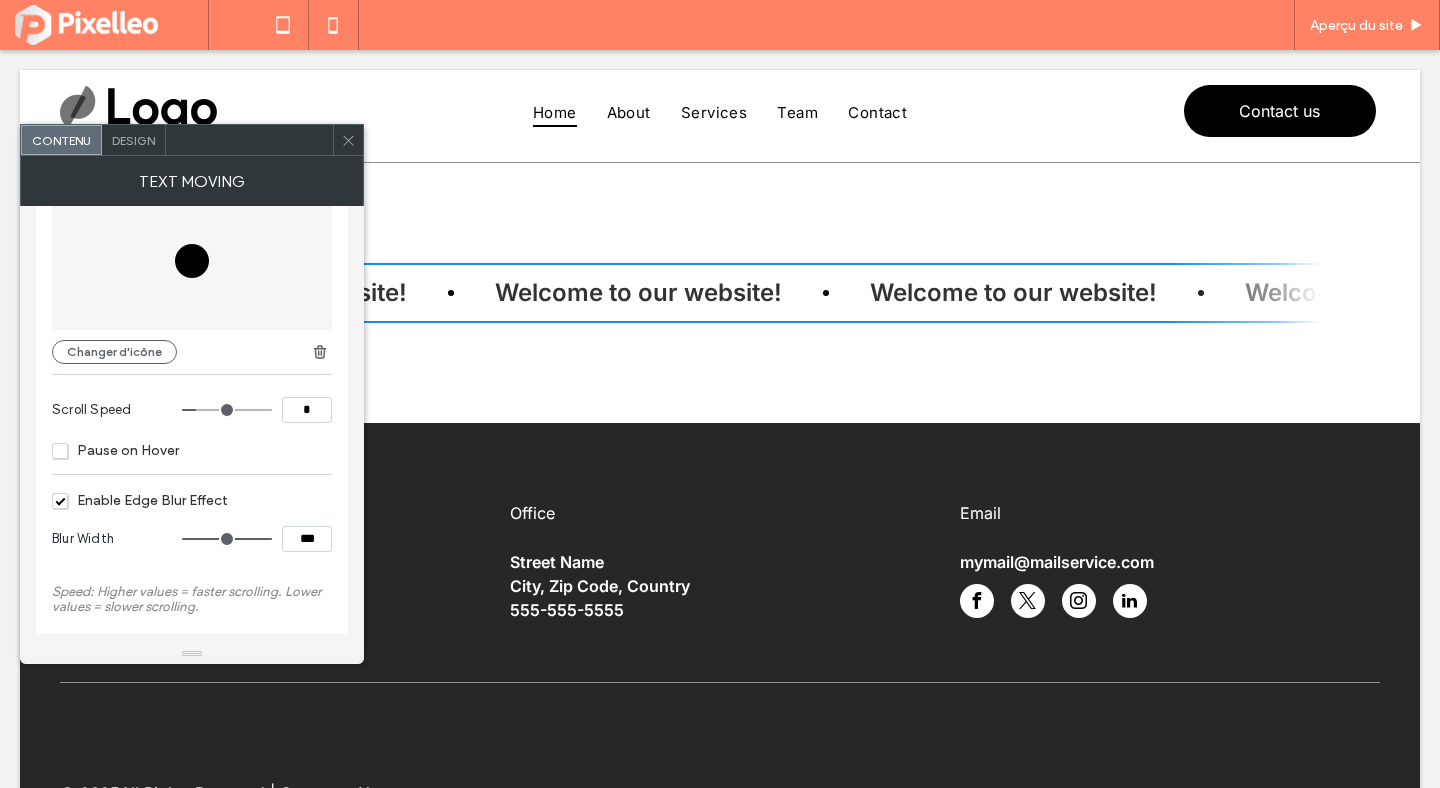 type on "*" 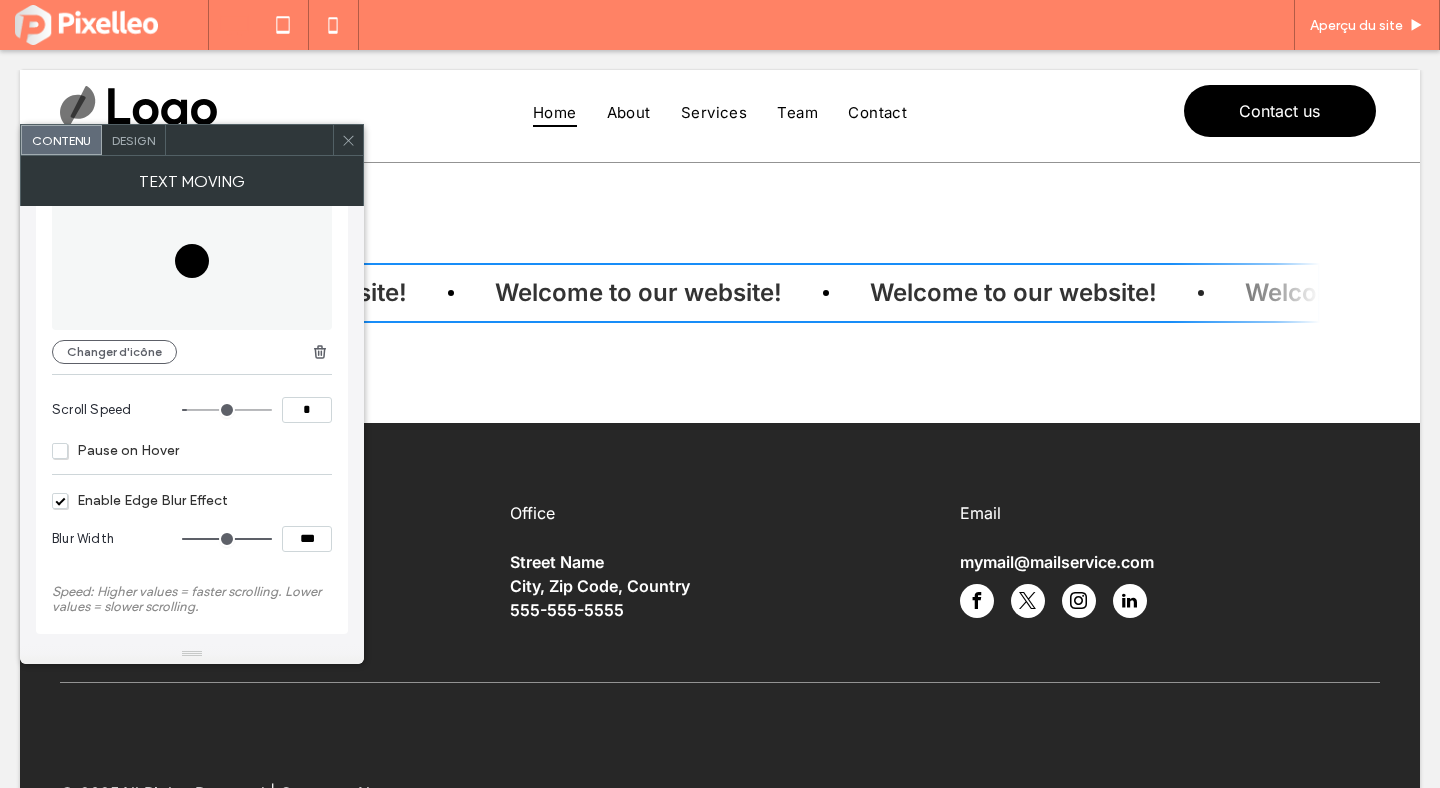 type on "*" 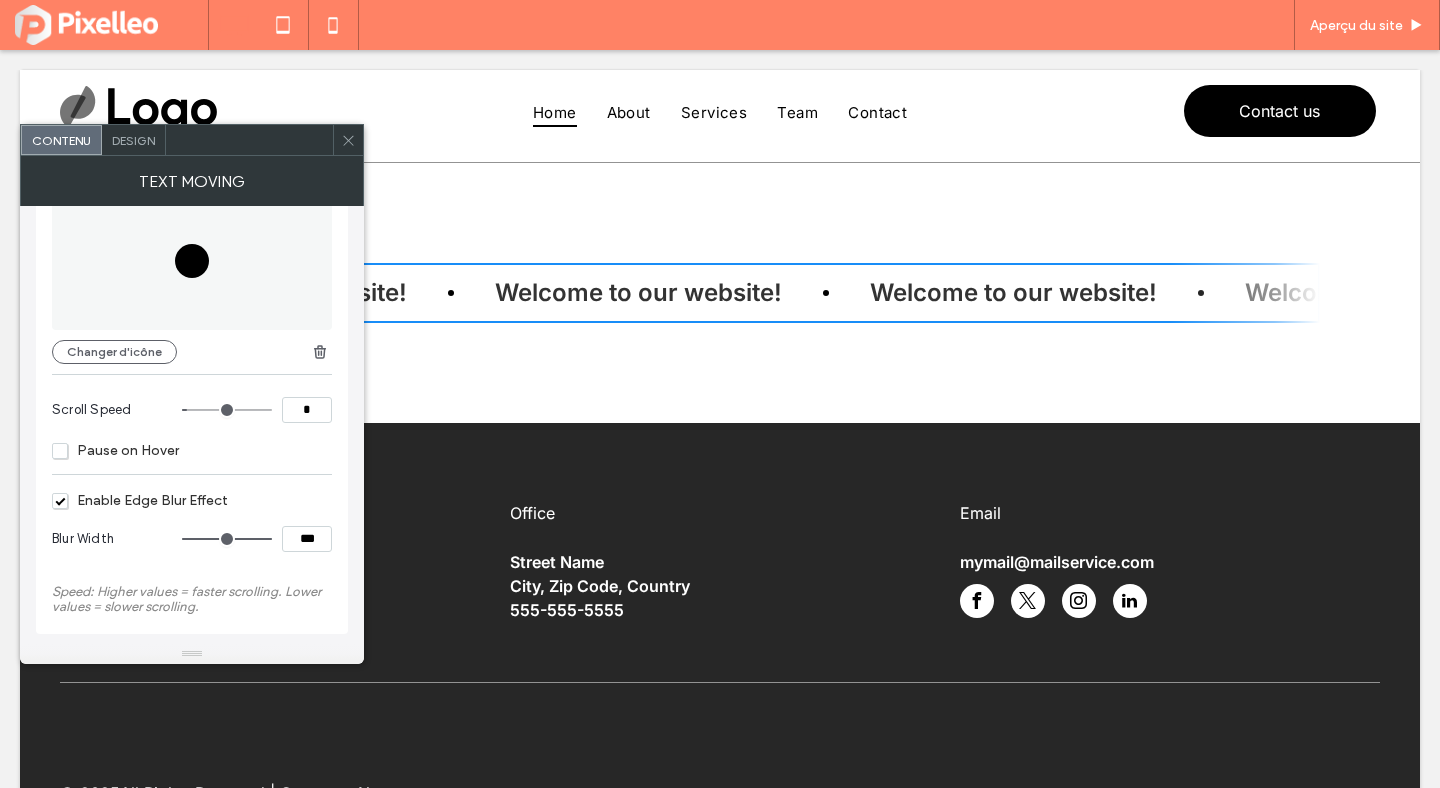 click at bounding box center [227, 410] 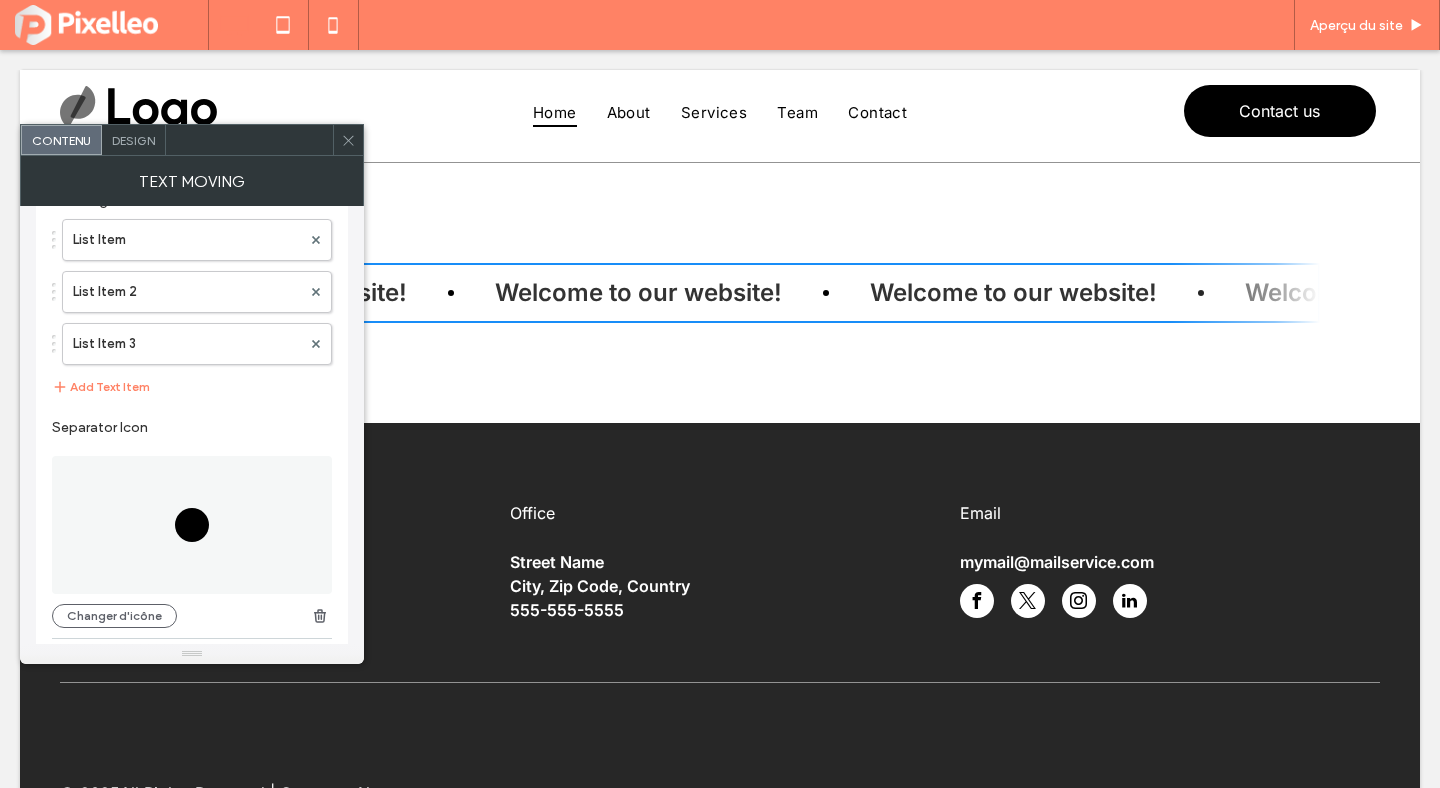 scroll, scrollTop: 0, scrollLeft: 0, axis: both 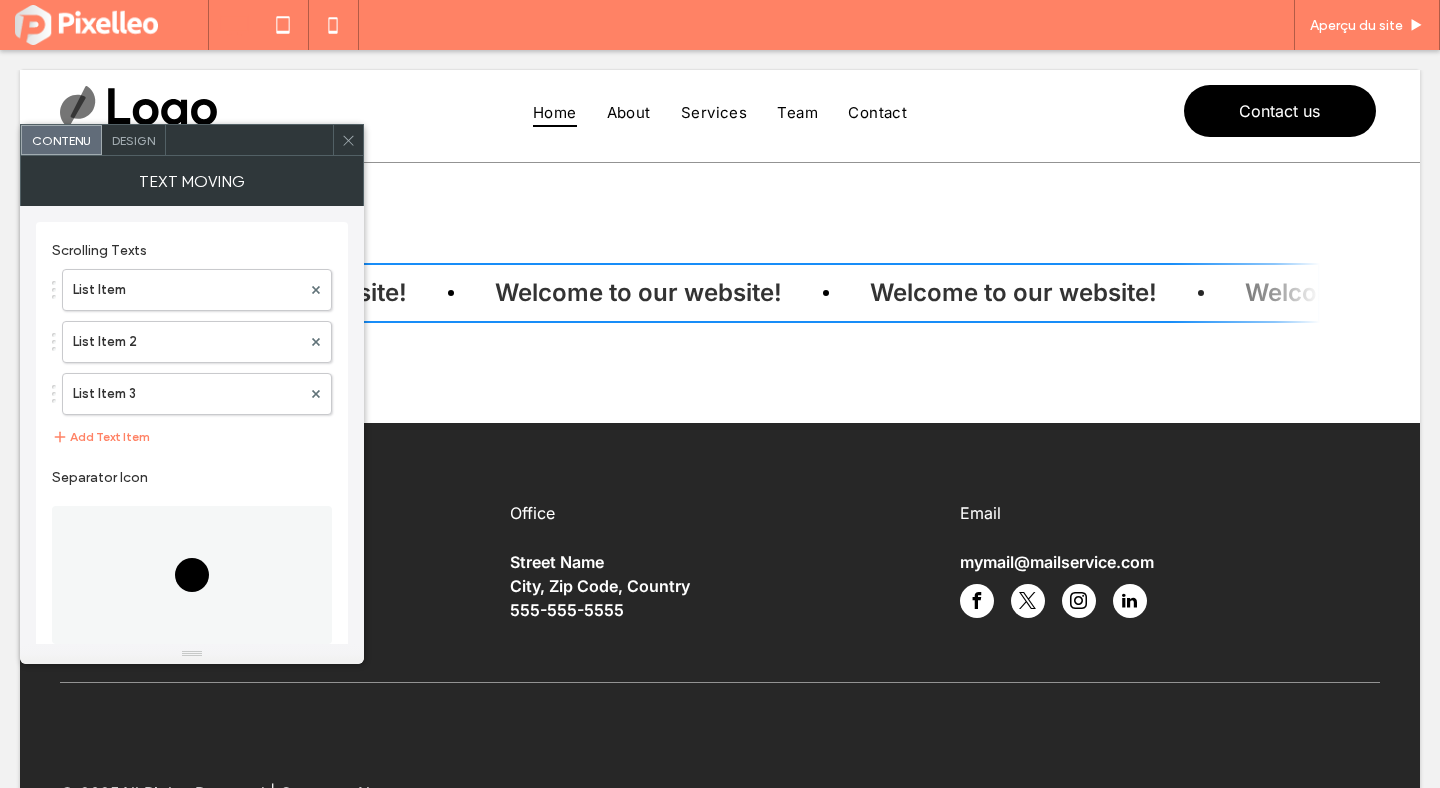 click 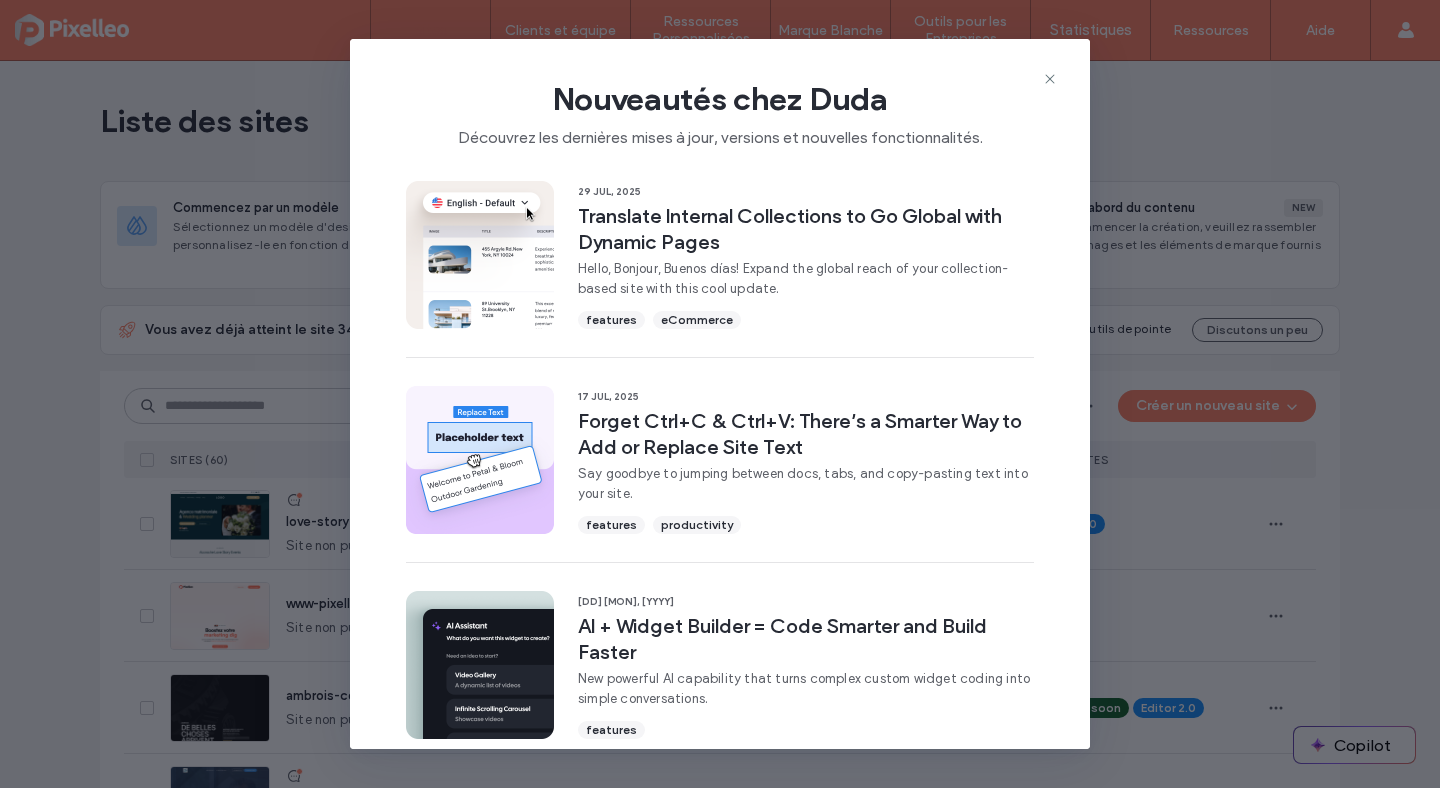 scroll, scrollTop: 0, scrollLeft: 0, axis: both 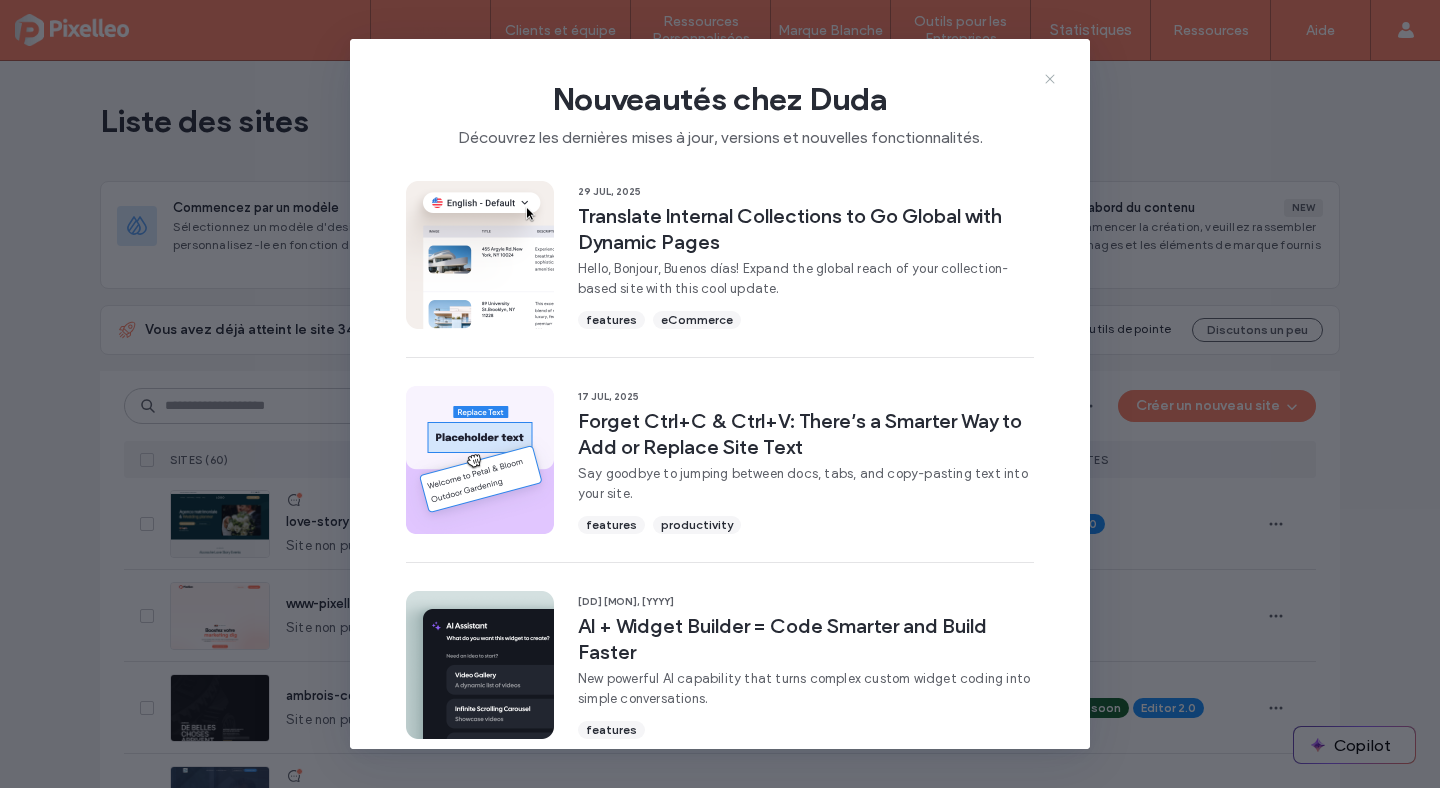 click 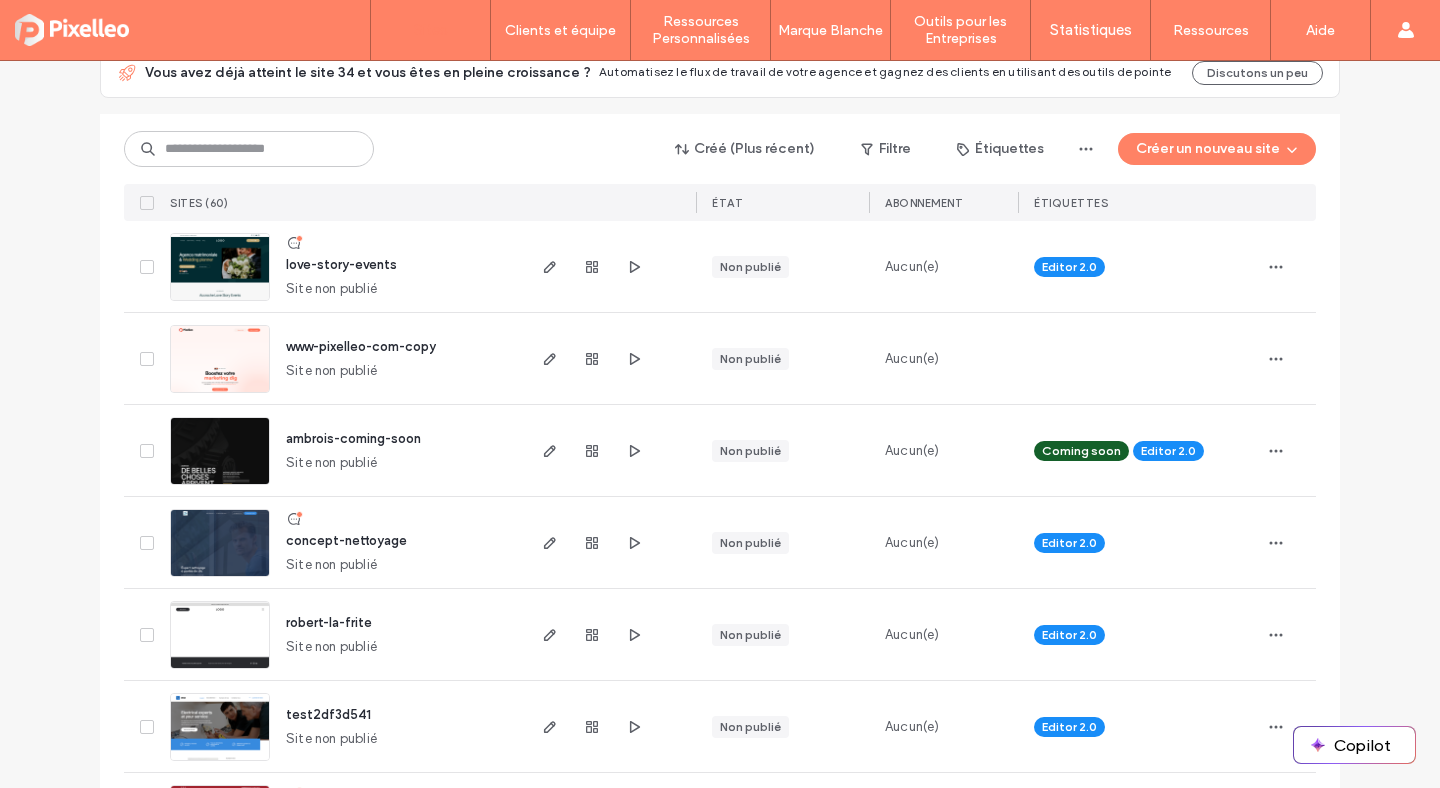 scroll, scrollTop: 130, scrollLeft: 0, axis: vertical 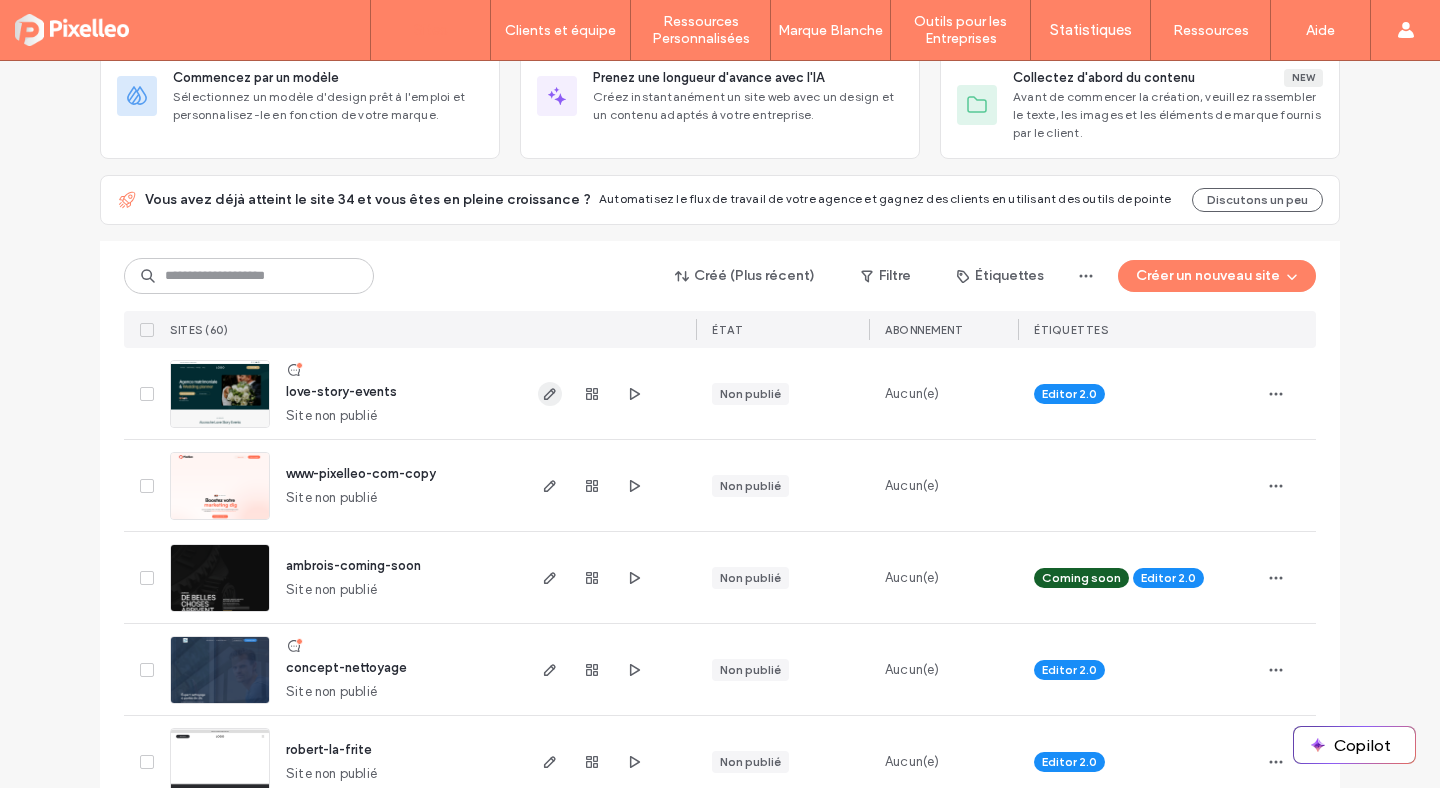 click 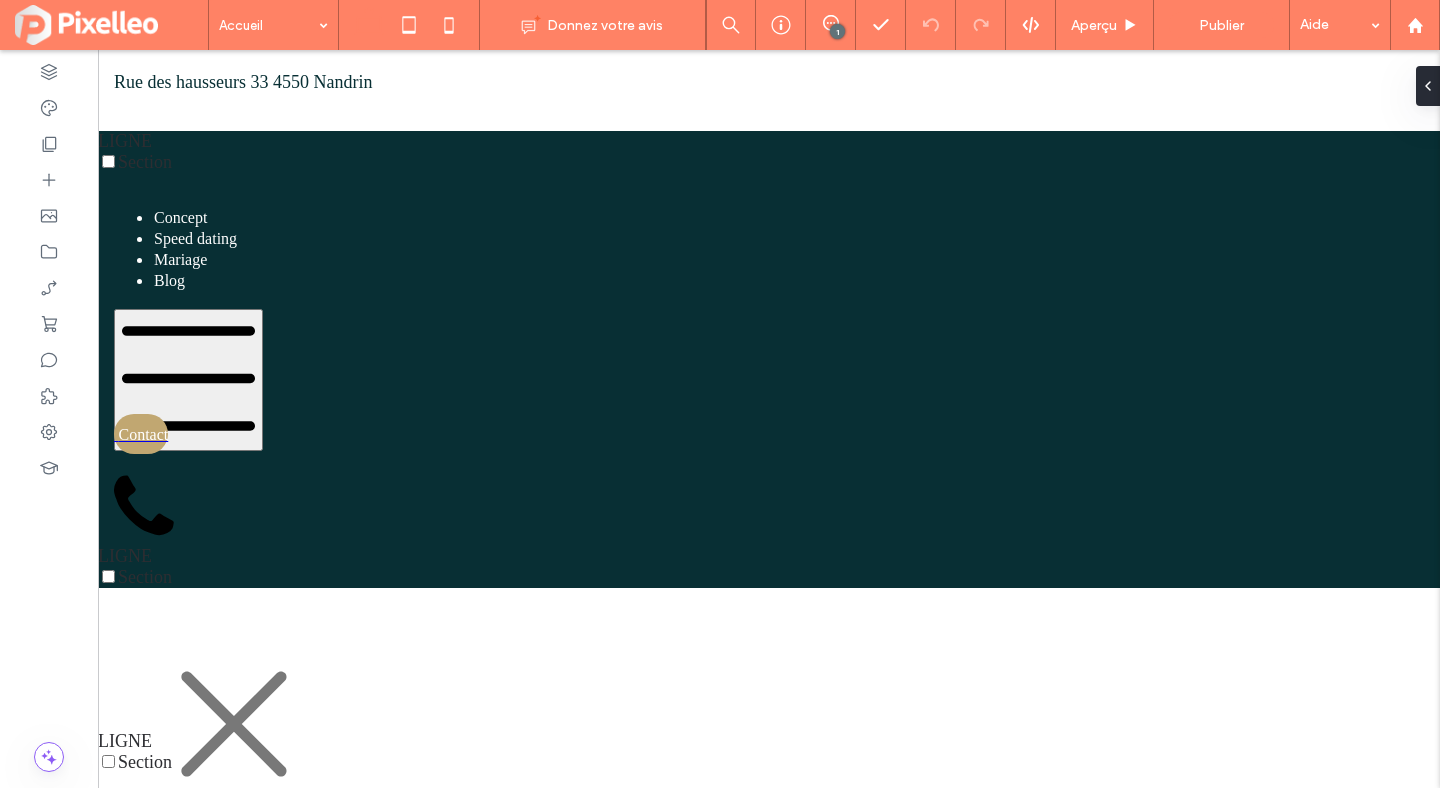 scroll, scrollTop: 1229, scrollLeft: 0, axis: vertical 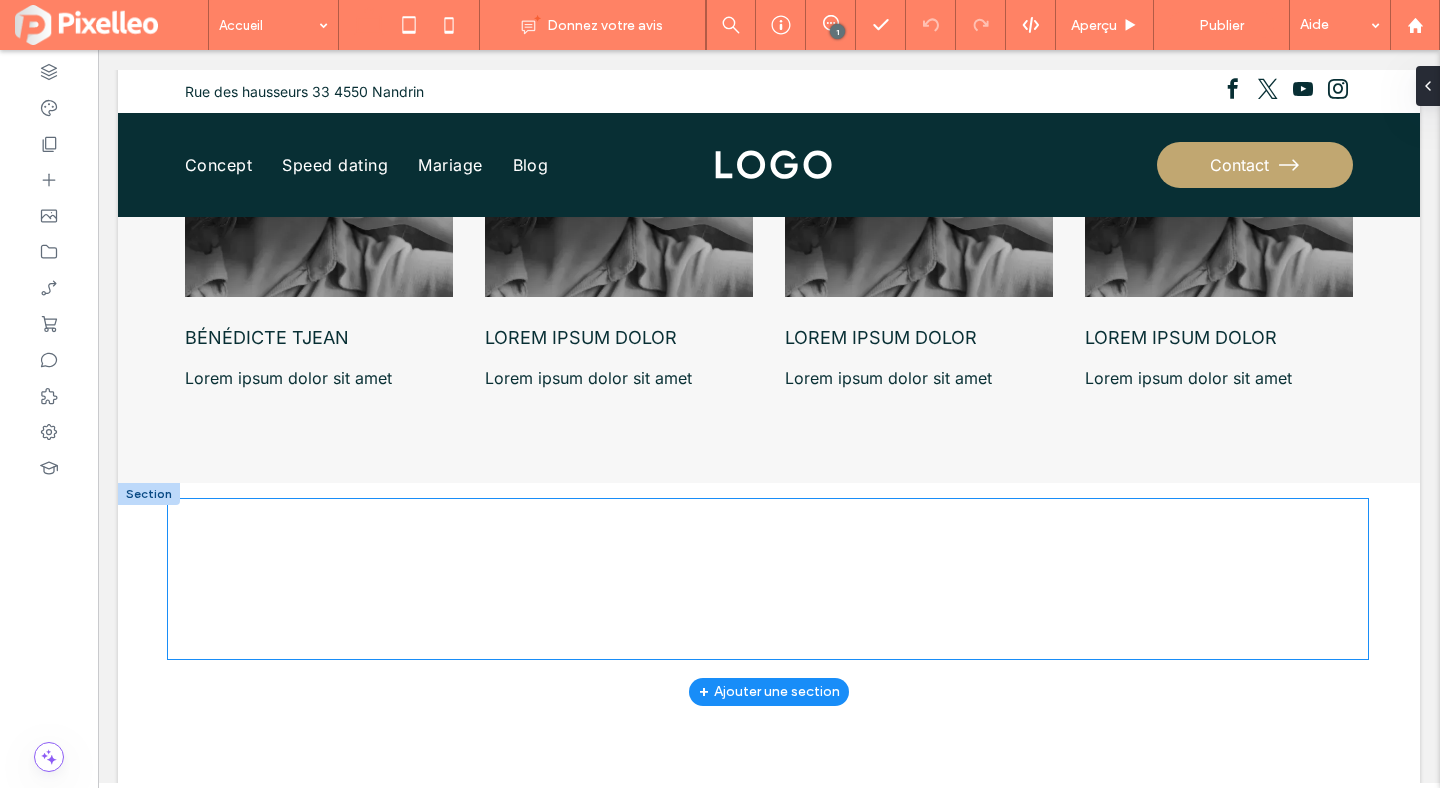 click on "Lorem ipsum dolor" at bounding box center [384, 562] 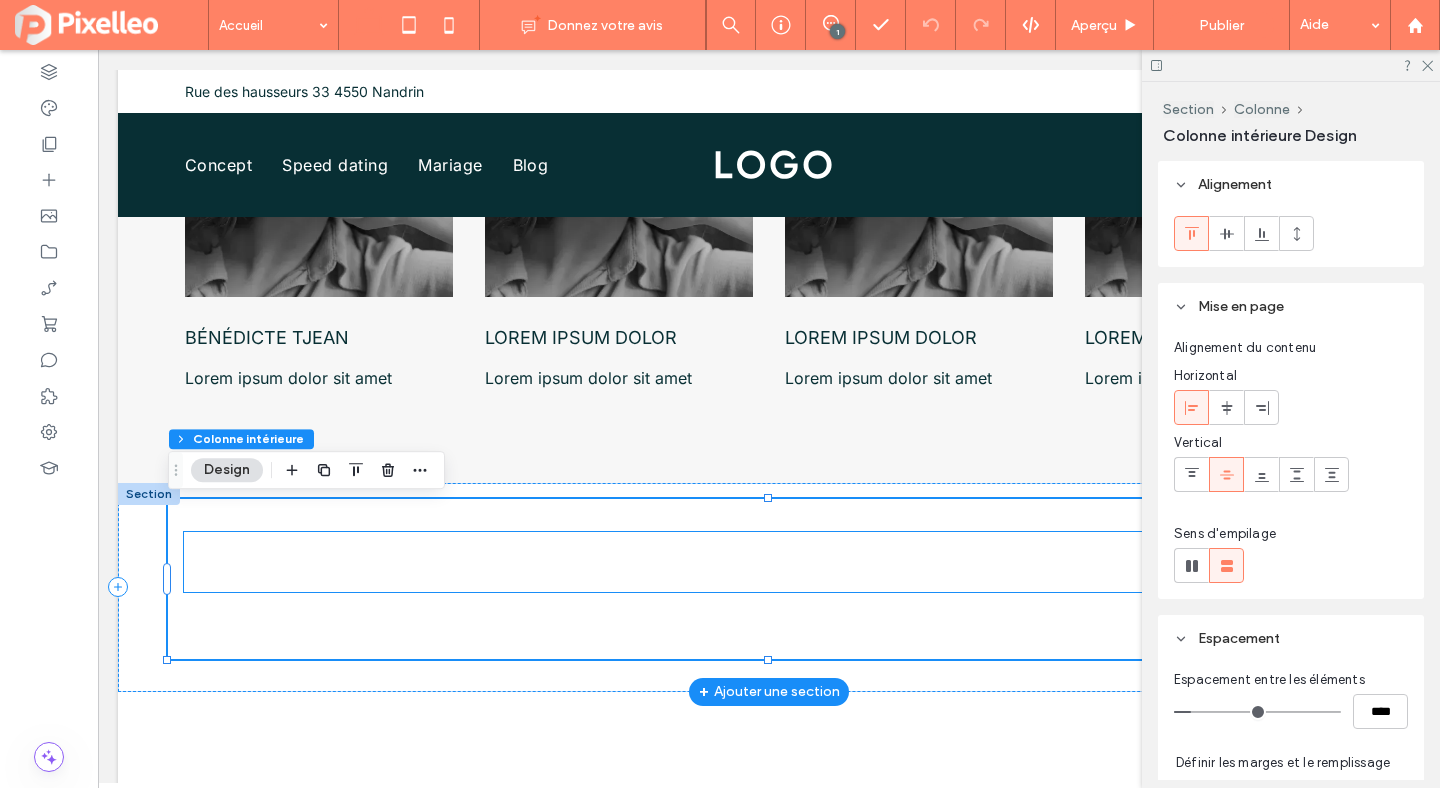 click on "Lorem ipsum dolor" at bounding box center (384, 562) 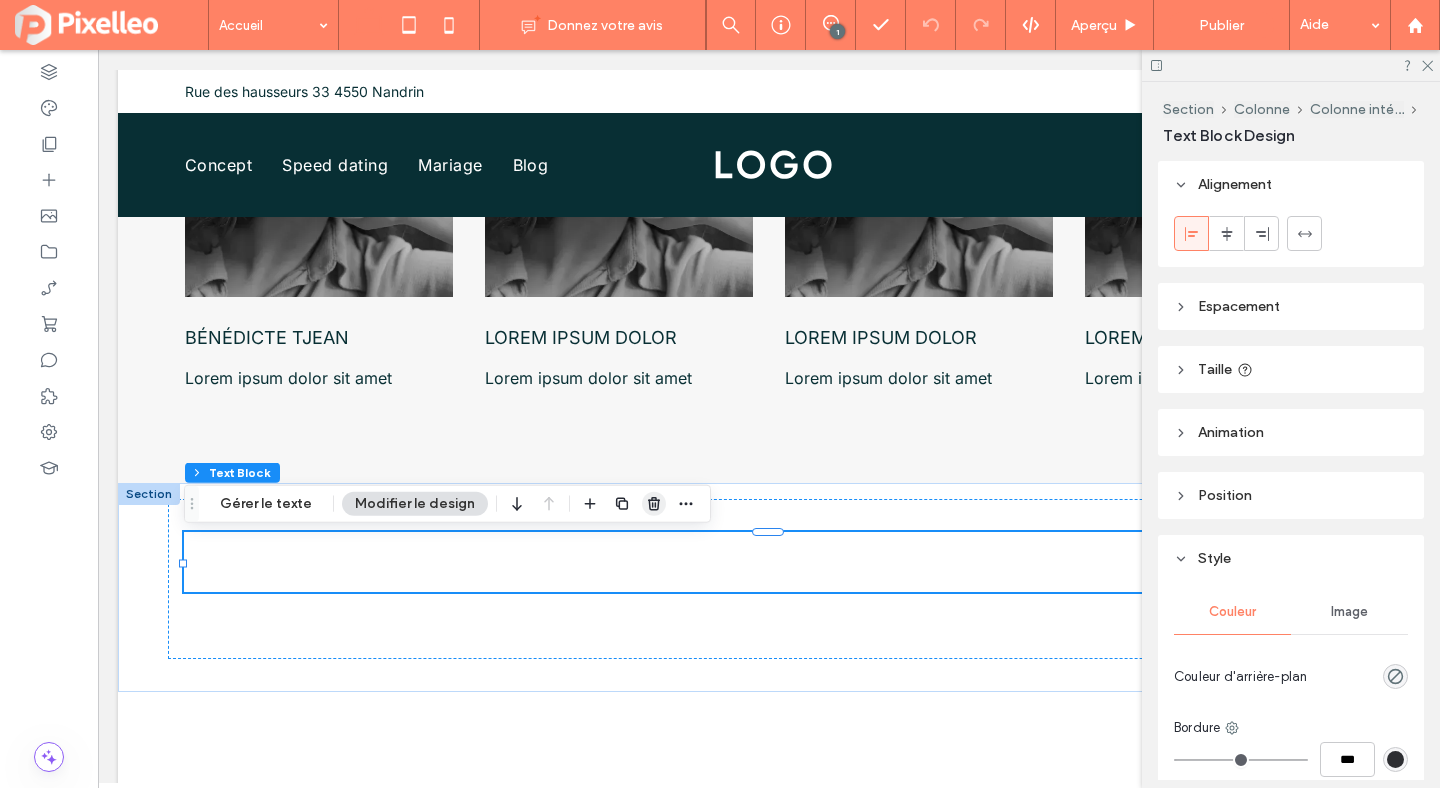 click 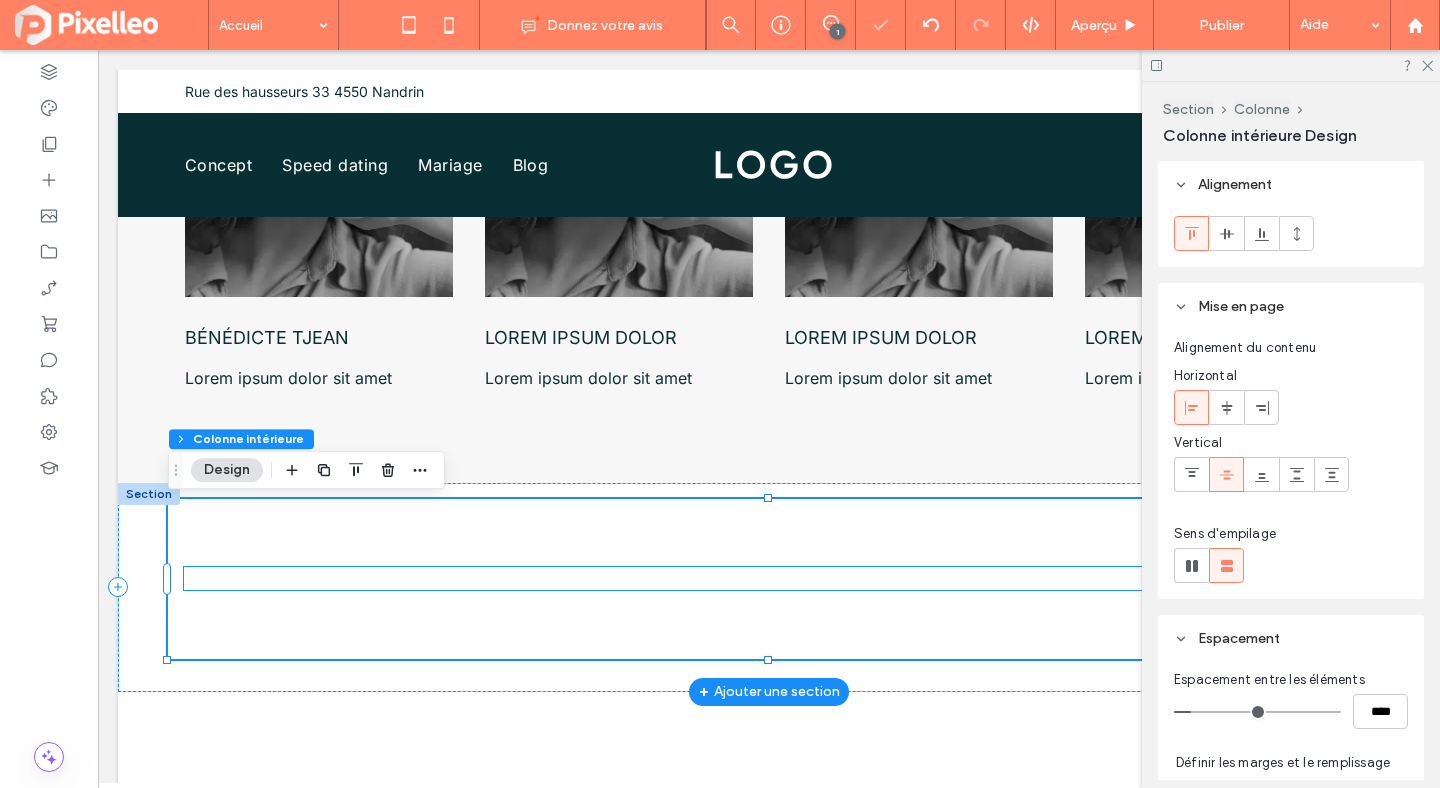 click on "Lorem ipsum dolor sit amet, consectetur adipiscing elit, sed do eiusmod tempor incididunt ut labore et dolore magna aliqua." at bounding box center [623, 577] 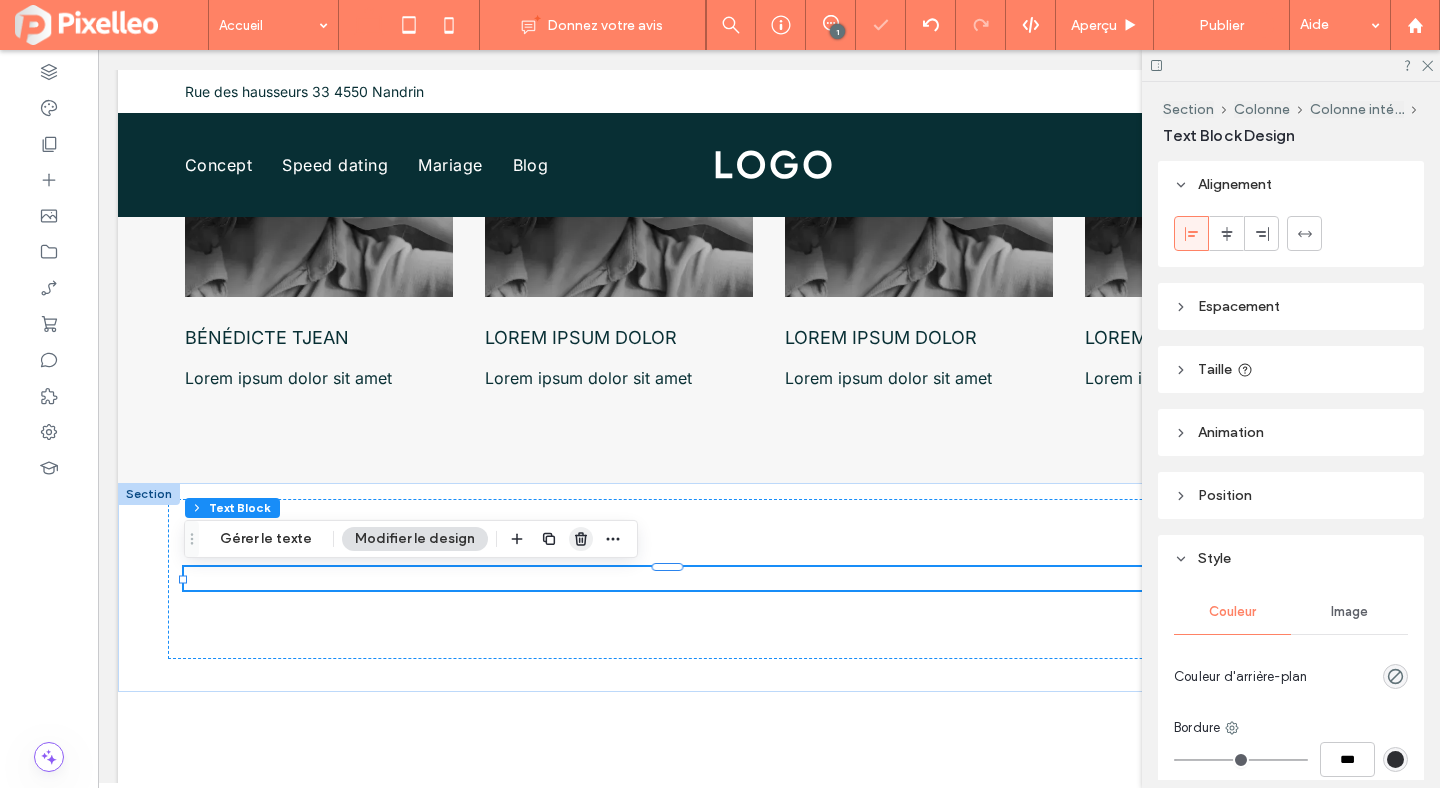 click 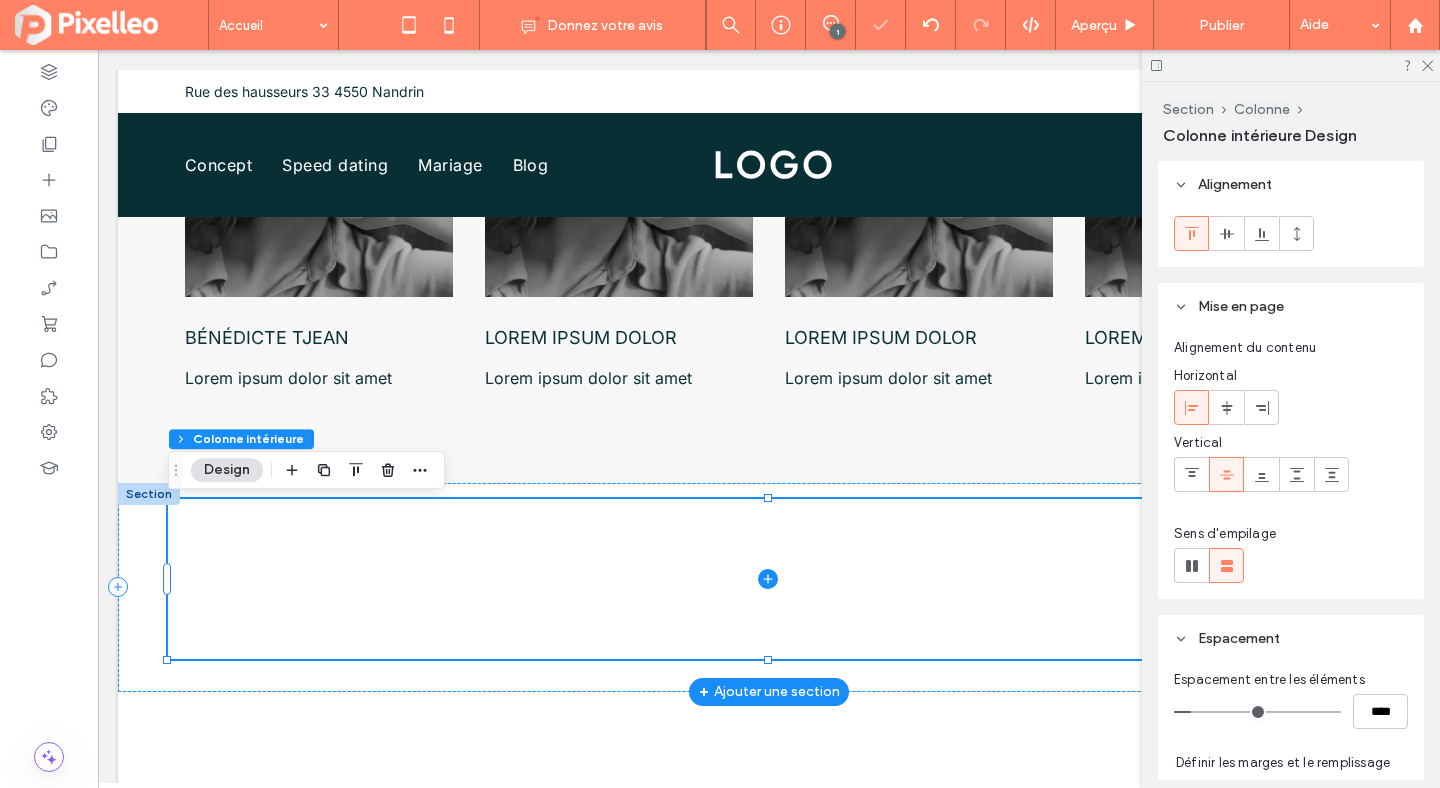 click 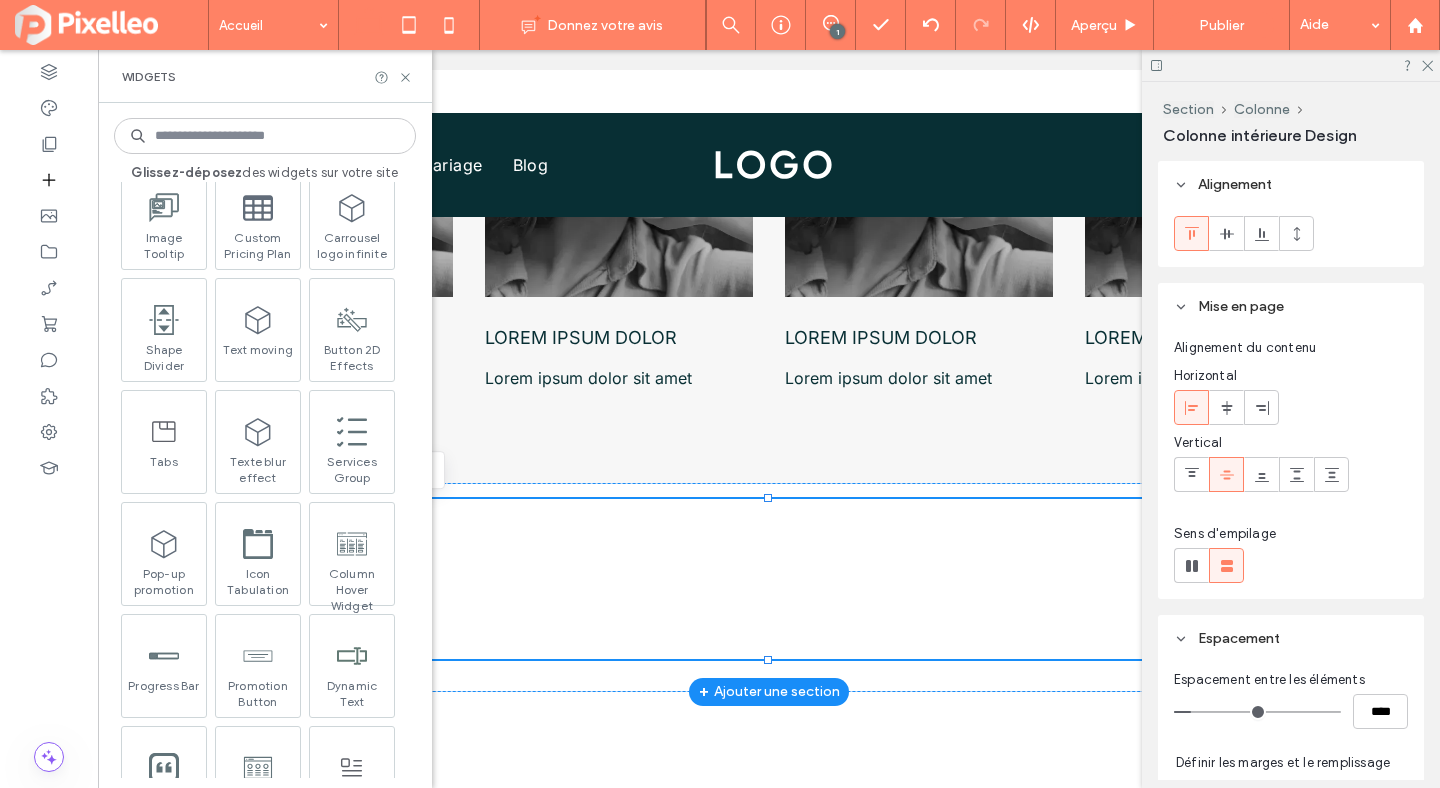 scroll, scrollTop: 1602, scrollLeft: 0, axis: vertical 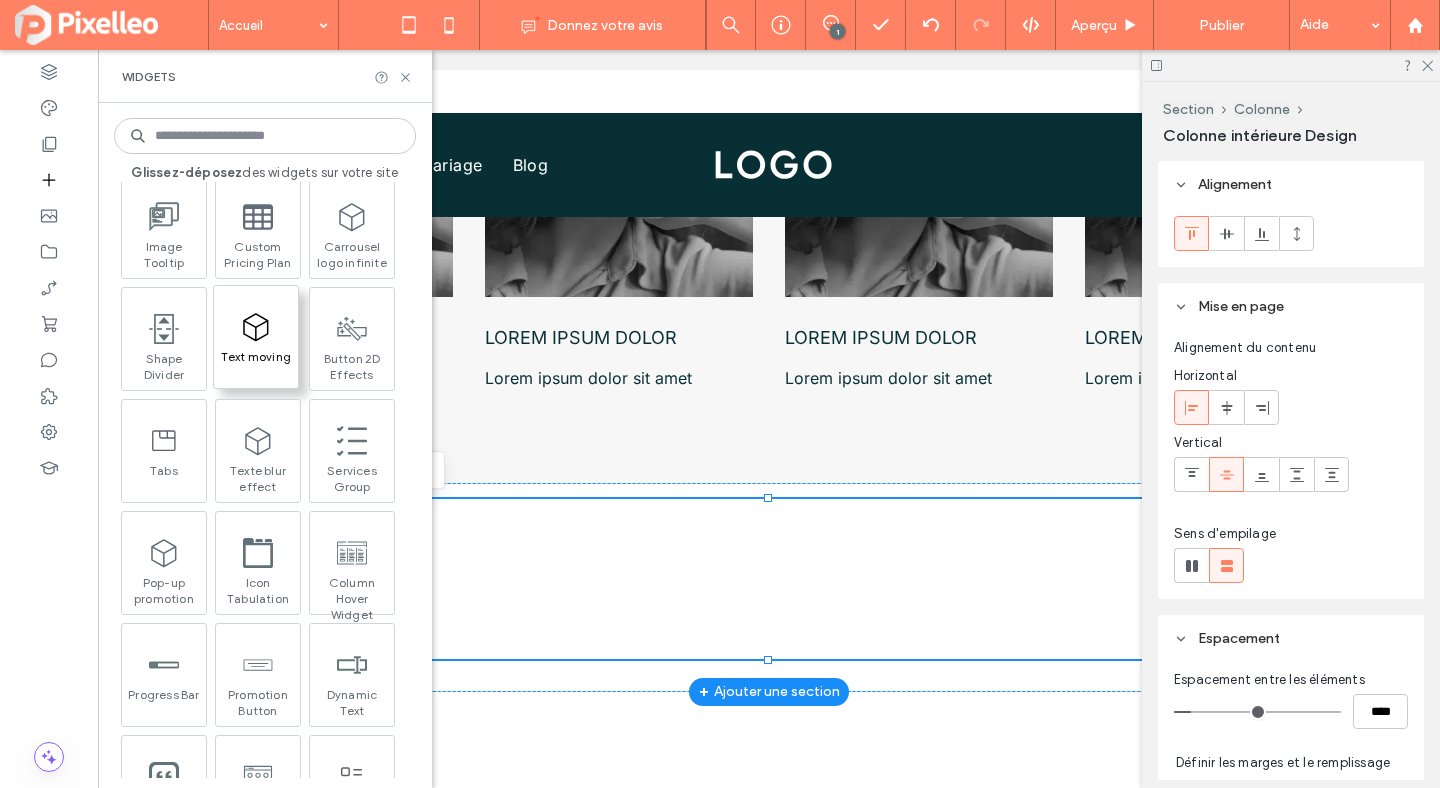 click 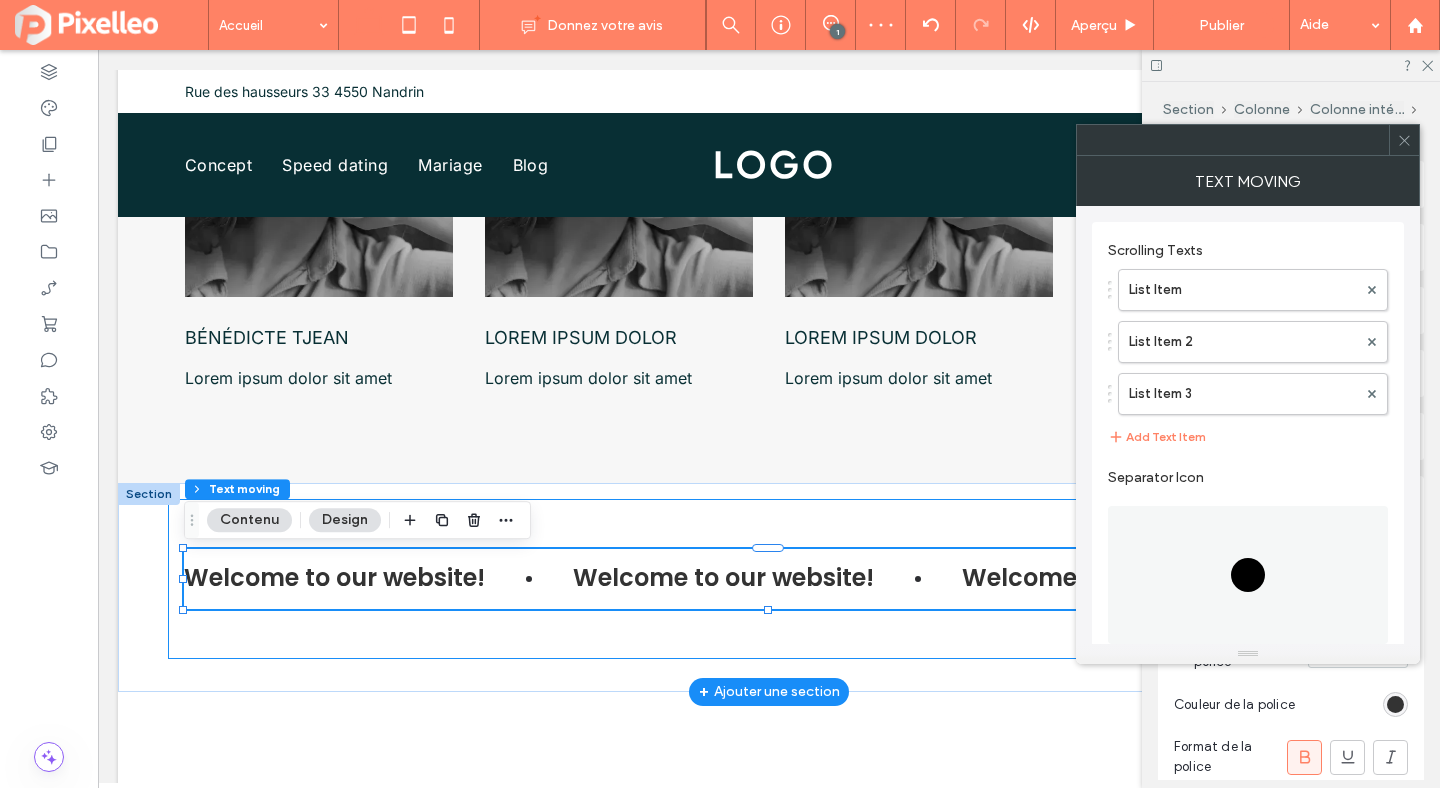 click on "Welcome to our website!
Welcome to our website!
Welcome to our website!
Welcome to our website!
Welcome to our website!
Welcome to our website!
Welcome to our website!
Welcome to our website!
Welcome to our website!
Welcome to our website!
Welcome to our website!
Welcome to our website!" at bounding box center [768, 579] 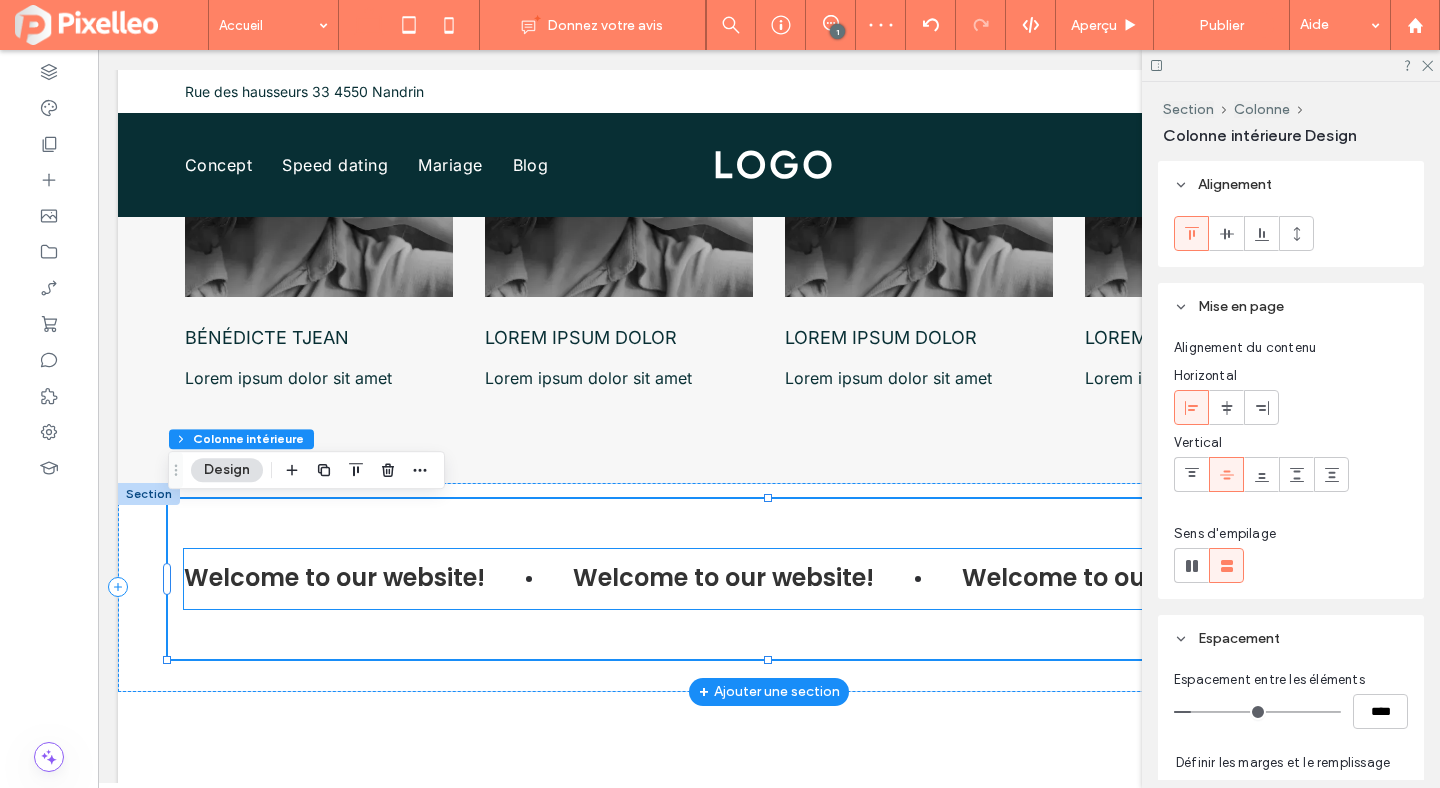 click on "Welcome to our website!" at bounding box center [723, 578] 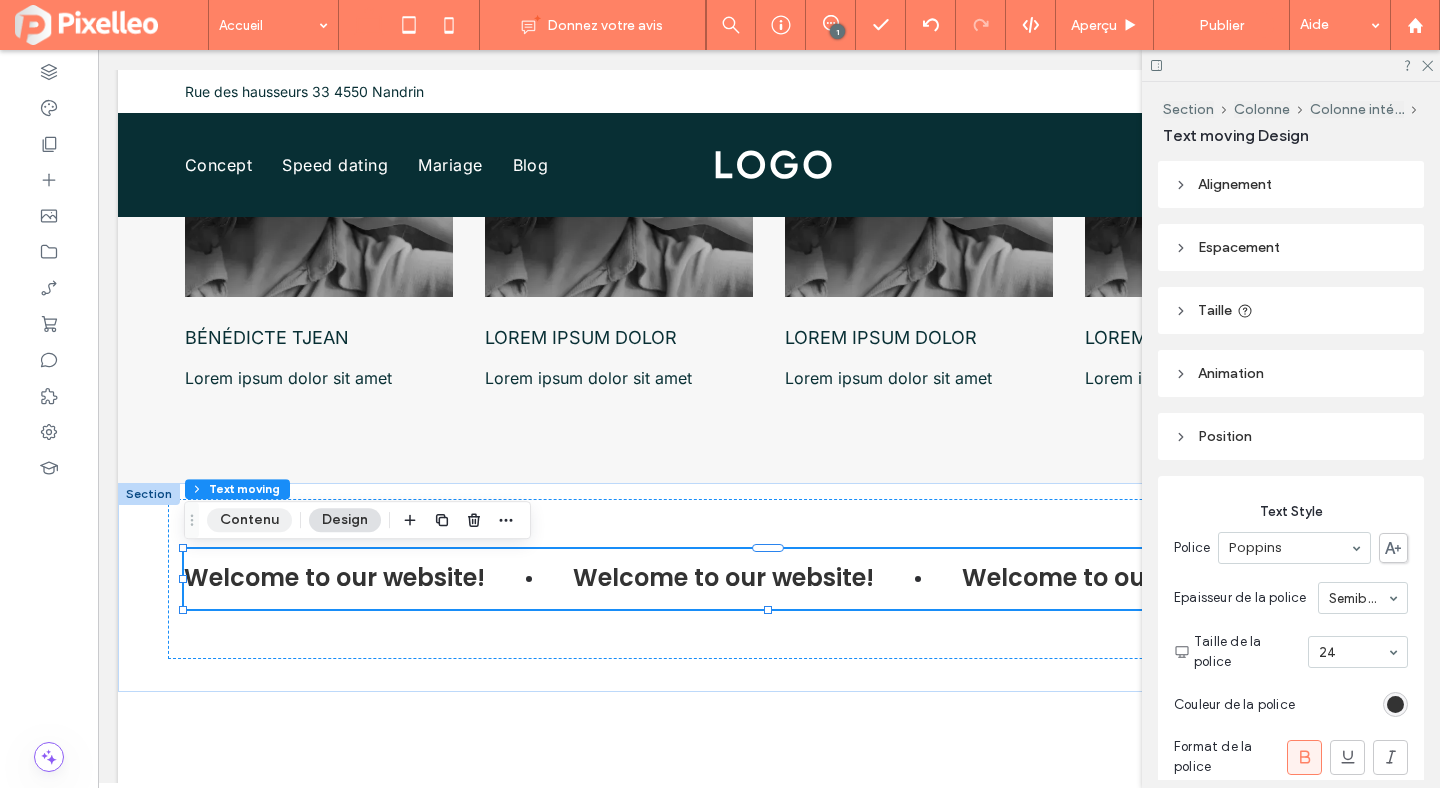 click on "Contenu" at bounding box center (249, 520) 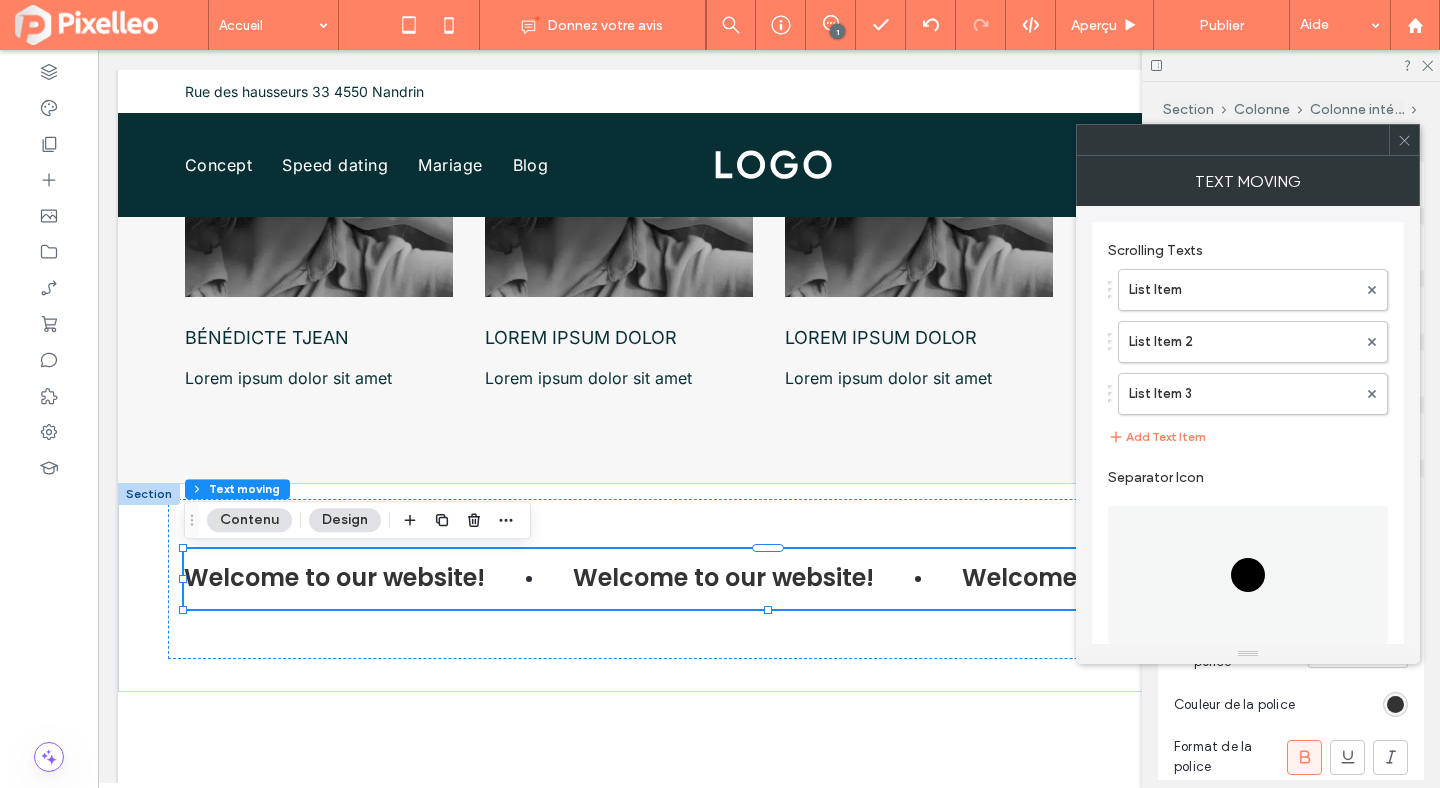 scroll, scrollTop: 317, scrollLeft: 0, axis: vertical 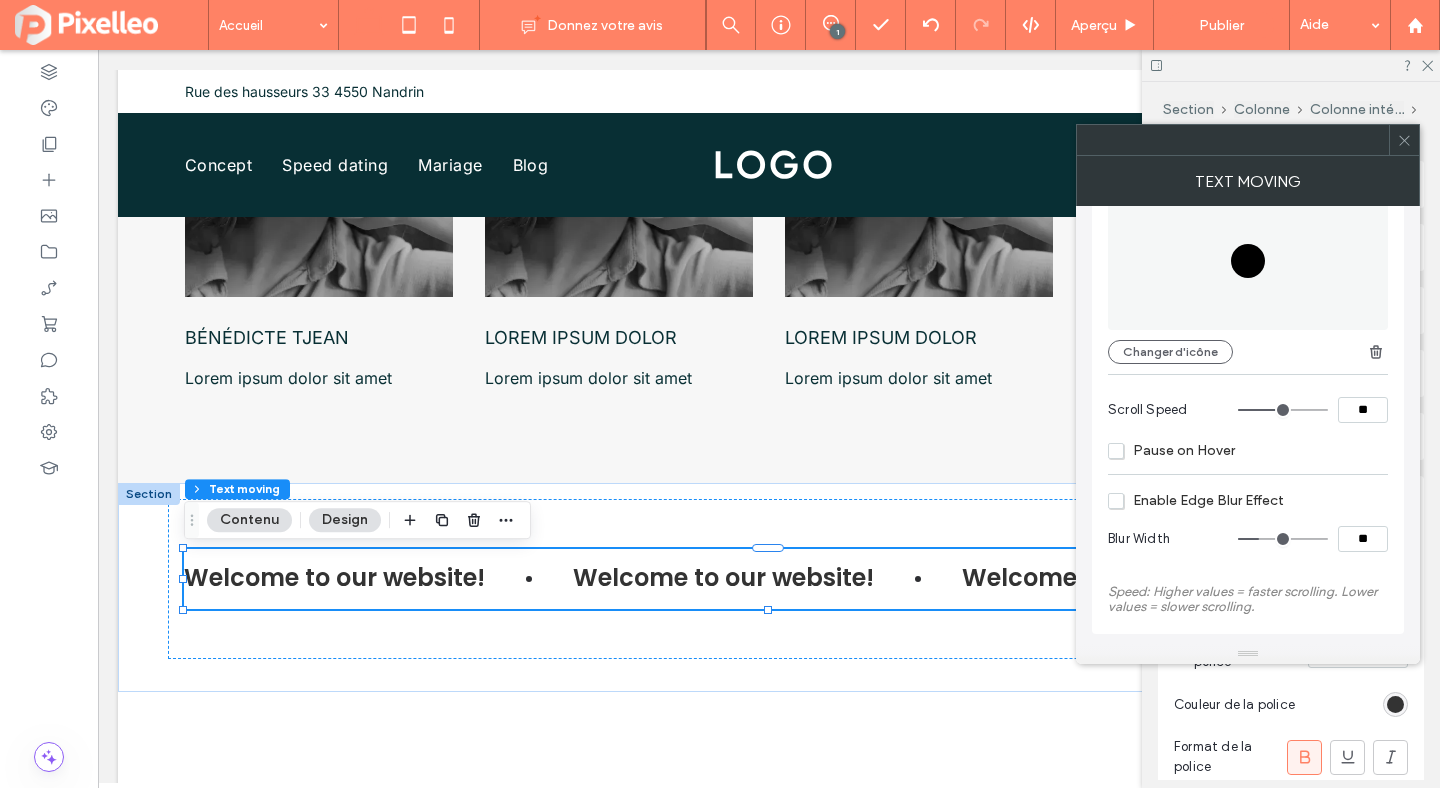 type on "**" 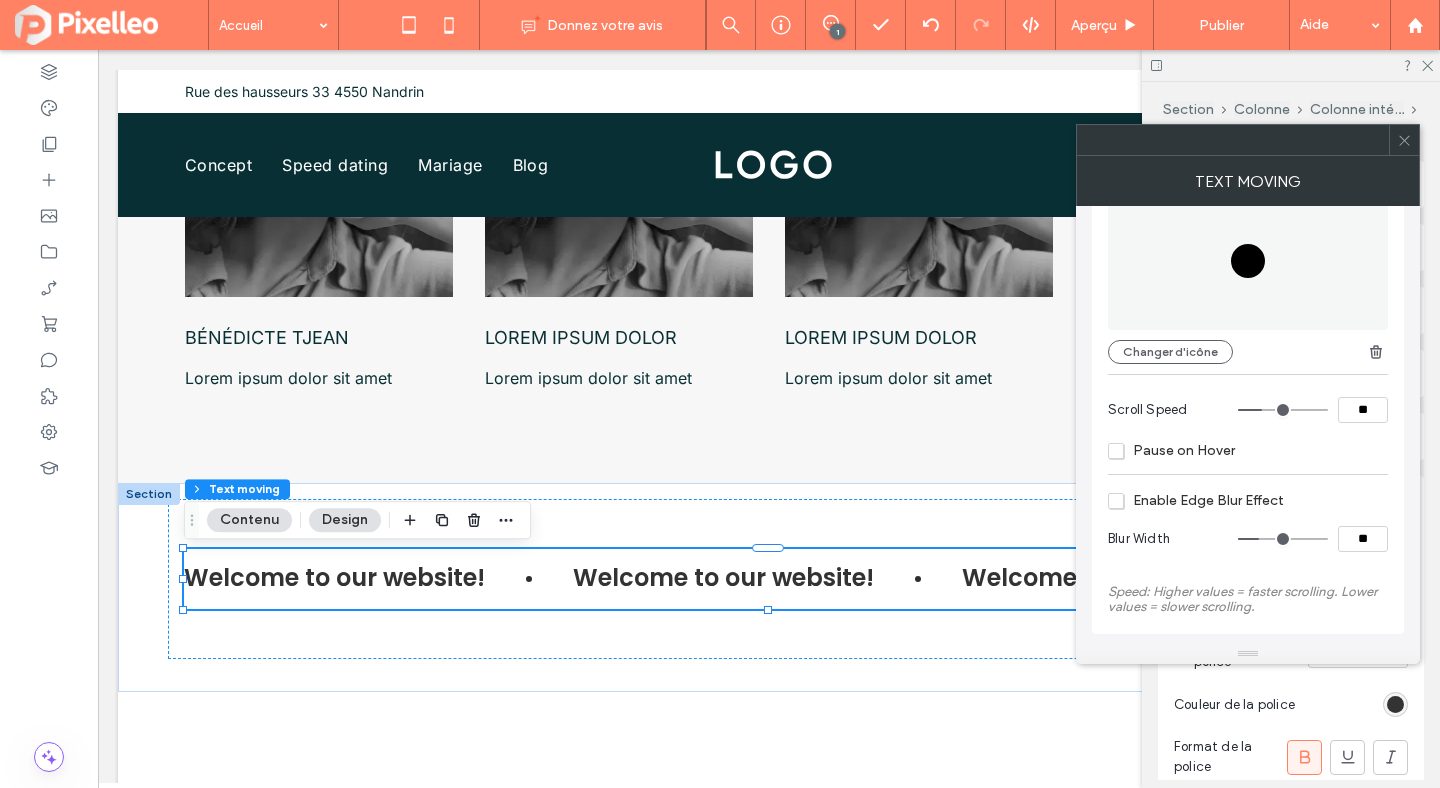 drag, startPoint x: 1277, startPoint y: 405, endPoint x: 1265, endPoint y: 405, distance: 12 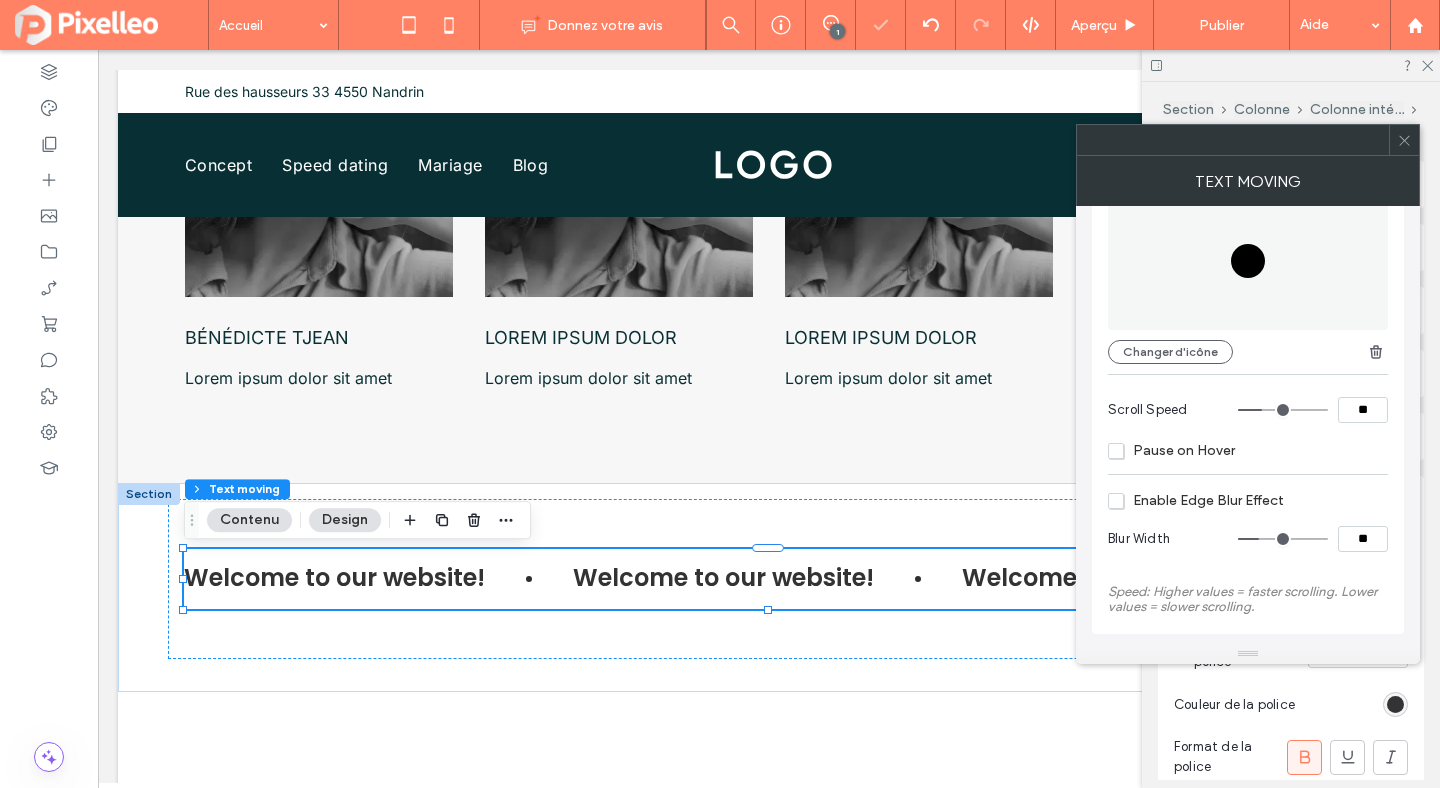 type on "**" 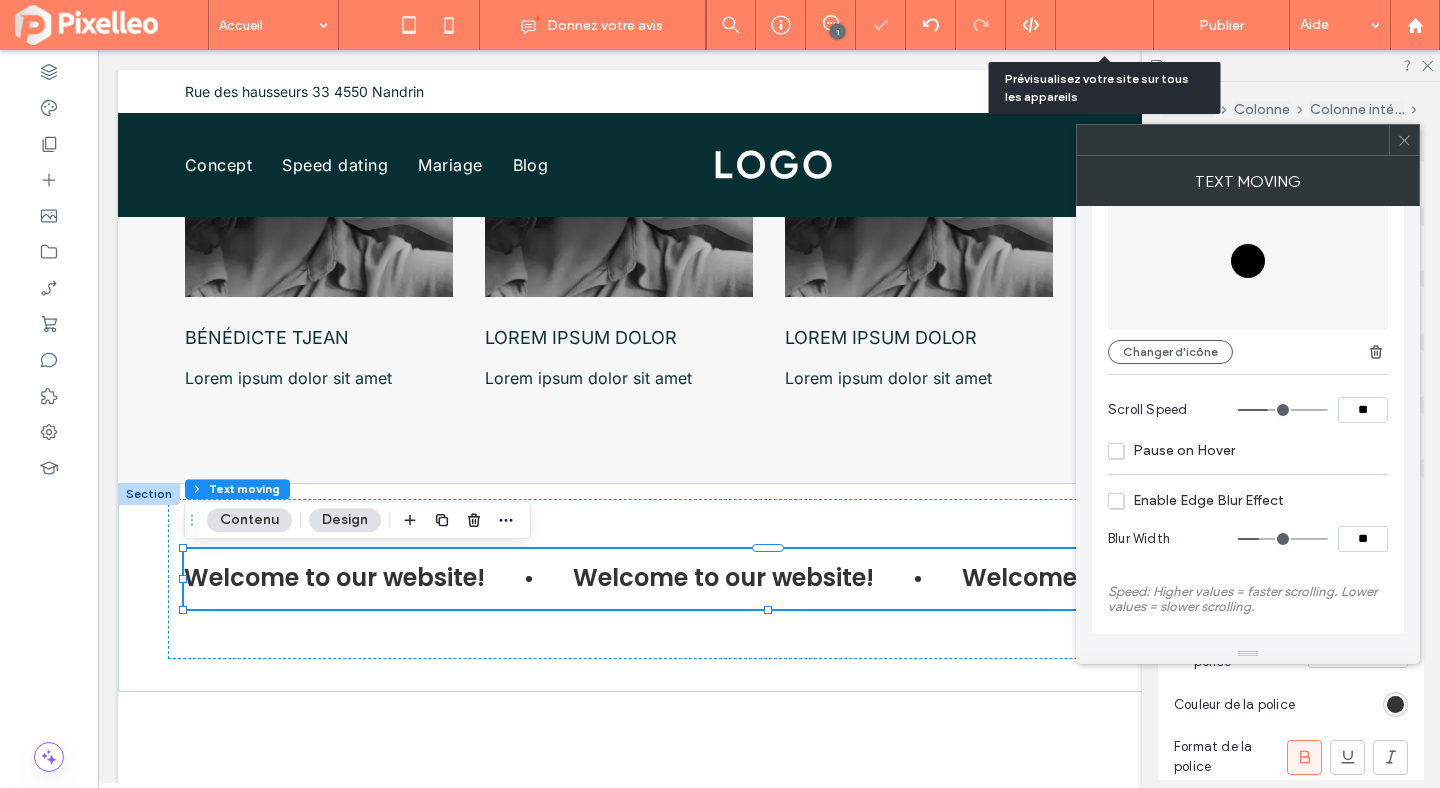 click on "Aperçu" at bounding box center [1105, 25] 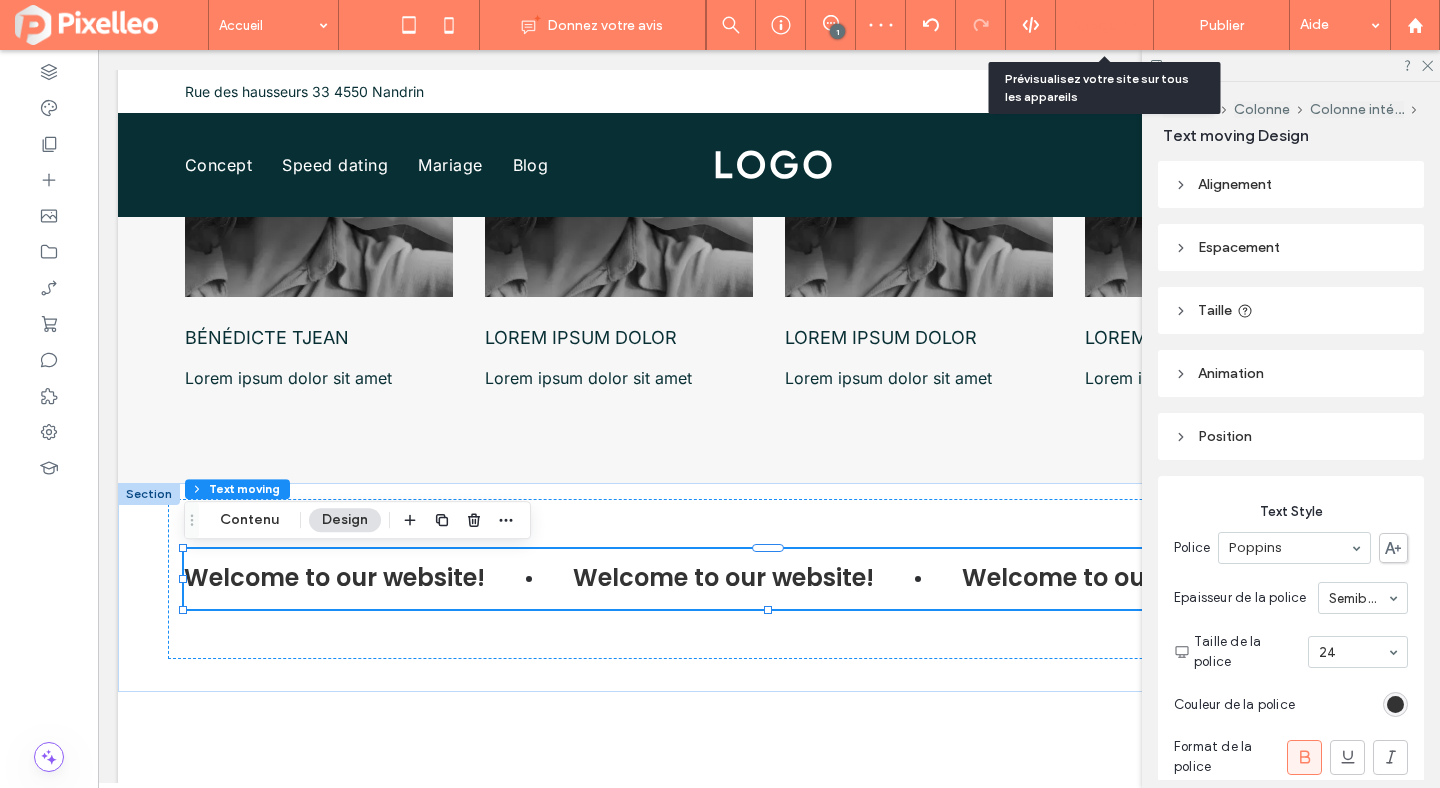click on "Aperçu" at bounding box center (1094, 25) 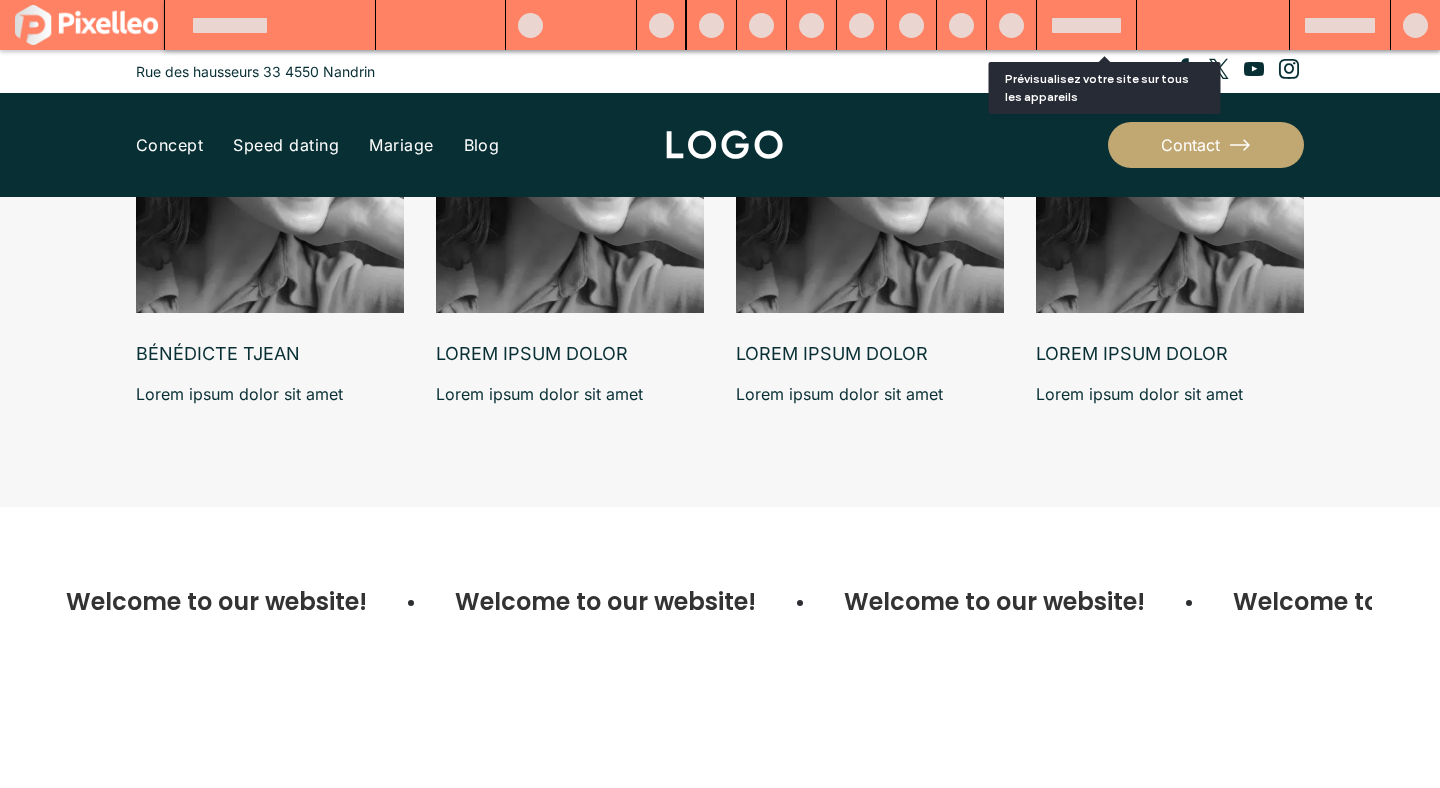 scroll, scrollTop: 6126, scrollLeft: 0, axis: vertical 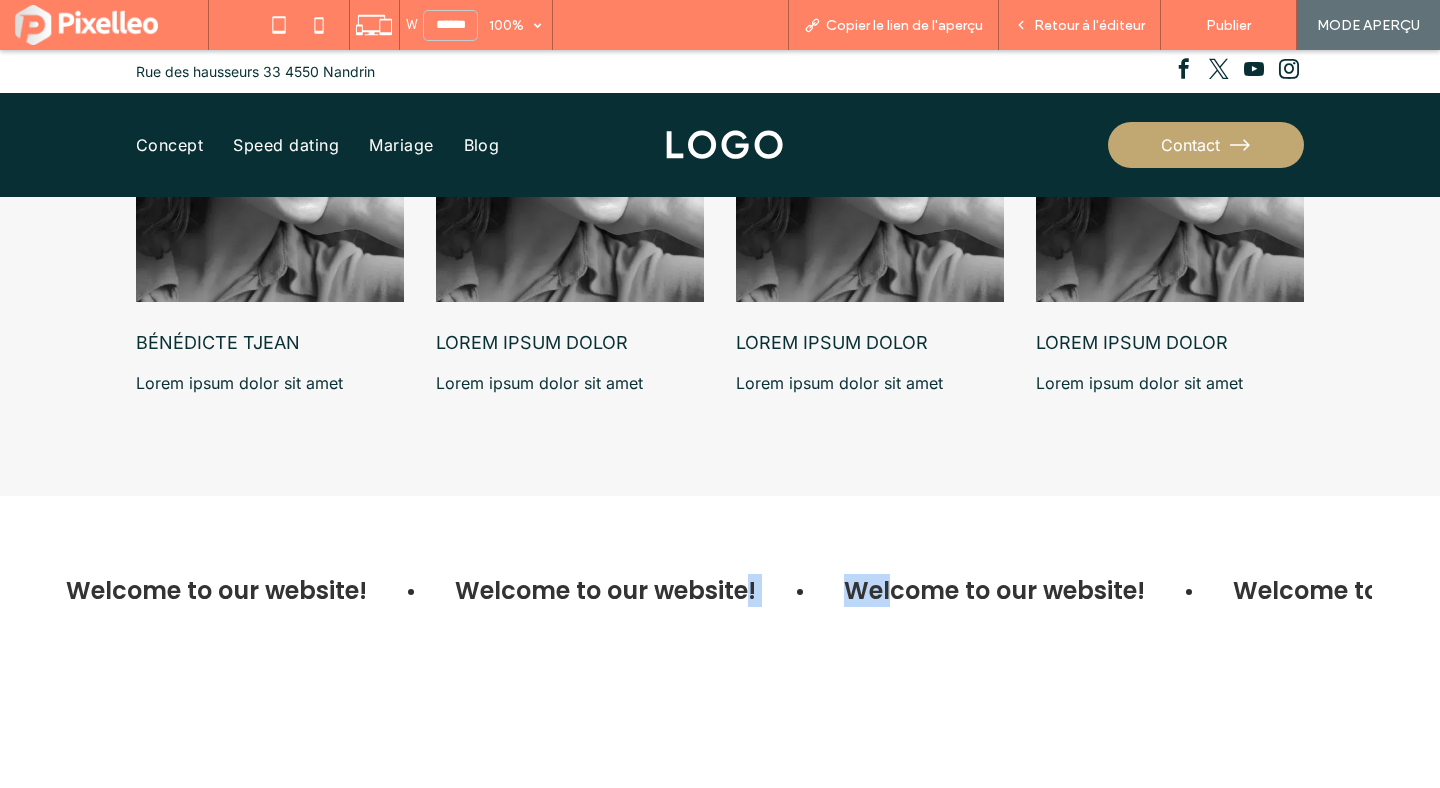drag, startPoint x: 899, startPoint y: 600, endPoint x: 728, endPoint y: 596, distance: 171.04678 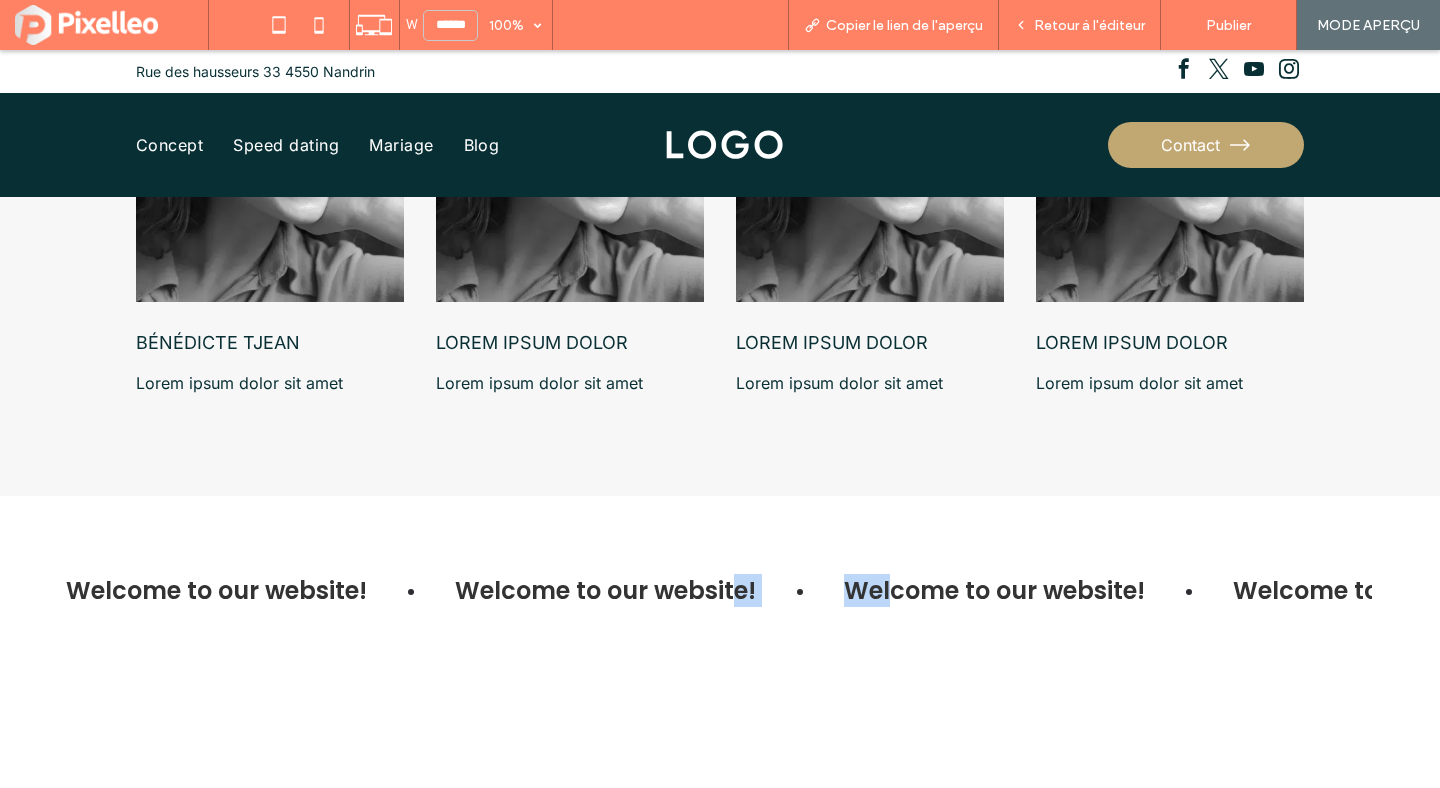 click 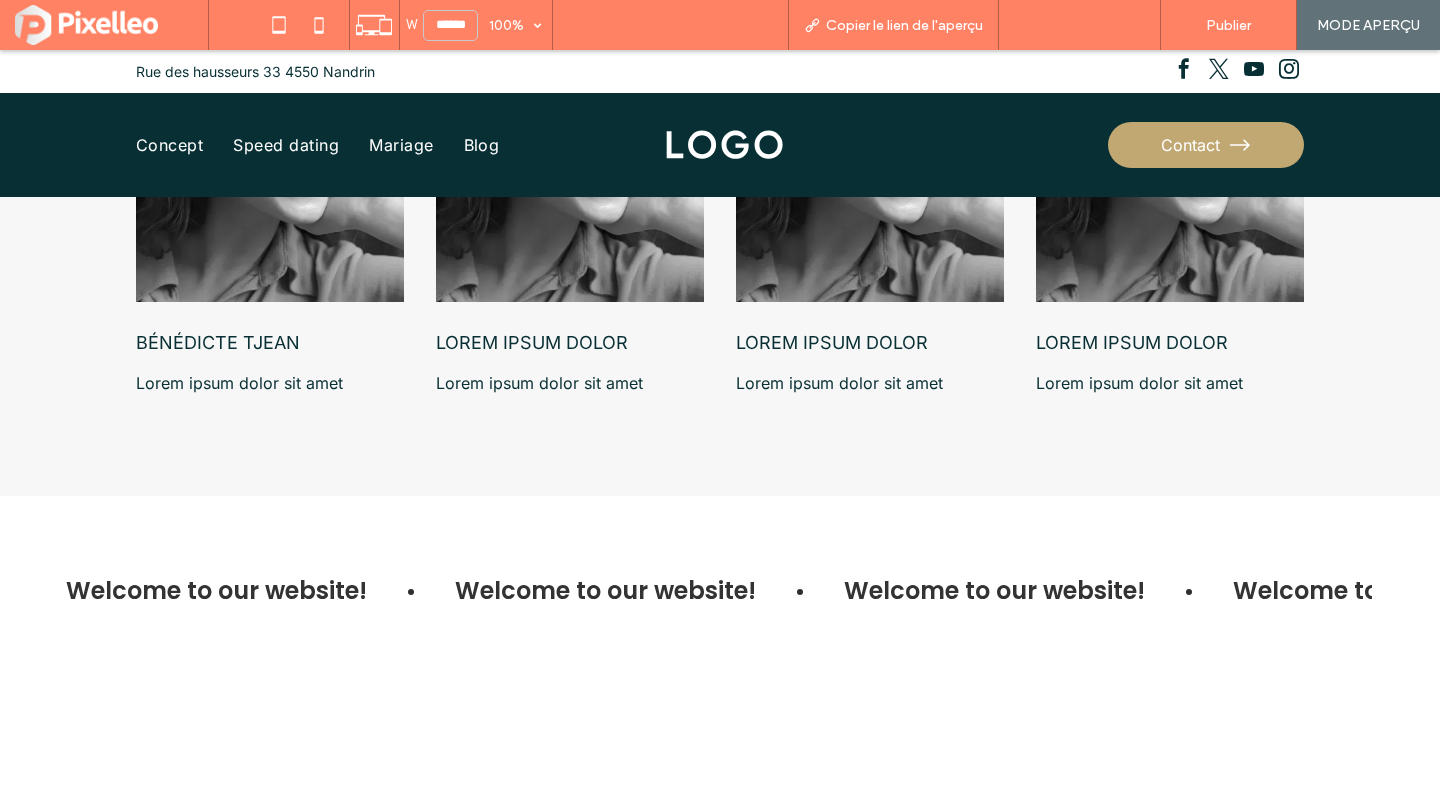 click on "Retour à l'éditeur" at bounding box center (1089, 25) 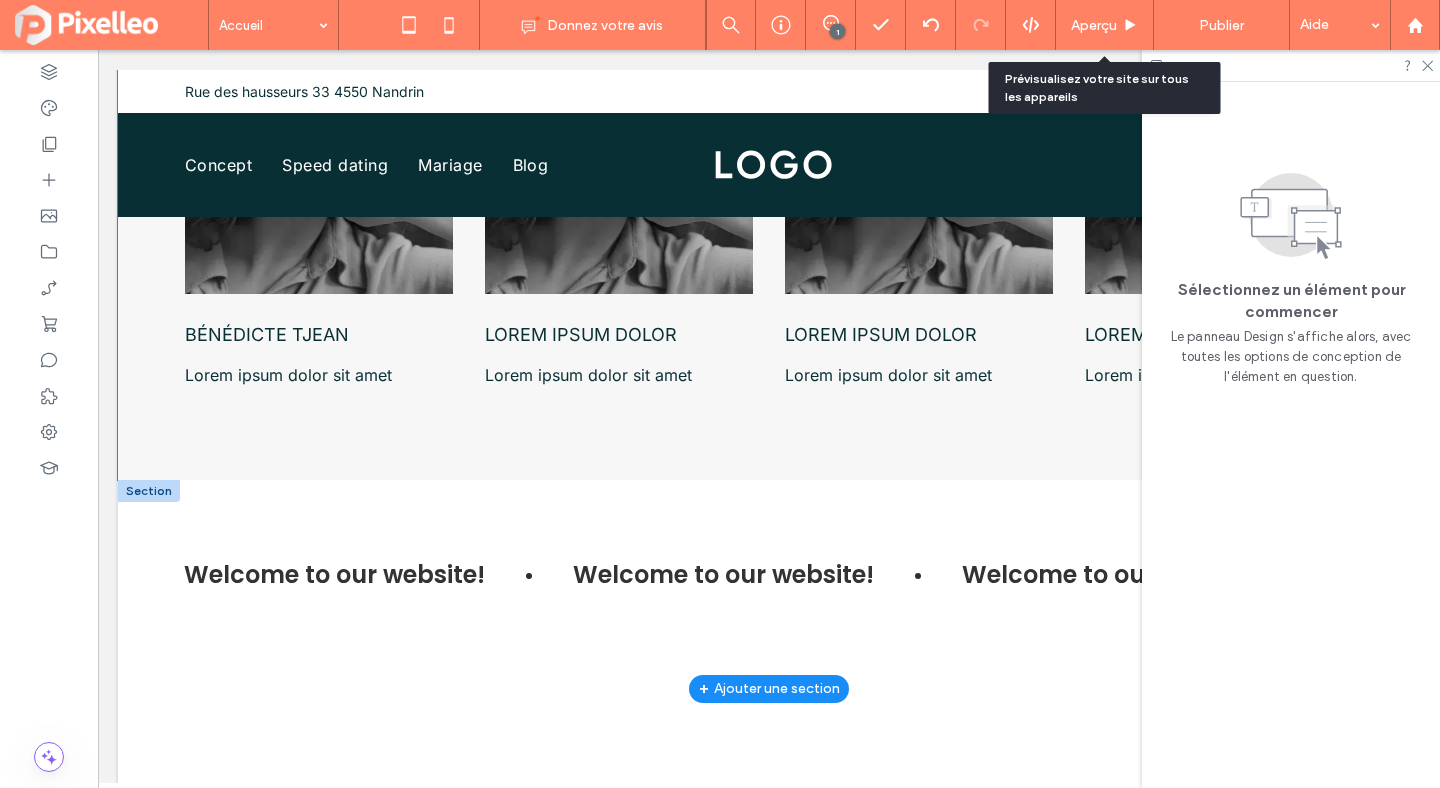 scroll, scrollTop: 6059, scrollLeft: 0, axis: vertical 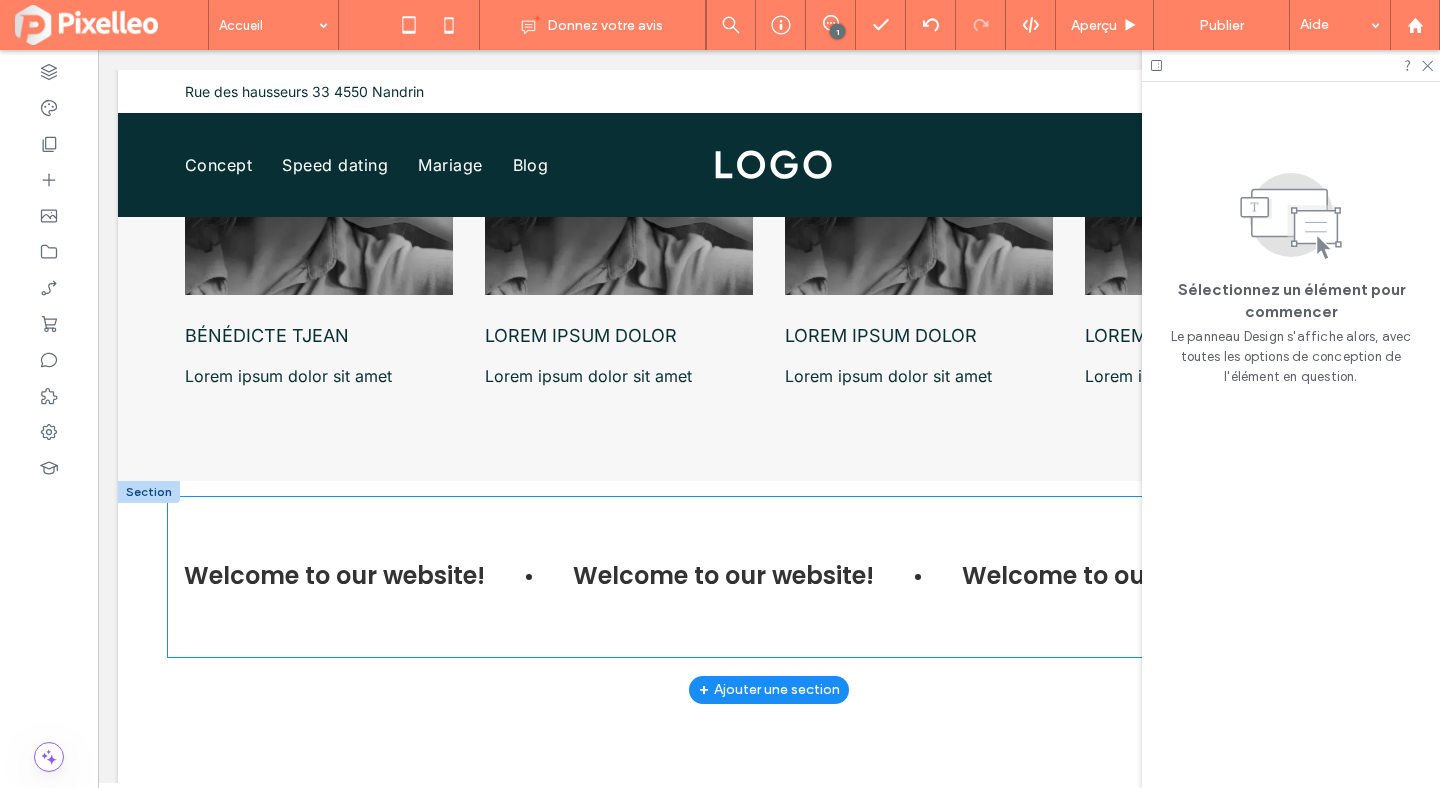 click on "Welcome to our website!" at bounding box center [1112, 576] 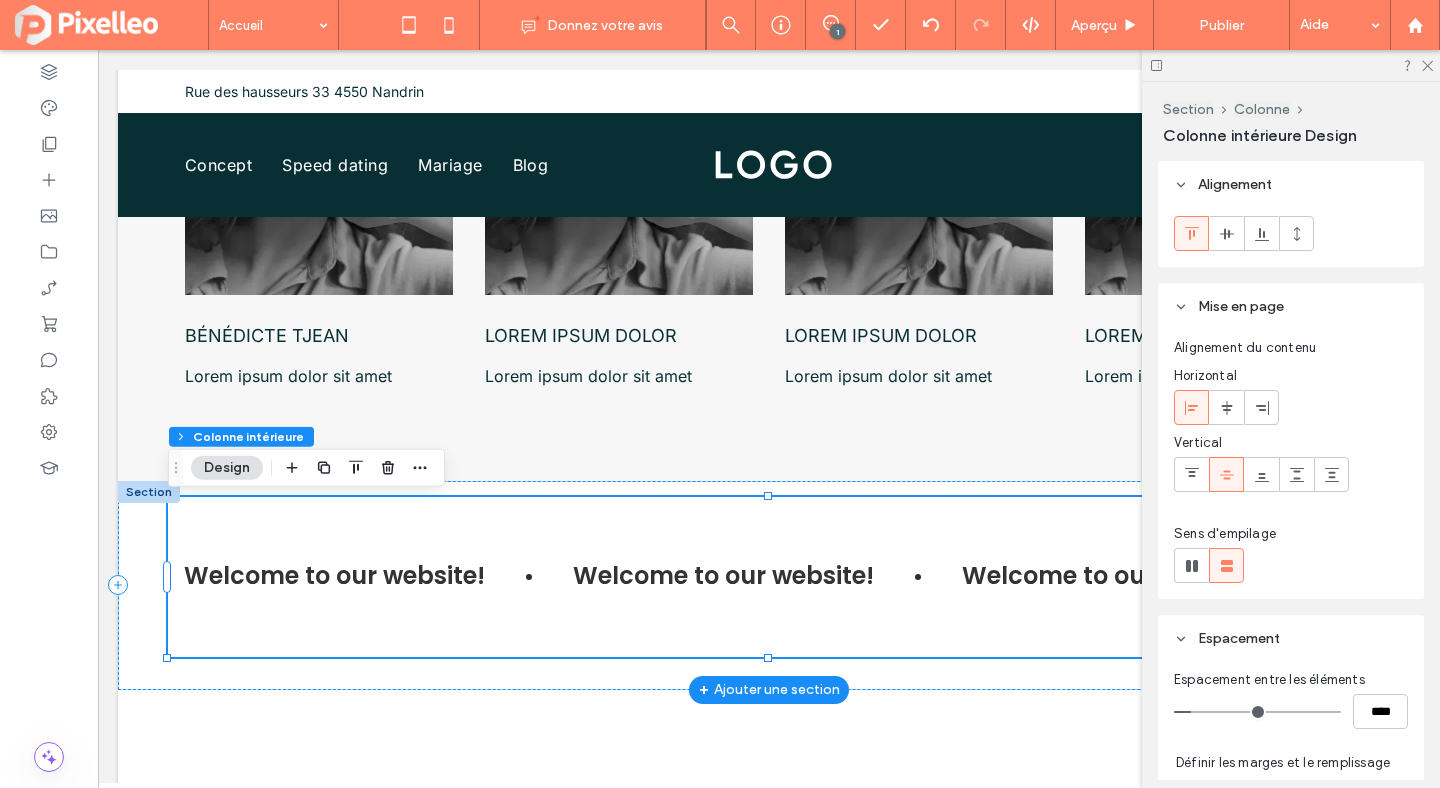 click on "Welcome to our website!" at bounding box center (1112, 576) 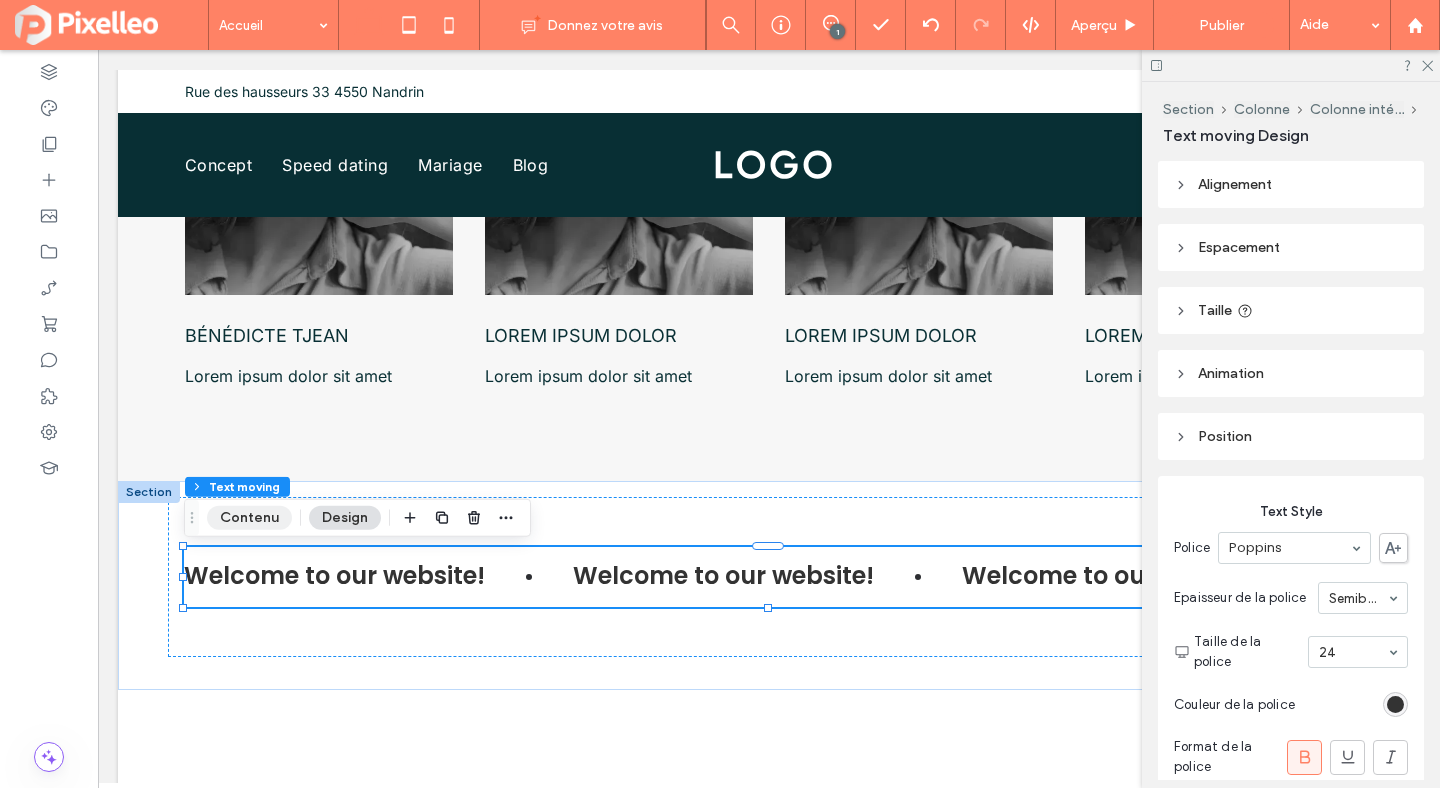 click on "Contenu" at bounding box center (249, 518) 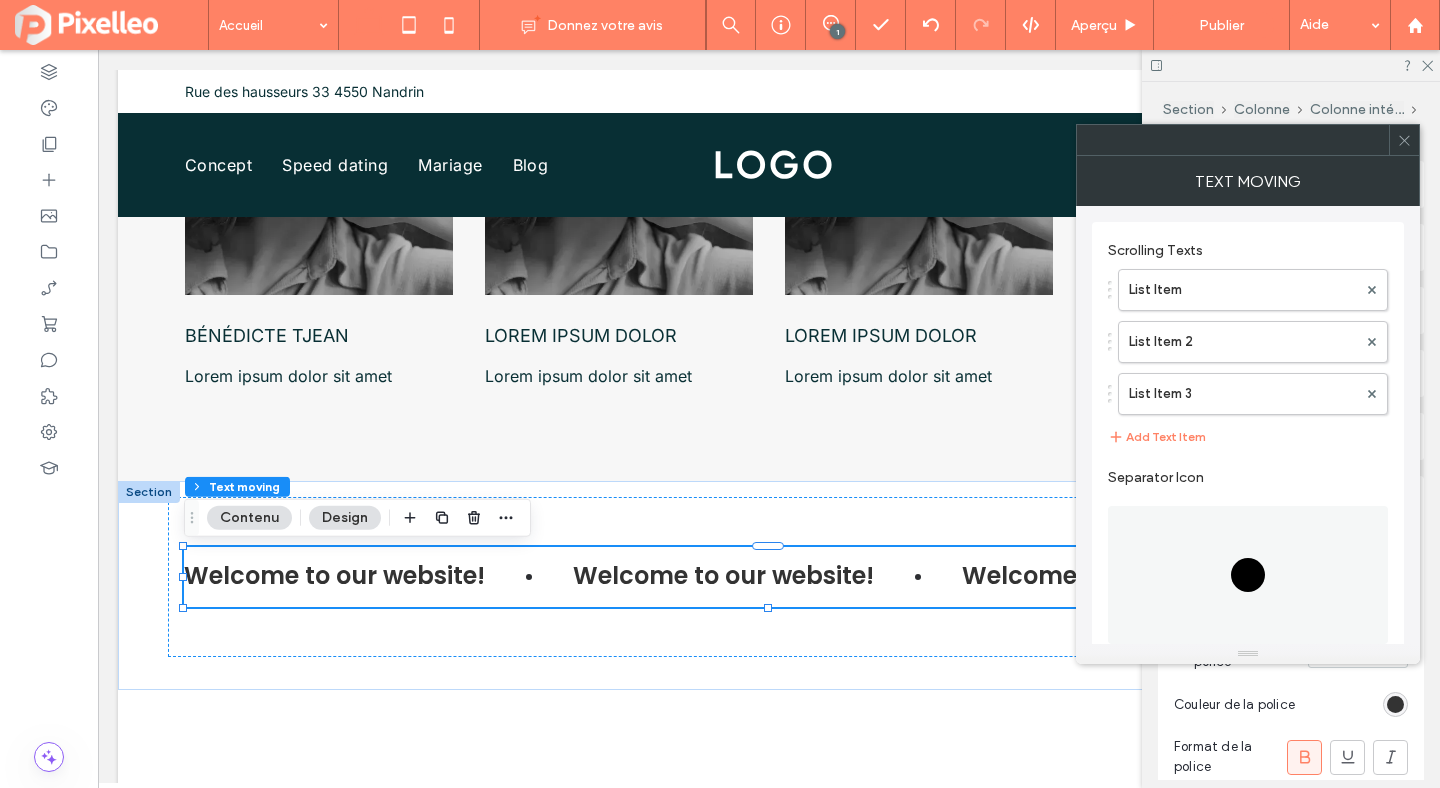 scroll, scrollTop: 317, scrollLeft: 0, axis: vertical 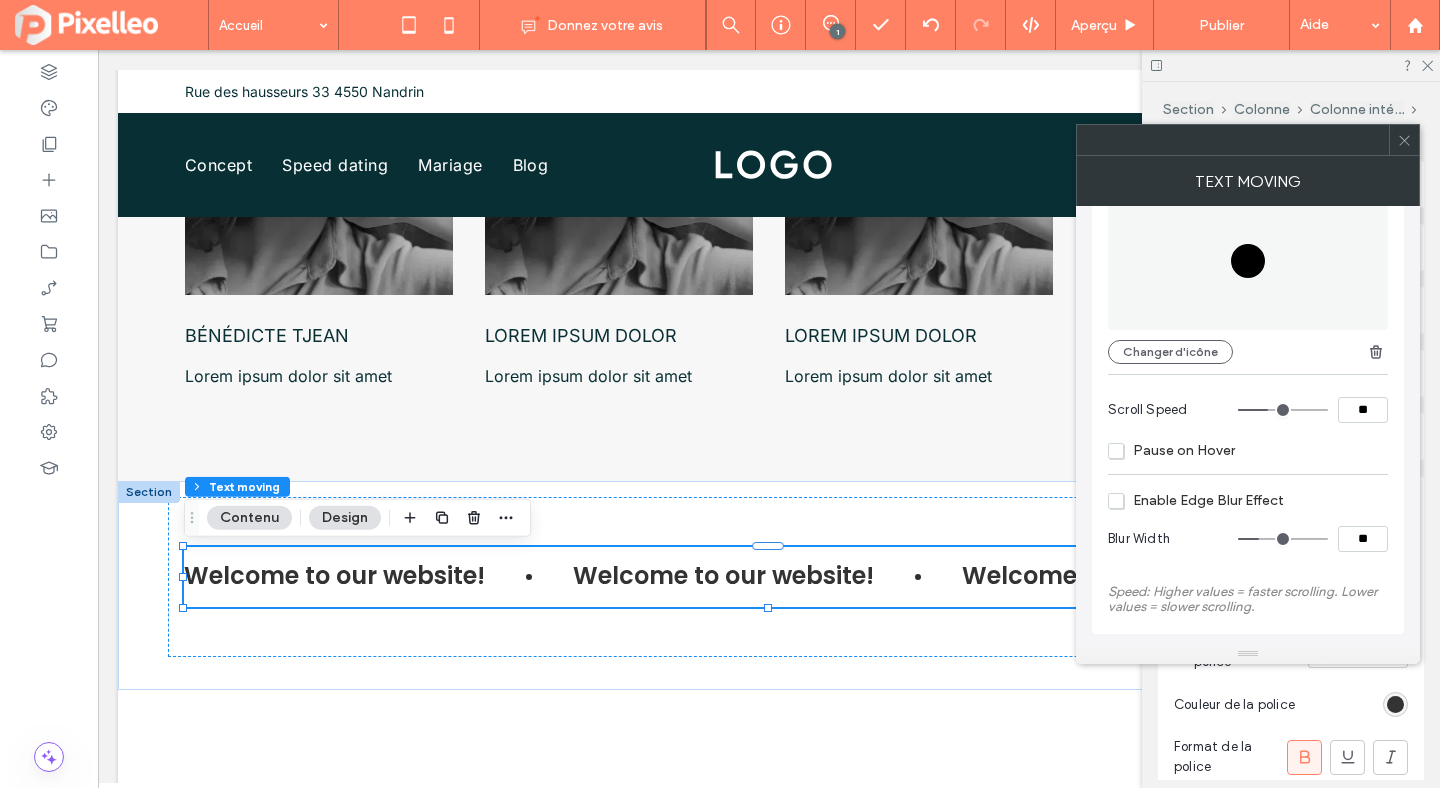 click on "Enable Edge Blur Effect" at bounding box center [1196, 500] 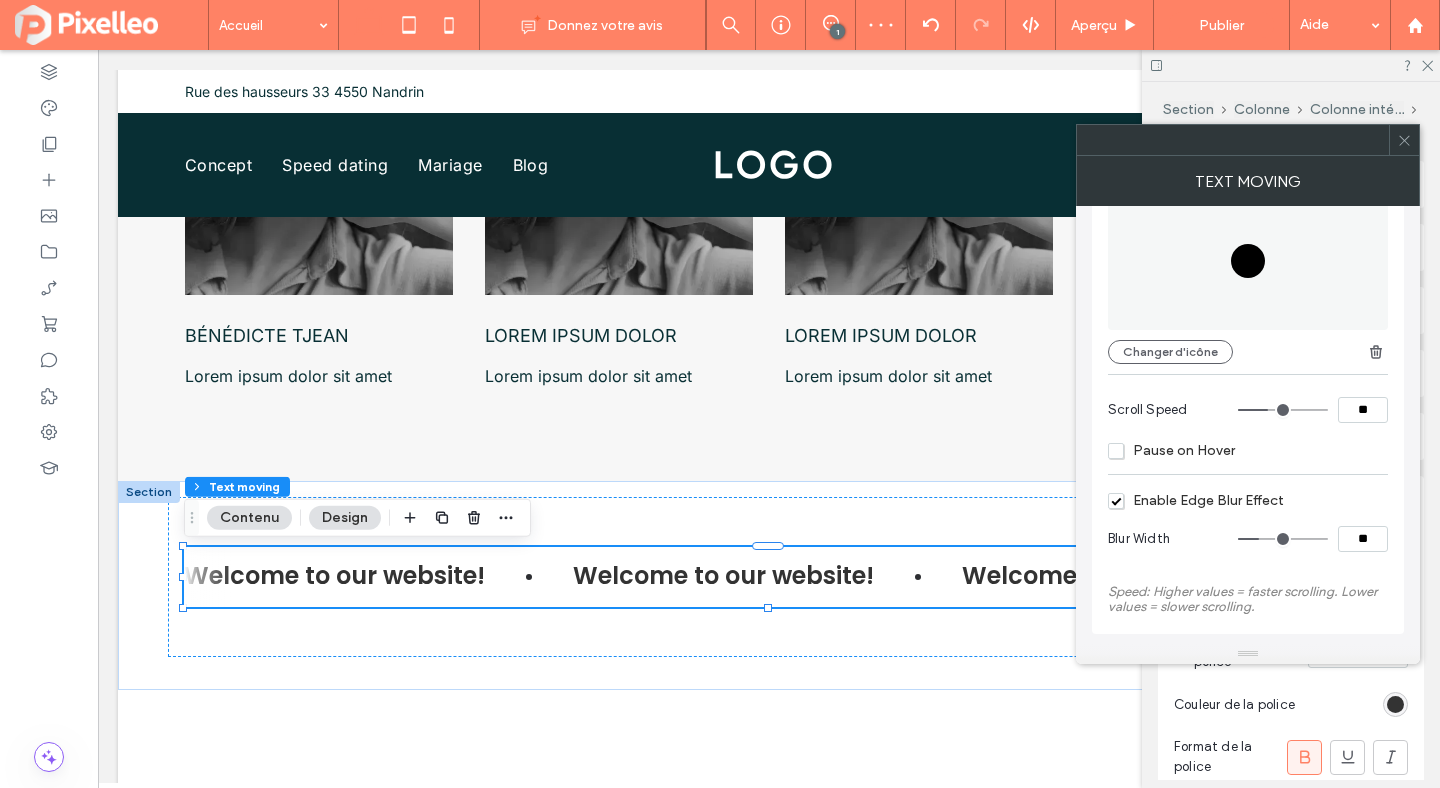 type on "**" 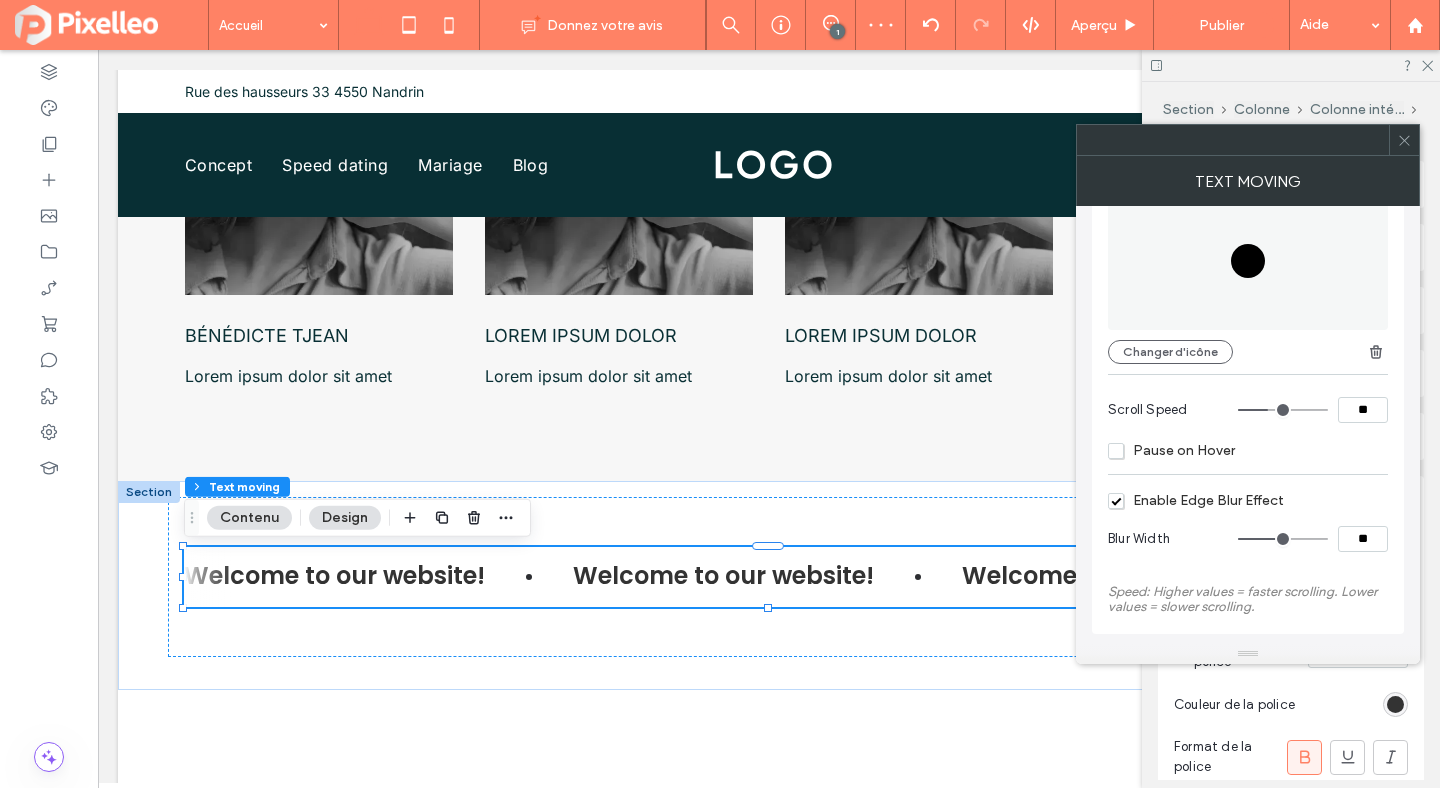 type on "***" 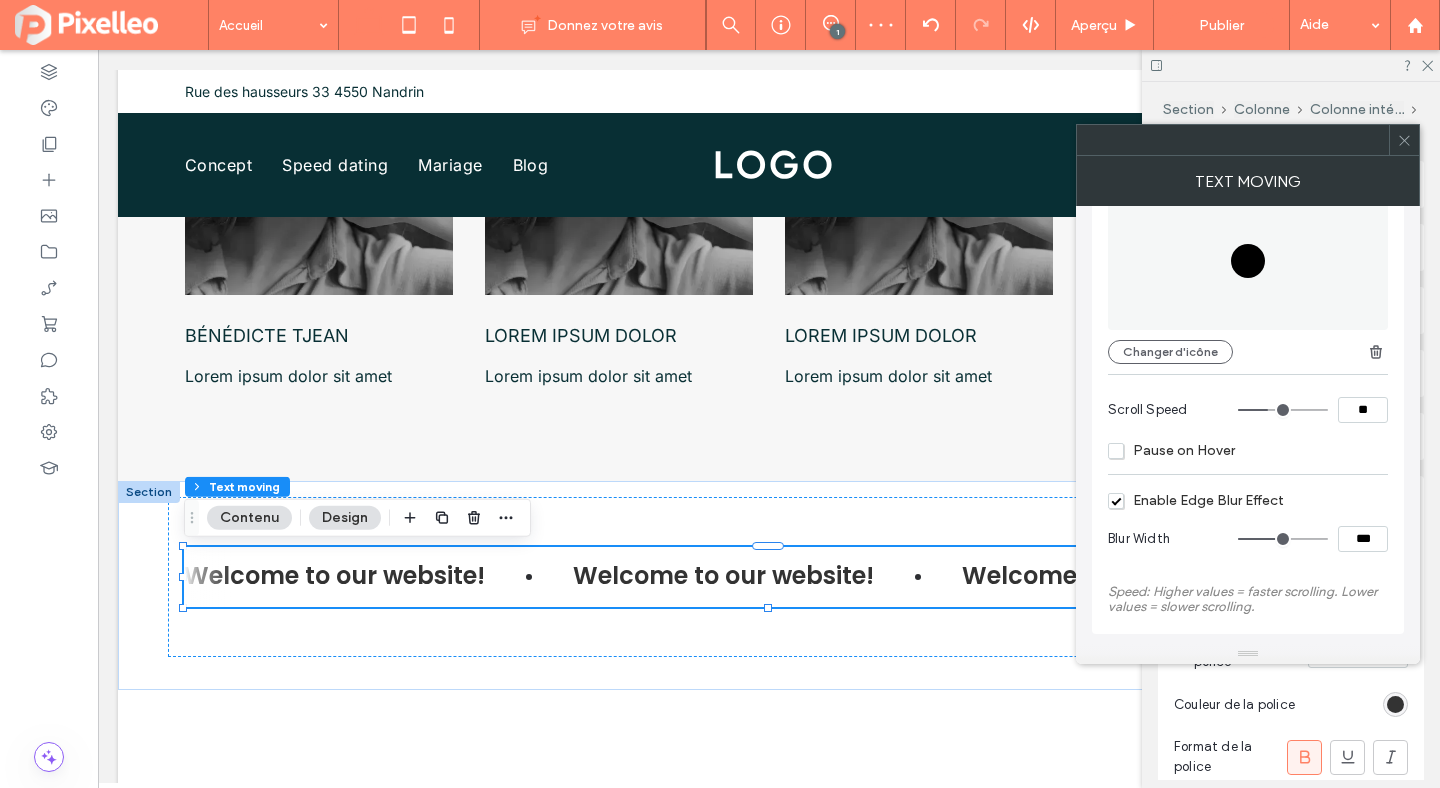 type on "***" 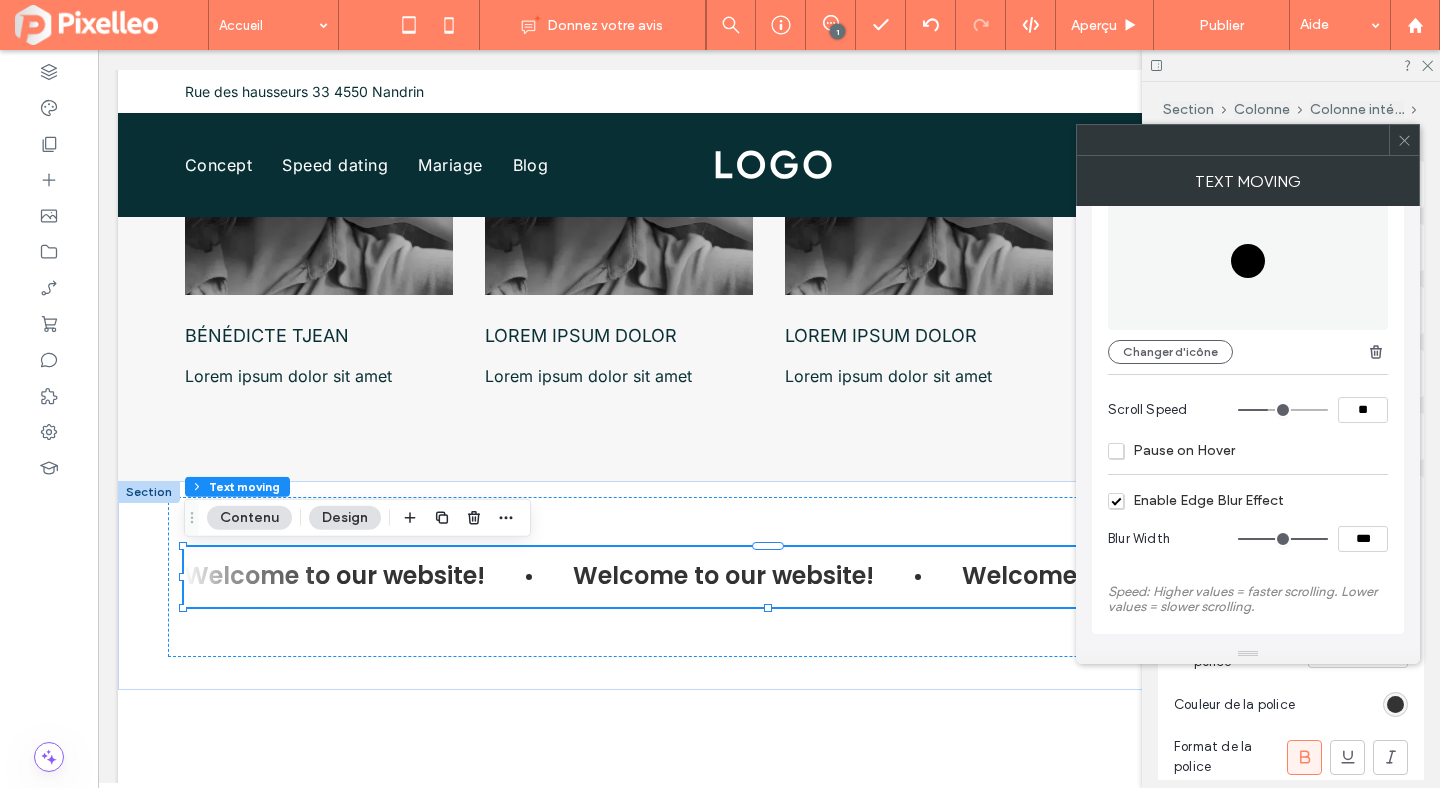 click on "Pause on Hover" at bounding box center [1171, 450] 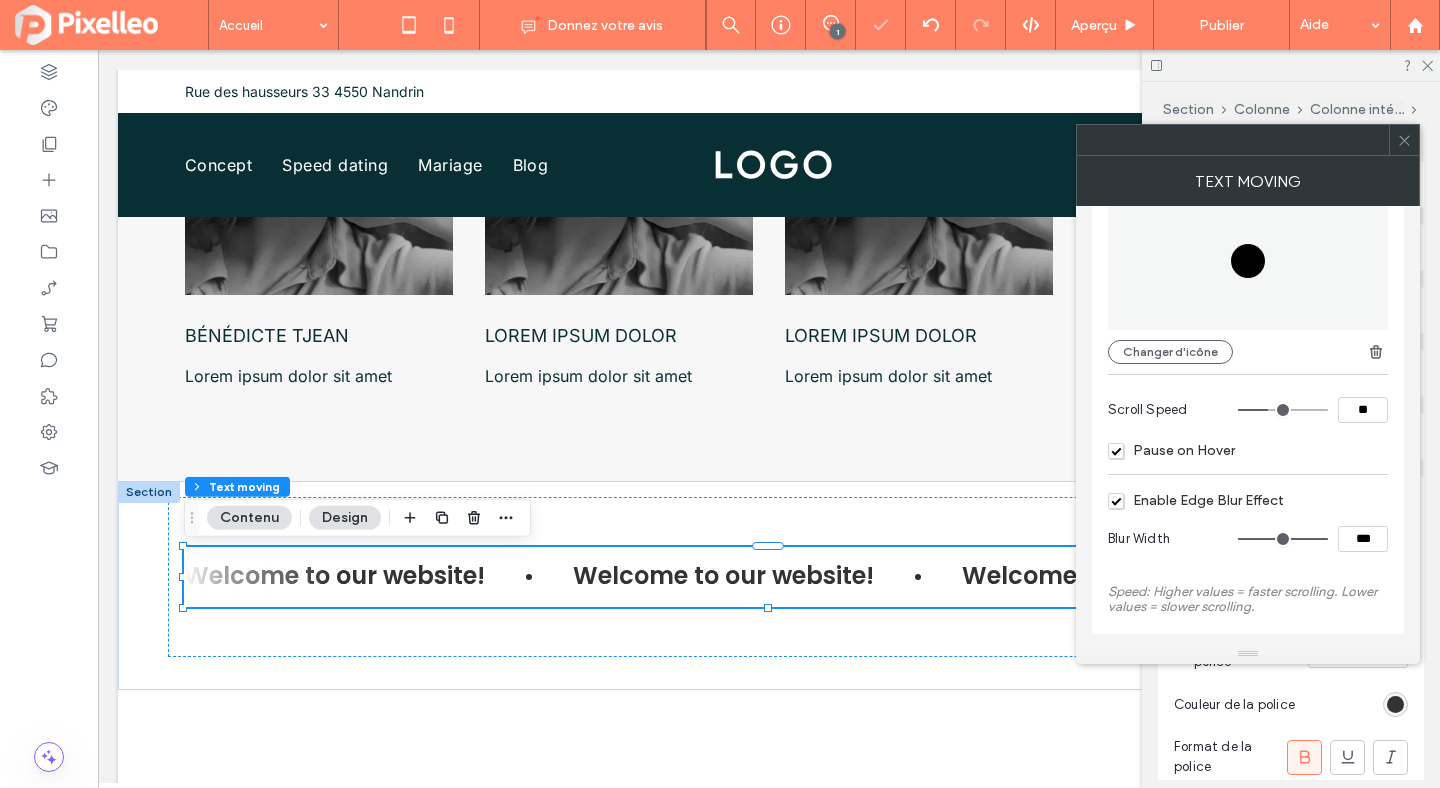 click on "Pause on Hover" at bounding box center [1171, 450] 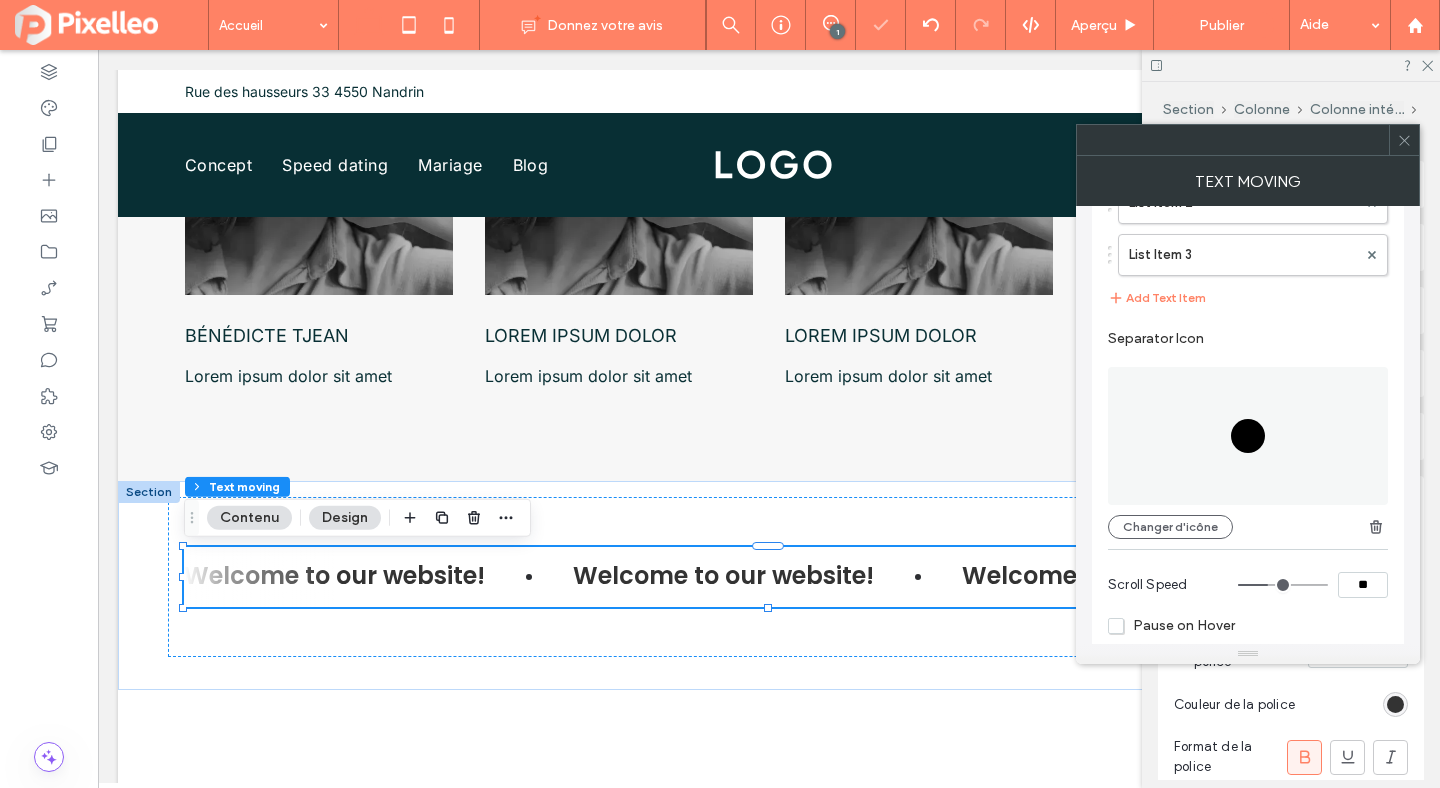 scroll, scrollTop: 0, scrollLeft: 0, axis: both 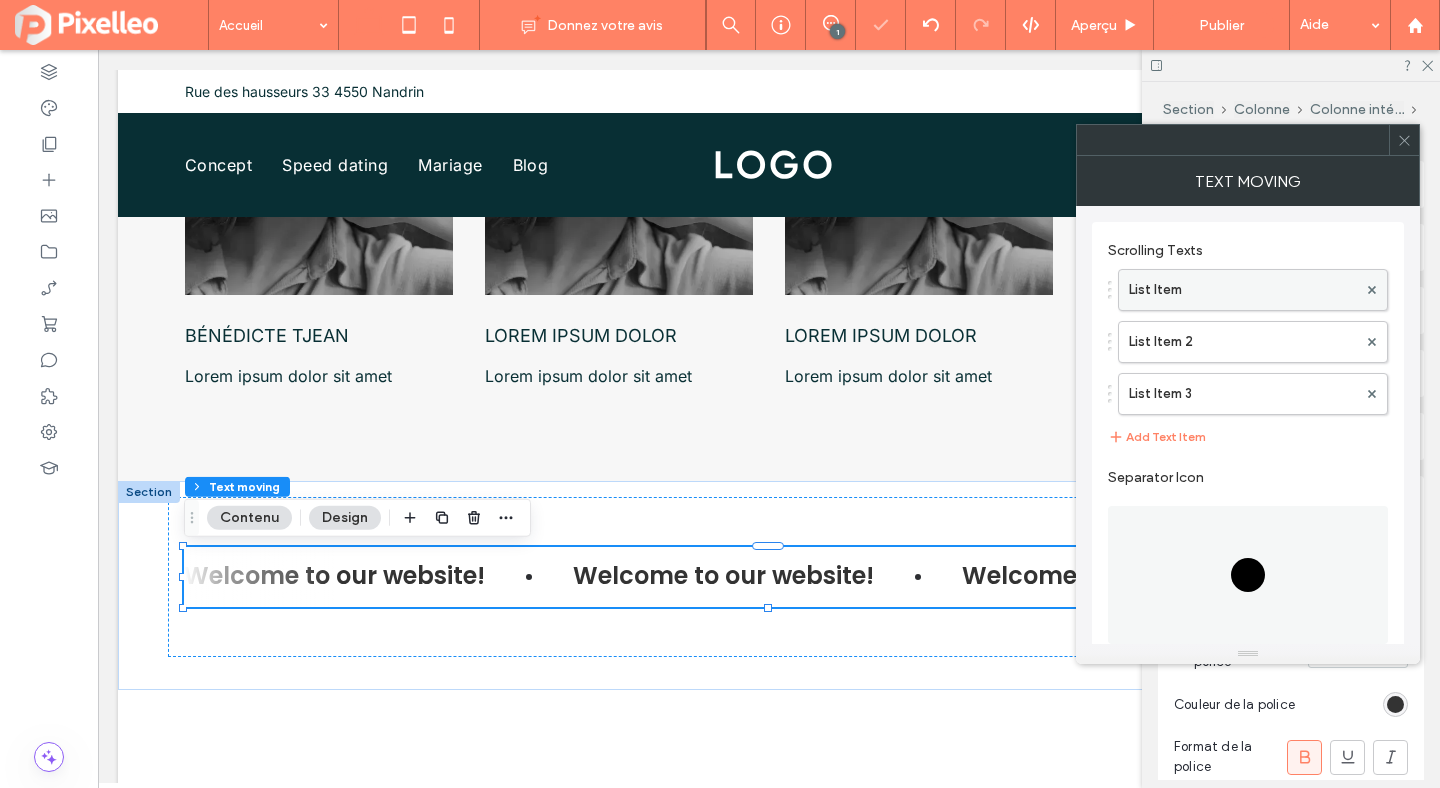 click on "List Item" at bounding box center [1243, 290] 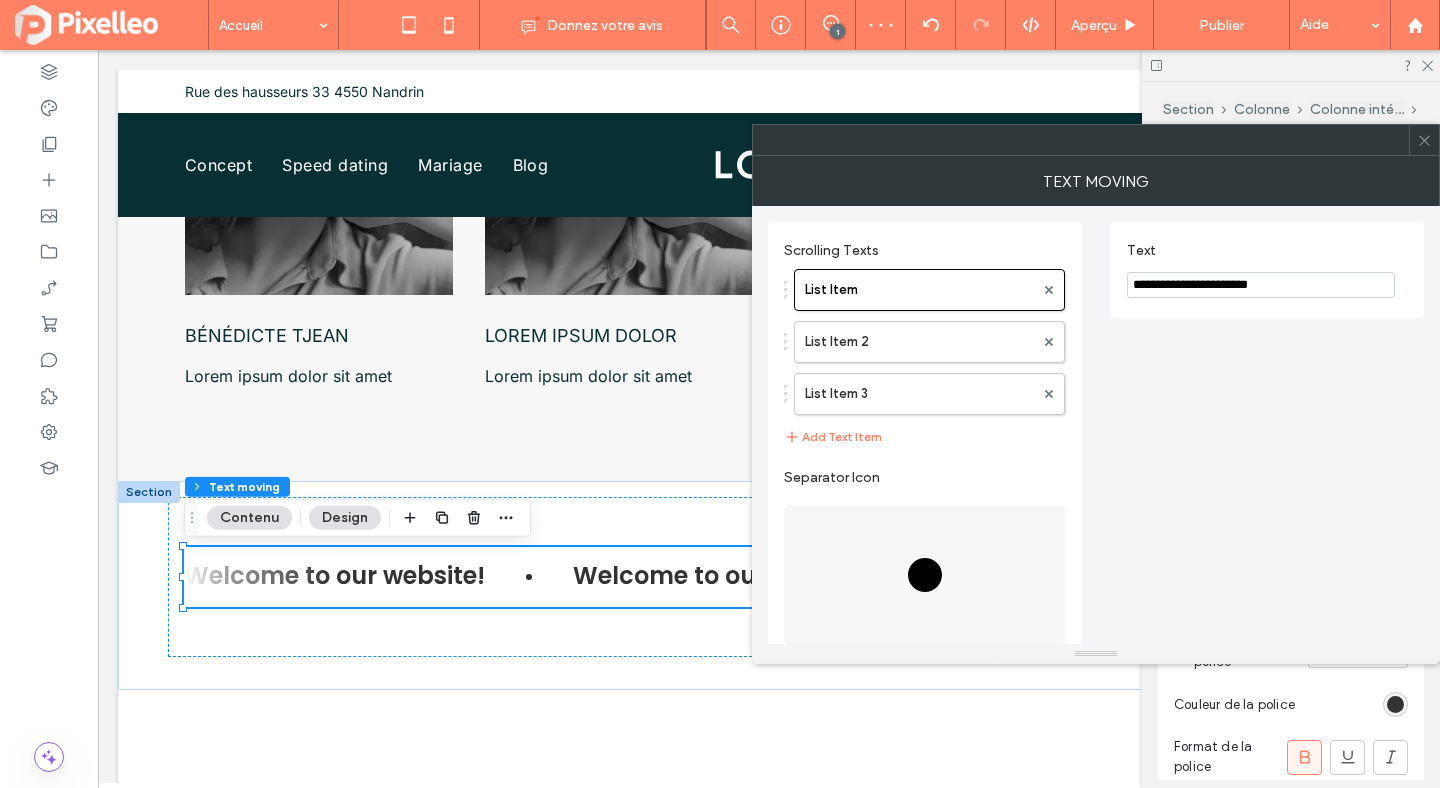 click on "**********" at bounding box center (1261, 285) 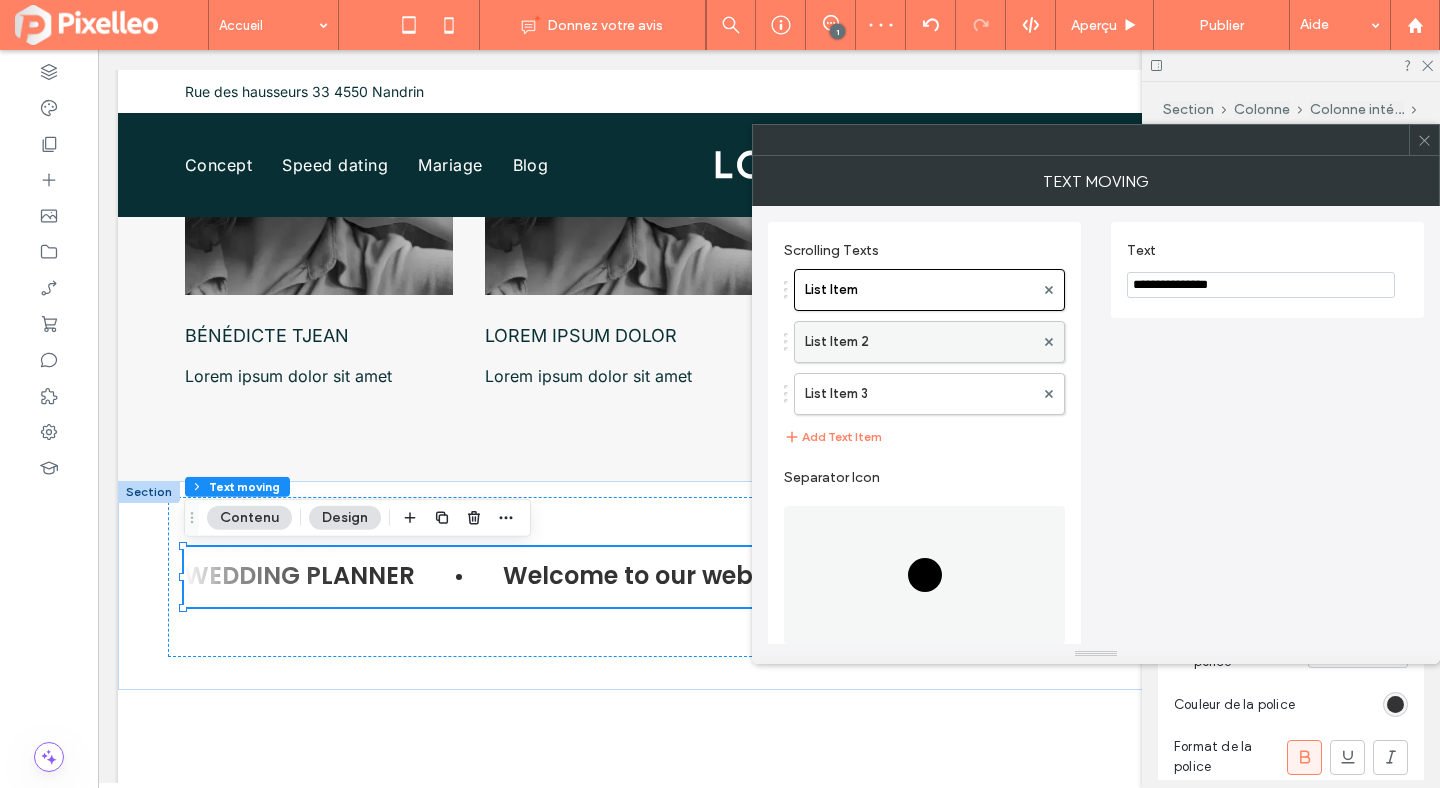type on "**********" 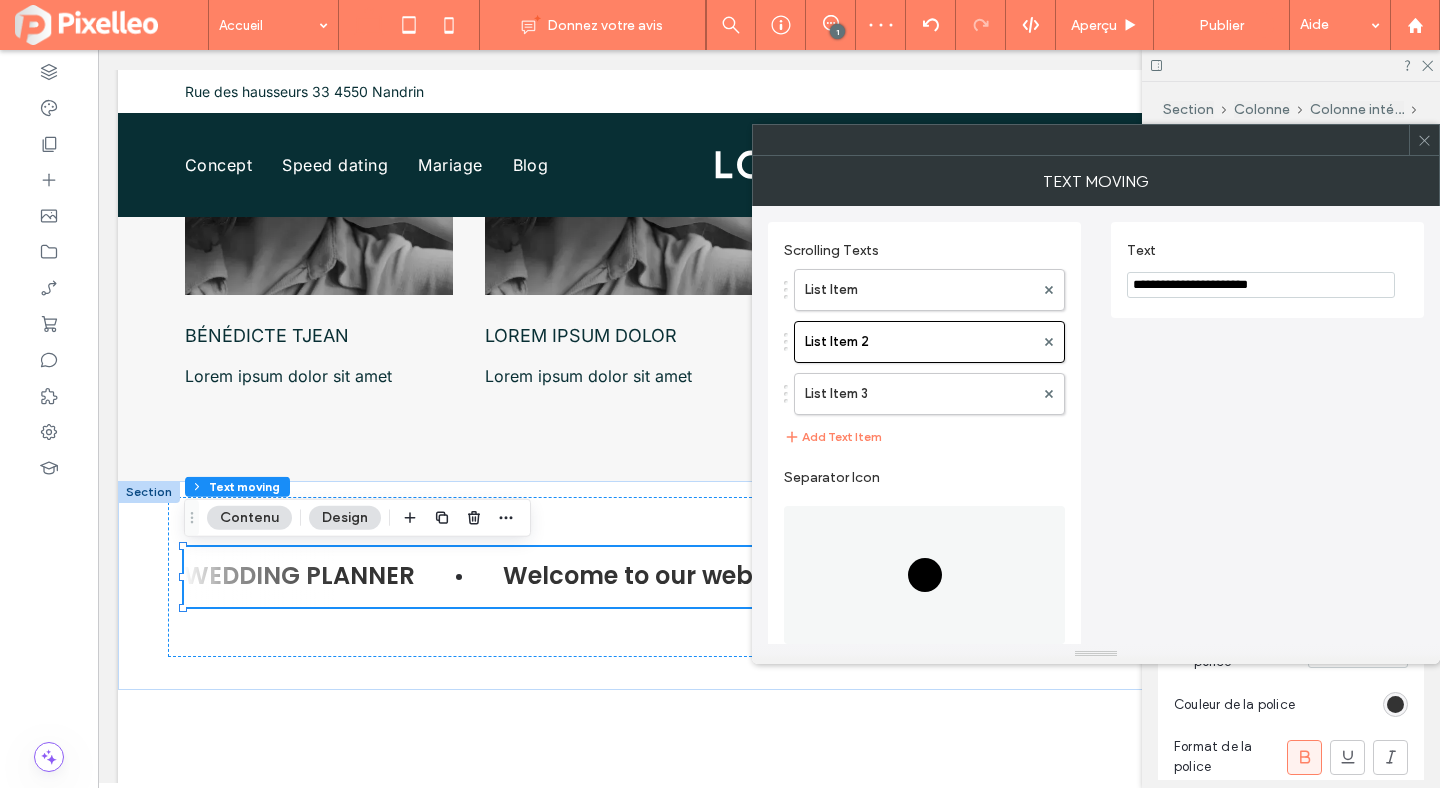 click on "**********" at bounding box center (1261, 285) 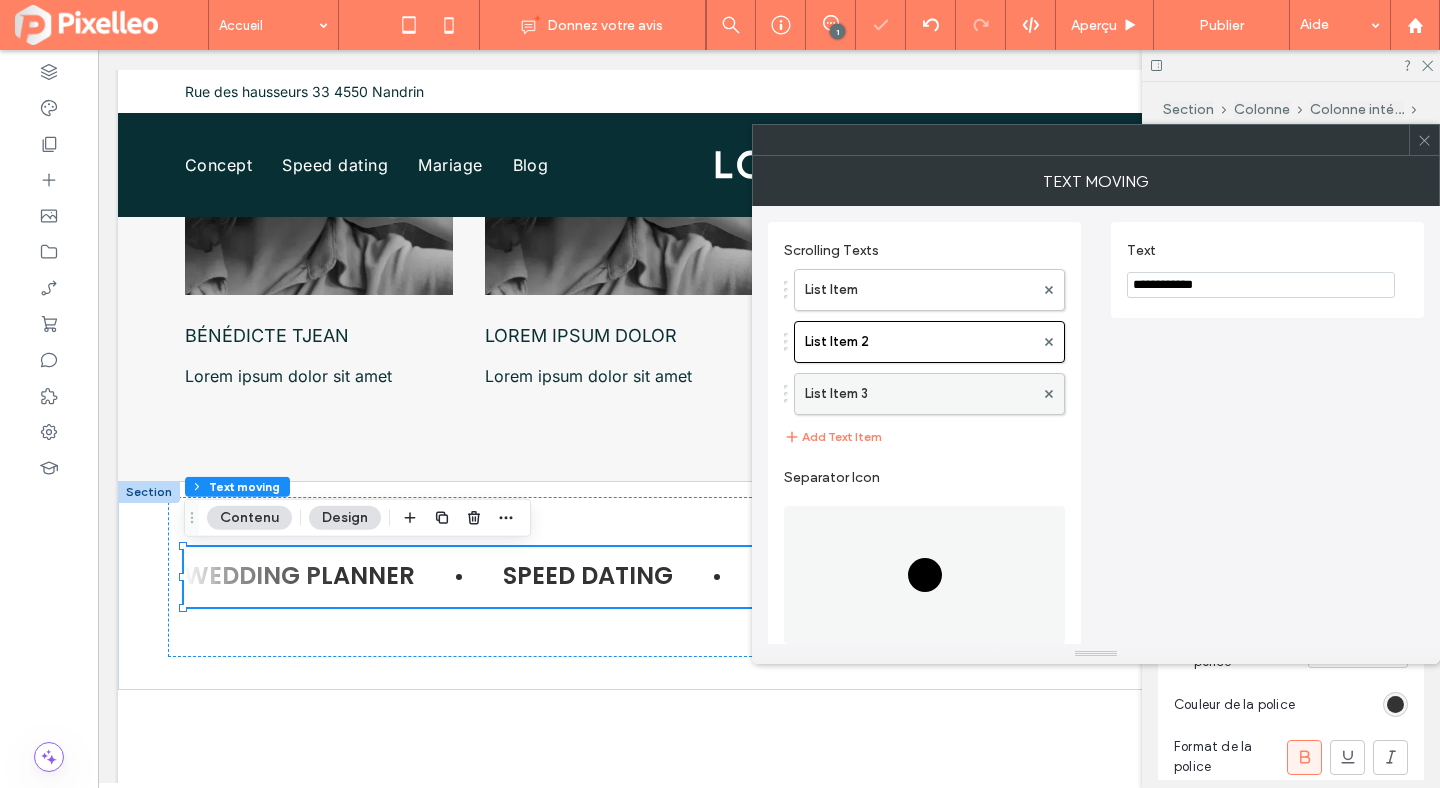 type on "**********" 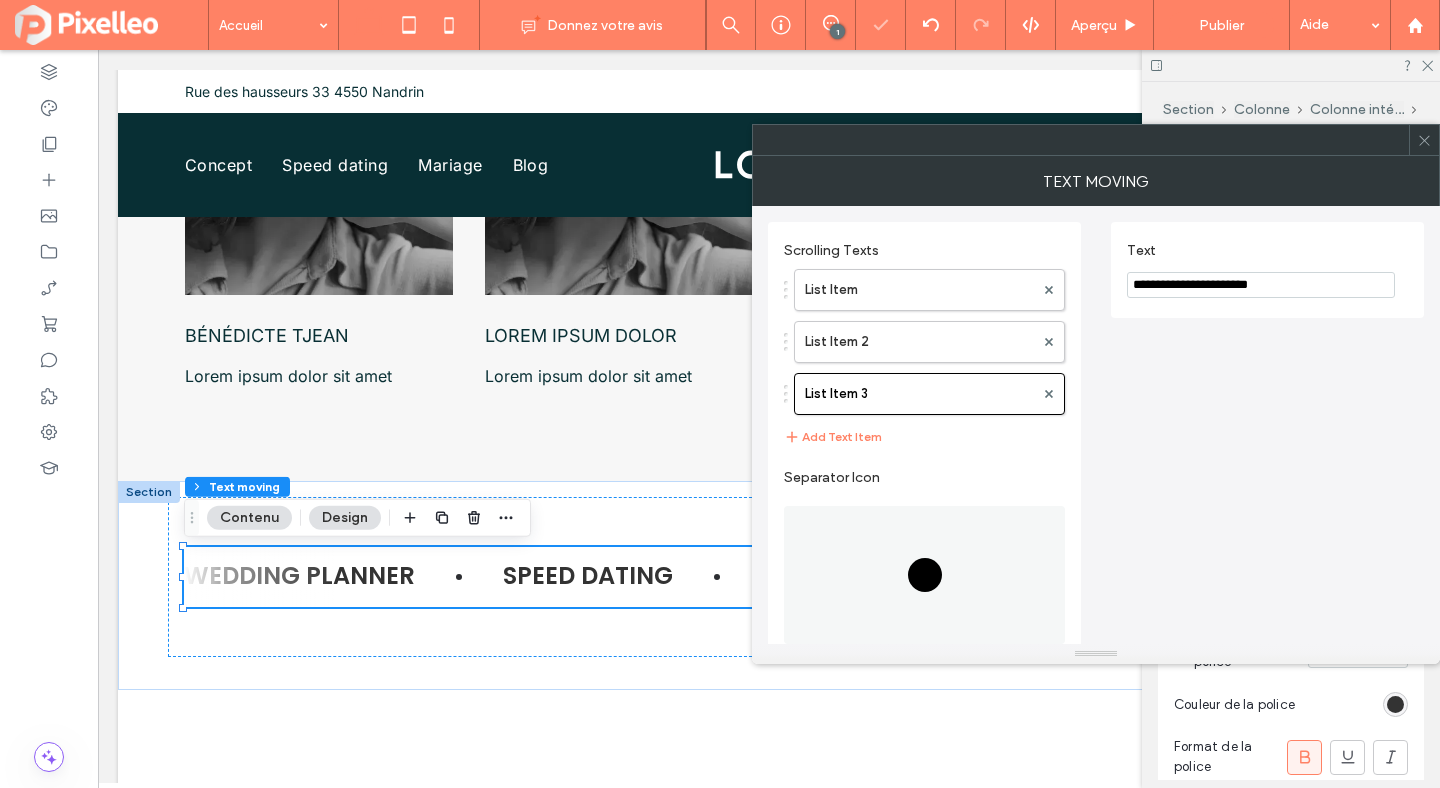 click on "**********" at bounding box center (1261, 285) 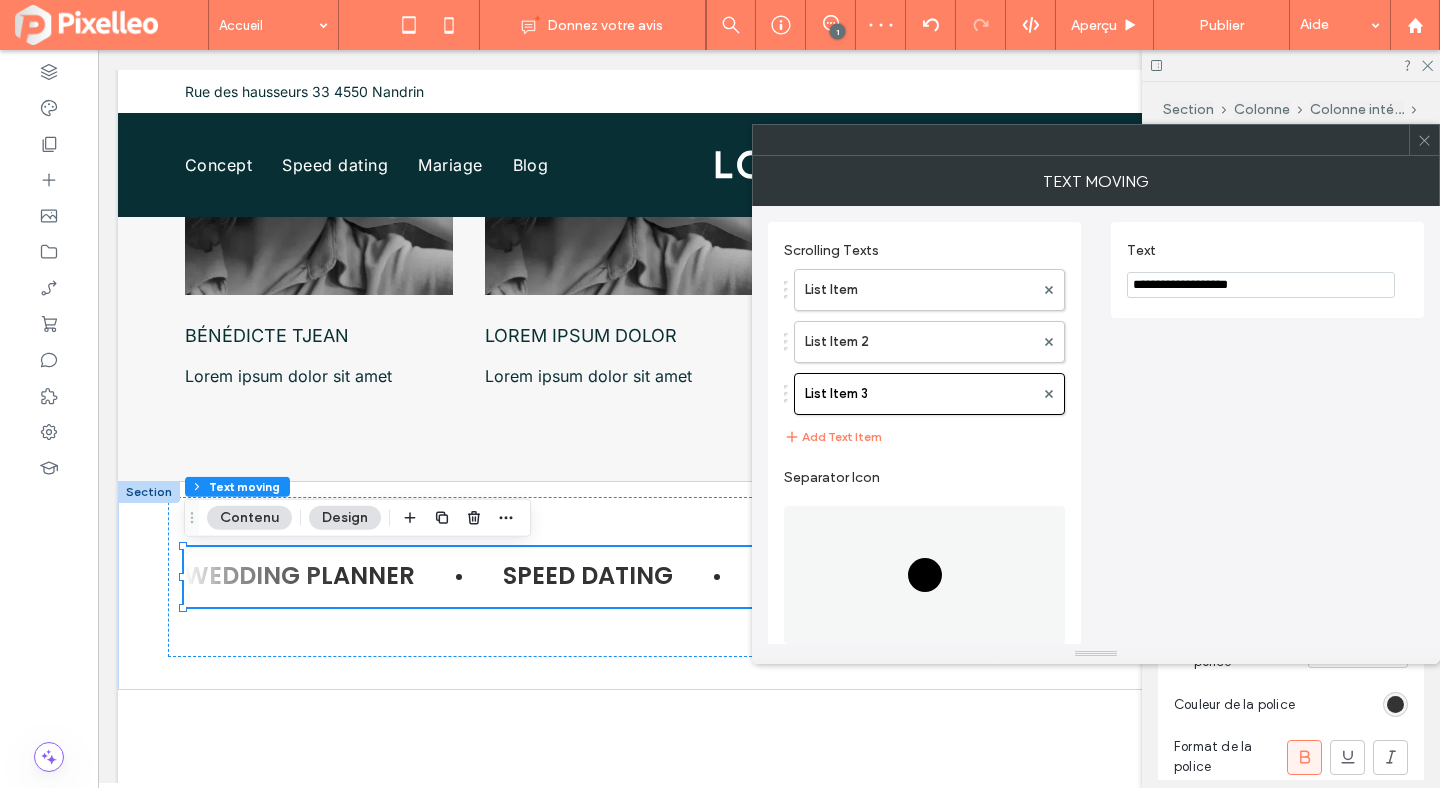 type on "**********" 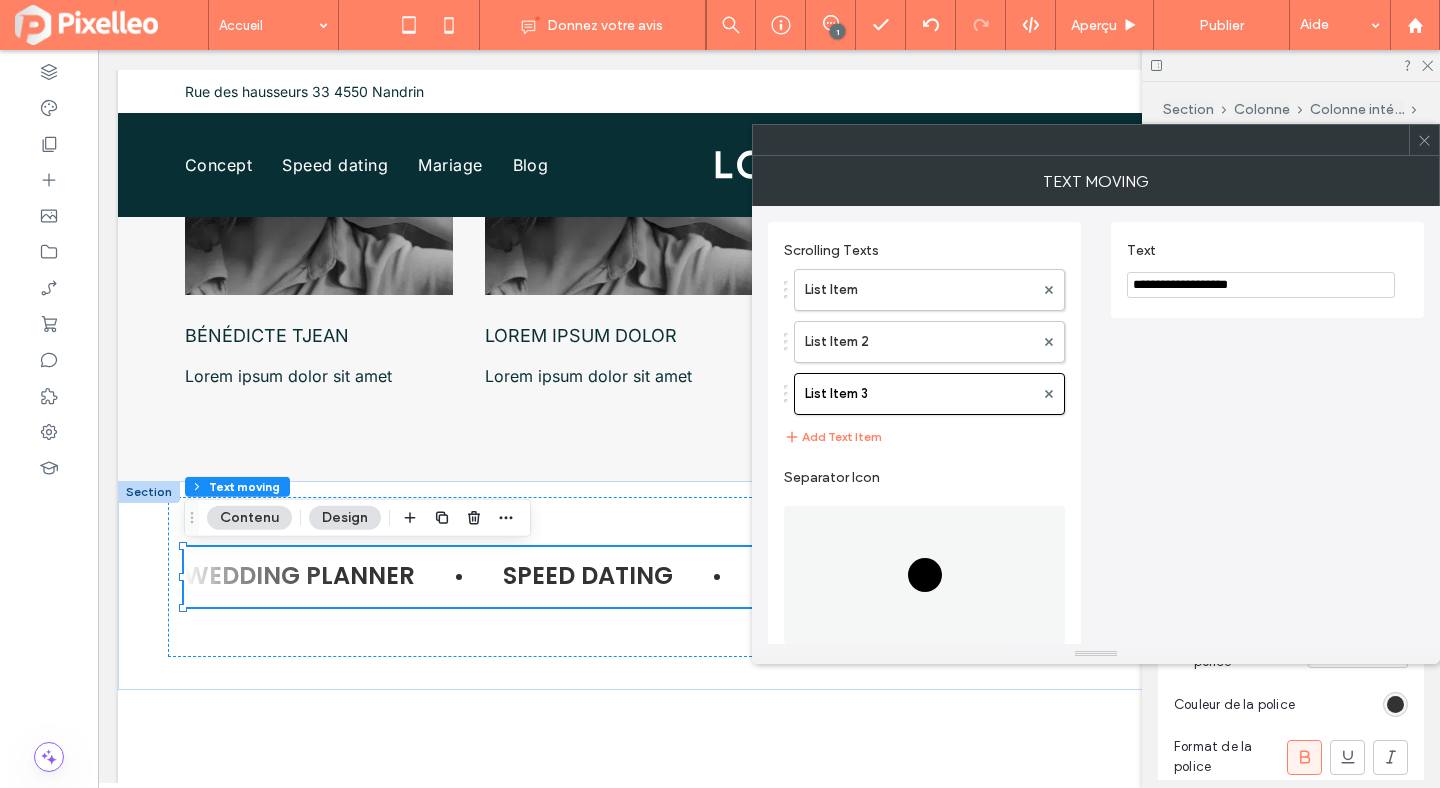 click 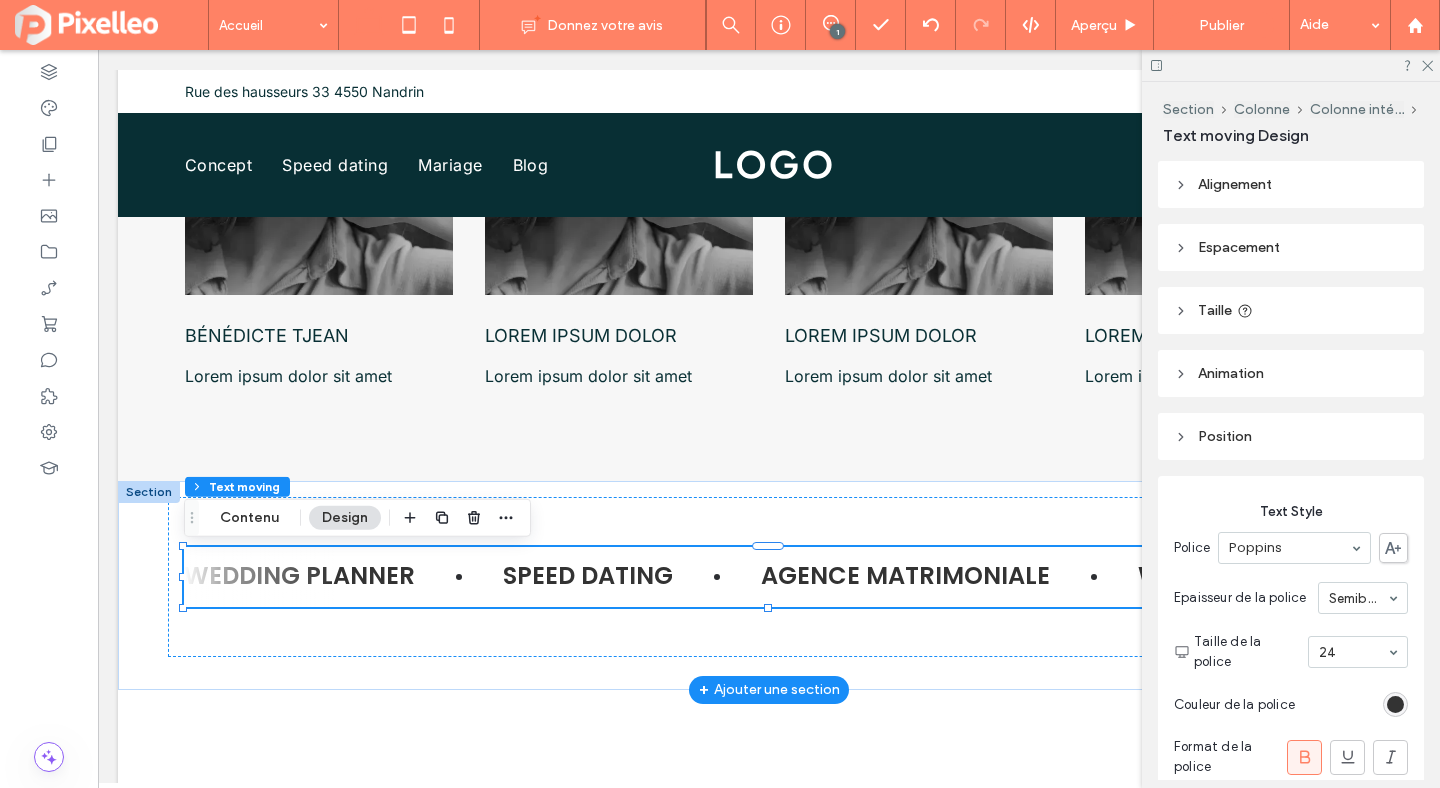 click on "AGENCE MATRIMONIALE" at bounding box center [905, 576] 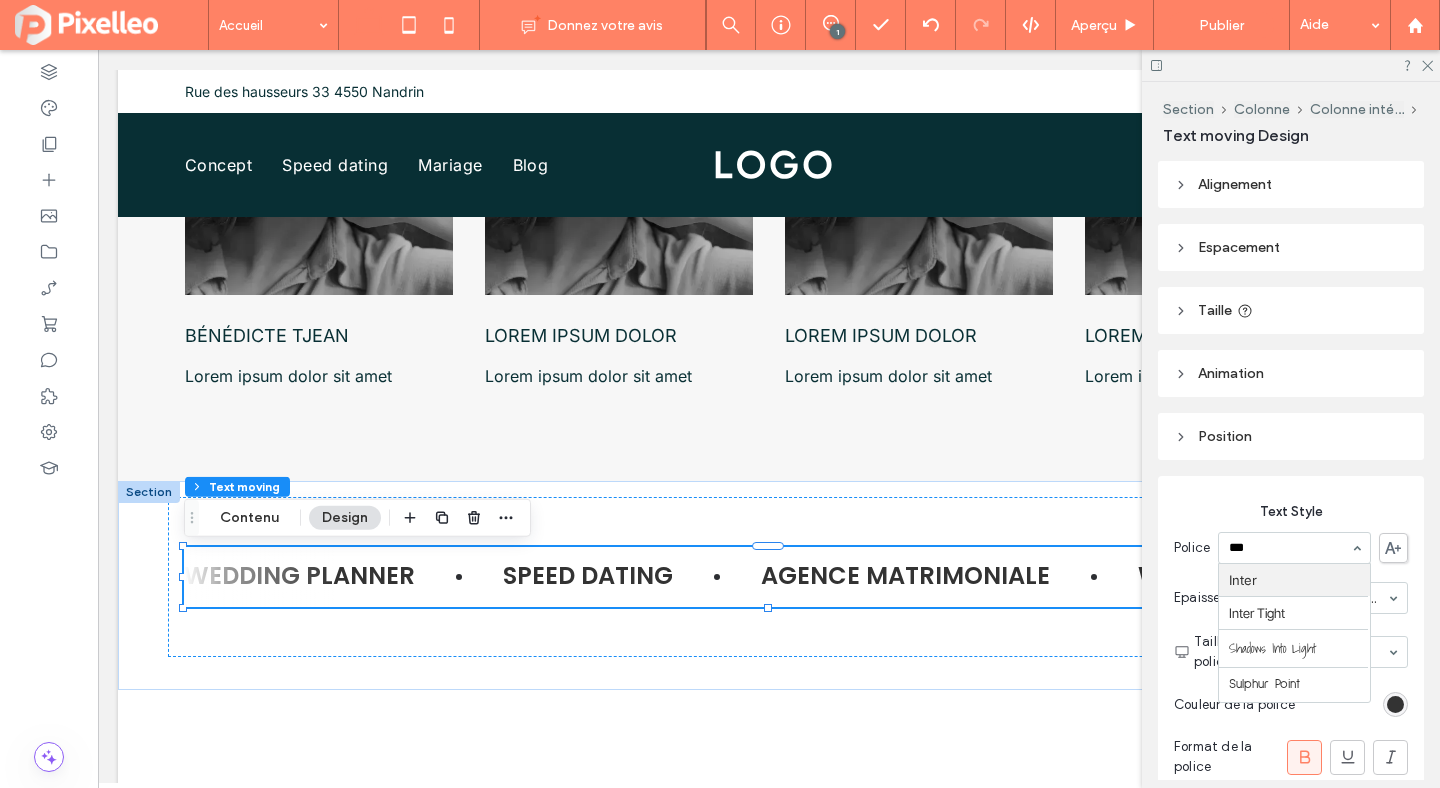 scroll, scrollTop: 0, scrollLeft: 0, axis: both 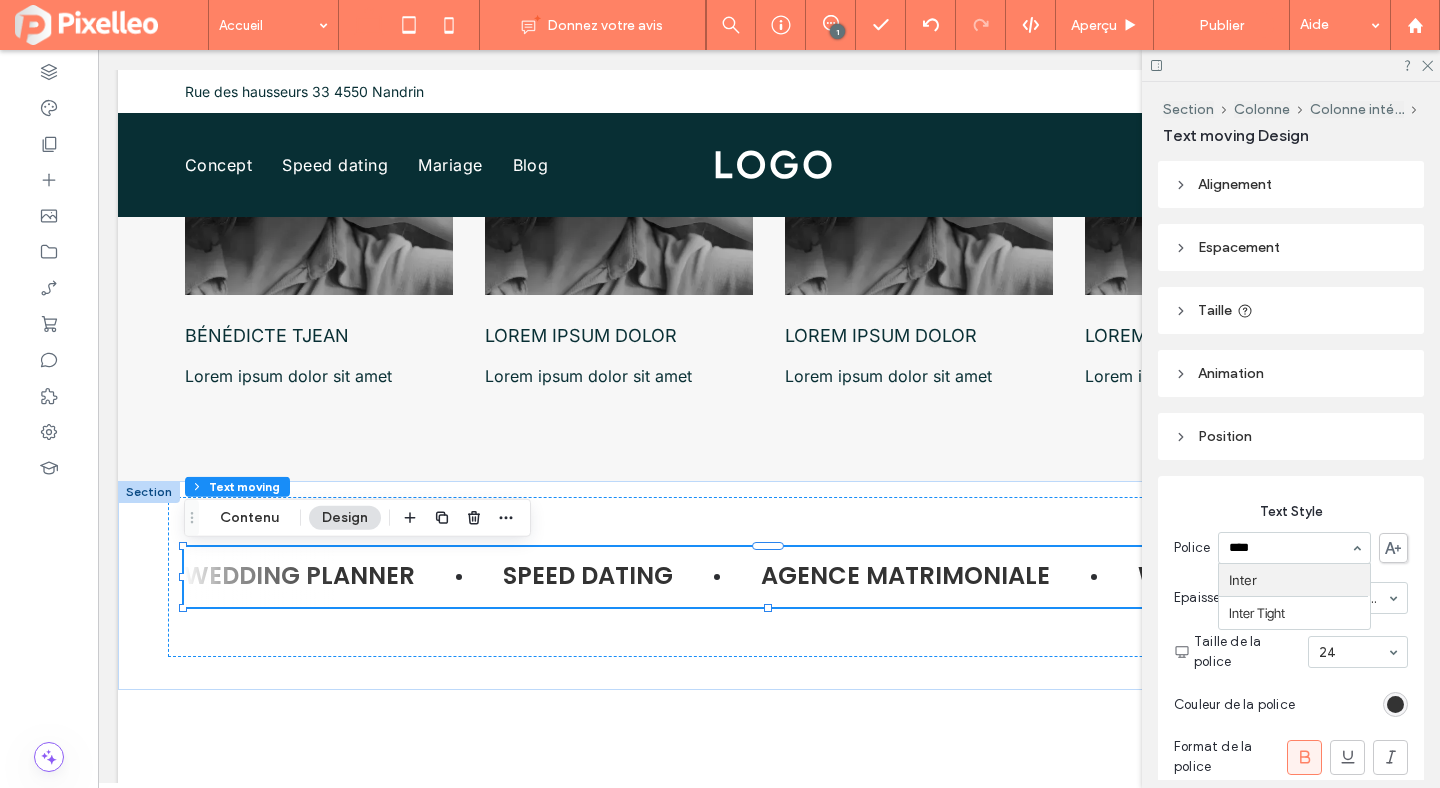 type on "*****" 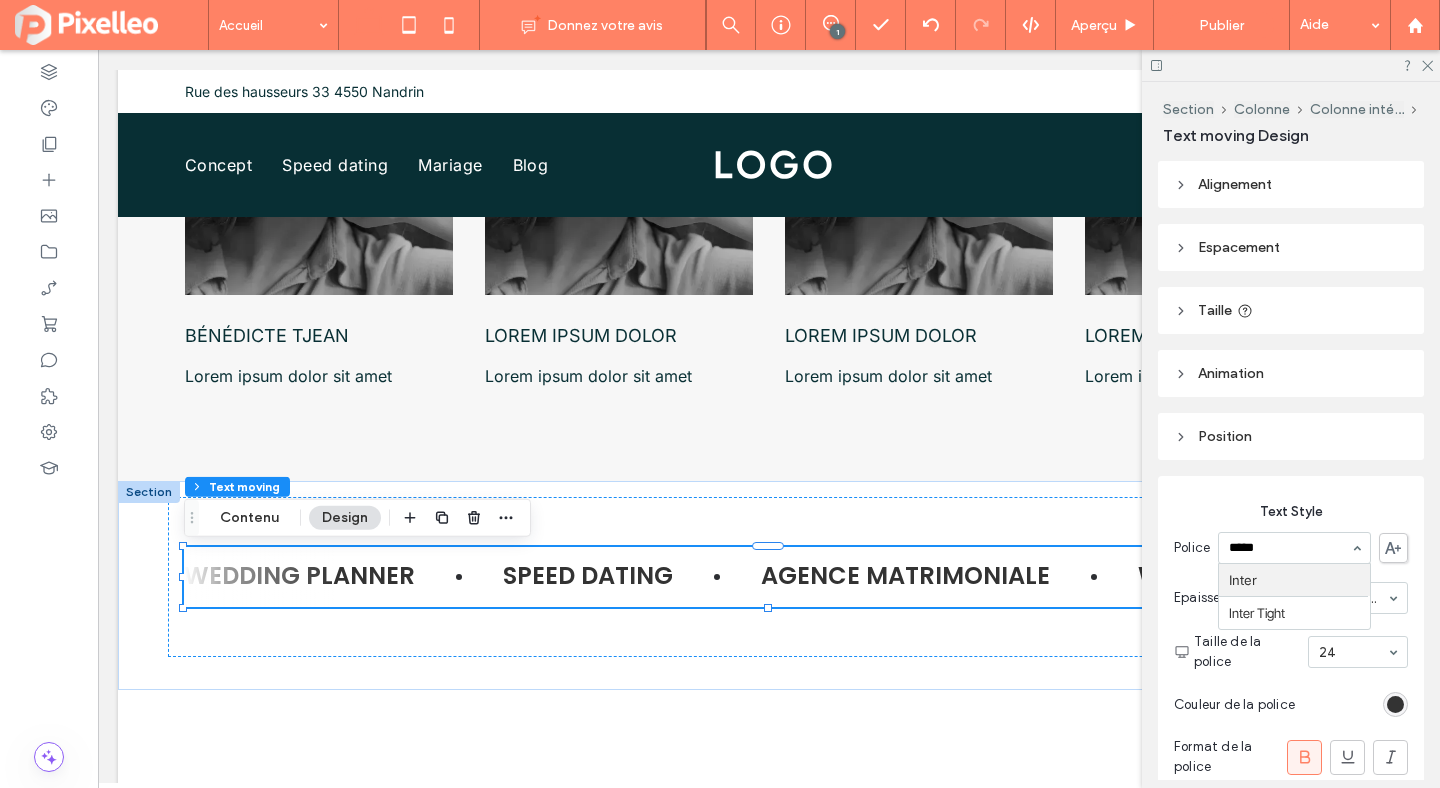 type 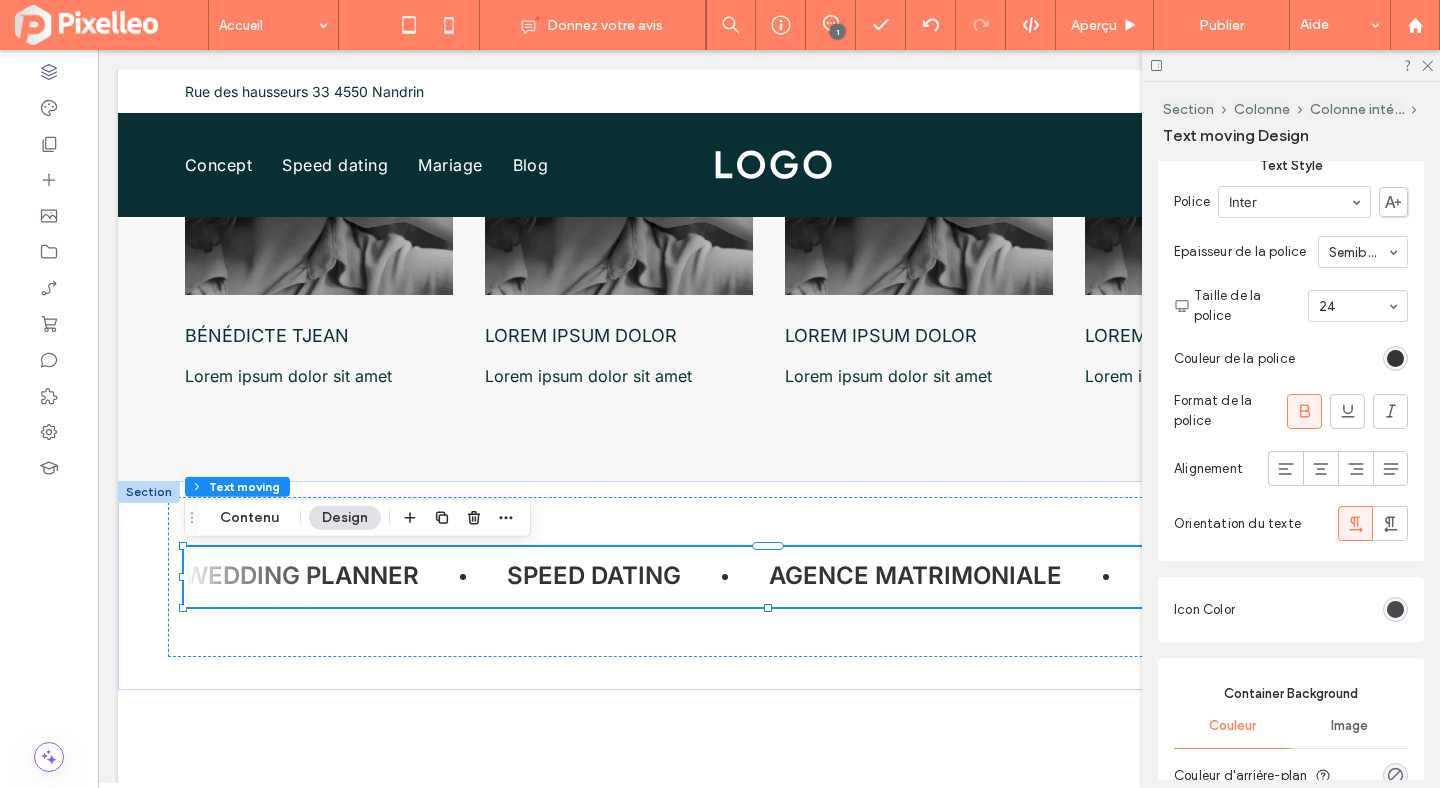 scroll, scrollTop: 334, scrollLeft: 0, axis: vertical 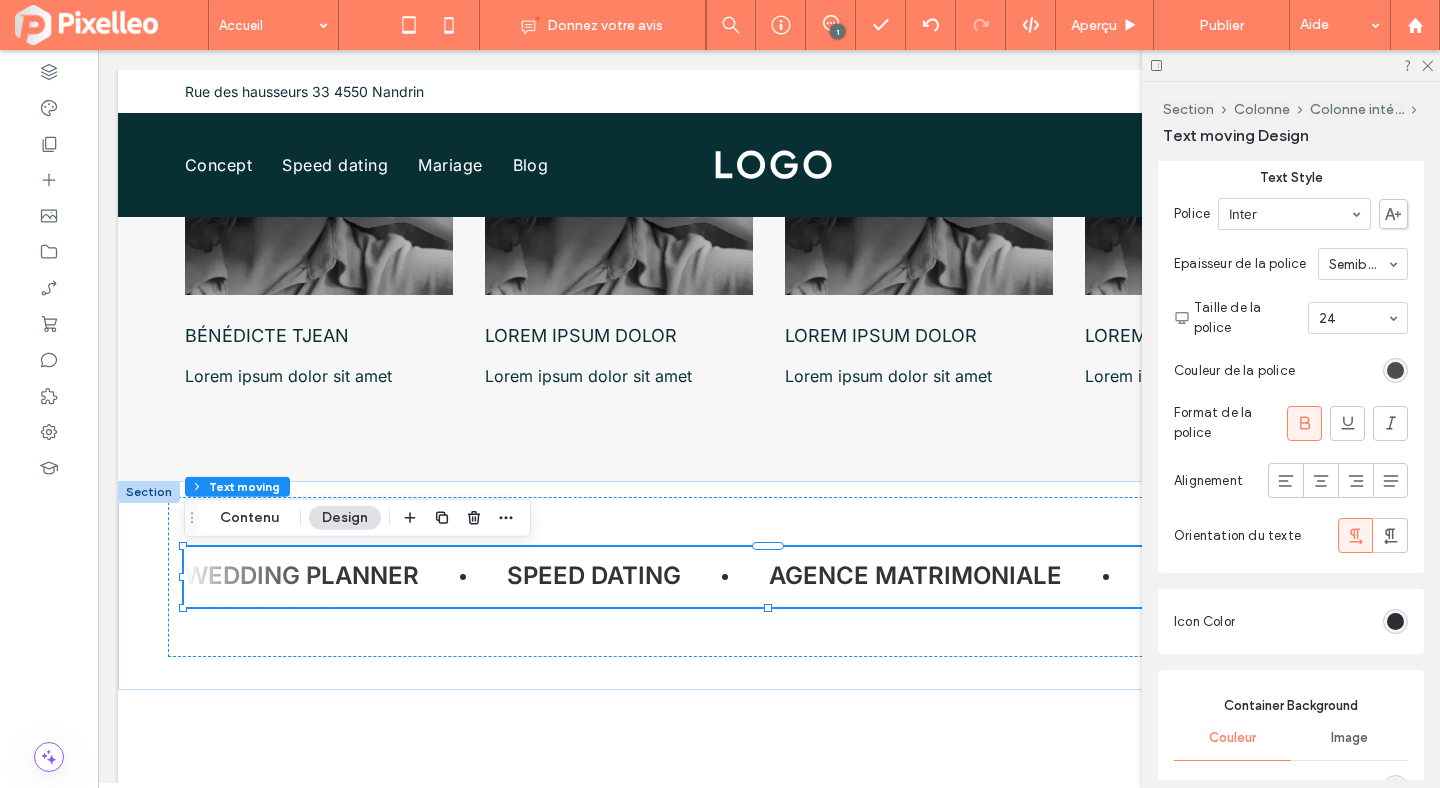 click at bounding box center (1395, 370) 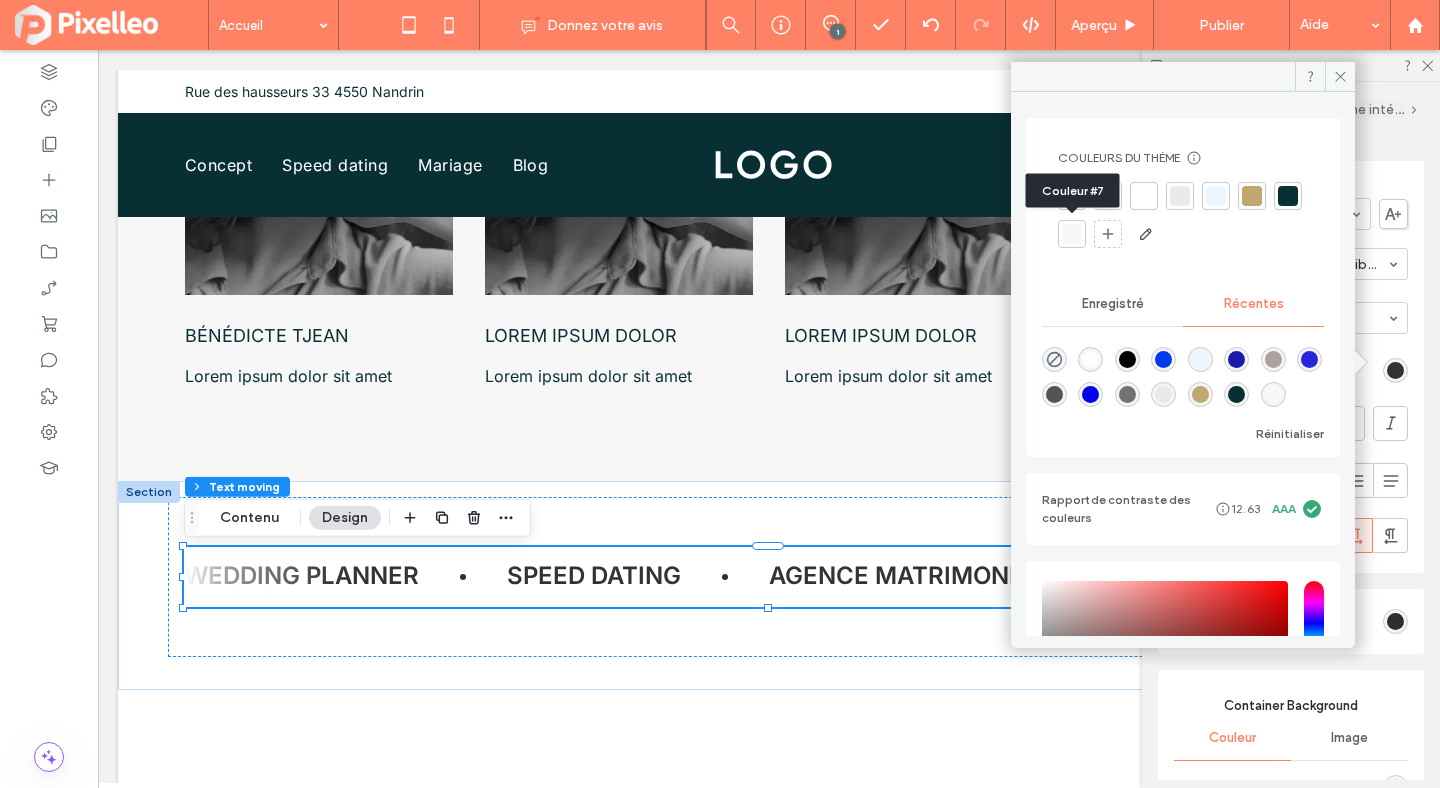 click at bounding box center (1288, 196) 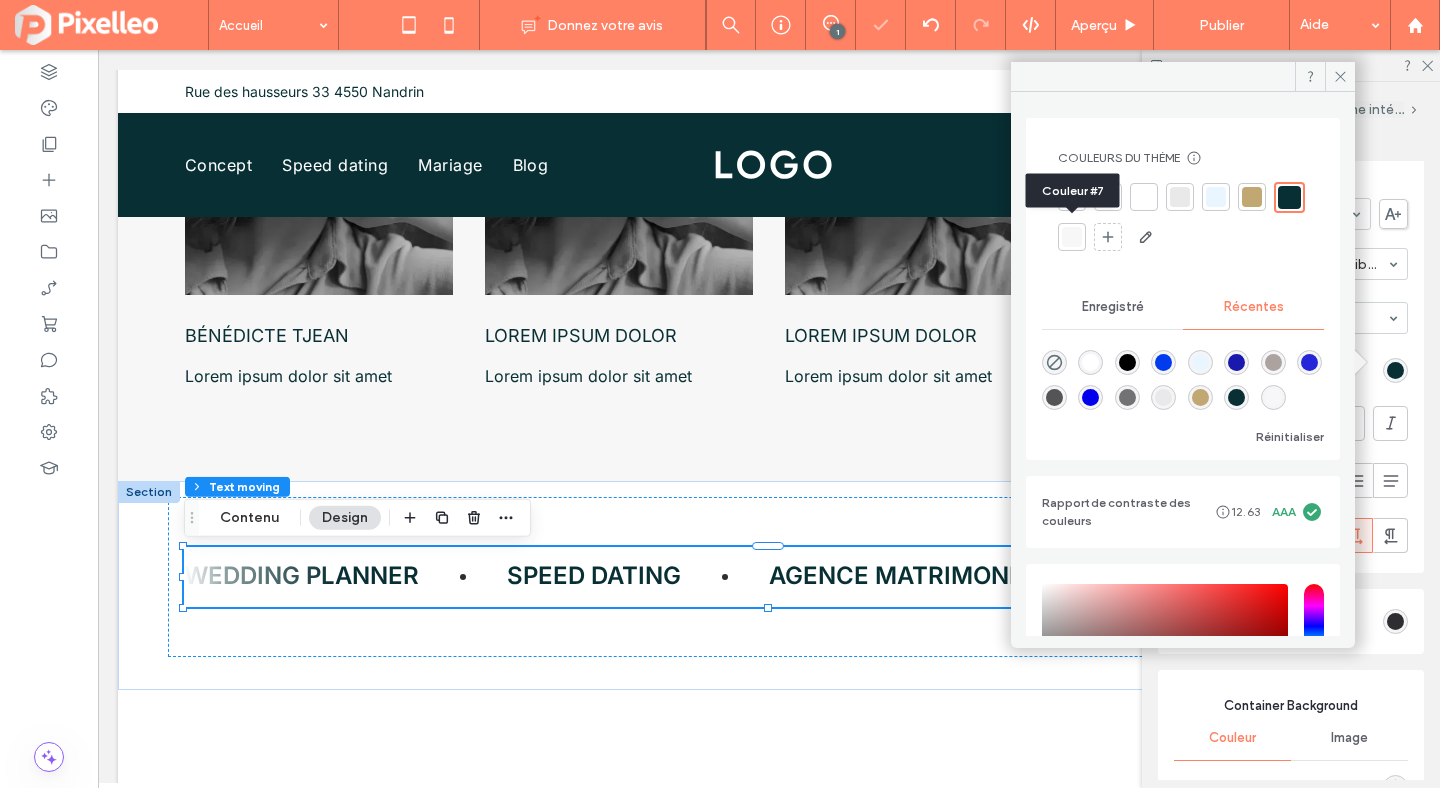 click at bounding box center [1289, 197] 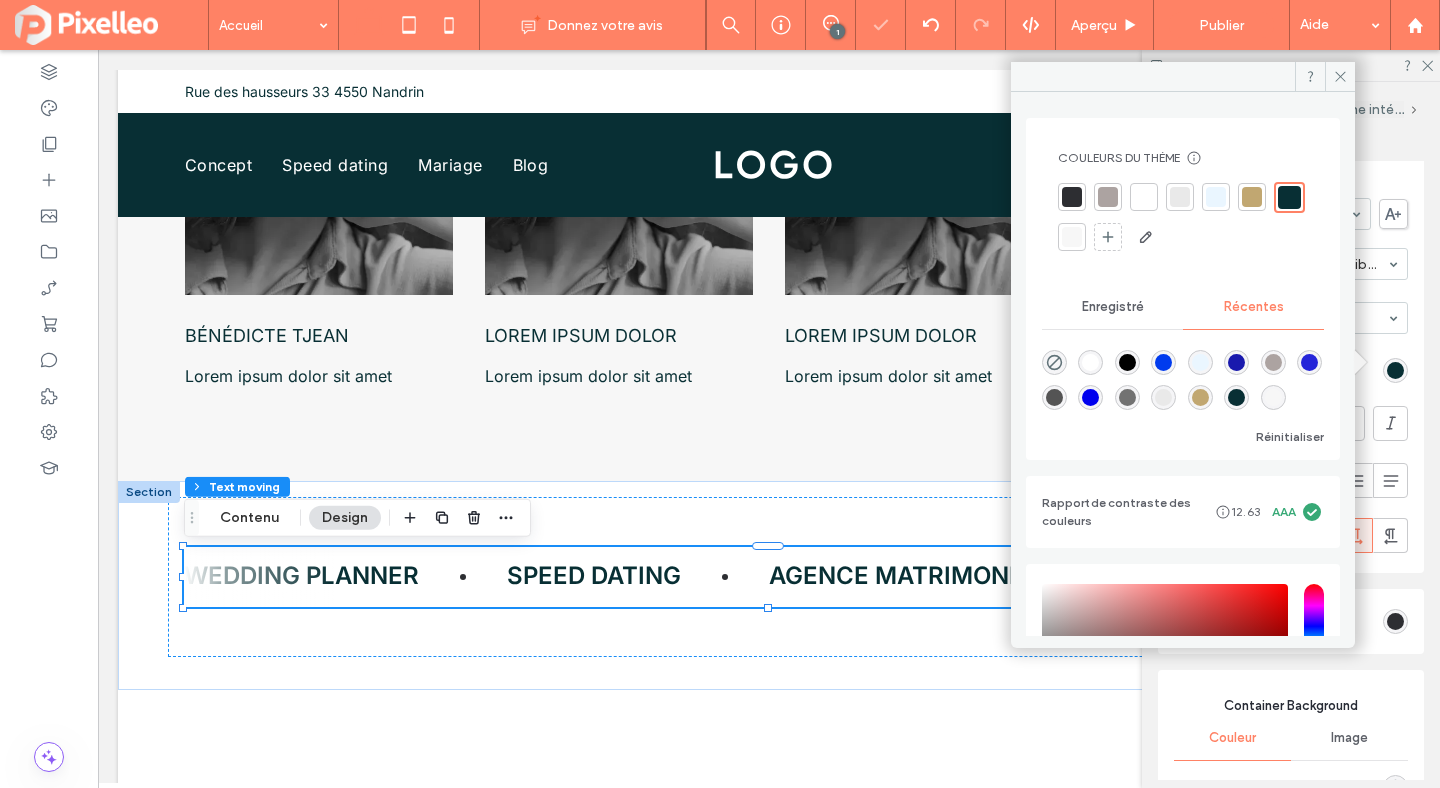 click at bounding box center (1144, 197) 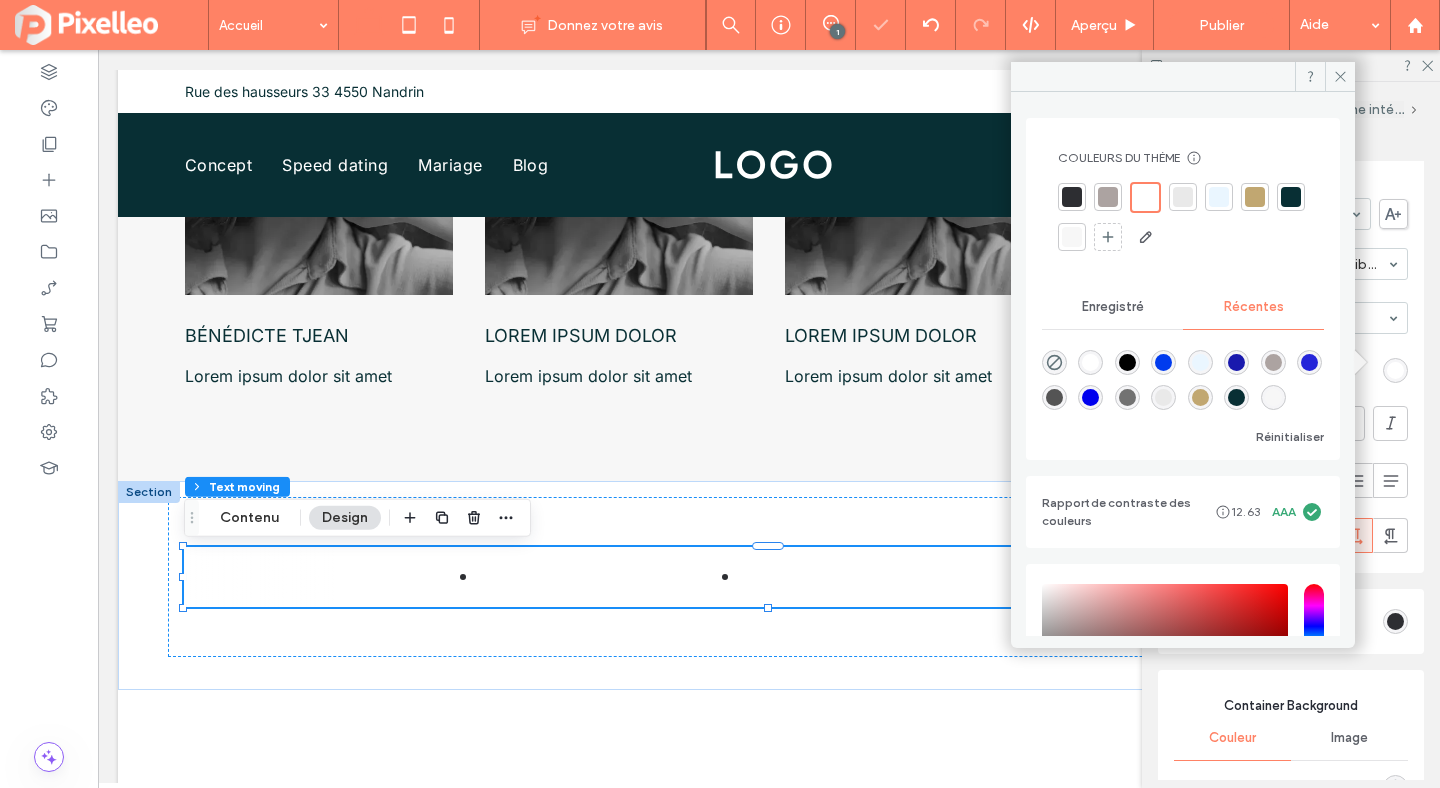 click at bounding box center (1291, 197) 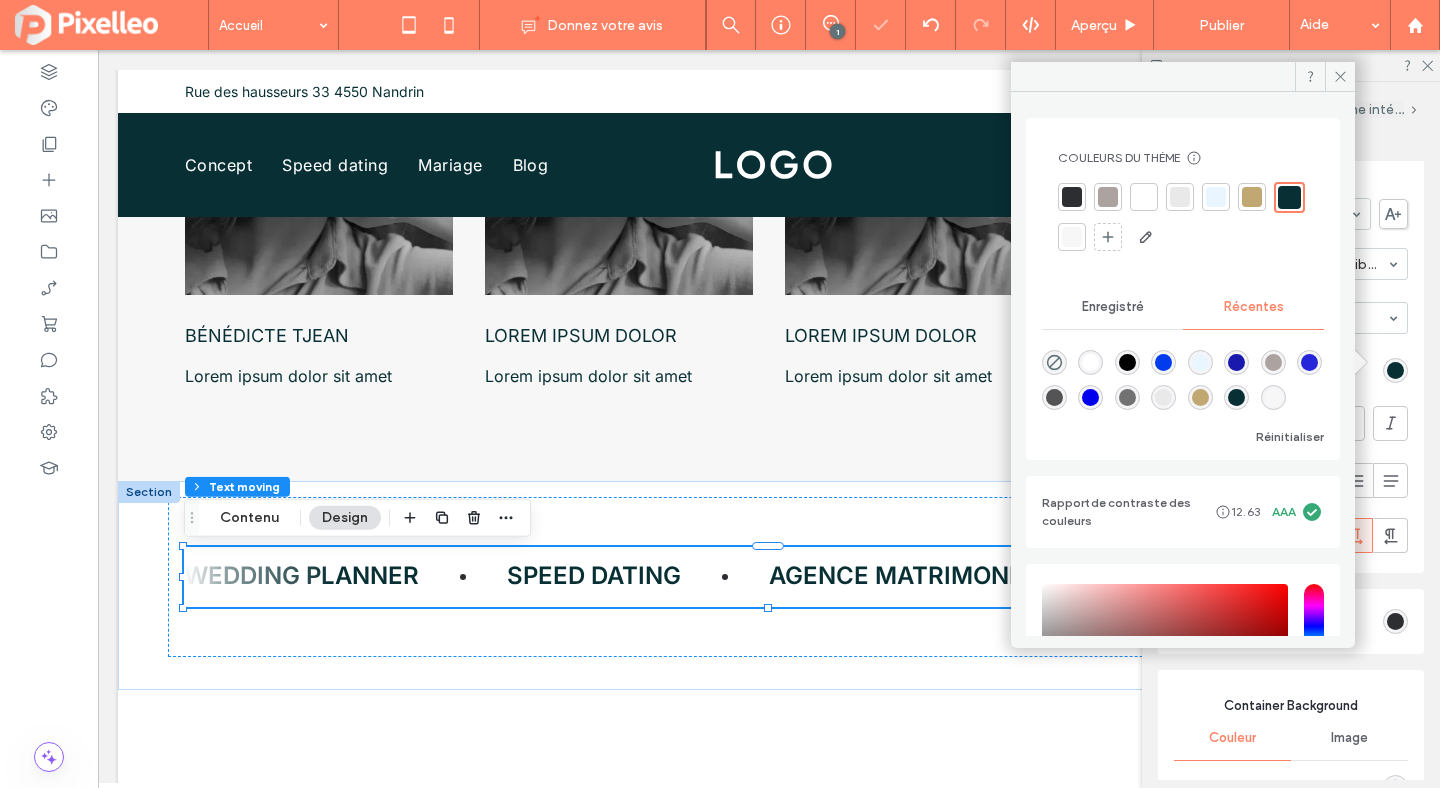 click at bounding box center [1252, 197] 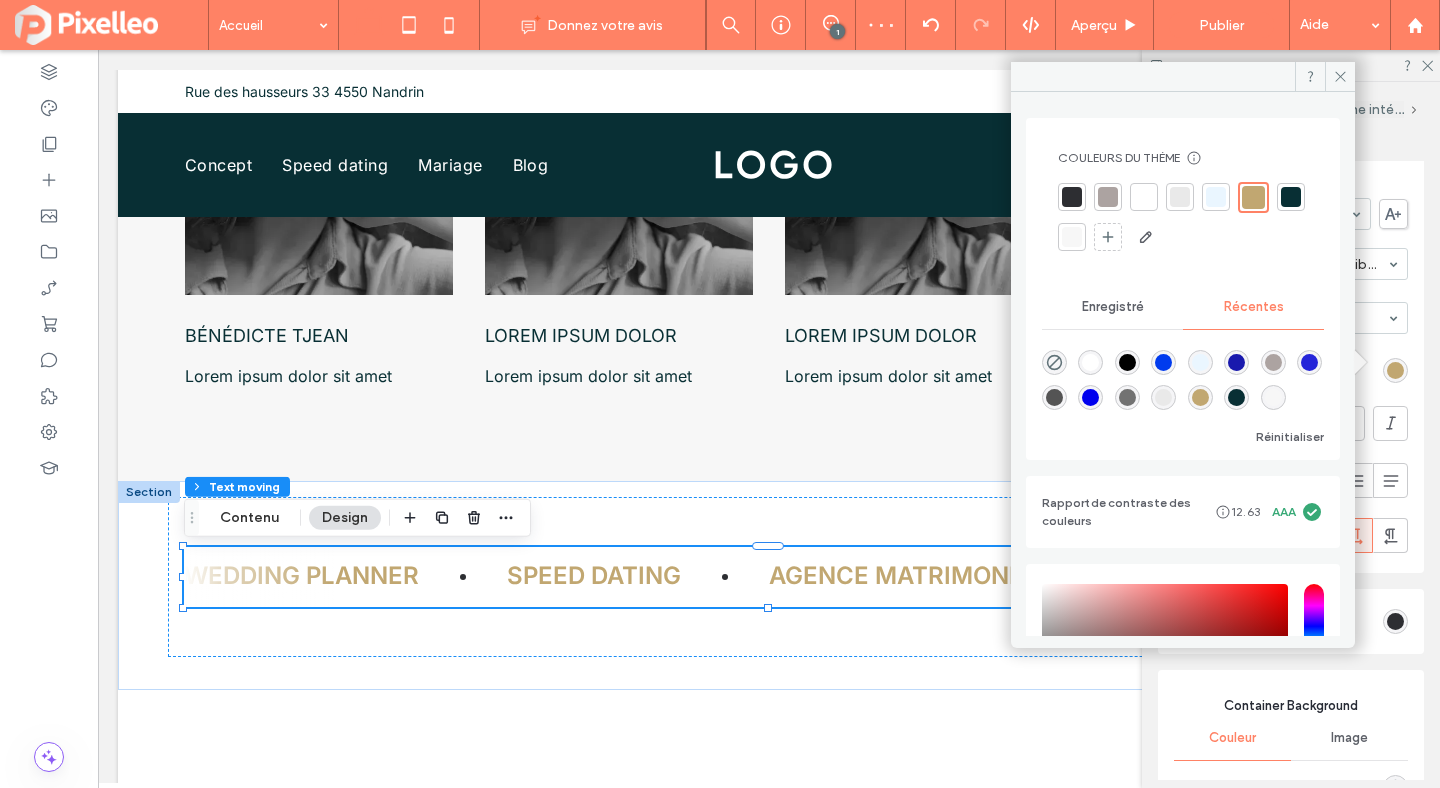click at bounding box center (1090, 362) 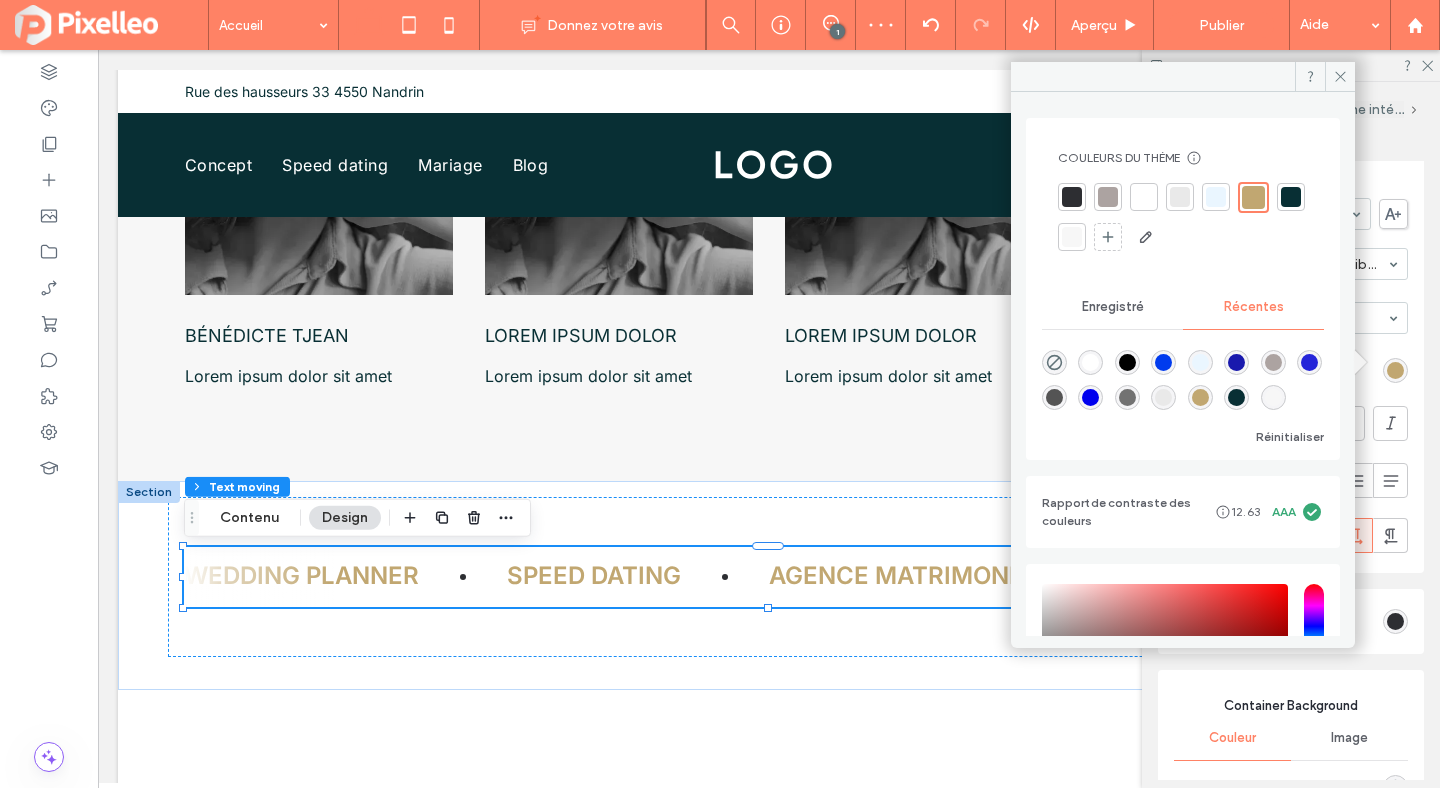 type on "*******" 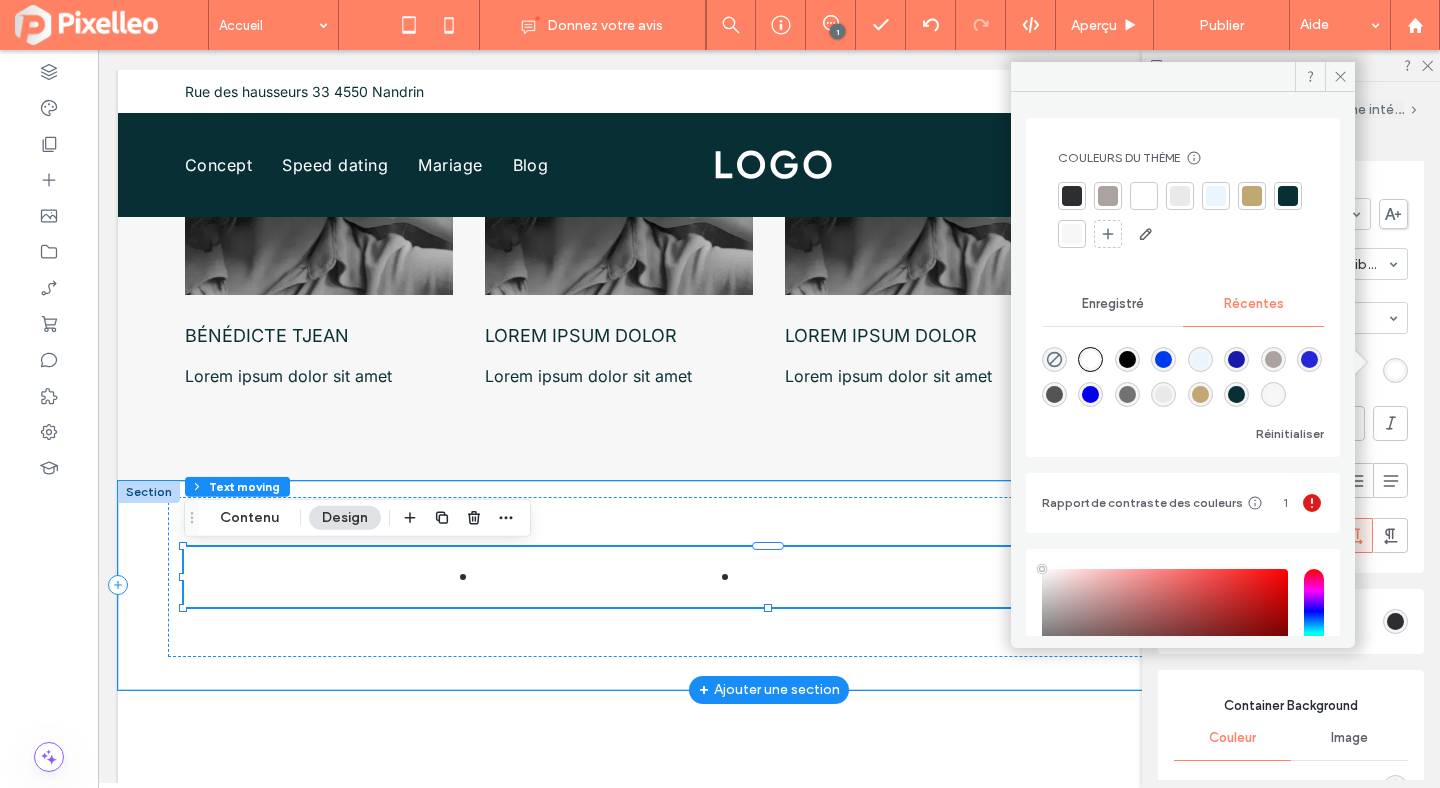 click on "WEDDING PLANNER
SPEED DATING
AGENCE MATRIMONIALE
WEDDING PLANNER
SPEED DATING
AGENCE MATRIMONIALE
WEDDING PLANNER
SPEED DATING
AGENCE MATRIMONIALE
WEDDING PLANNER
SPEED DATING
AGENCE MATRIMONIALE" at bounding box center [769, 585] 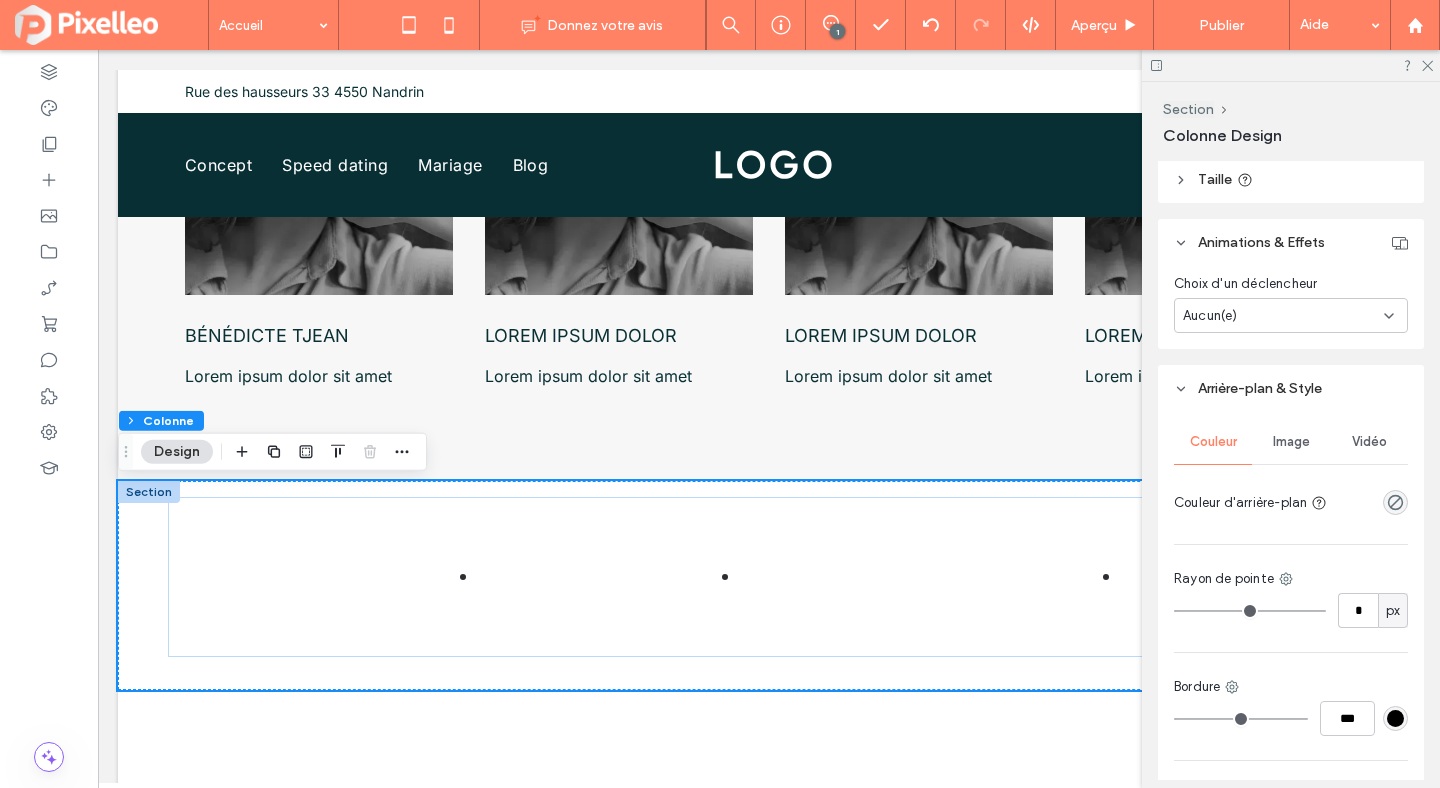 scroll, scrollTop: 957, scrollLeft: 0, axis: vertical 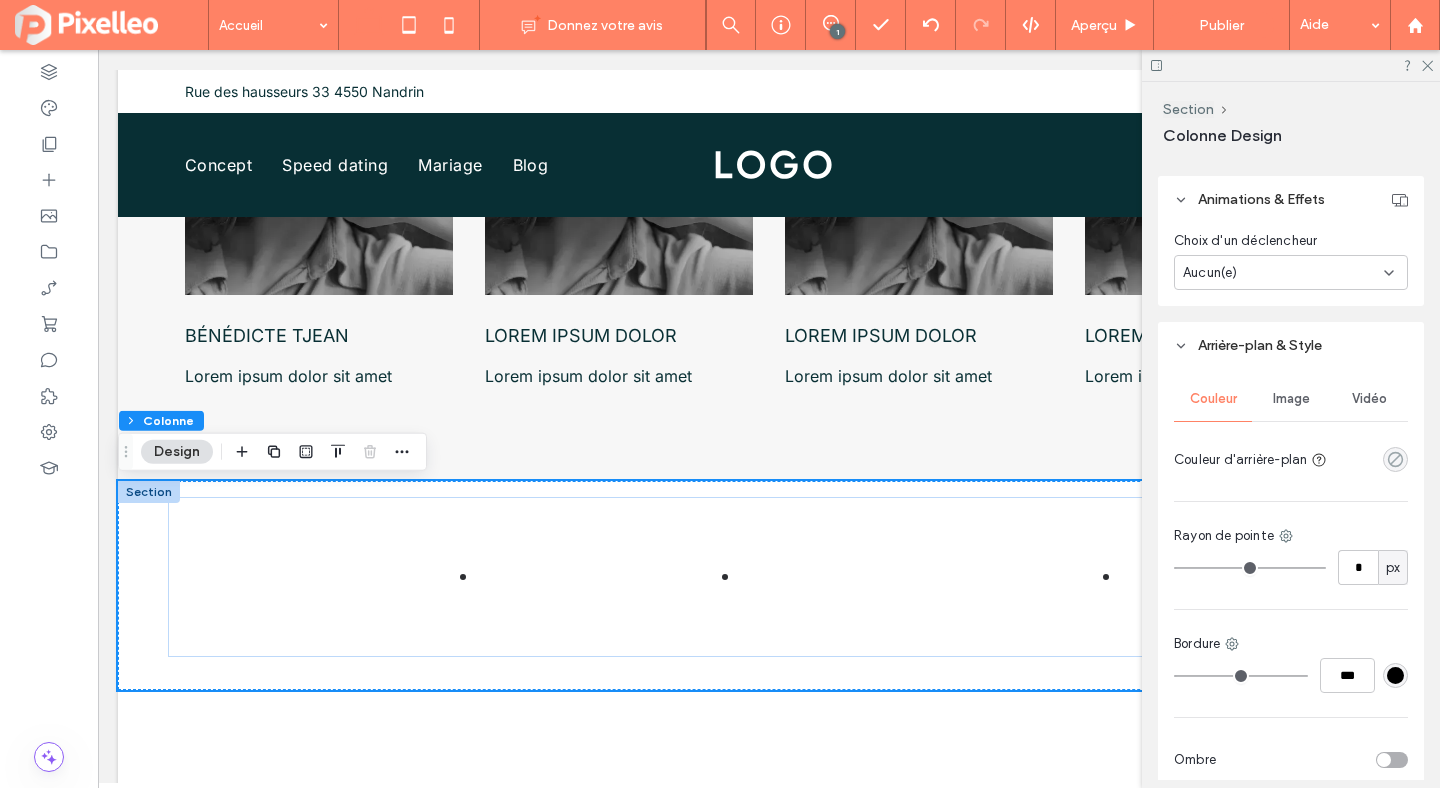click 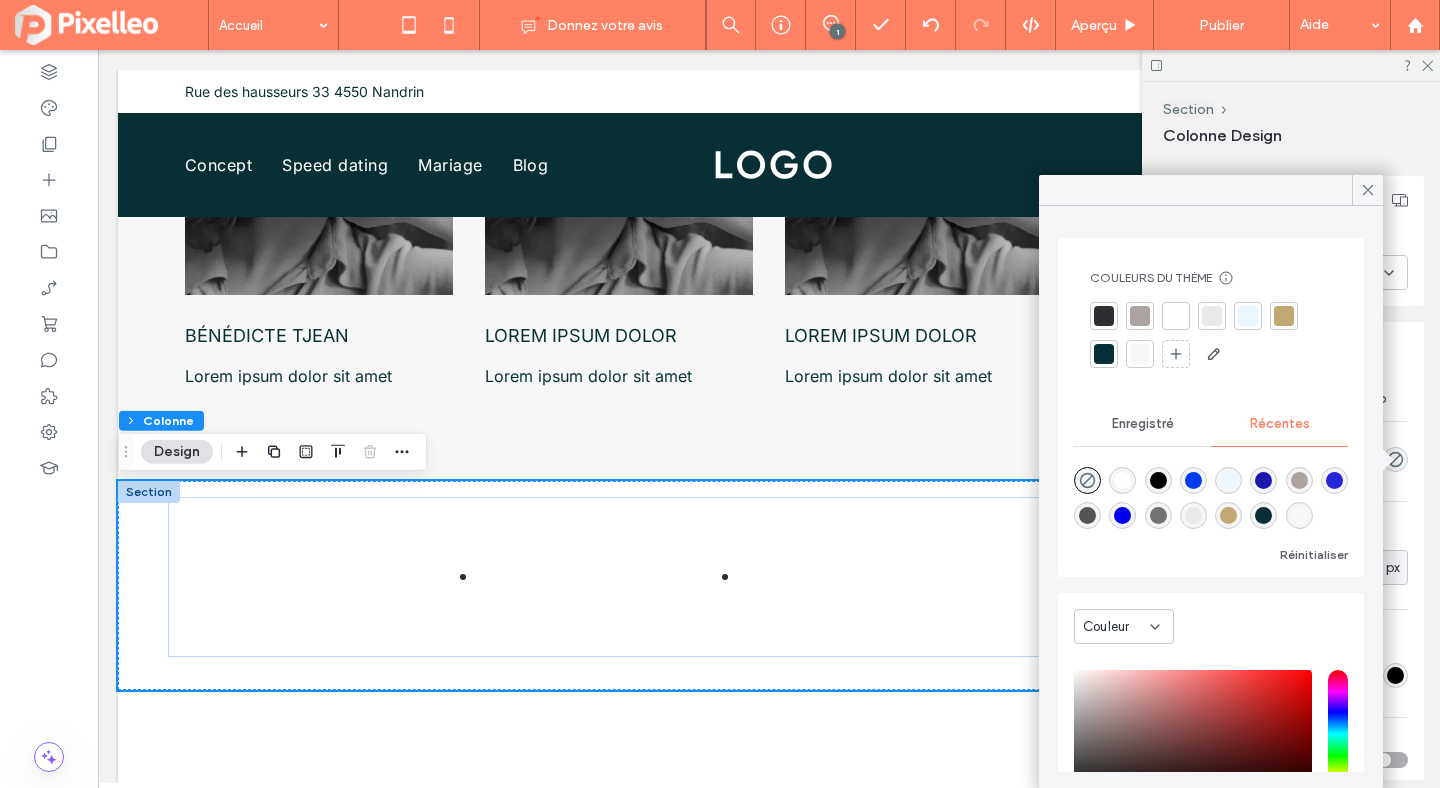 click at bounding box center (1104, 354) 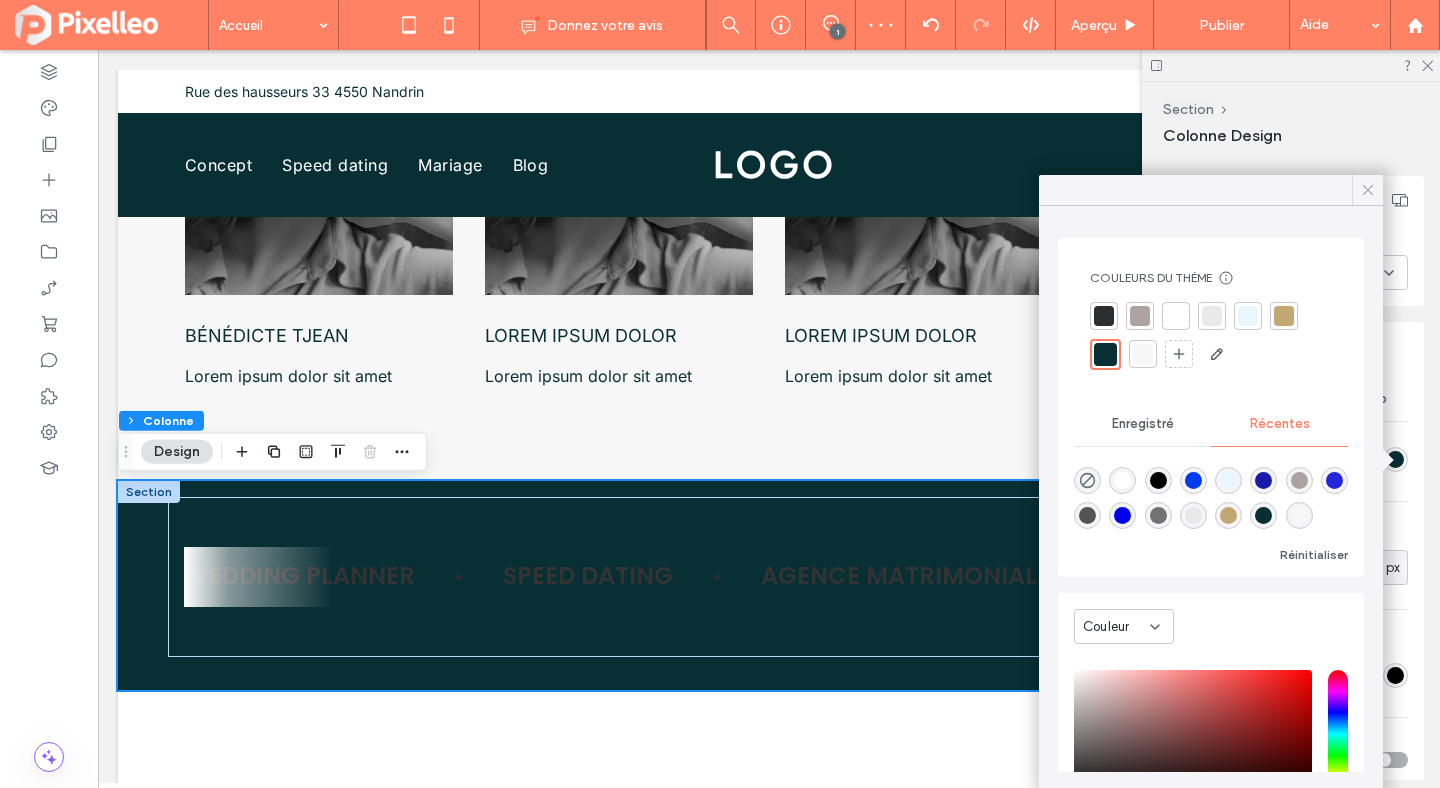 click 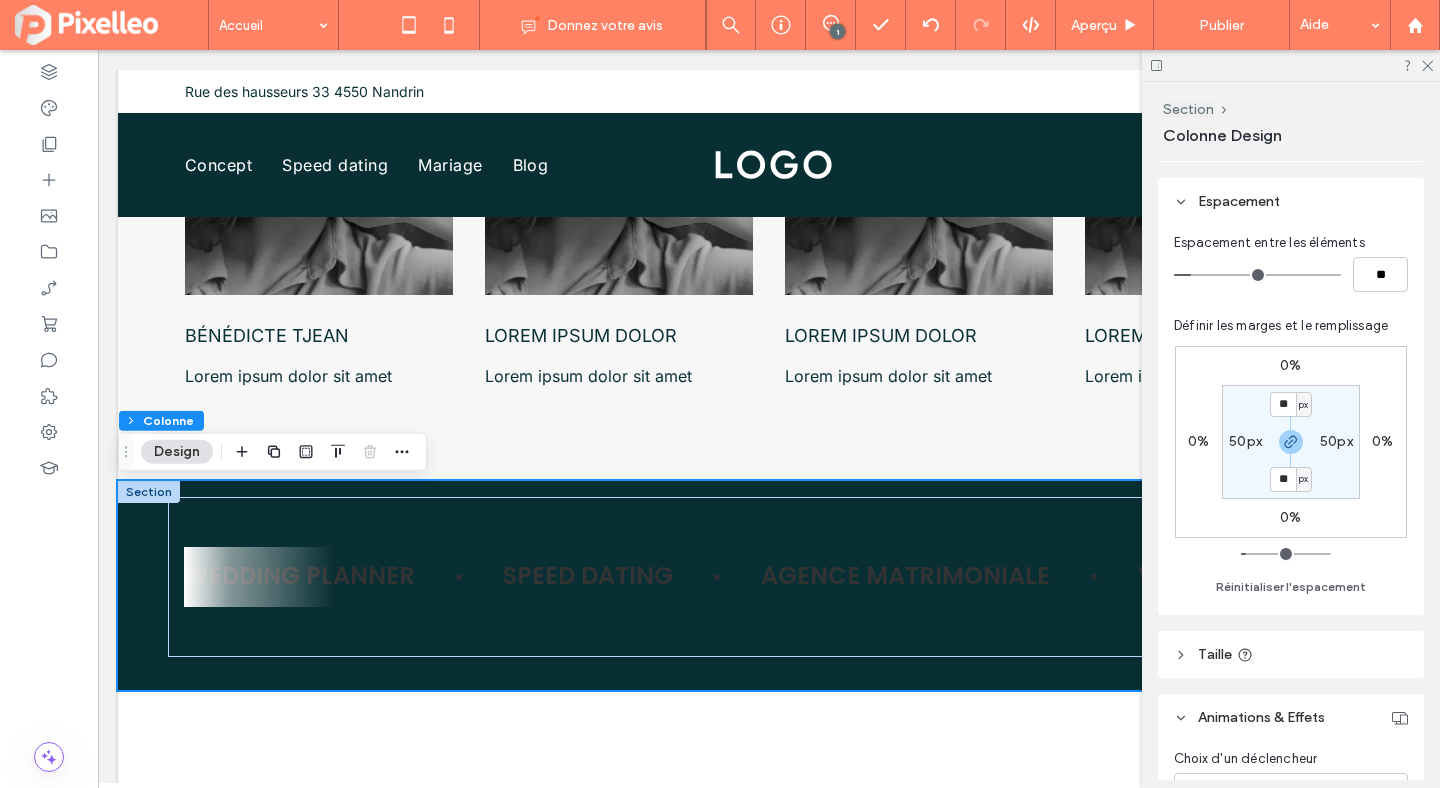 scroll, scrollTop: 0, scrollLeft: 0, axis: both 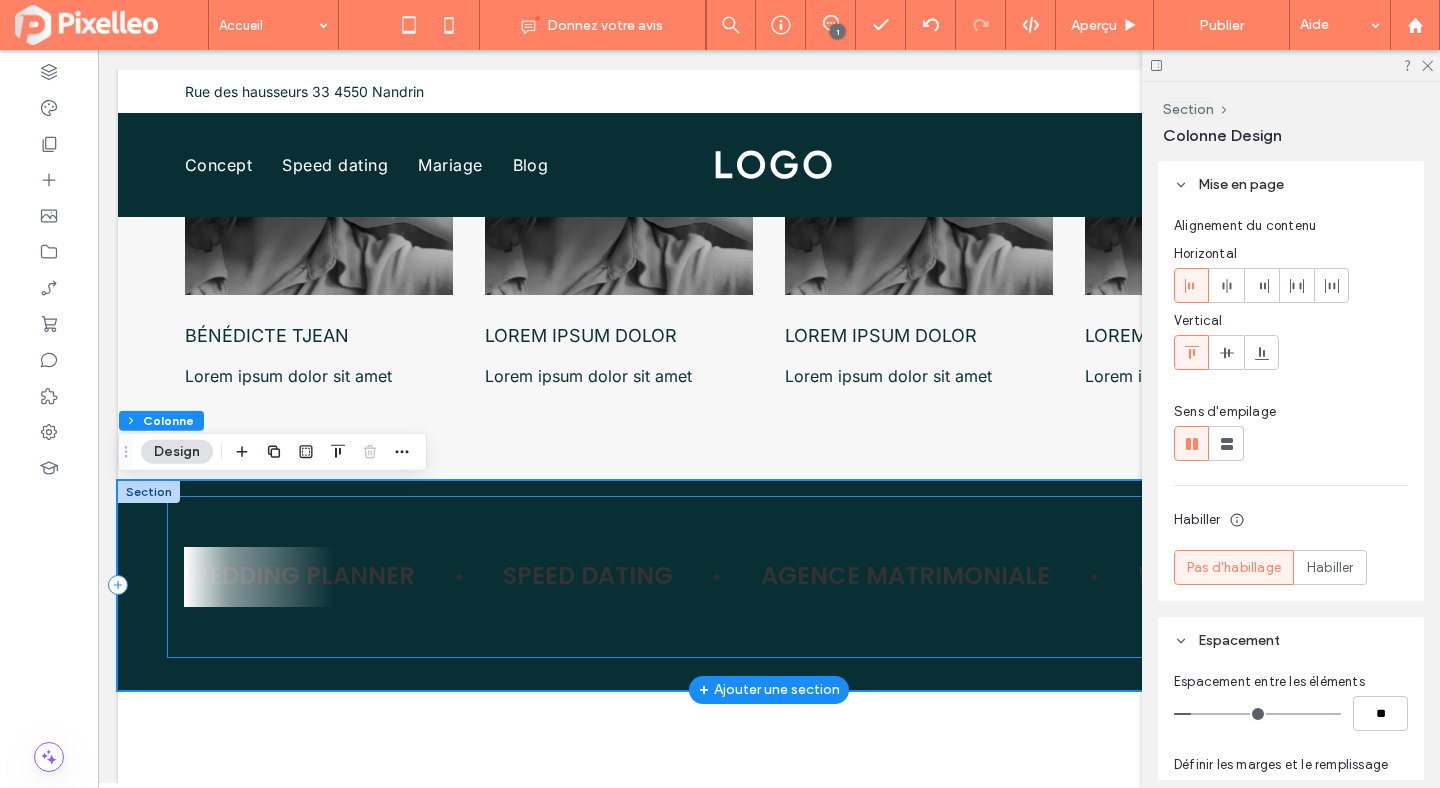 click on "WEDDING PLANNER
SPEED DATING
AGENCE MATRIMONIALE
WEDDING PLANNER
SPEED DATING
AGENCE MATRIMONIALE
WEDDING PLANNER
SPEED DATING
AGENCE MATRIMONIALE
WEDDING PLANNER
SPEED DATING
AGENCE MATRIMONIALE" at bounding box center (768, 577) 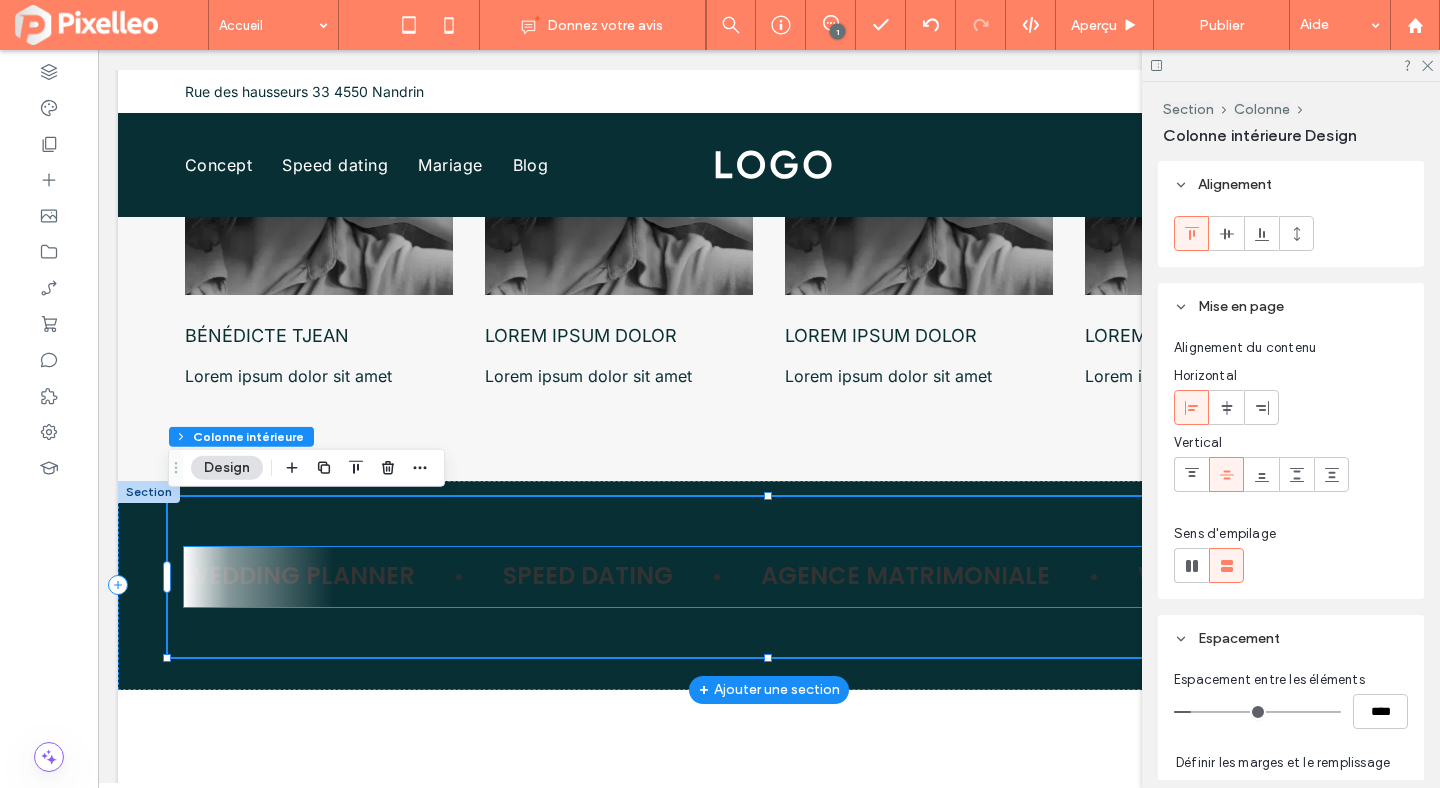 click on "WEDDING PLANNER" at bounding box center [299, 576] 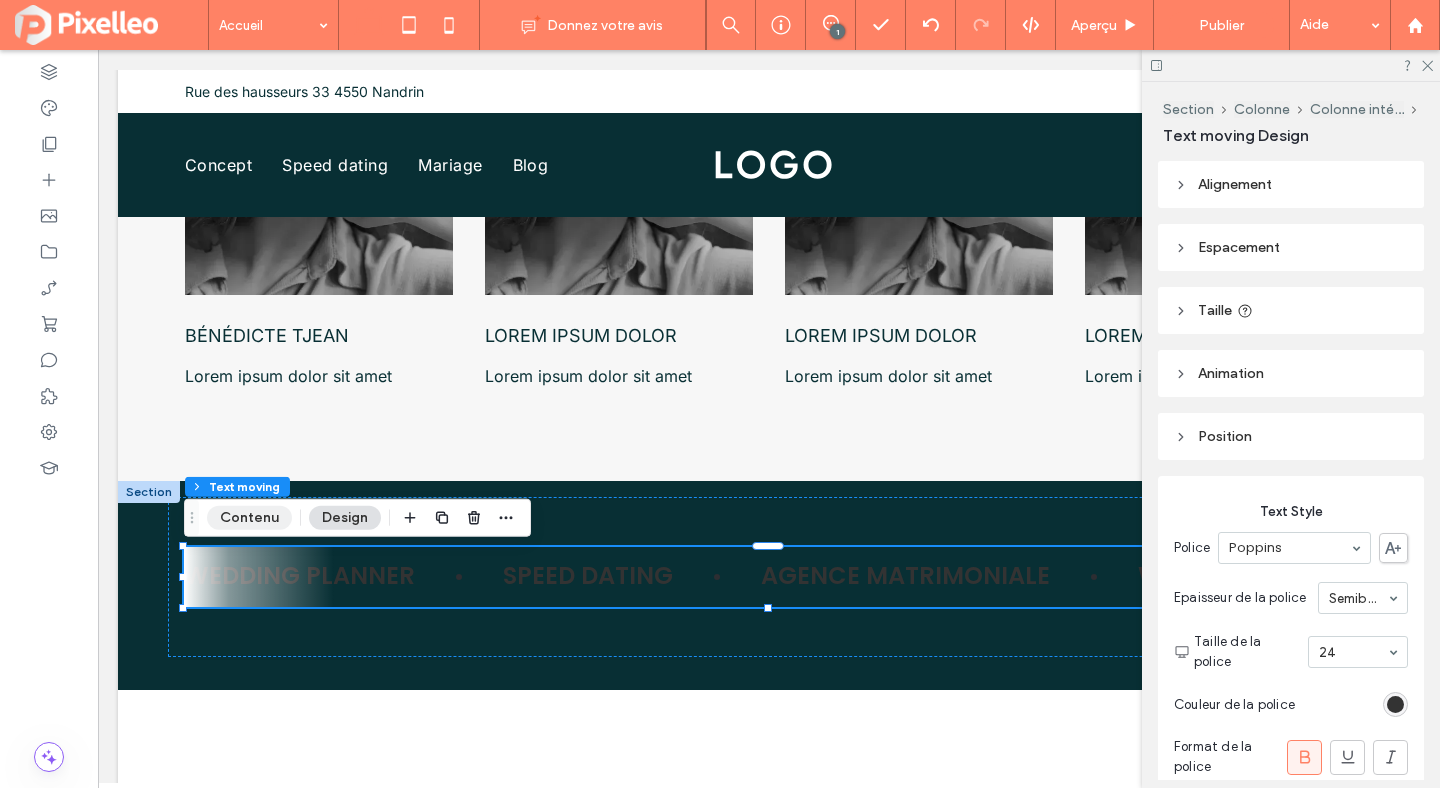 click on "Contenu" at bounding box center (249, 518) 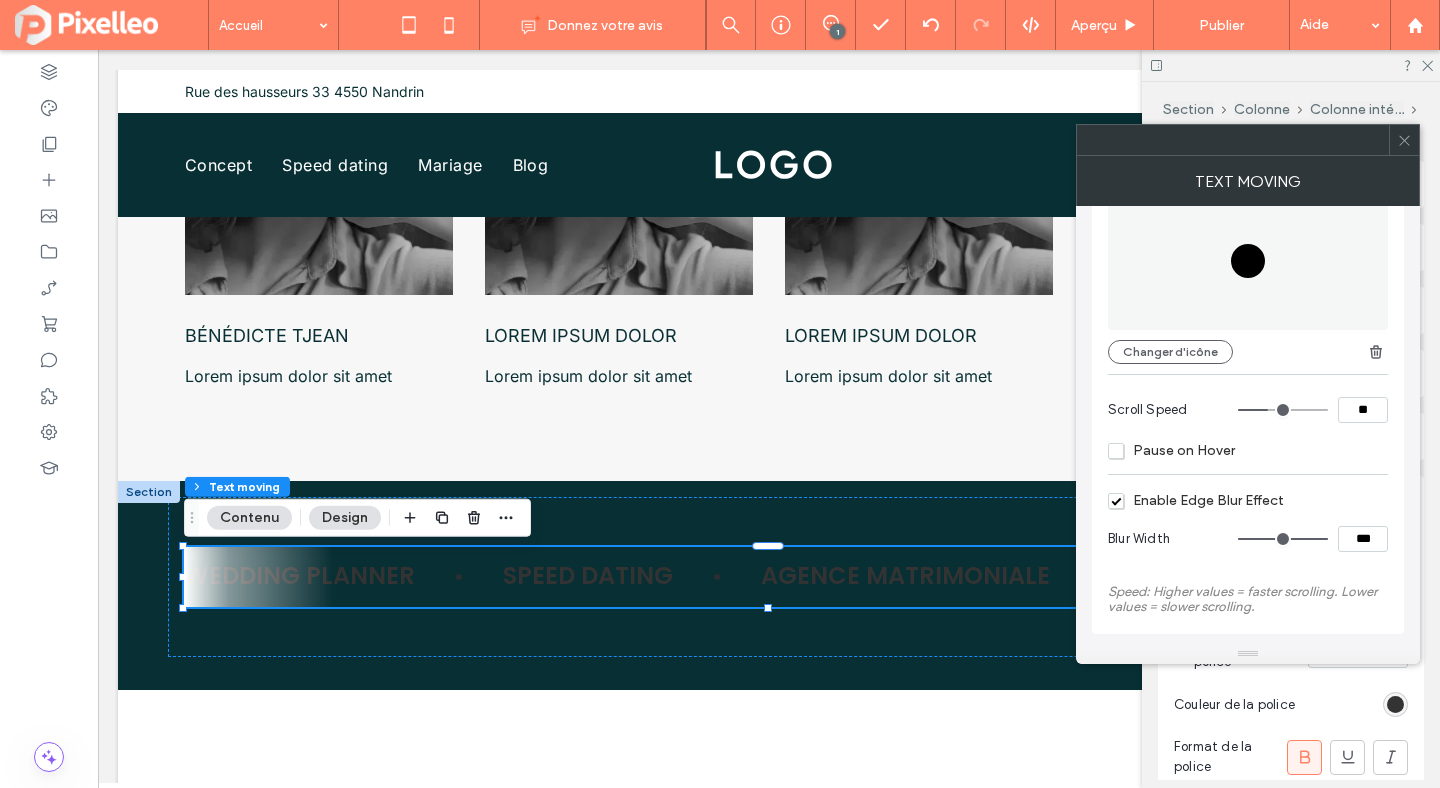 scroll, scrollTop: 0, scrollLeft: 0, axis: both 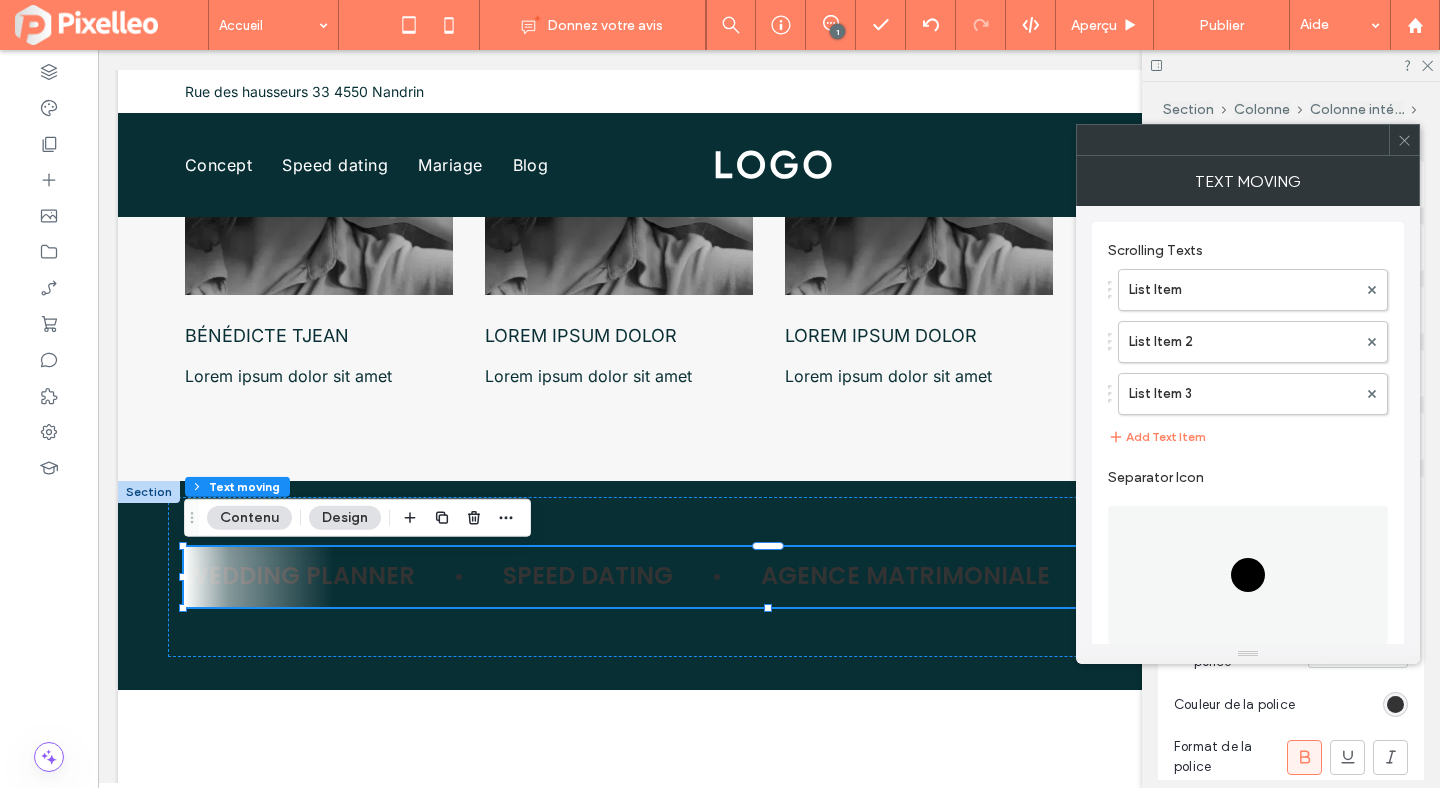 click 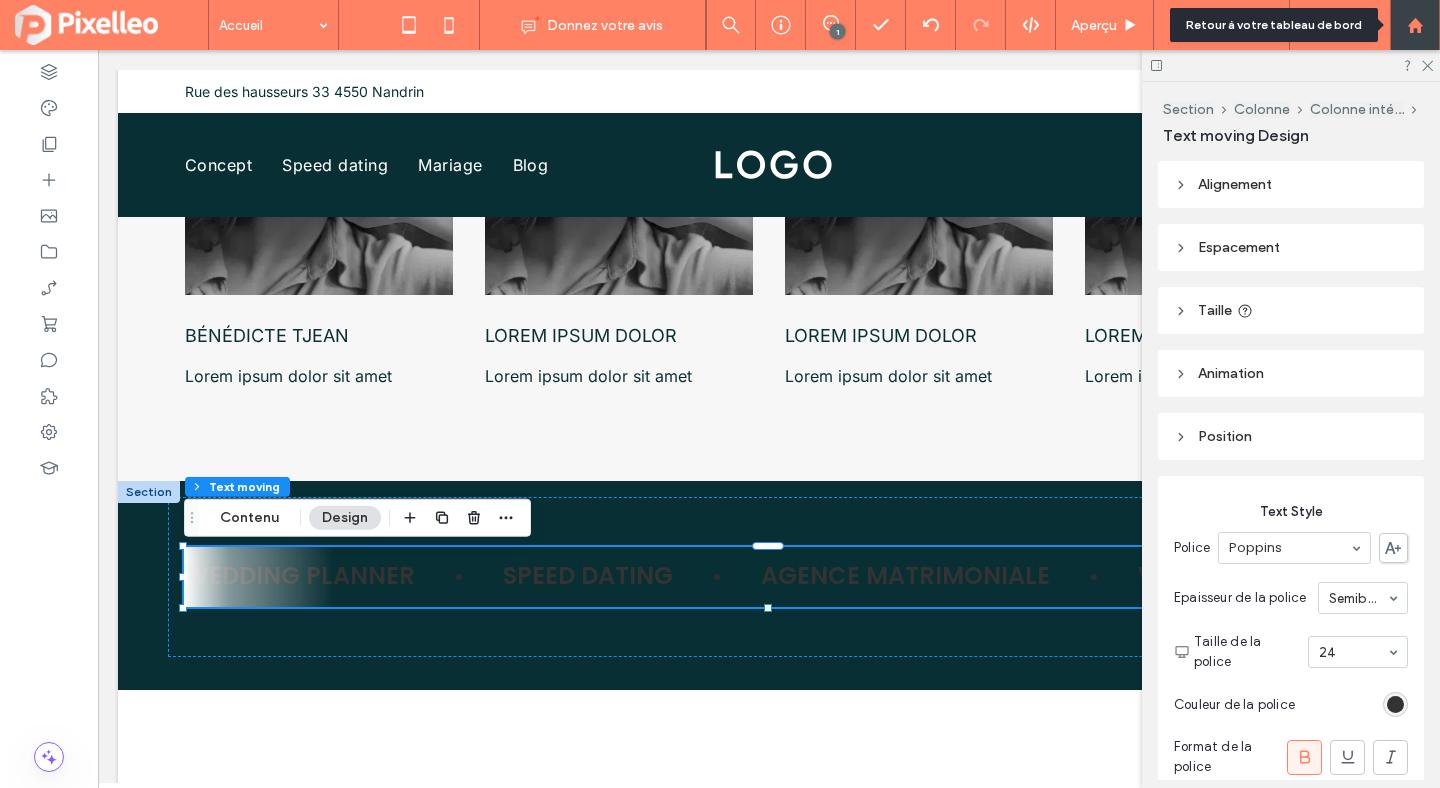 click at bounding box center (1415, 25) 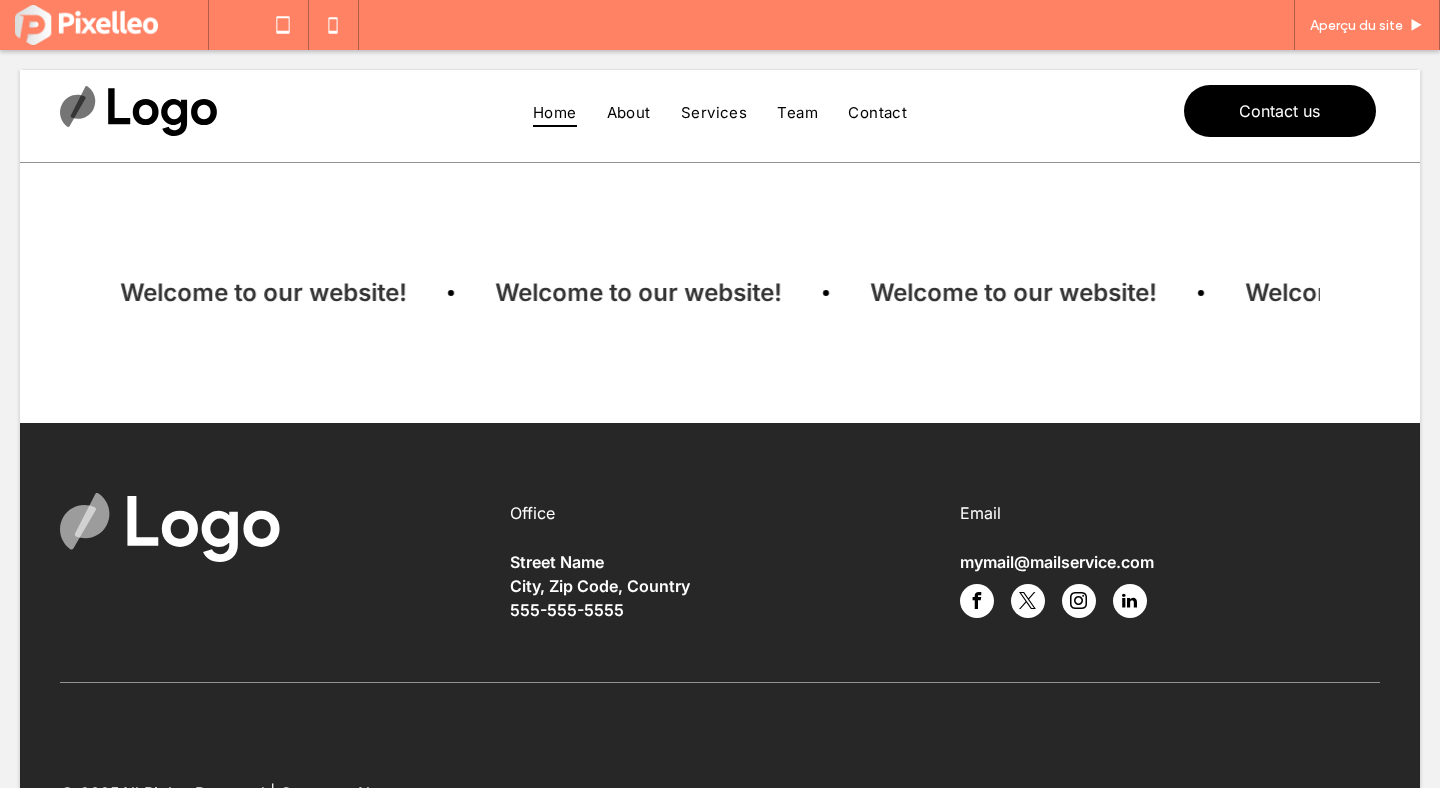 scroll, scrollTop: 0, scrollLeft: 0, axis: both 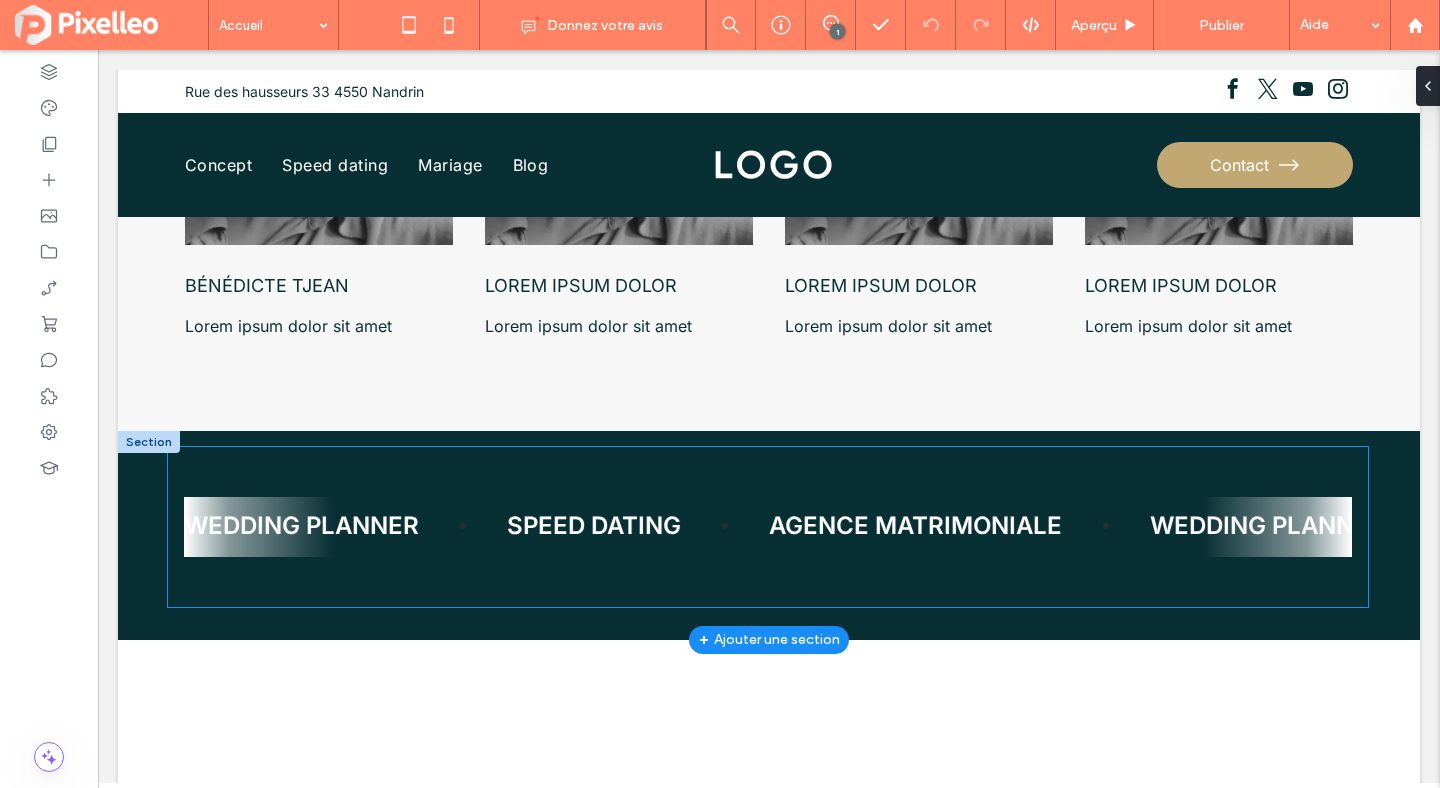 click on "AGENCE MATRIMONIALE" at bounding box center [895, 526] 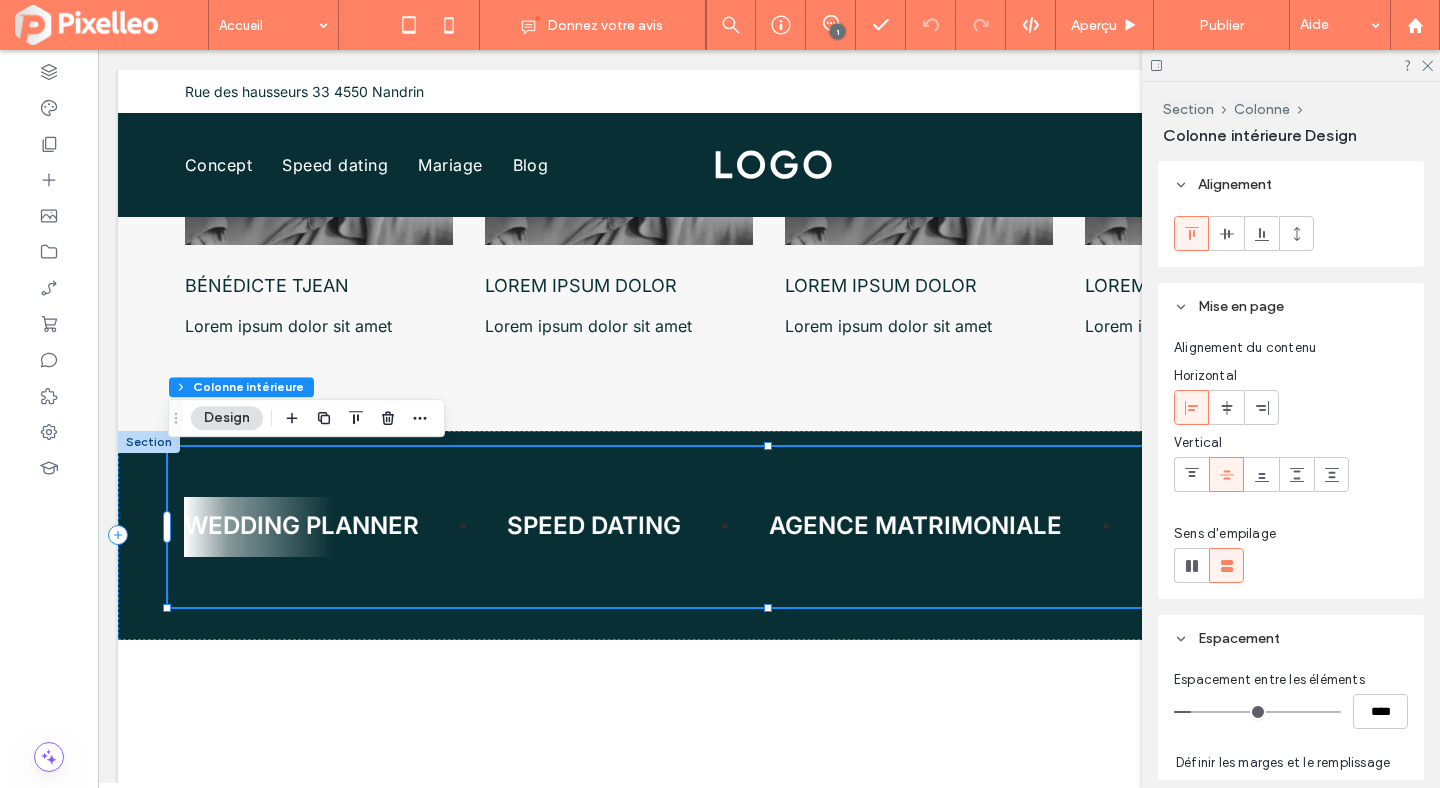 click on "Design" at bounding box center (227, 418) 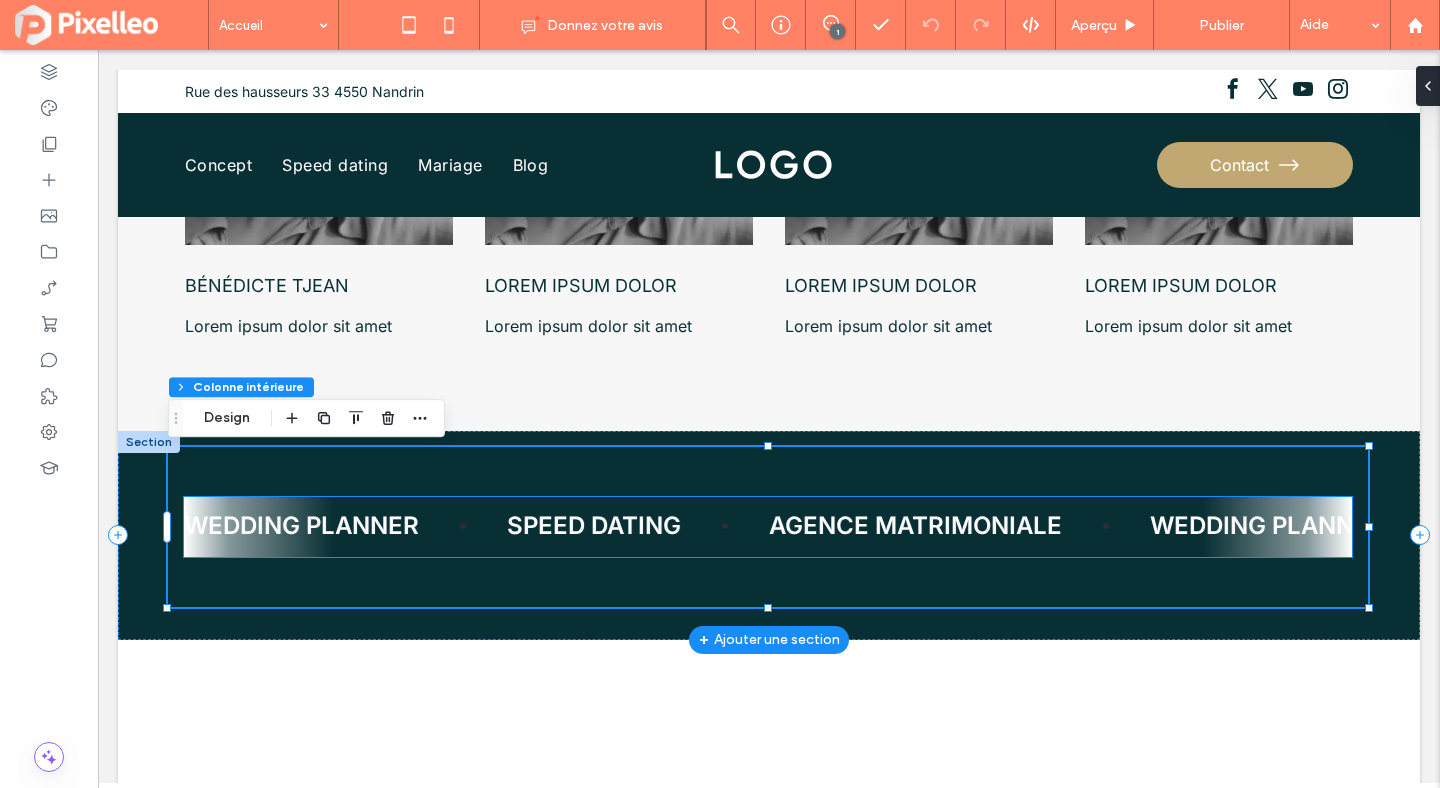 click on "WEDDING PLANNER
SPEED DATING
AGENCE MATRIMONIALE
WEDDING PLANNER
SPEED DATING
AGENCE MATRIMONIALE
WEDDING PLANNER
SPEED DATING
AGENCE MATRIMONIALE
WEDDING PLANNER
SPEED DATING
AGENCE MATRIMONIALE" at bounding box center (768, 527) 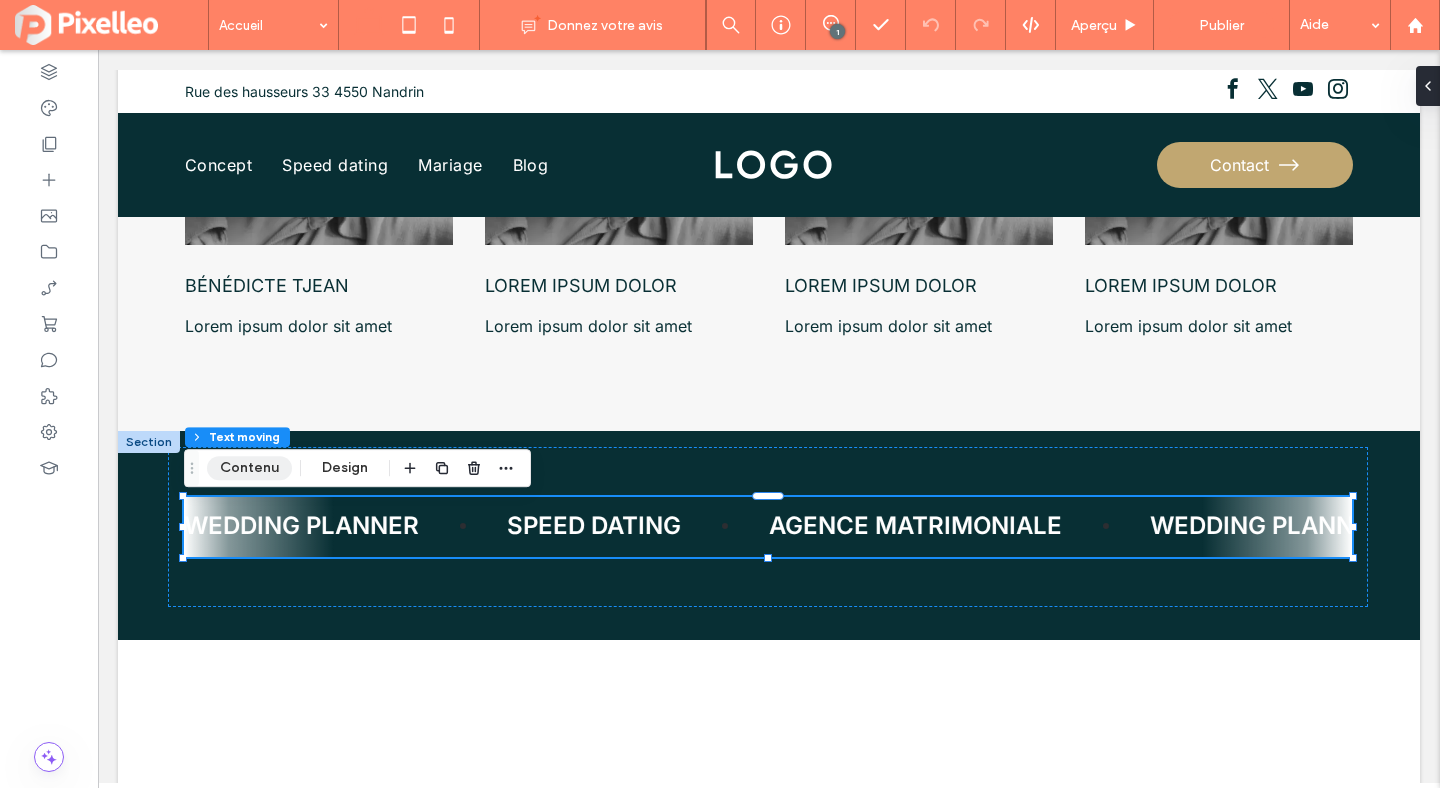 click on "Contenu" at bounding box center [249, 468] 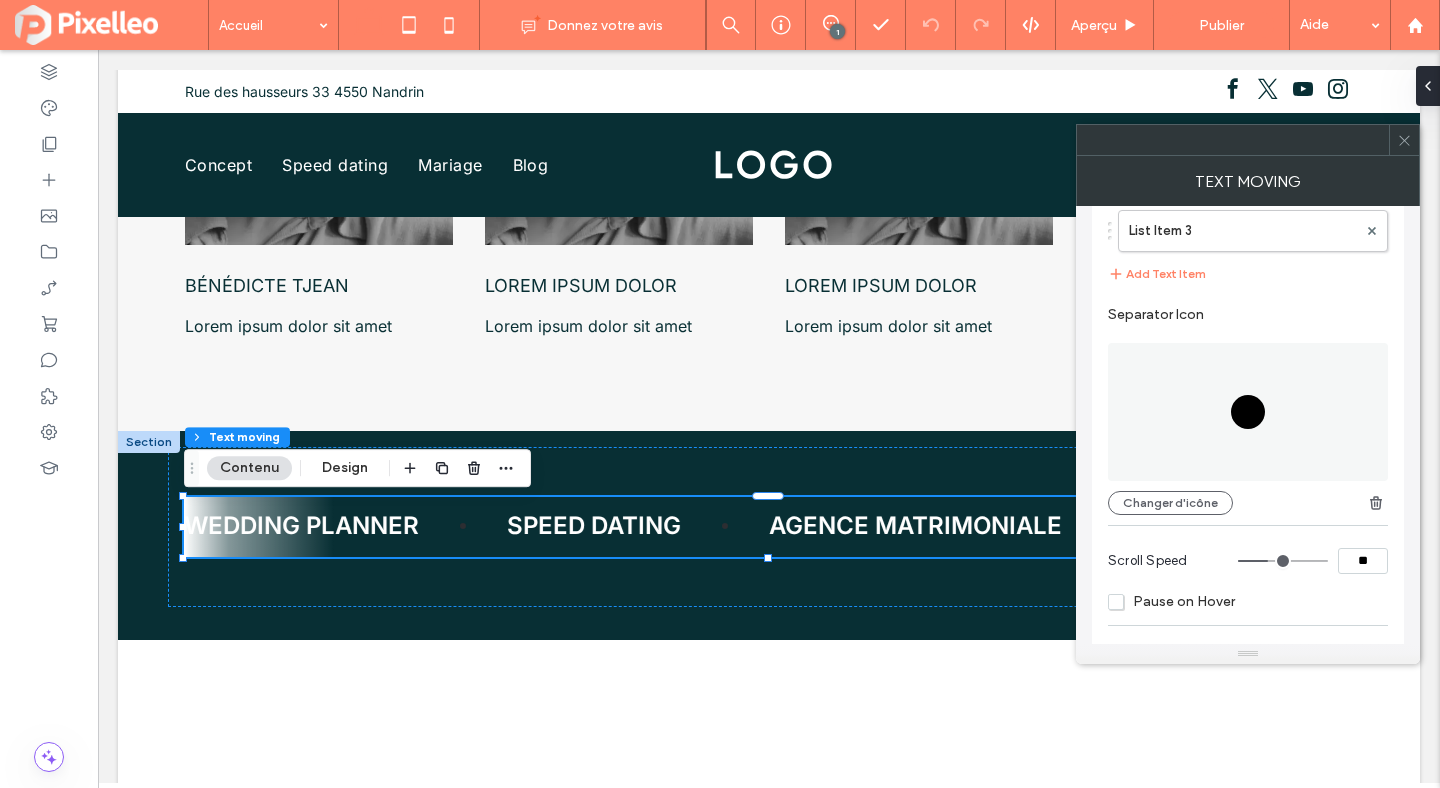 scroll, scrollTop: 317, scrollLeft: 0, axis: vertical 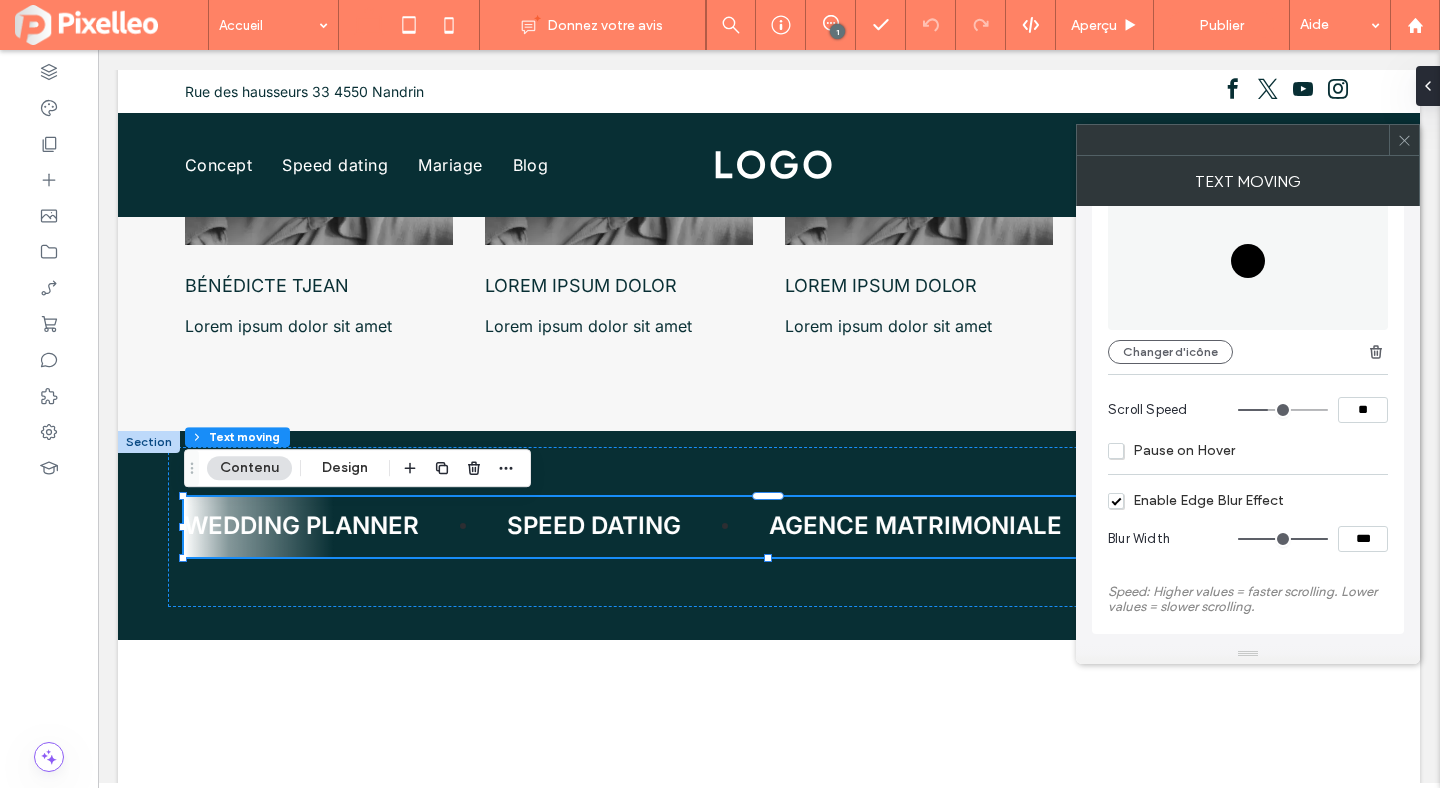 click on "Enable Edge Blur Effect" at bounding box center (1196, 500) 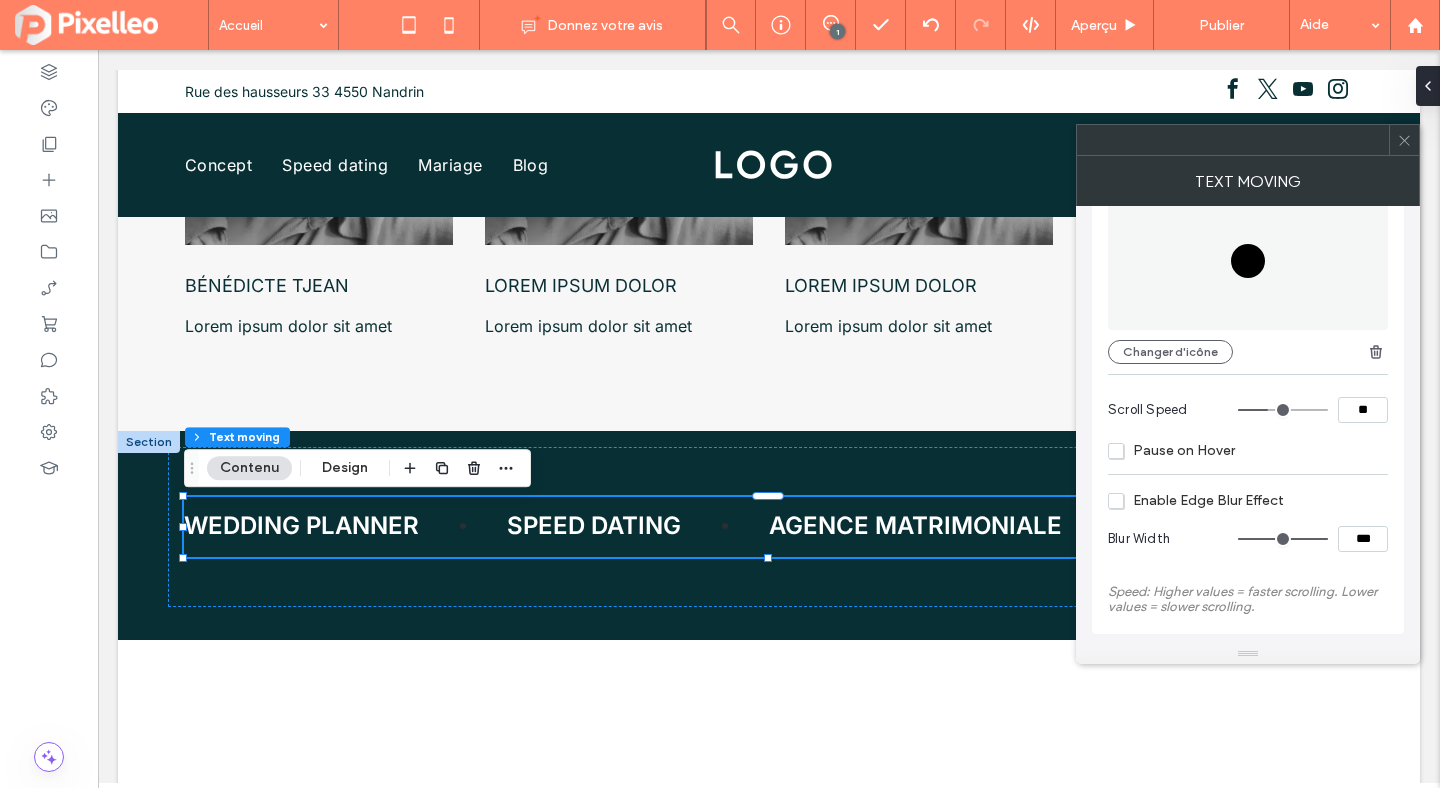 click on "Pause on Hover" at bounding box center (1171, 450) 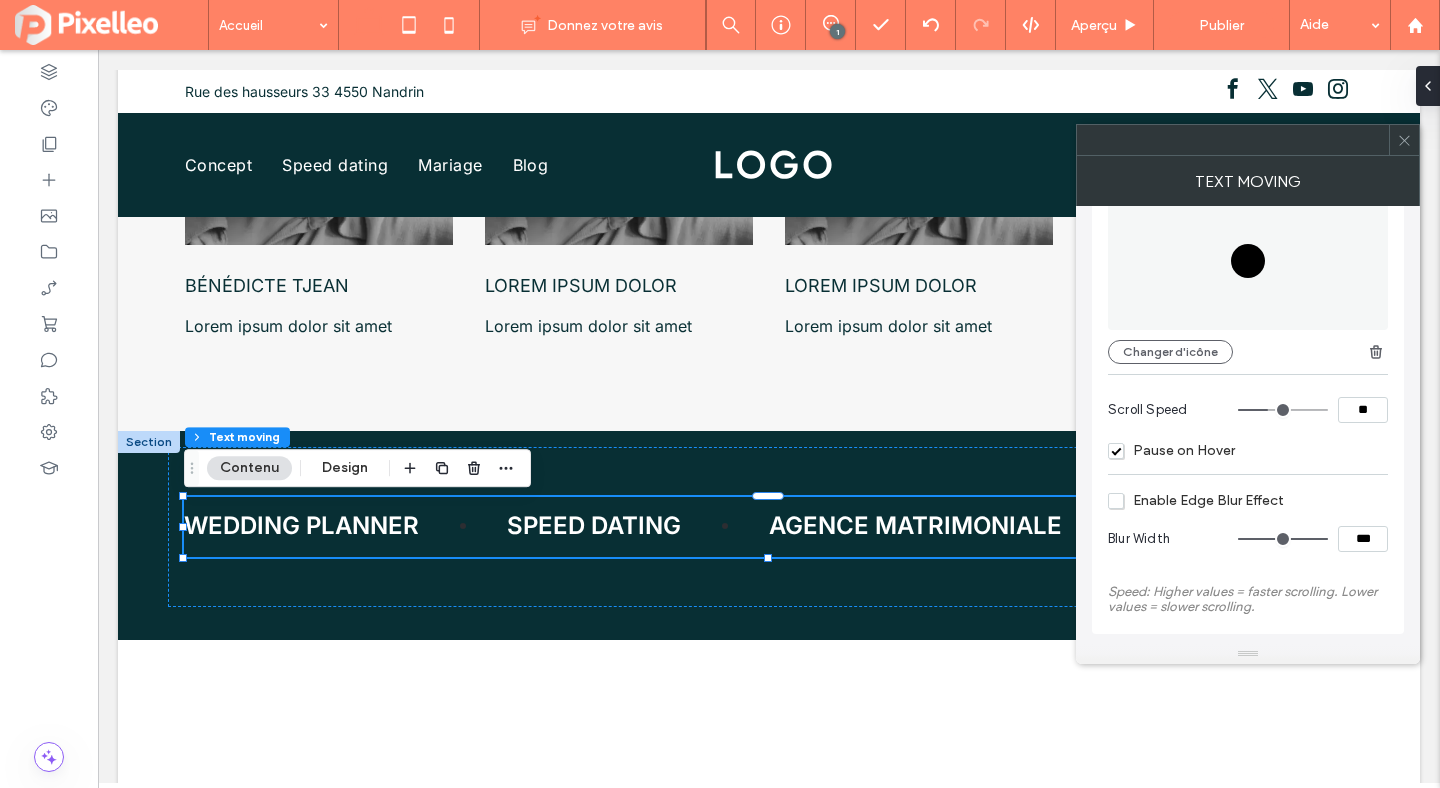 click 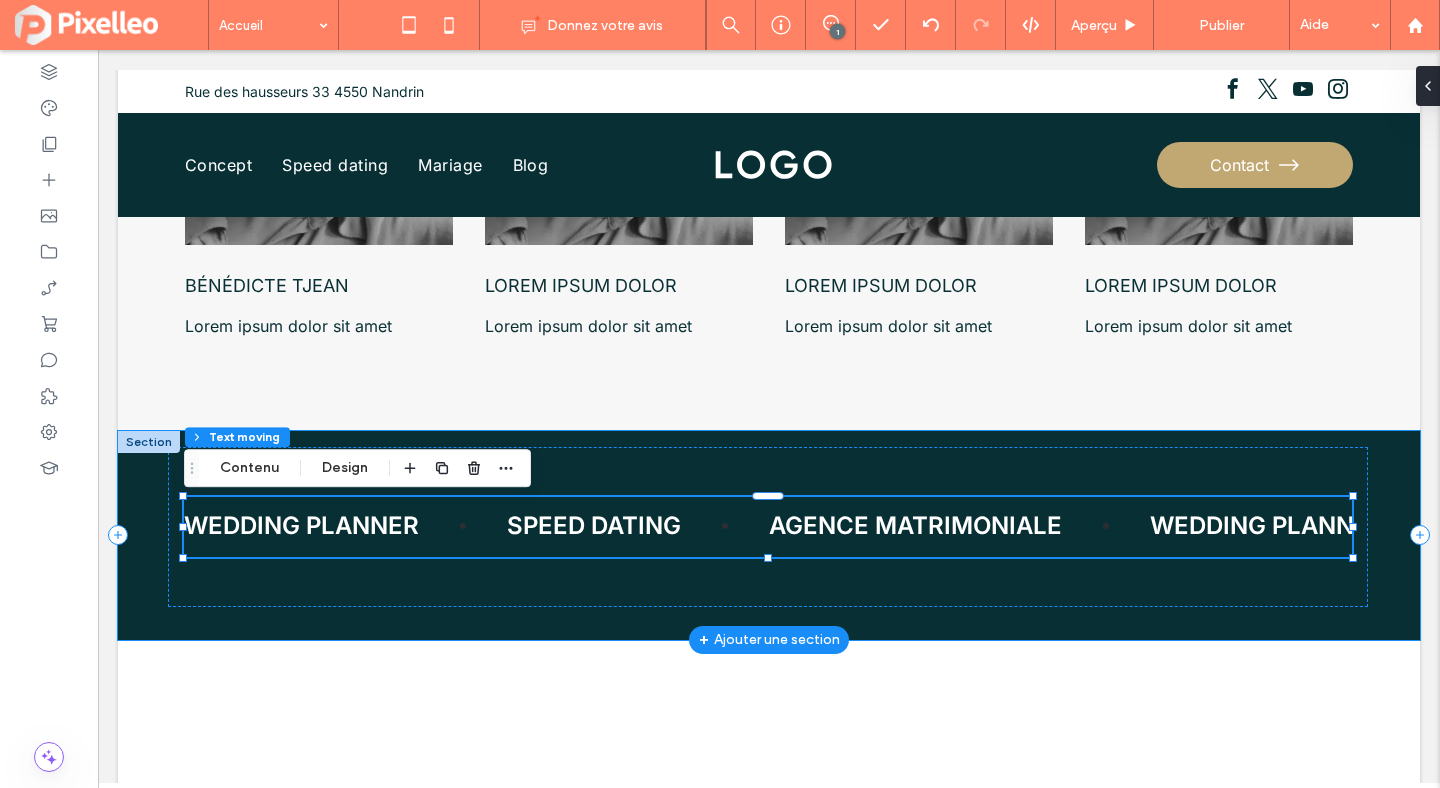 click on "WEDDING PLANNER
SPEED DATING
AGENCE MATRIMONIALE
WEDDING PLANNER
SPEED DATING
AGENCE MATRIMONIALE
WEDDING PLANNER
SPEED DATING
AGENCE MATRIMONIALE
WEDDING PLANNER
SPEED DATING
AGENCE MATRIMONIALE" at bounding box center [769, 535] 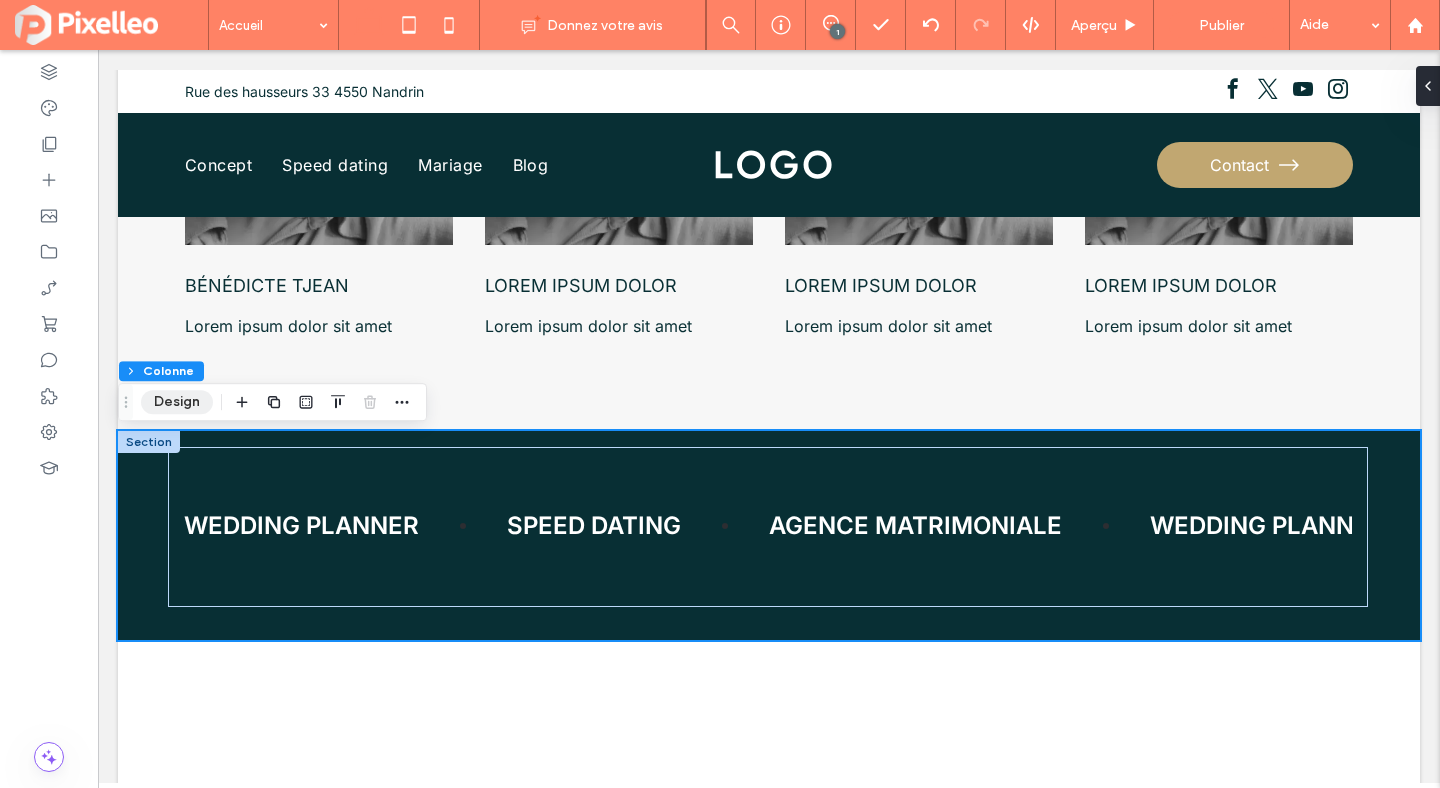 click on "Design" at bounding box center (177, 402) 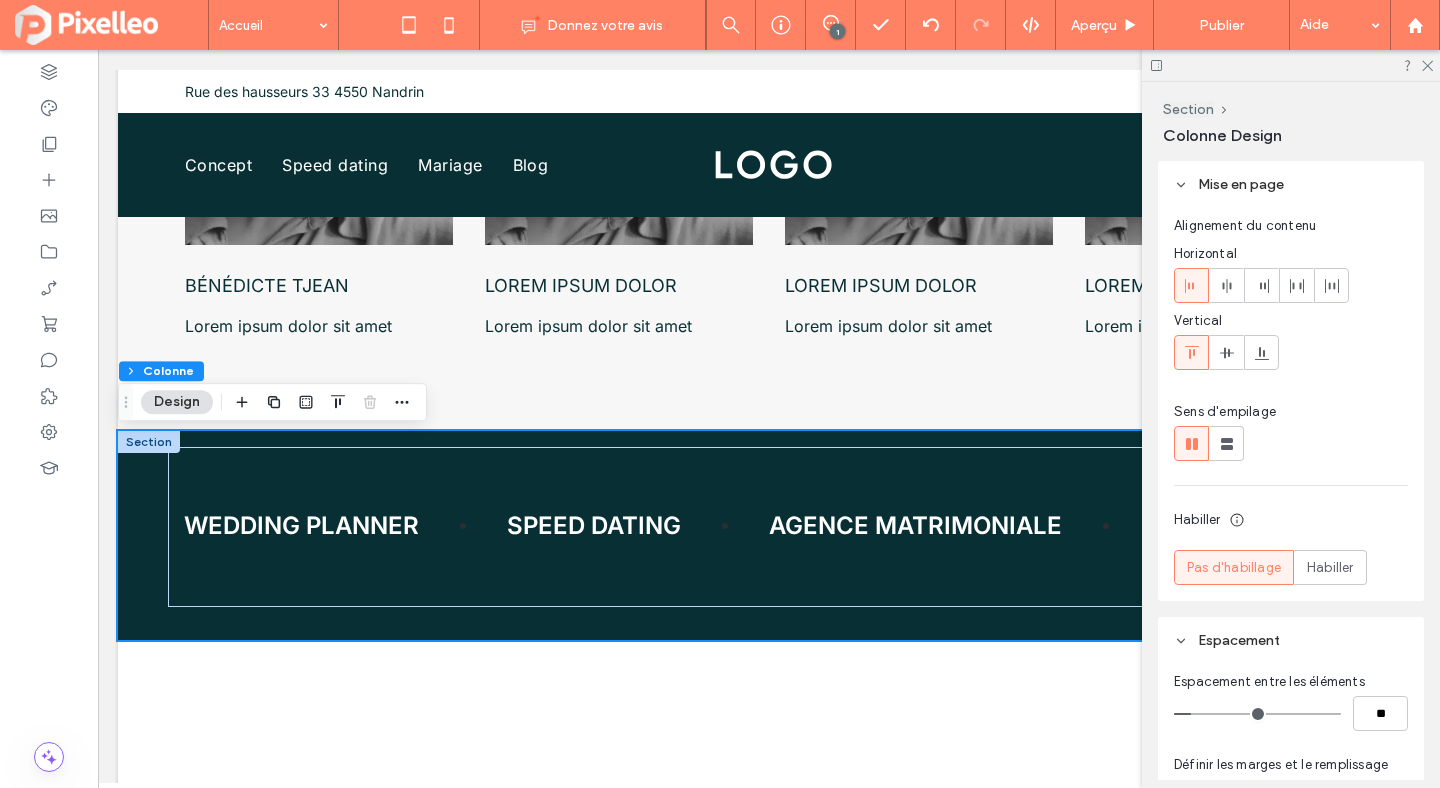 scroll, scrollTop: 303, scrollLeft: 0, axis: vertical 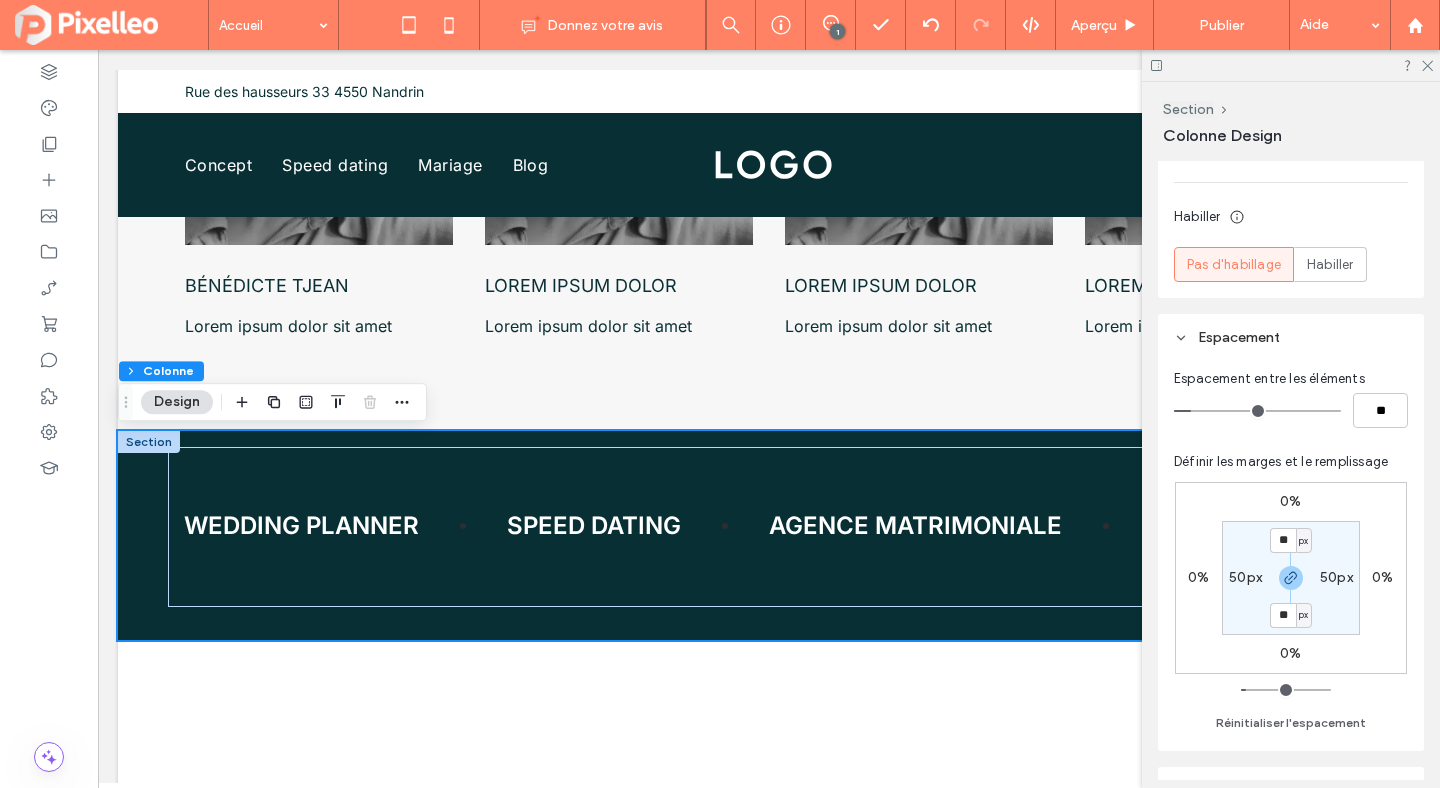 click on "50px" at bounding box center [1245, 577] 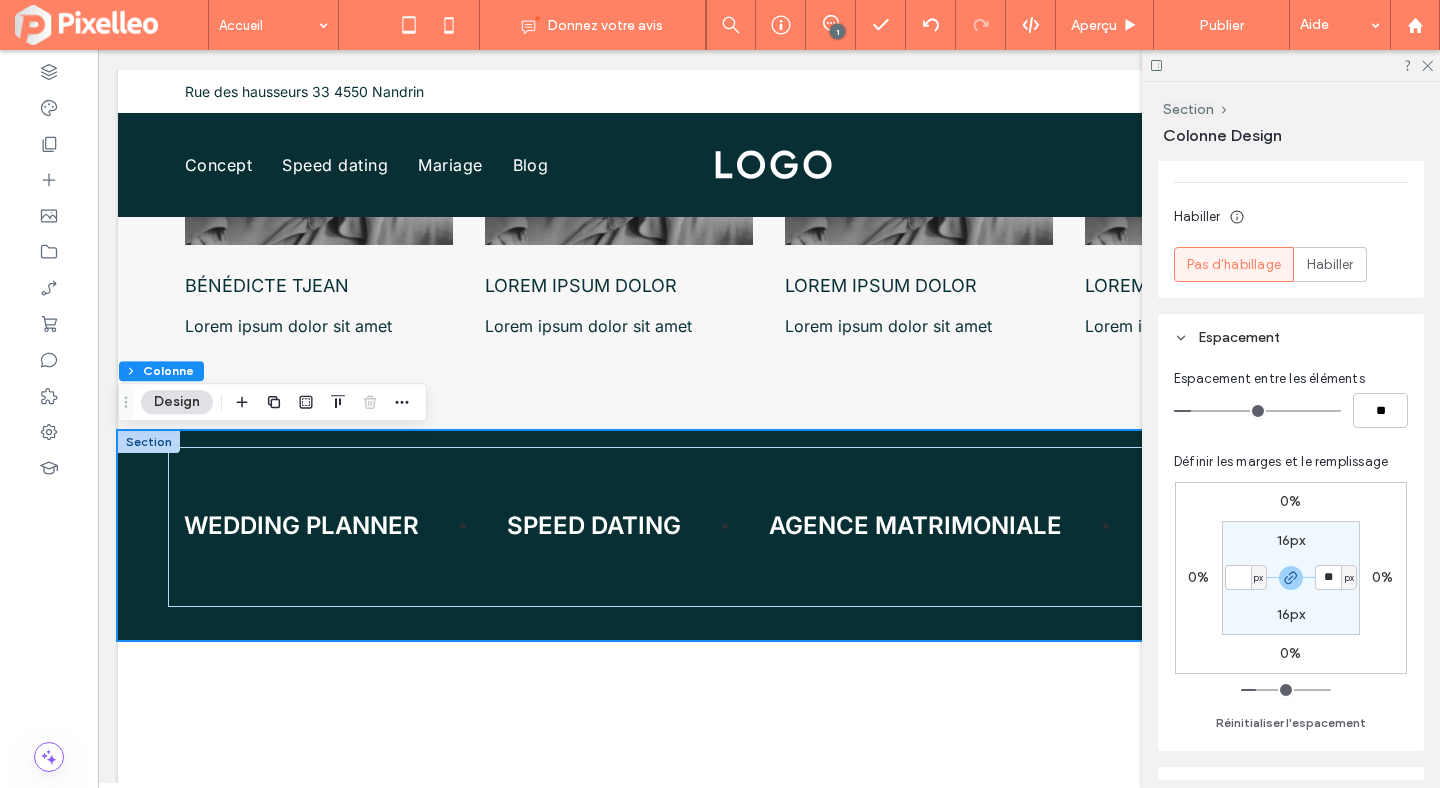 type 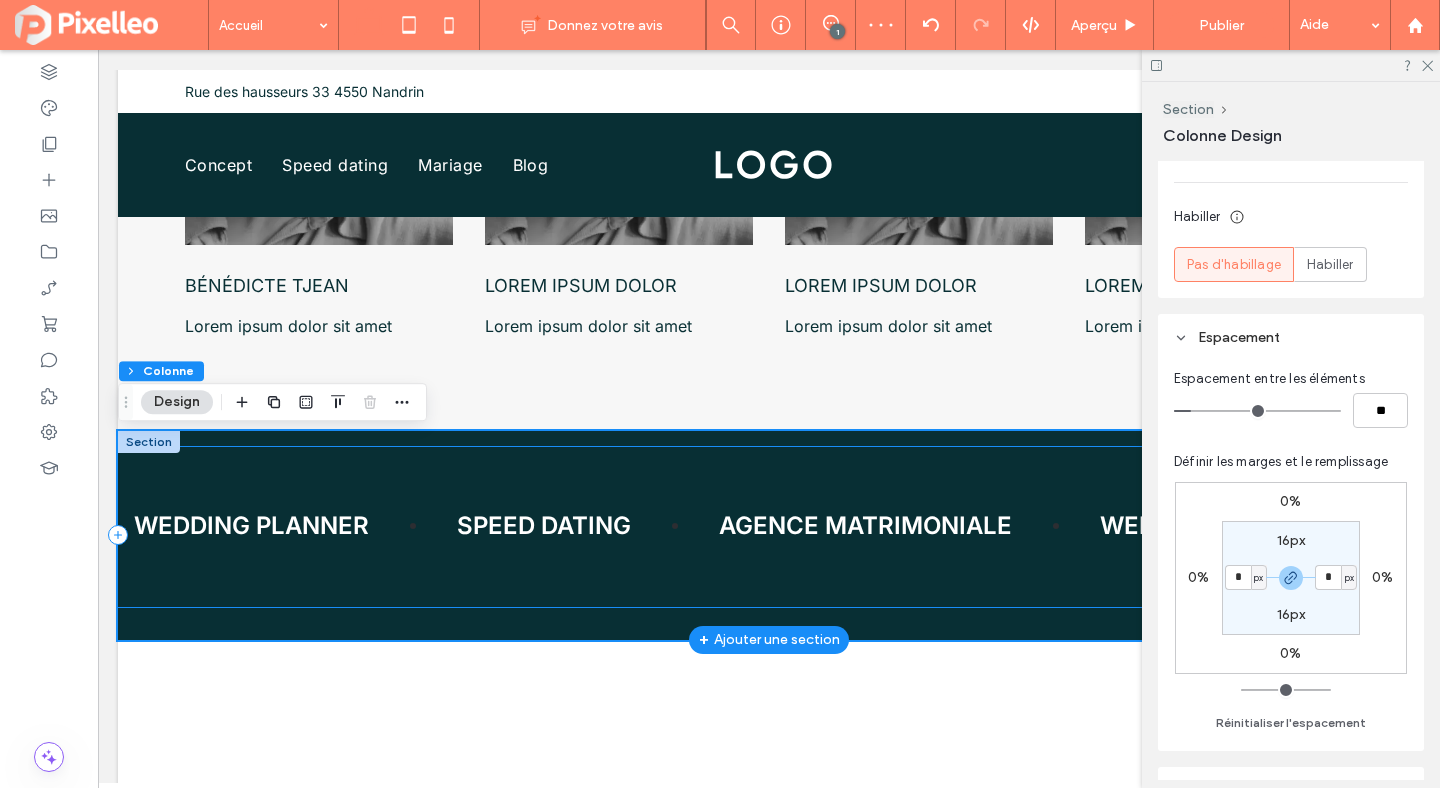 click on "WEDDING PLANNER" at bounding box center [226, 526] 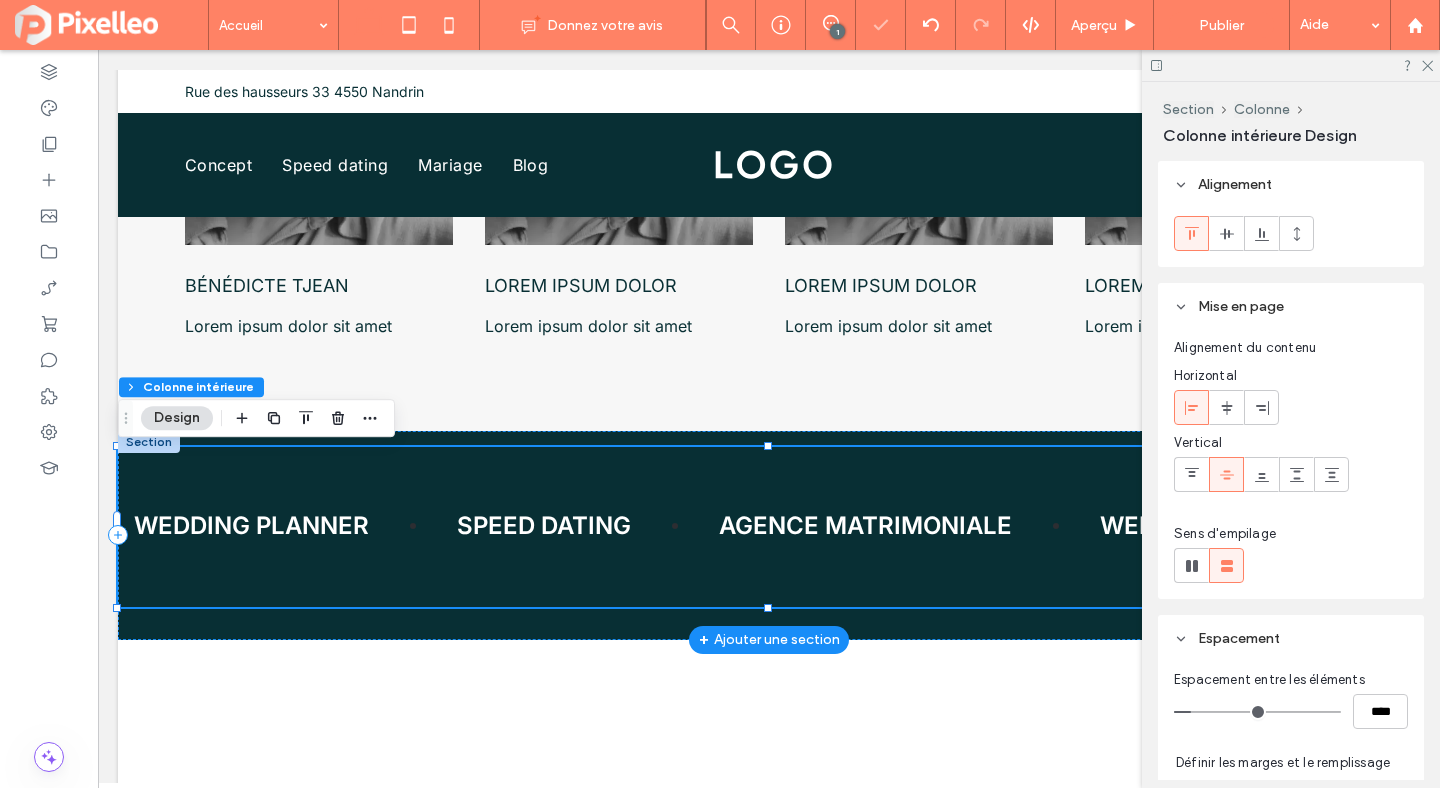 click on "WEDDING PLANNER" at bounding box center (79, 526) 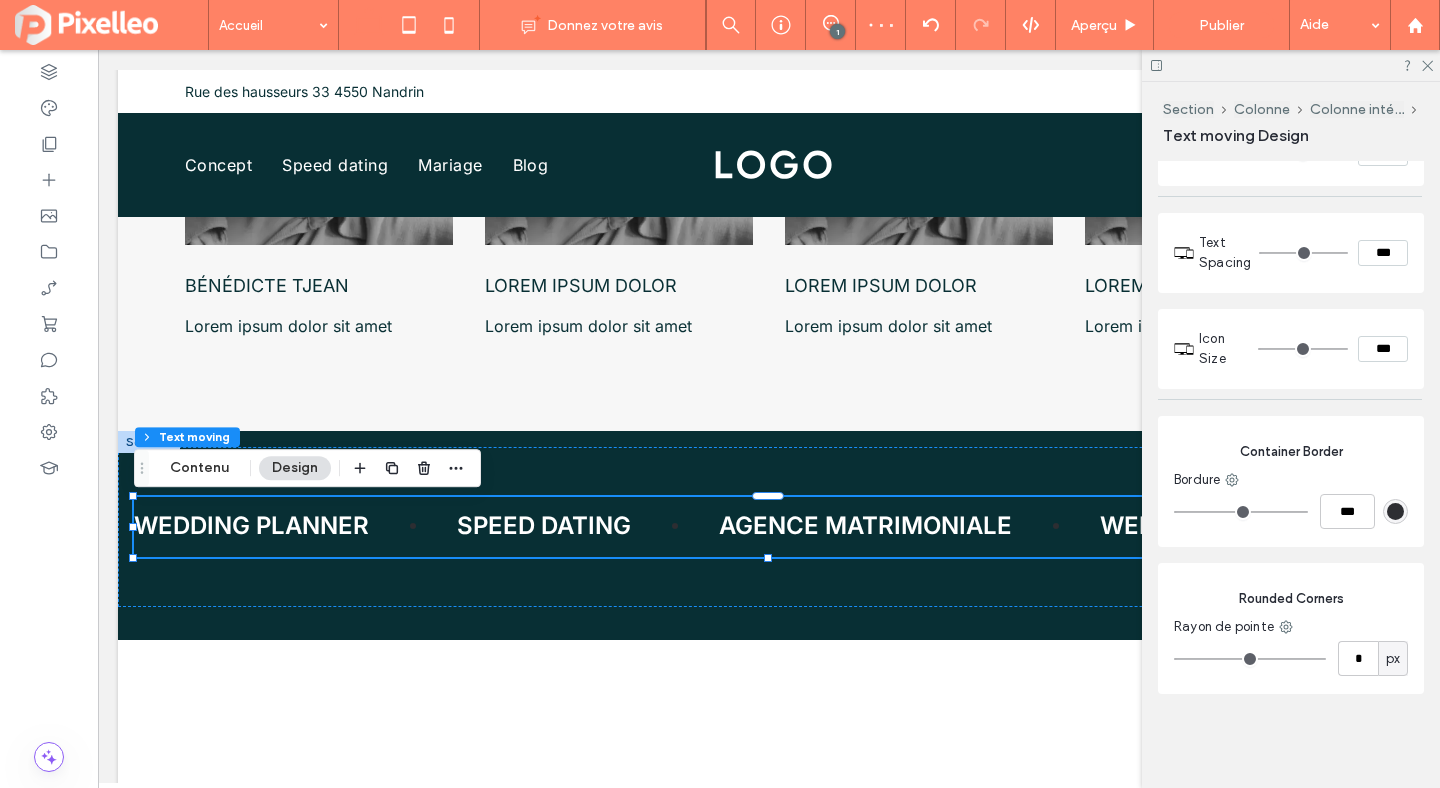 scroll, scrollTop: 0, scrollLeft: 0, axis: both 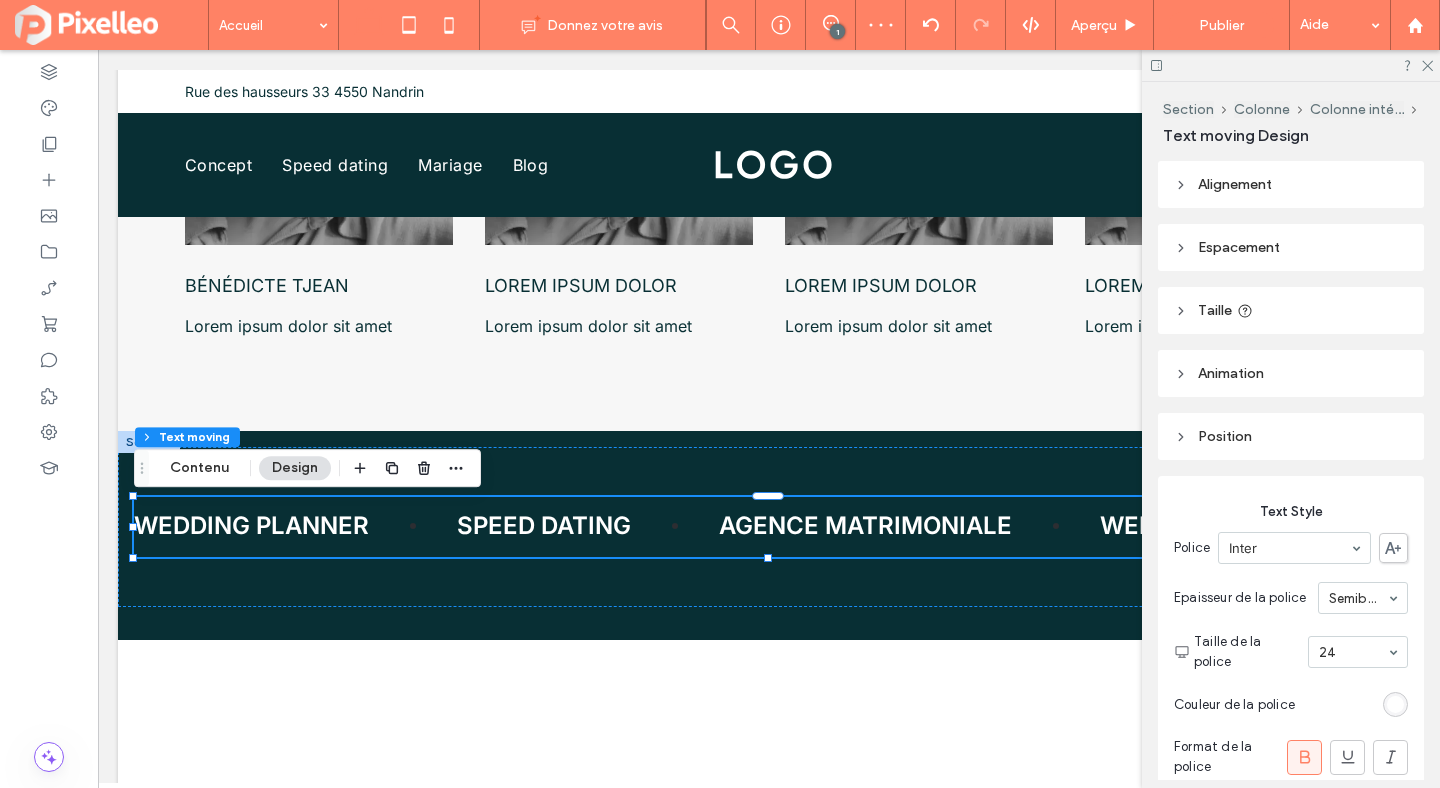 click on "Espacement" at bounding box center [1291, 247] 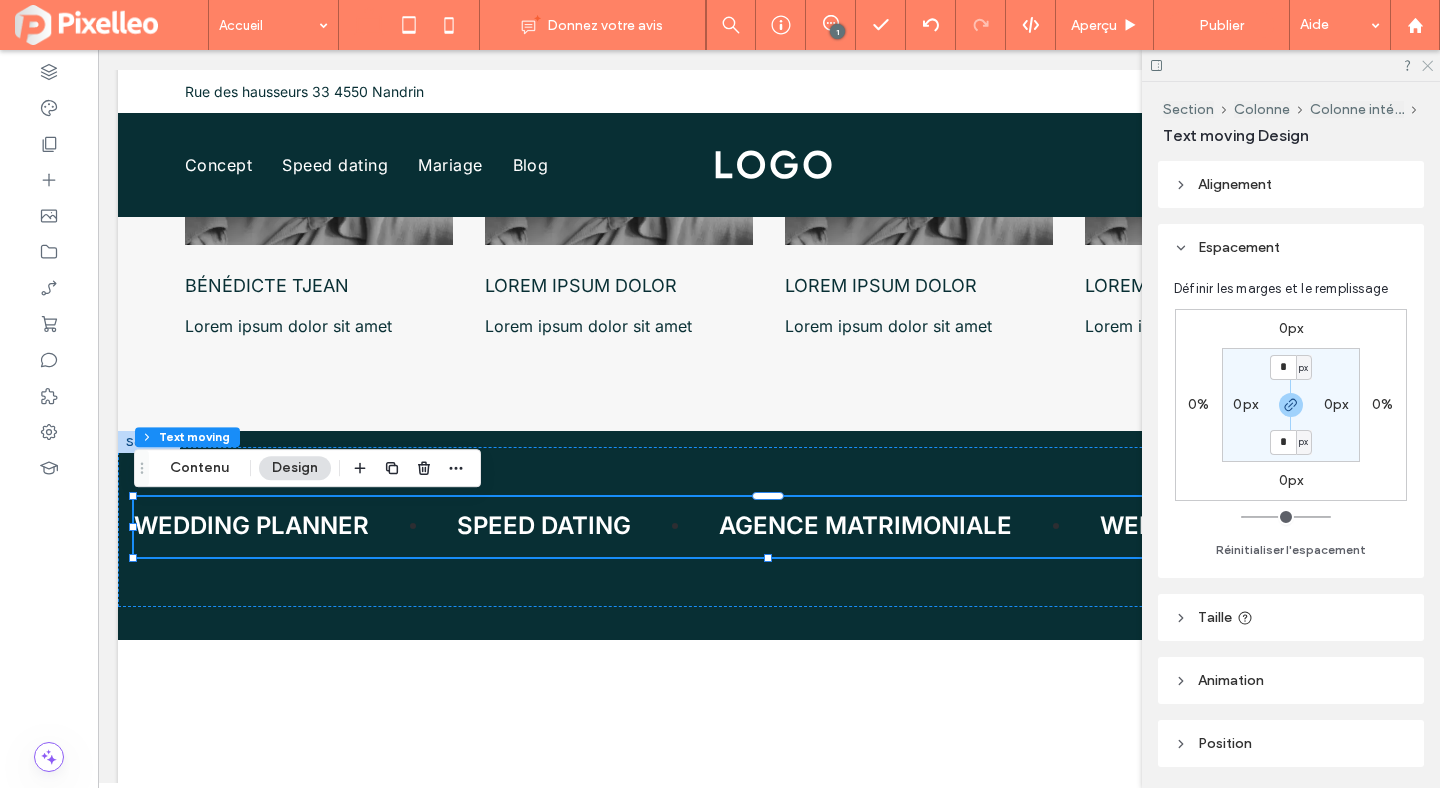 click 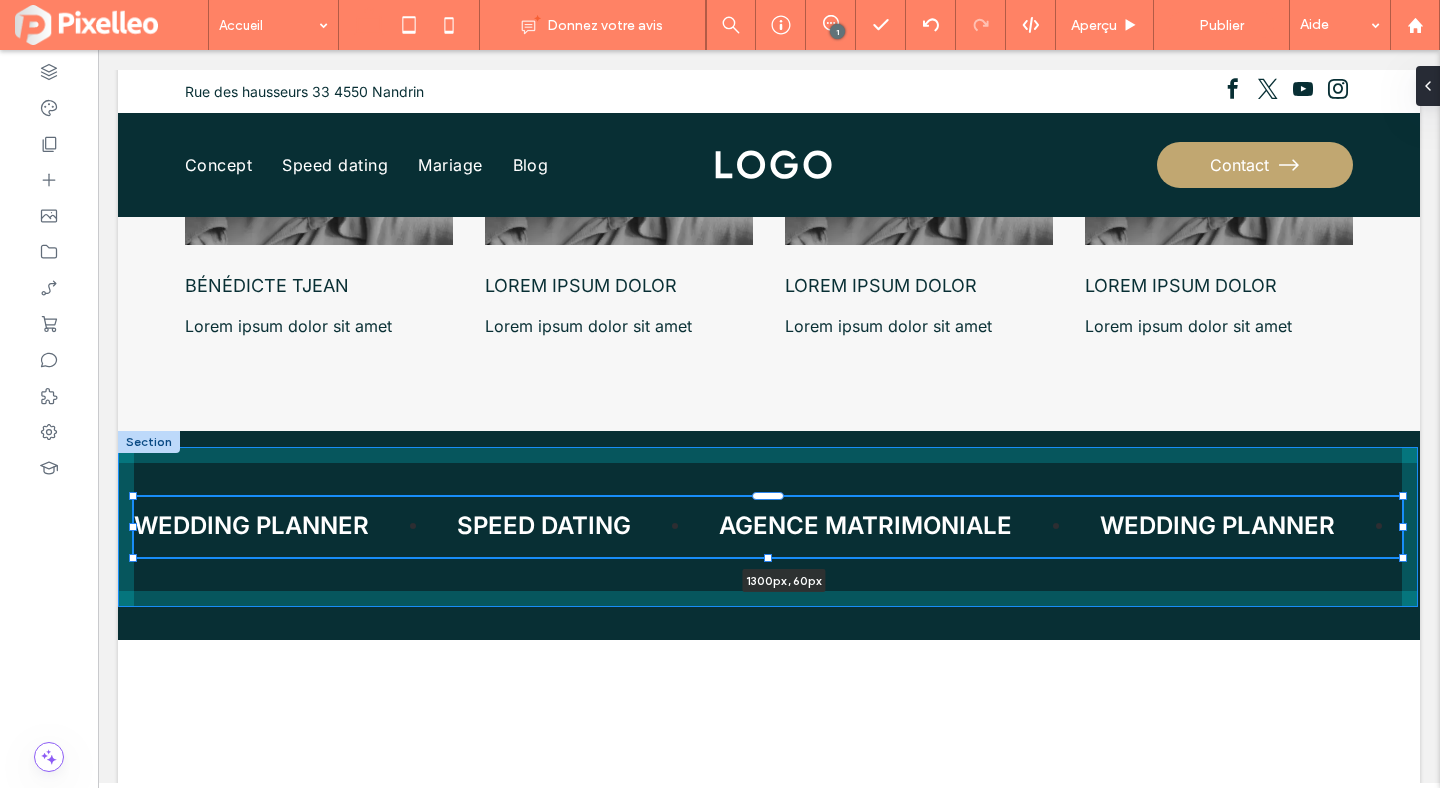 drag, startPoint x: 1406, startPoint y: 529, endPoint x: 1438, endPoint y: 529, distance: 32 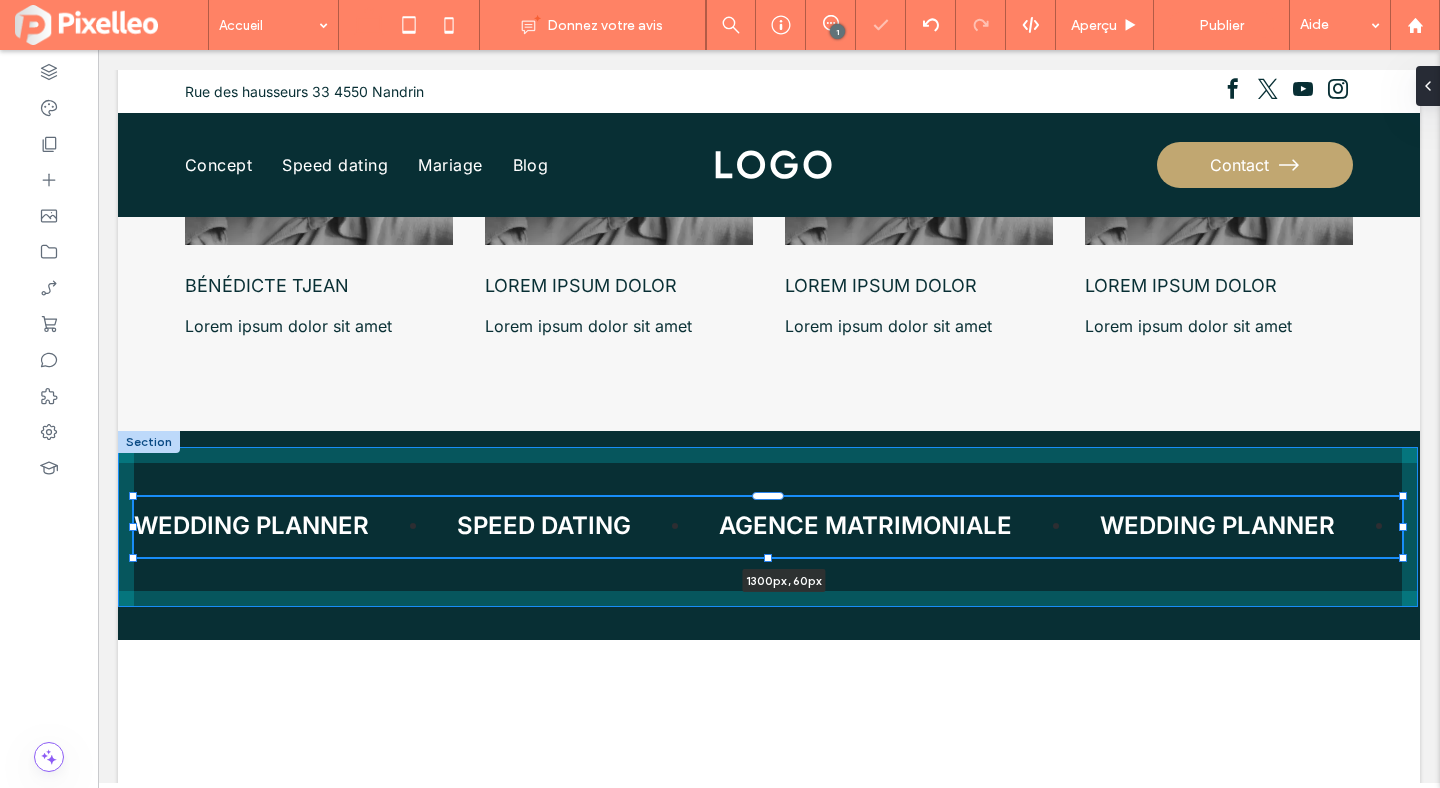 type on "****" 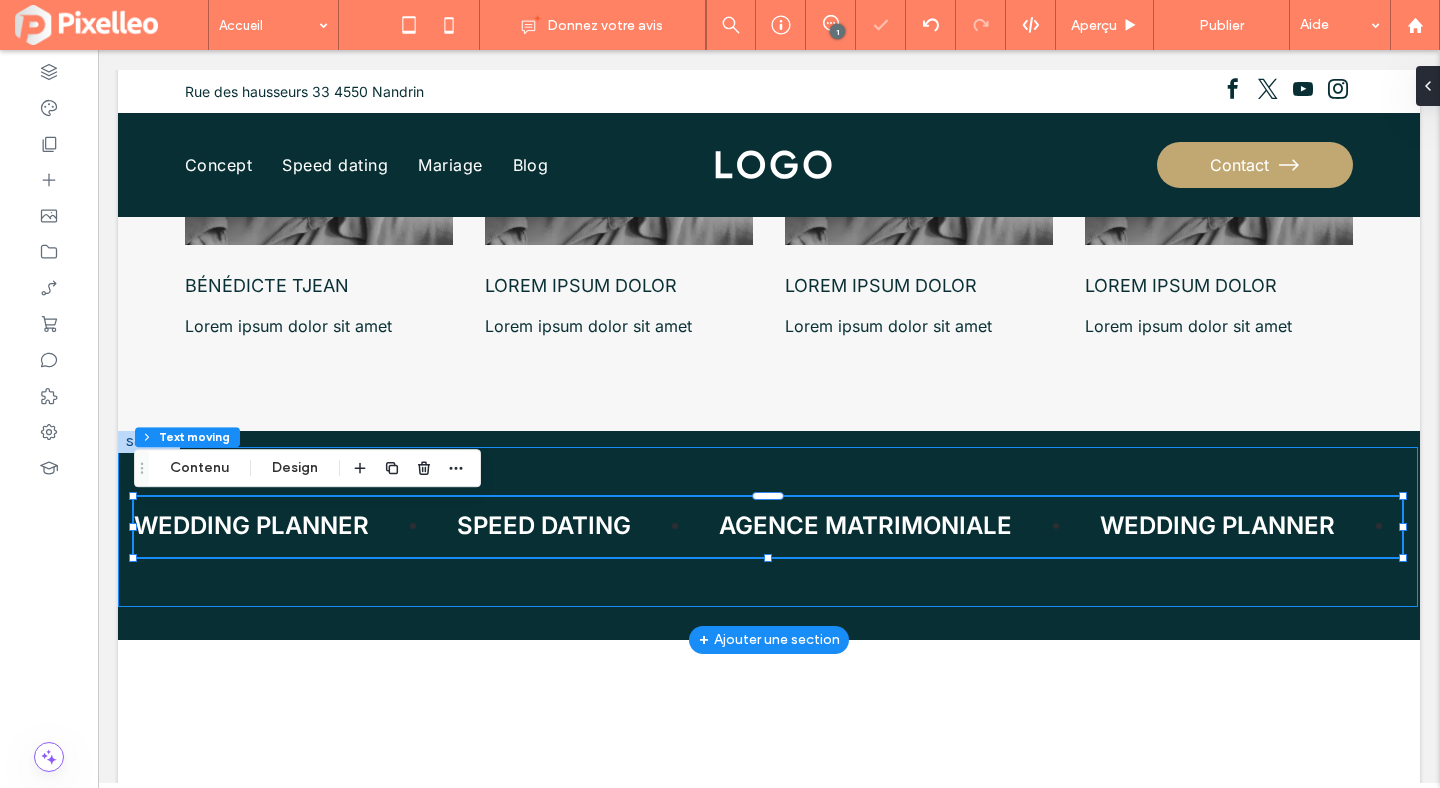 click on "WEDDING PLANNER
SPEED DATING
AGENCE MATRIMONIALE
WEDDING PLANNER
SPEED DATING
AGENCE MATRIMONIALE
WEDDING PLANNER
SPEED DATING
AGENCE MATRIMONIALE
WEDDING PLANNER
SPEED DATING
AGENCE MATRIMONIALE
1300px , 60px" at bounding box center (768, 527) 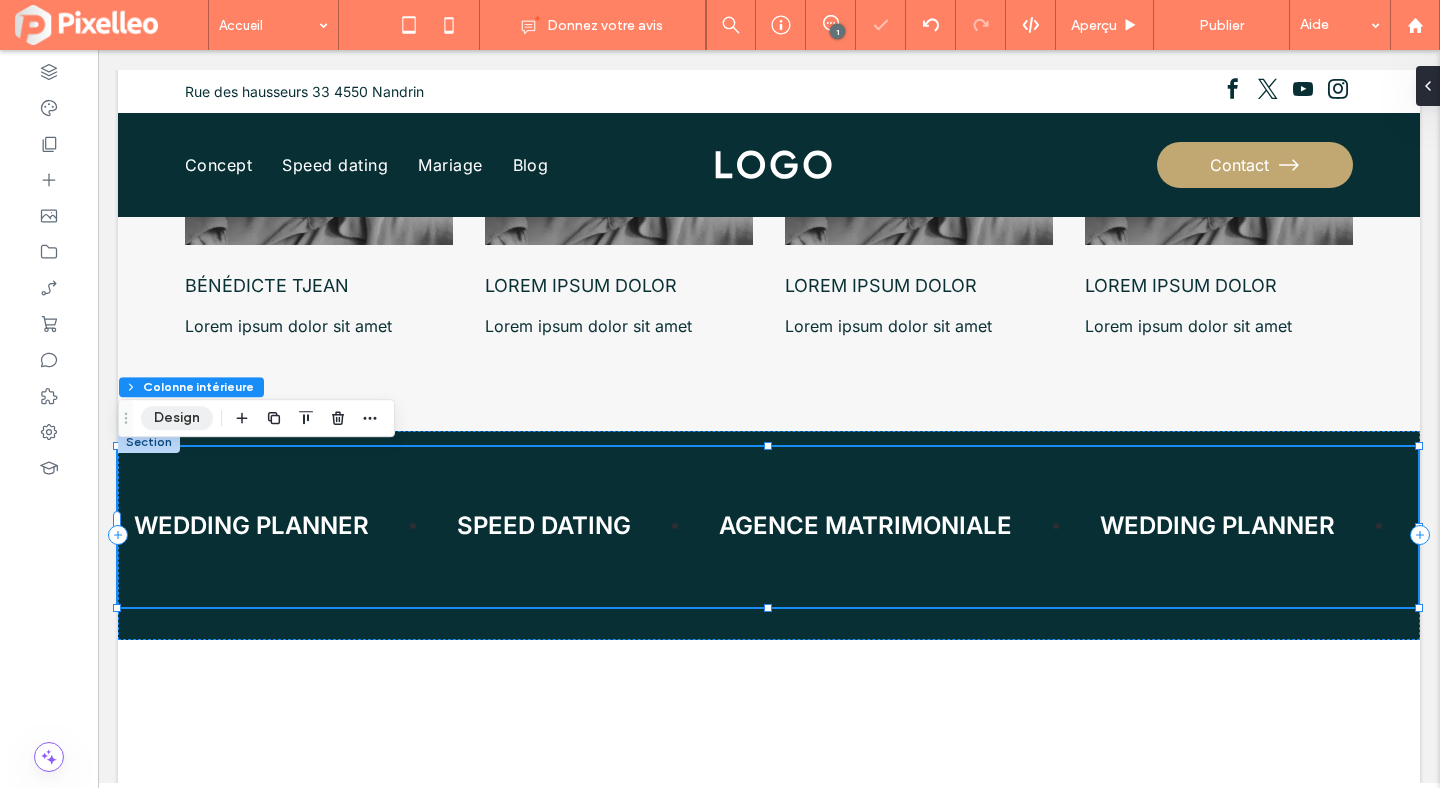 click on "Design" at bounding box center (177, 418) 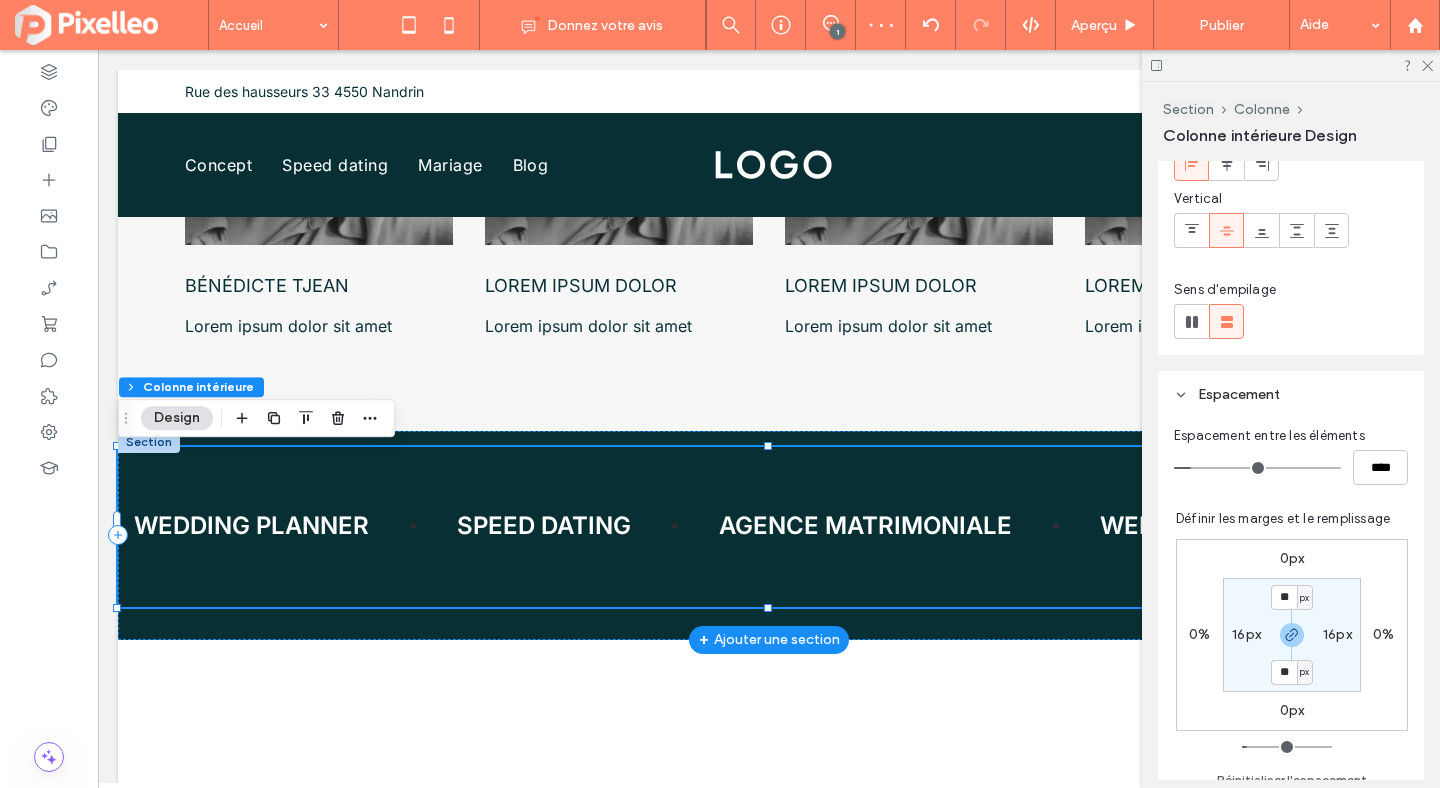 scroll, scrollTop: 271, scrollLeft: 0, axis: vertical 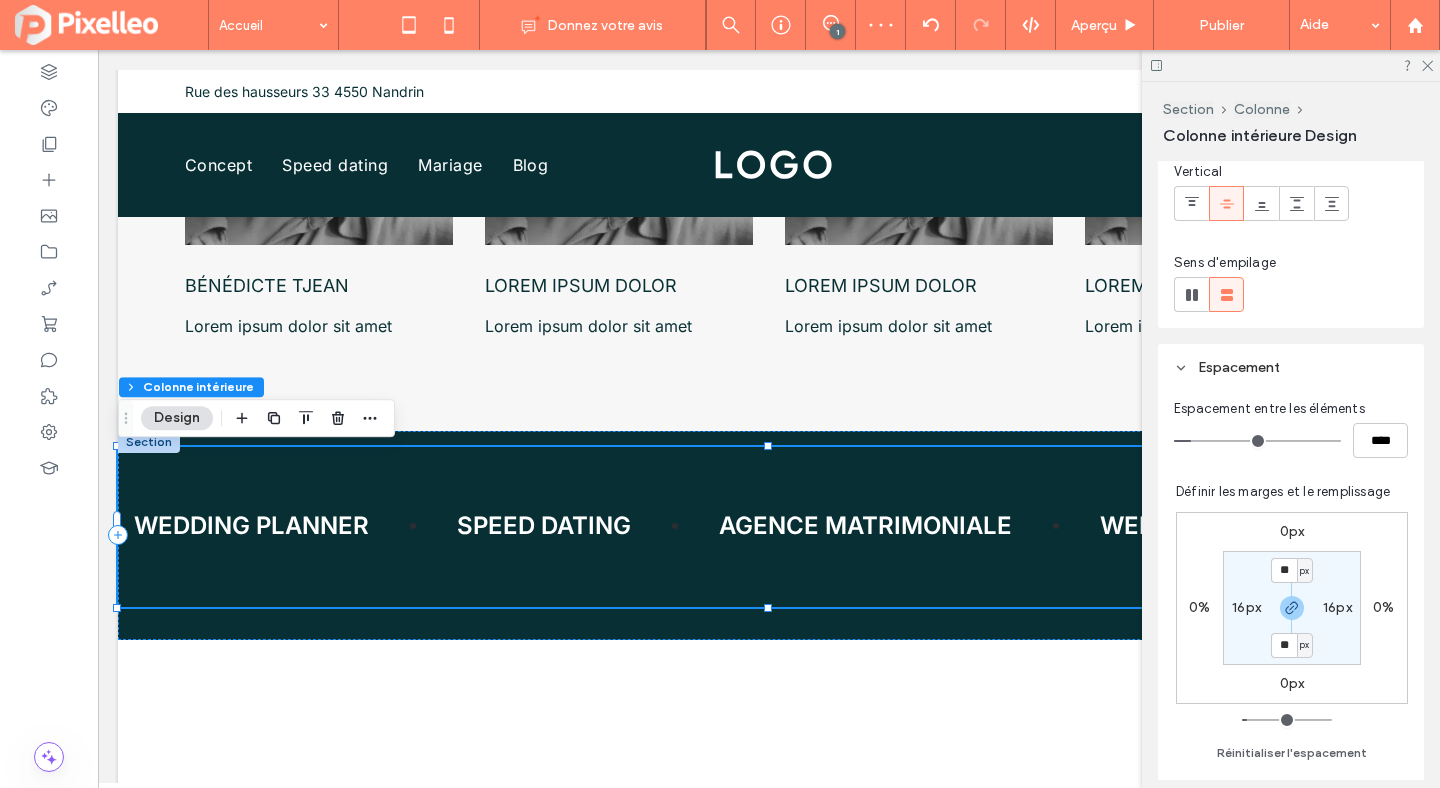 click on "16px" at bounding box center [1246, 607] 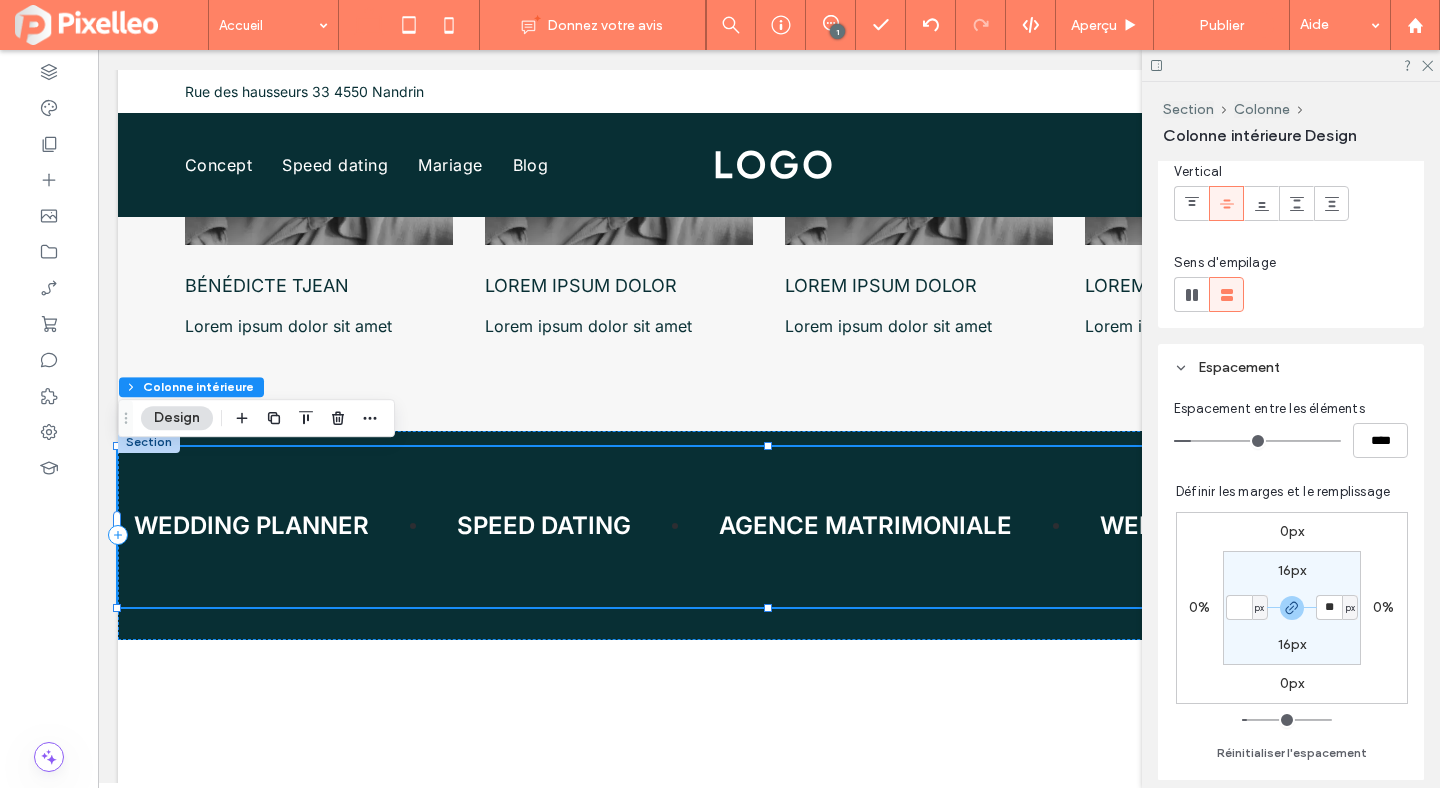 type 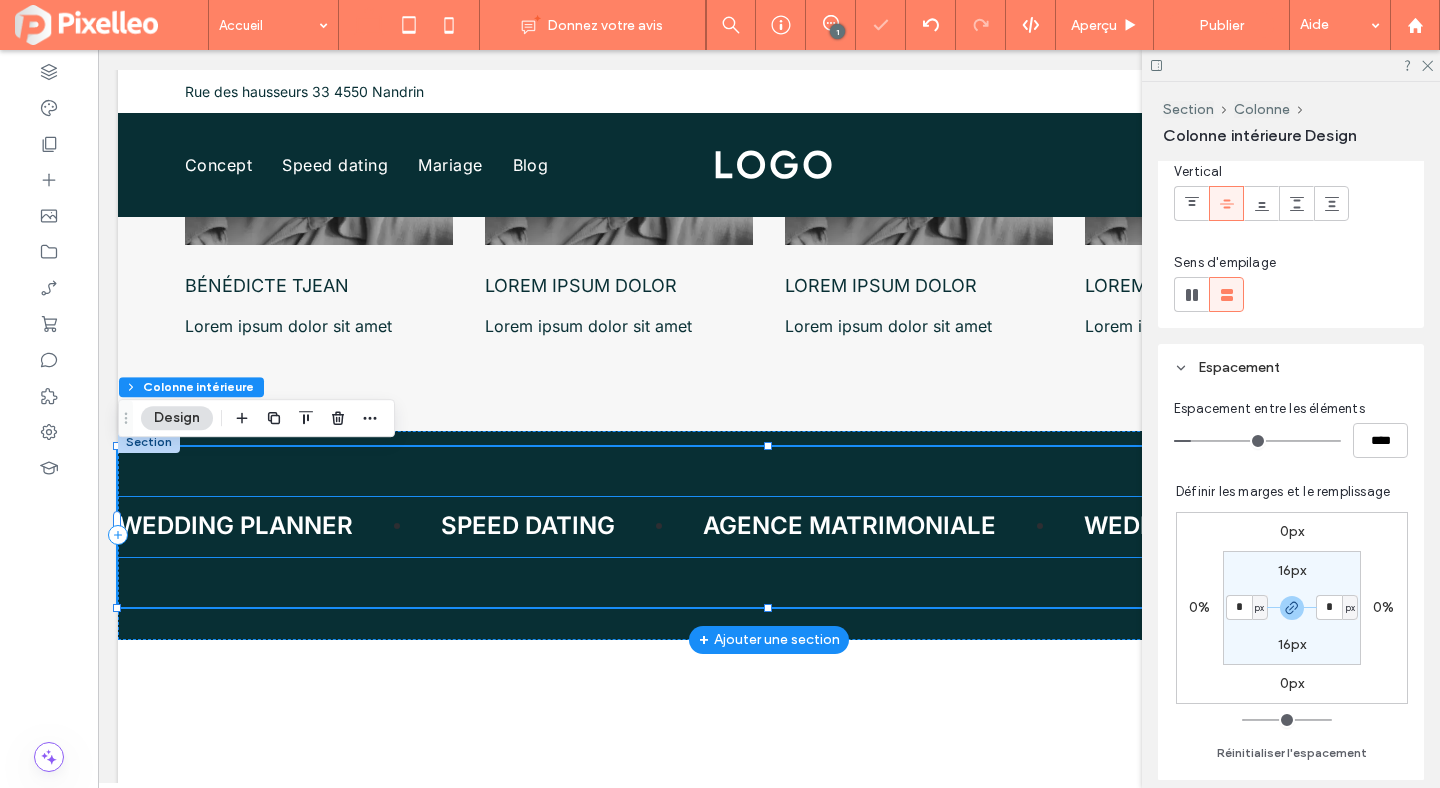 click on "SPEED DATING" at bounding box center (515, 526) 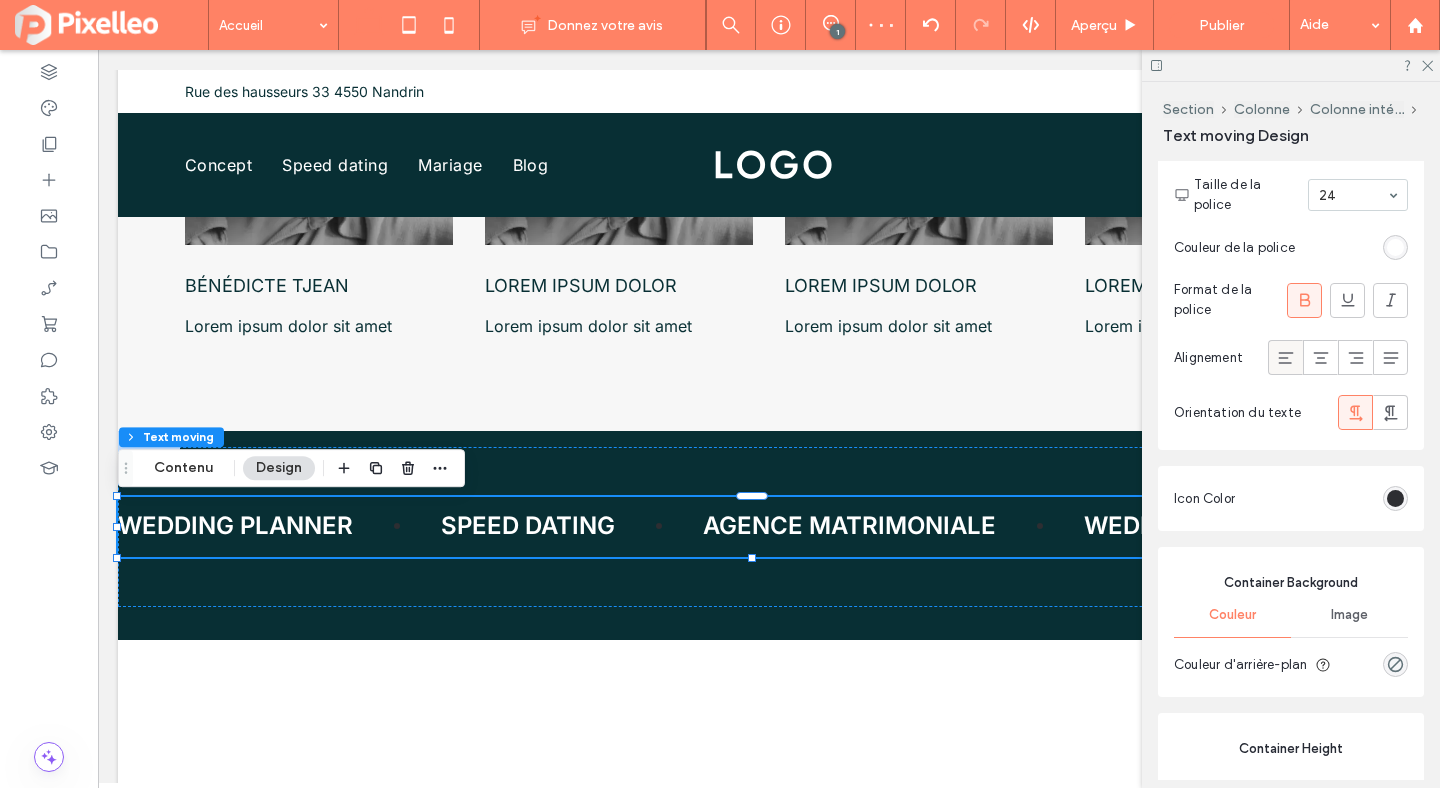 scroll, scrollTop: 936, scrollLeft: 0, axis: vertical 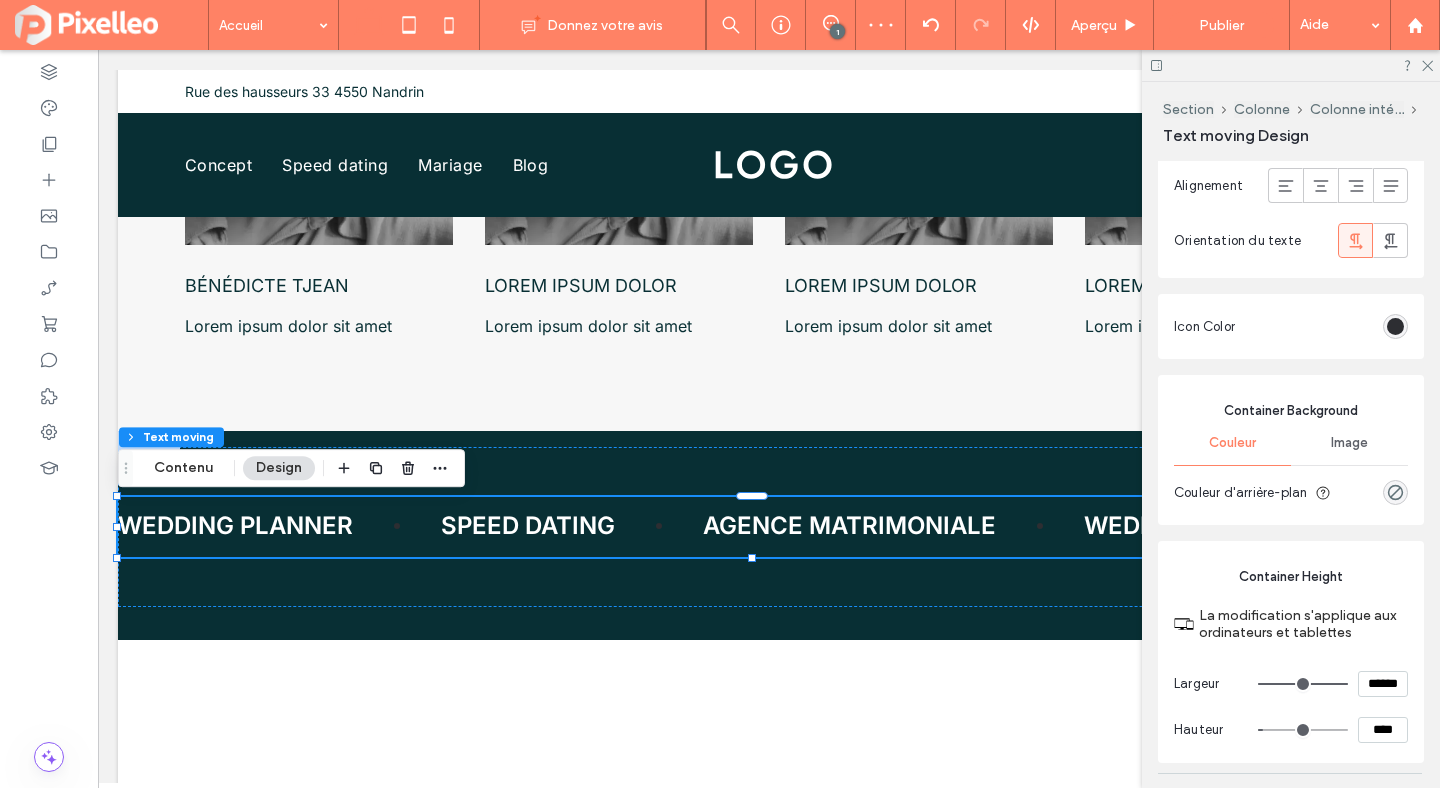 click at bounding box center [1395, 326] 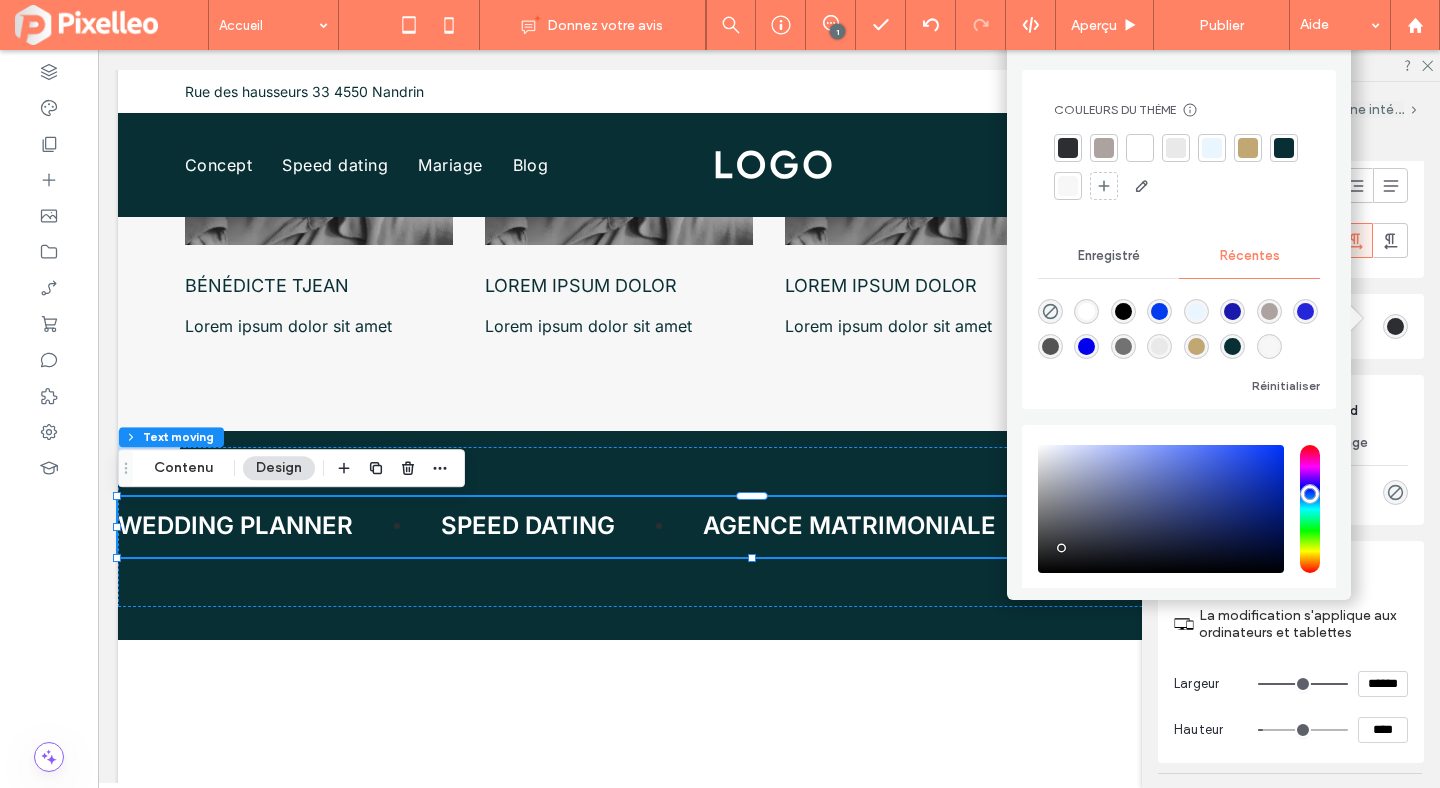 click at bounding box center (1086, 311) 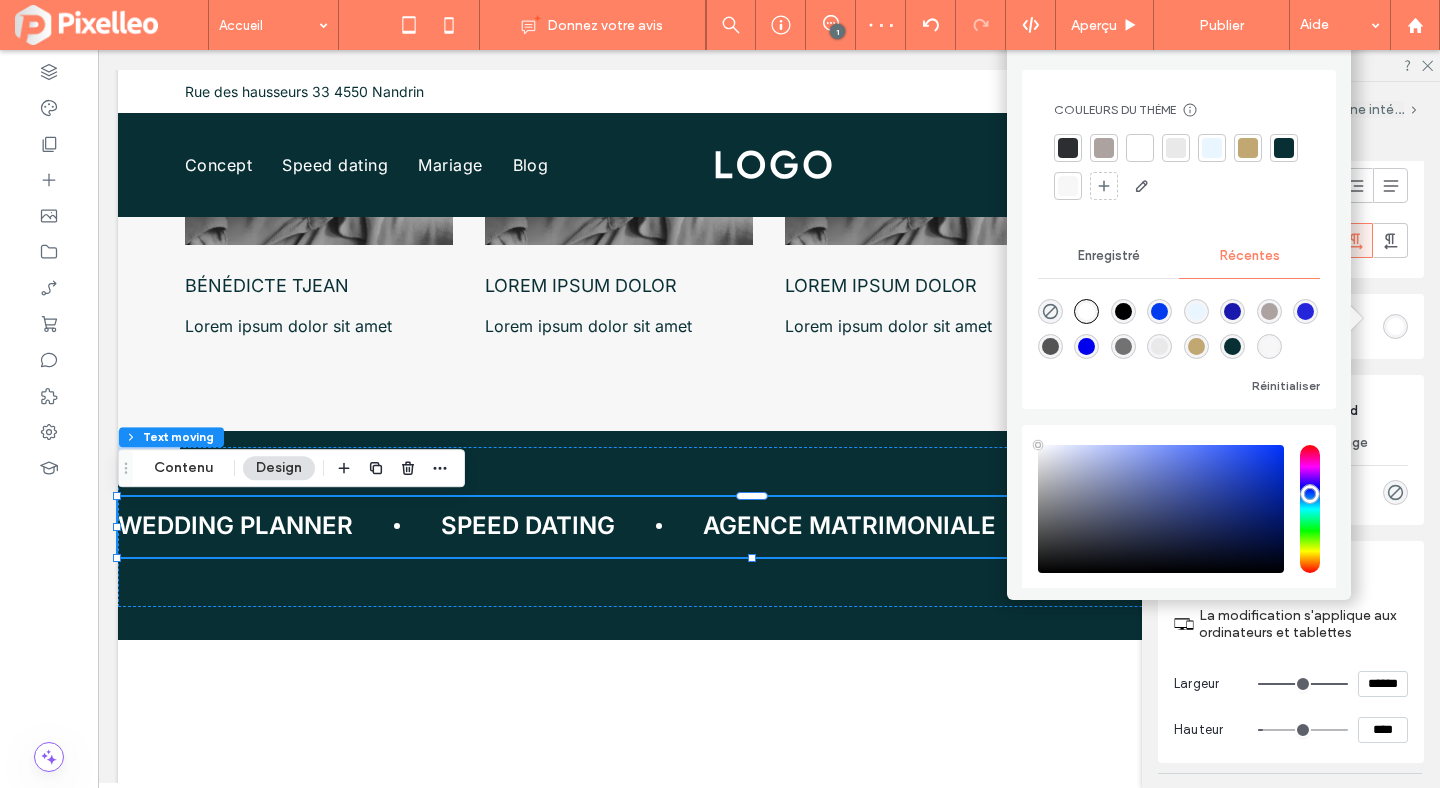 click on "Text moving Design" at bounding box center [1293, 135] 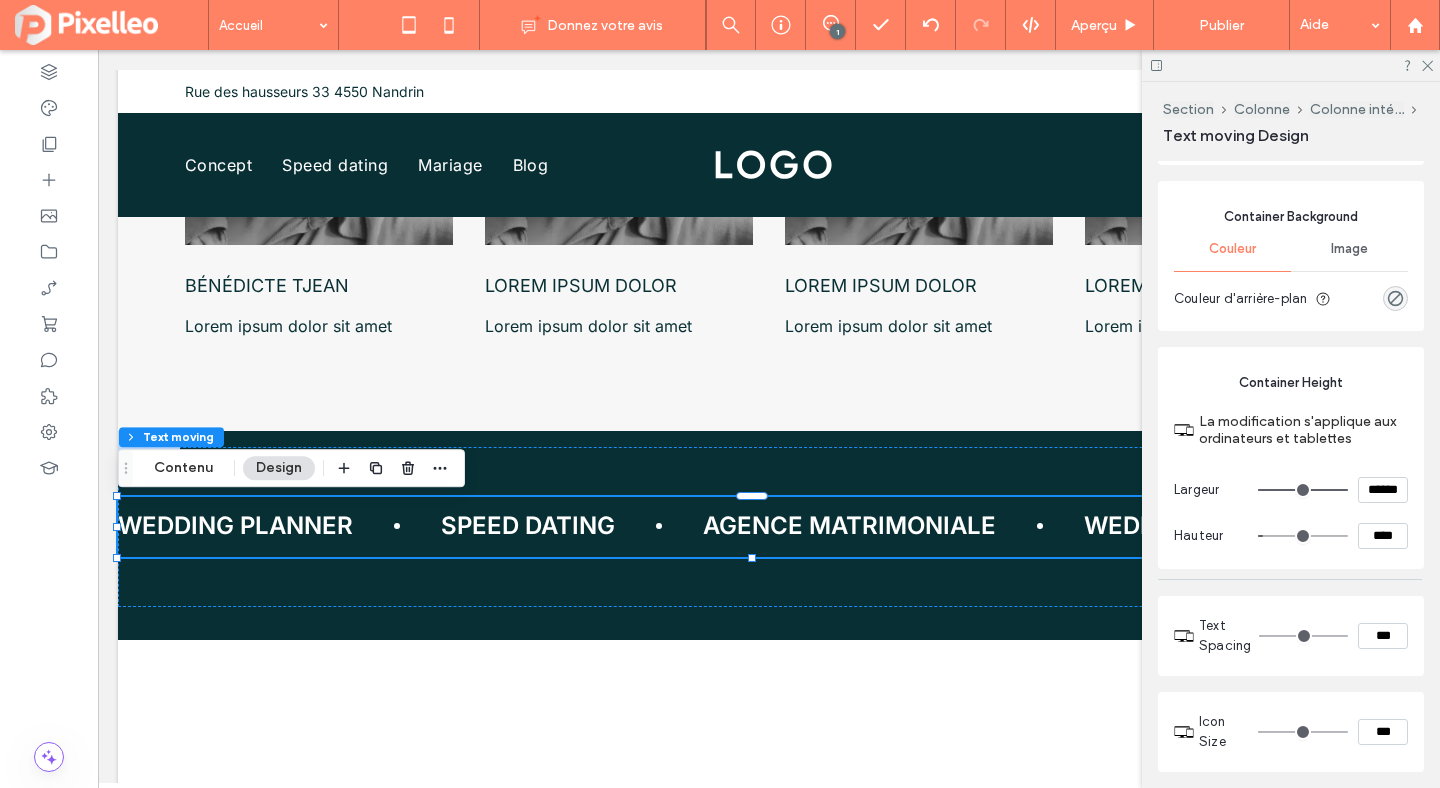 scroll, scrollTop: 1132, scrollLeft: 0, axis: vertical 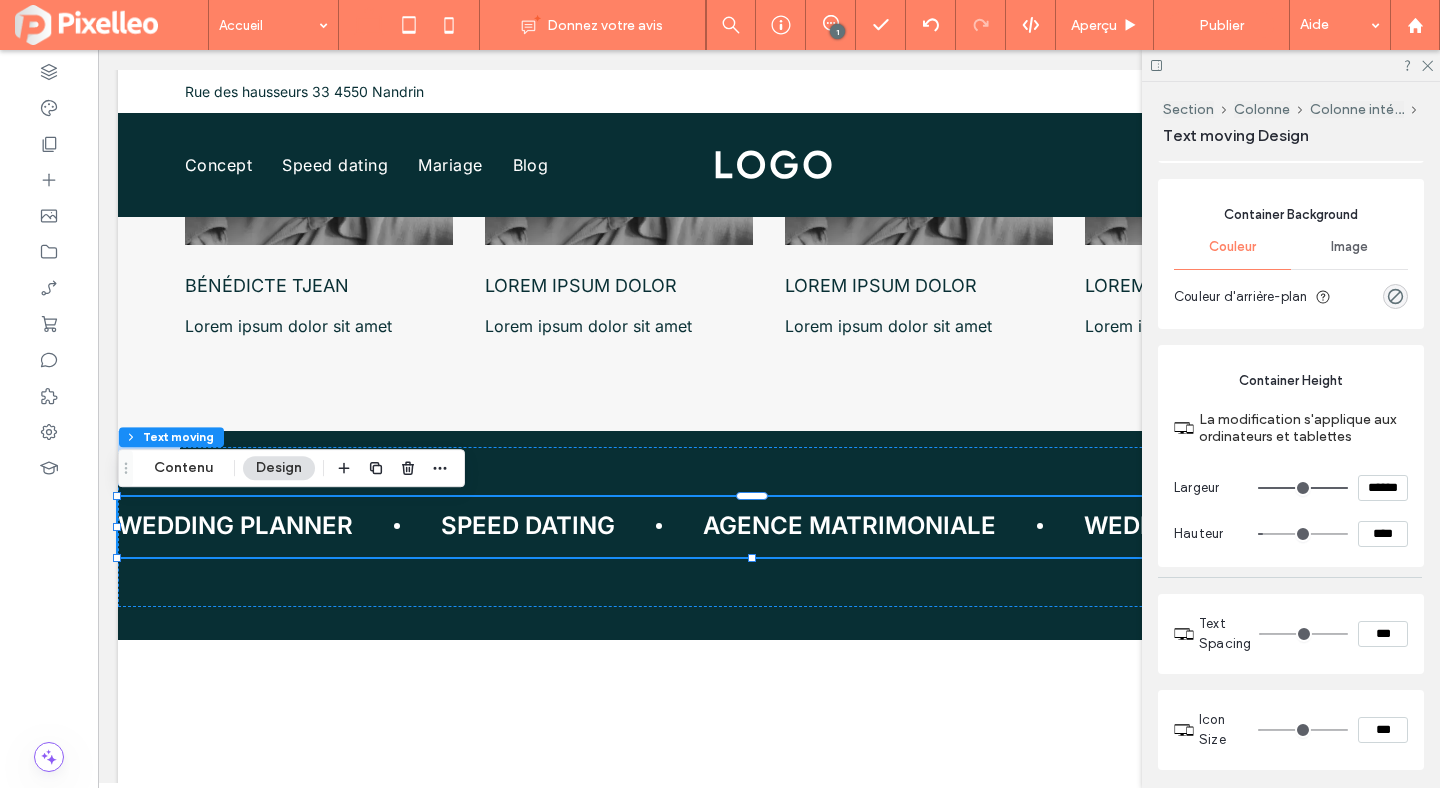 type on "**" 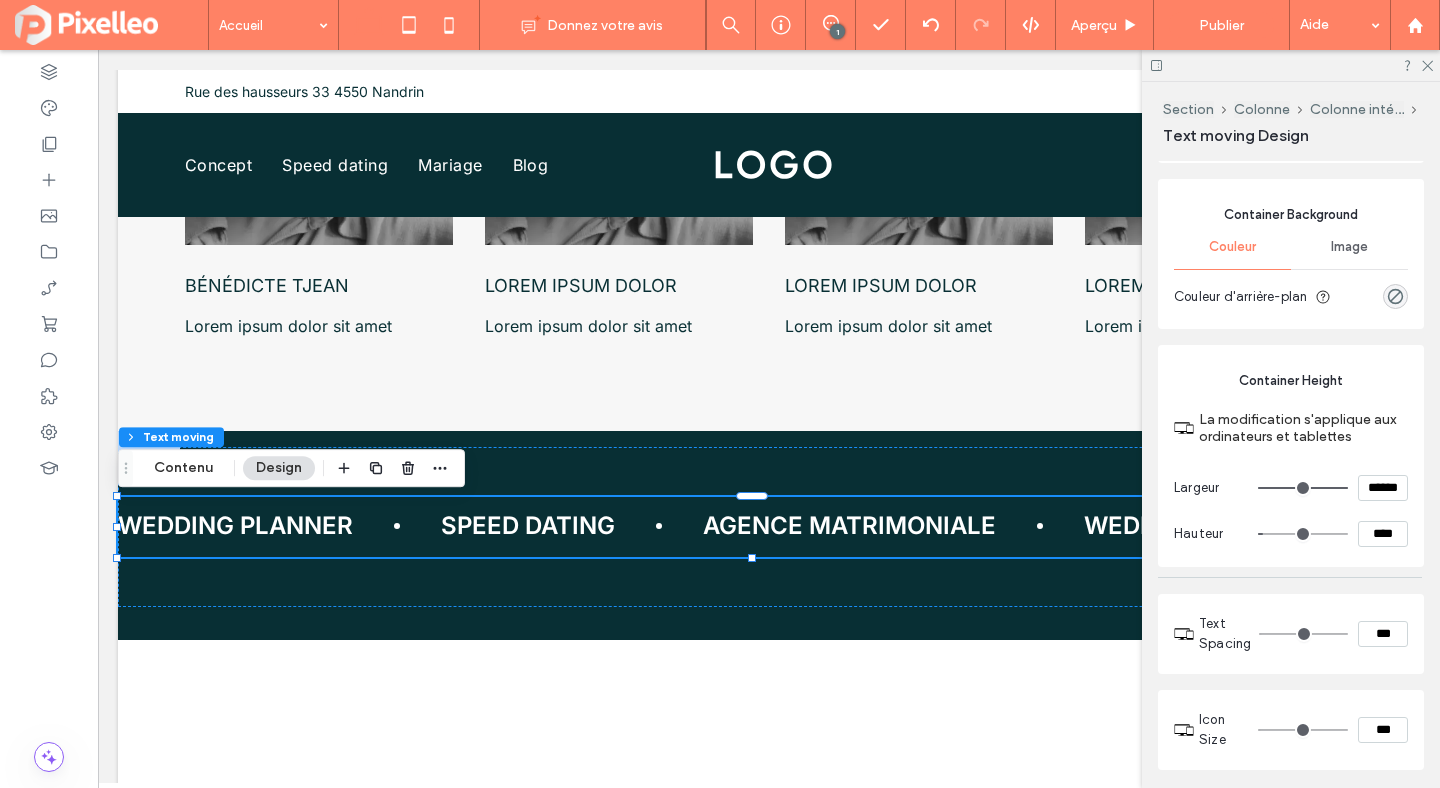 type on "****" 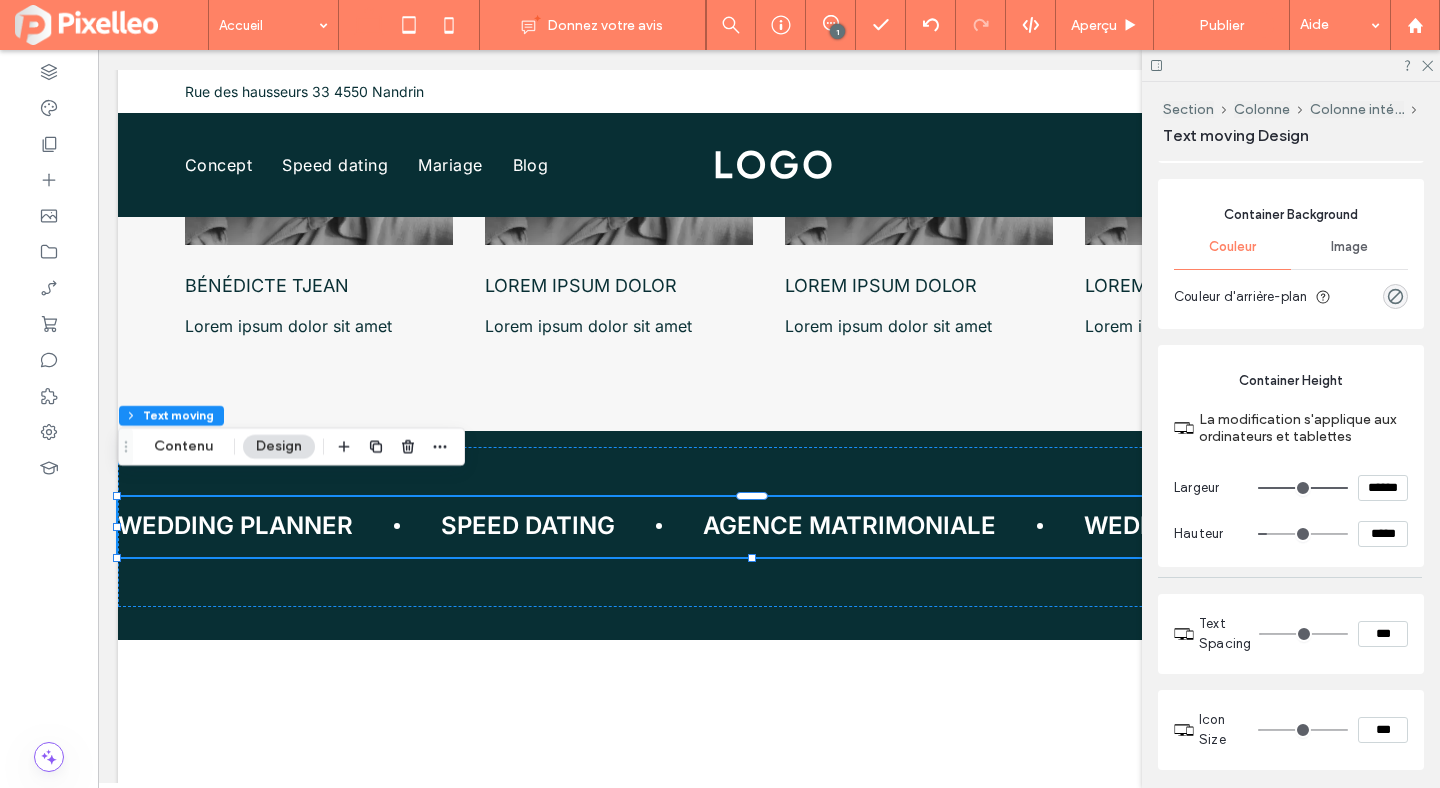 type on "***" 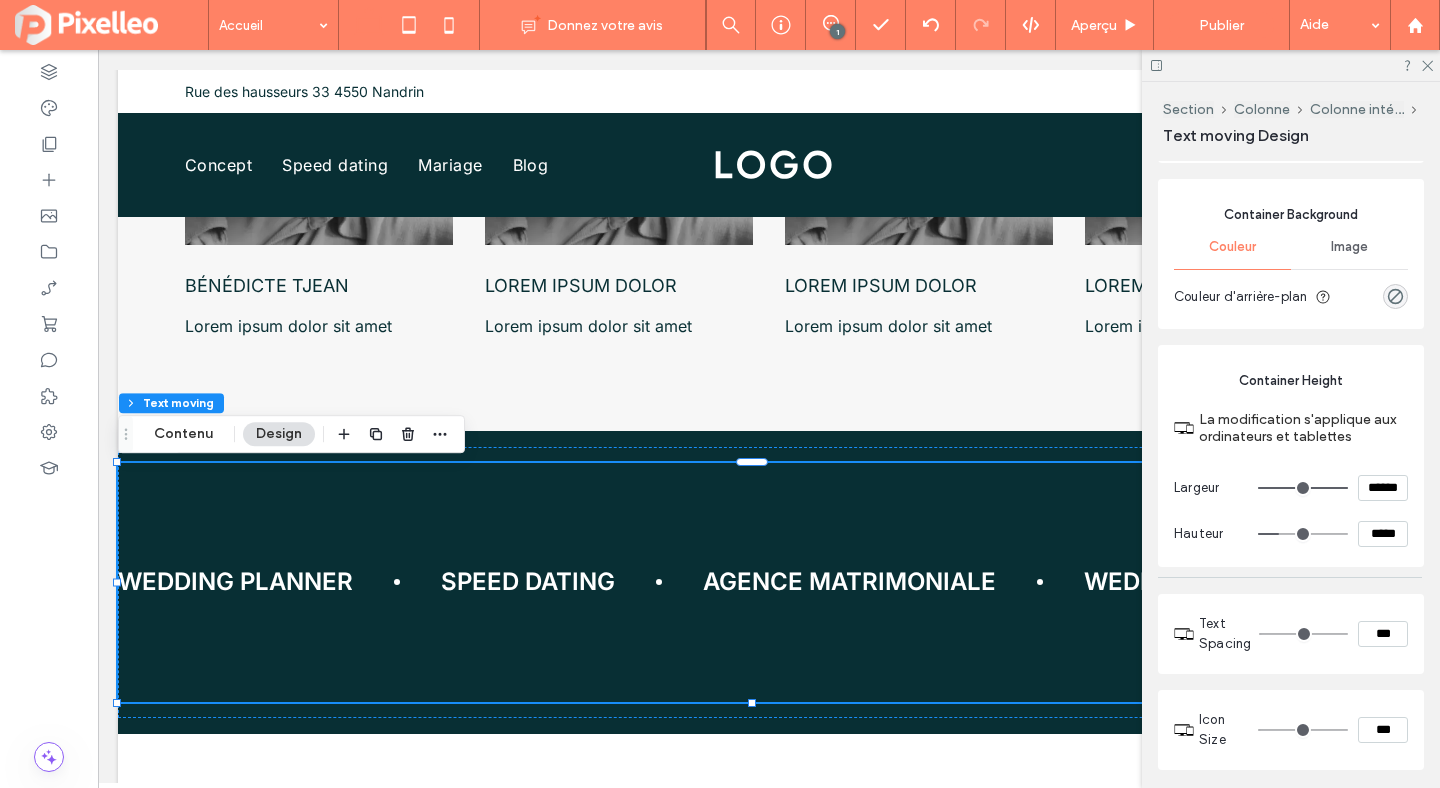 type on "***" 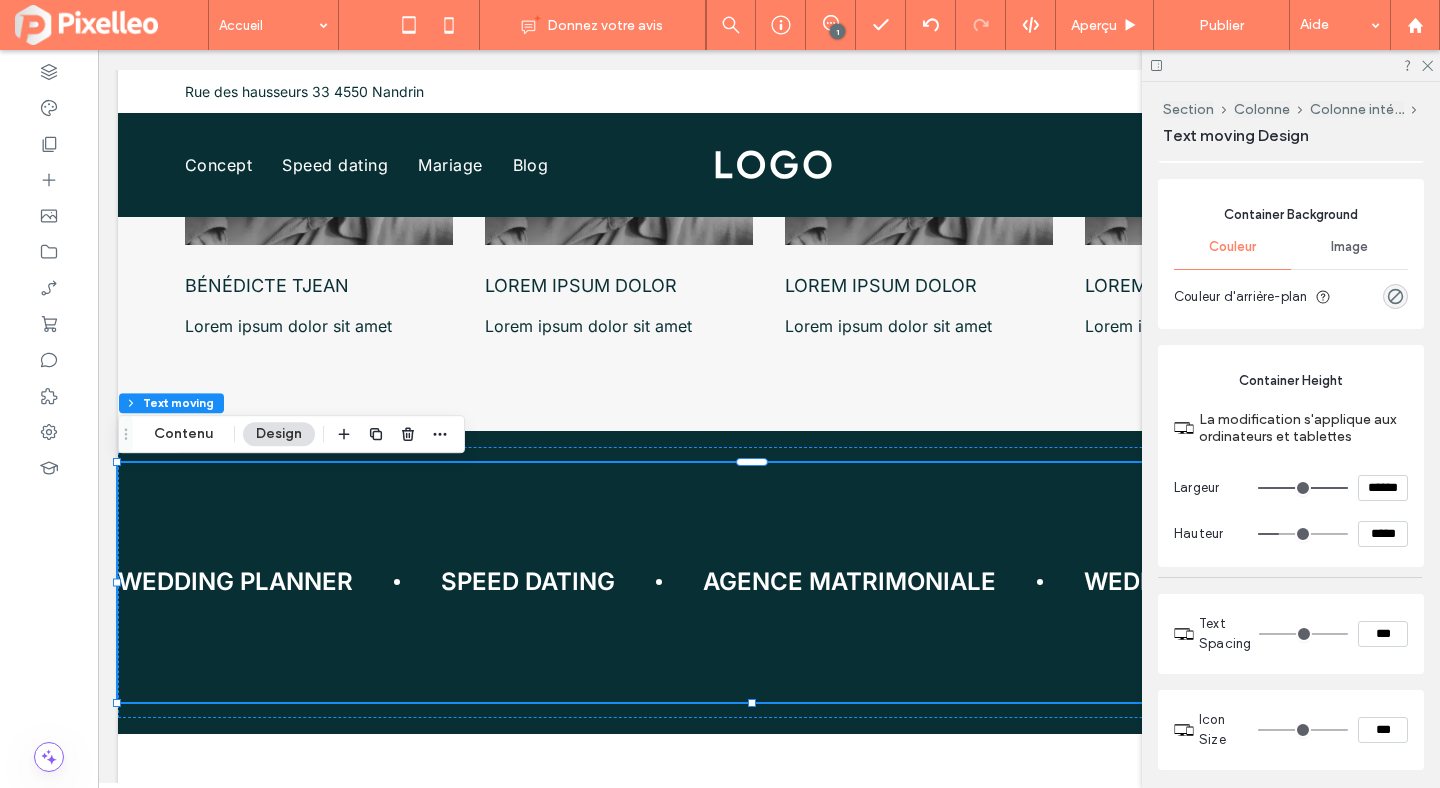 type on "*****" 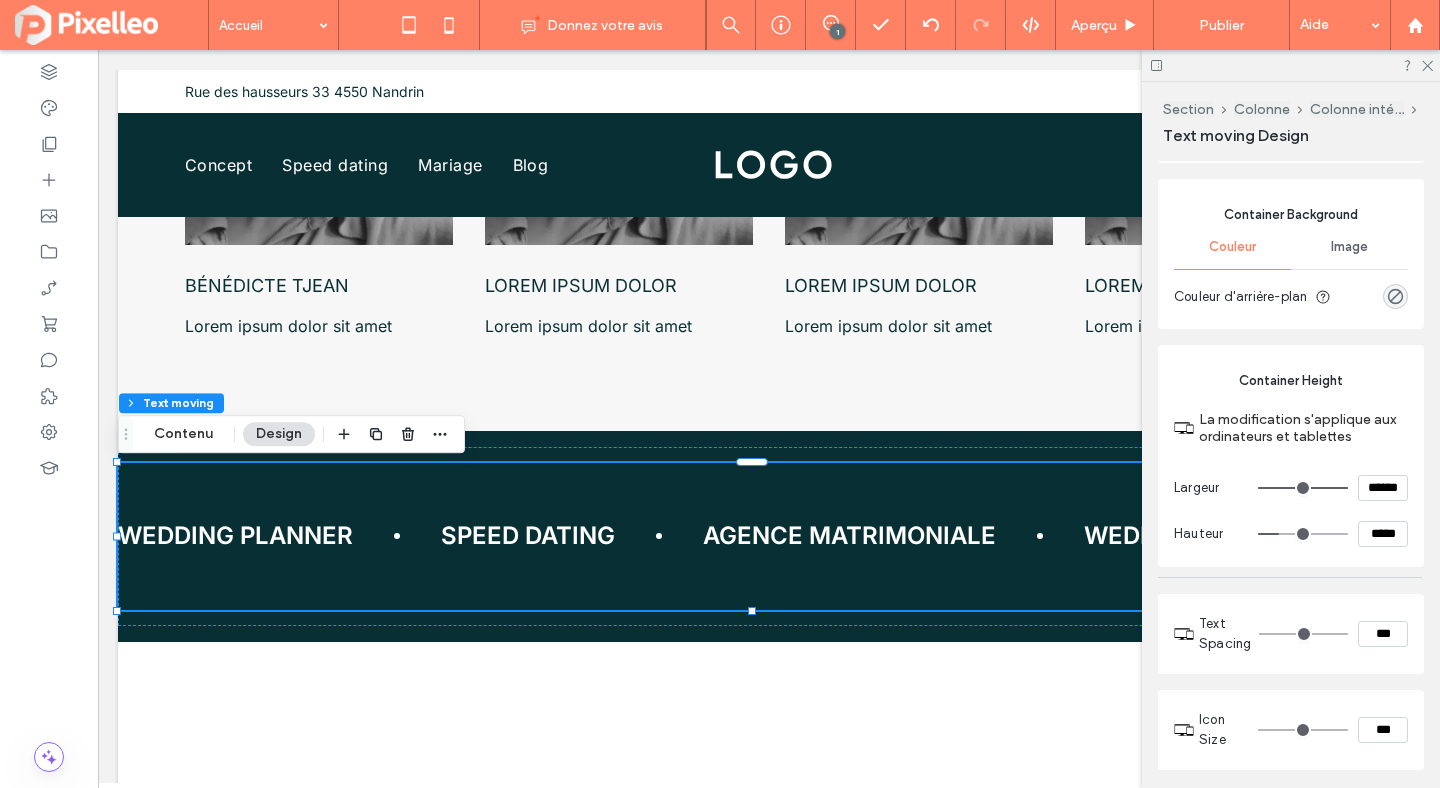 type on "***" 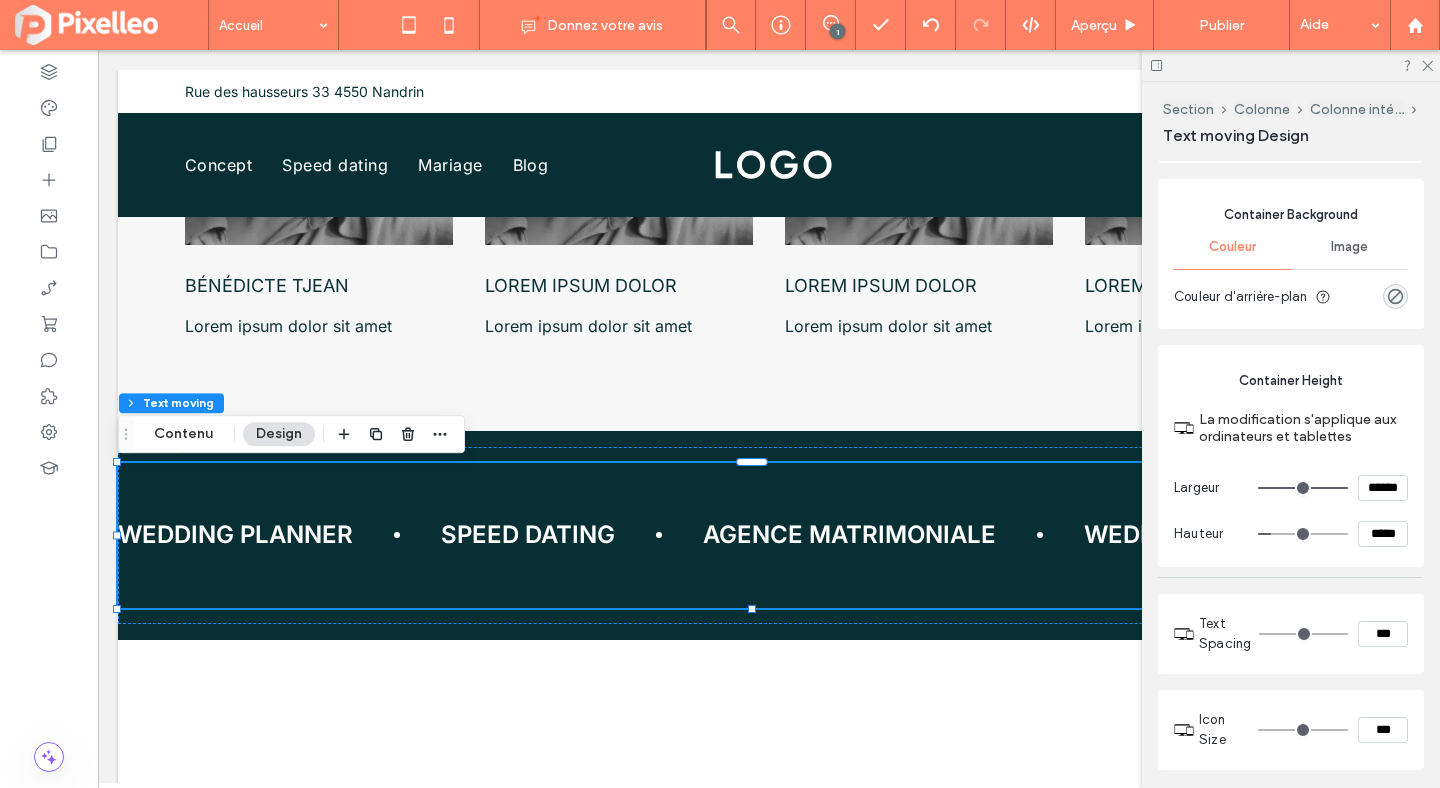 type on "***" 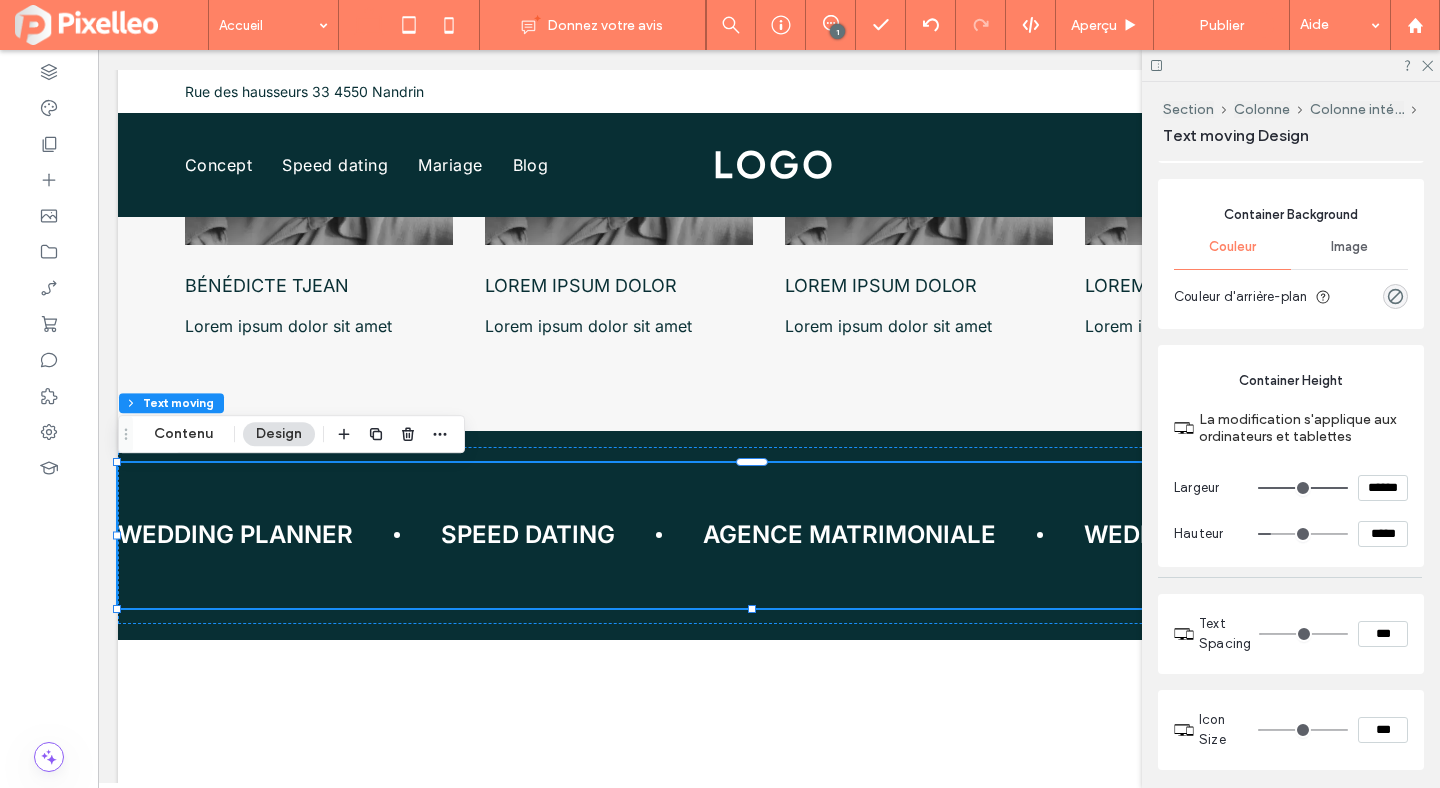 type on "*****" 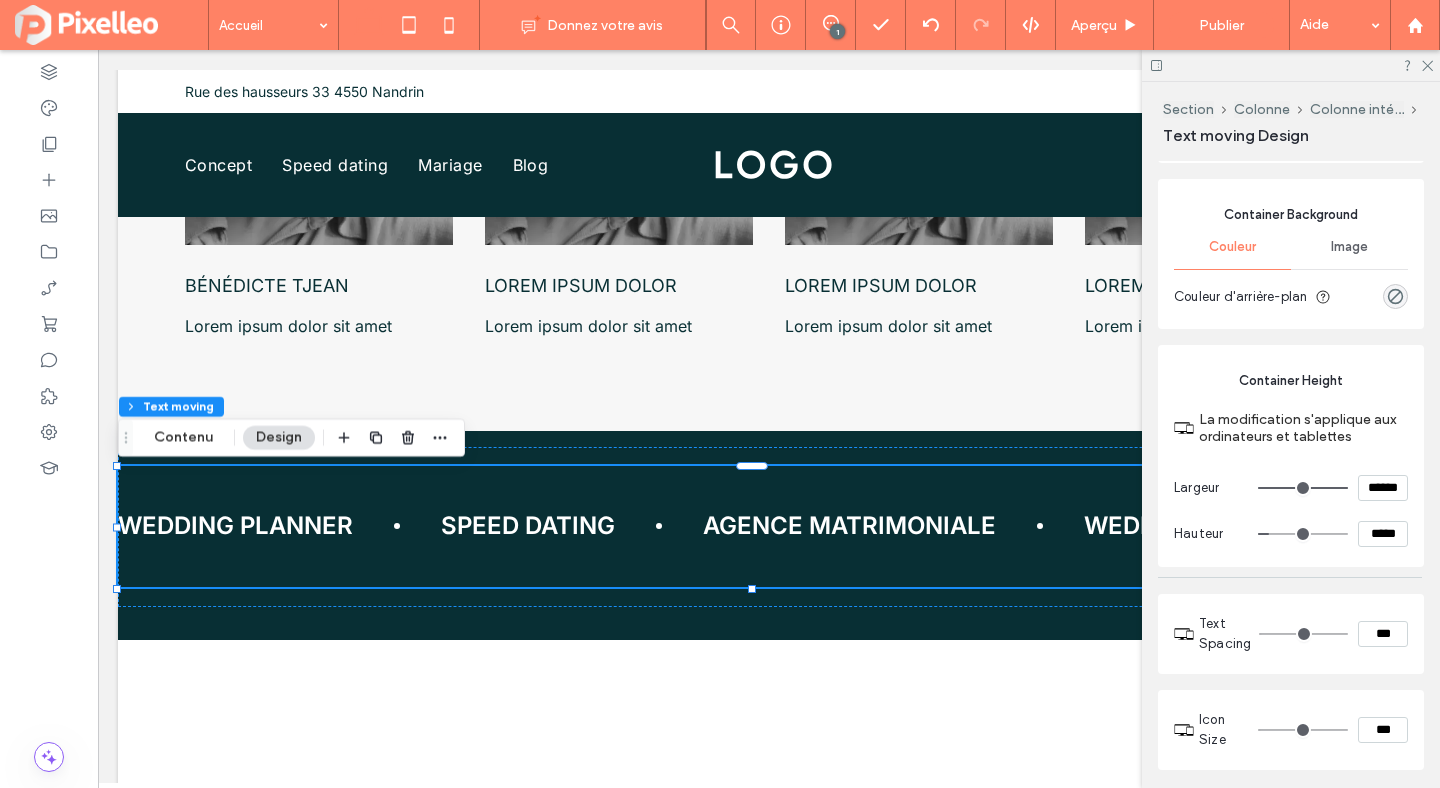 type on "***" 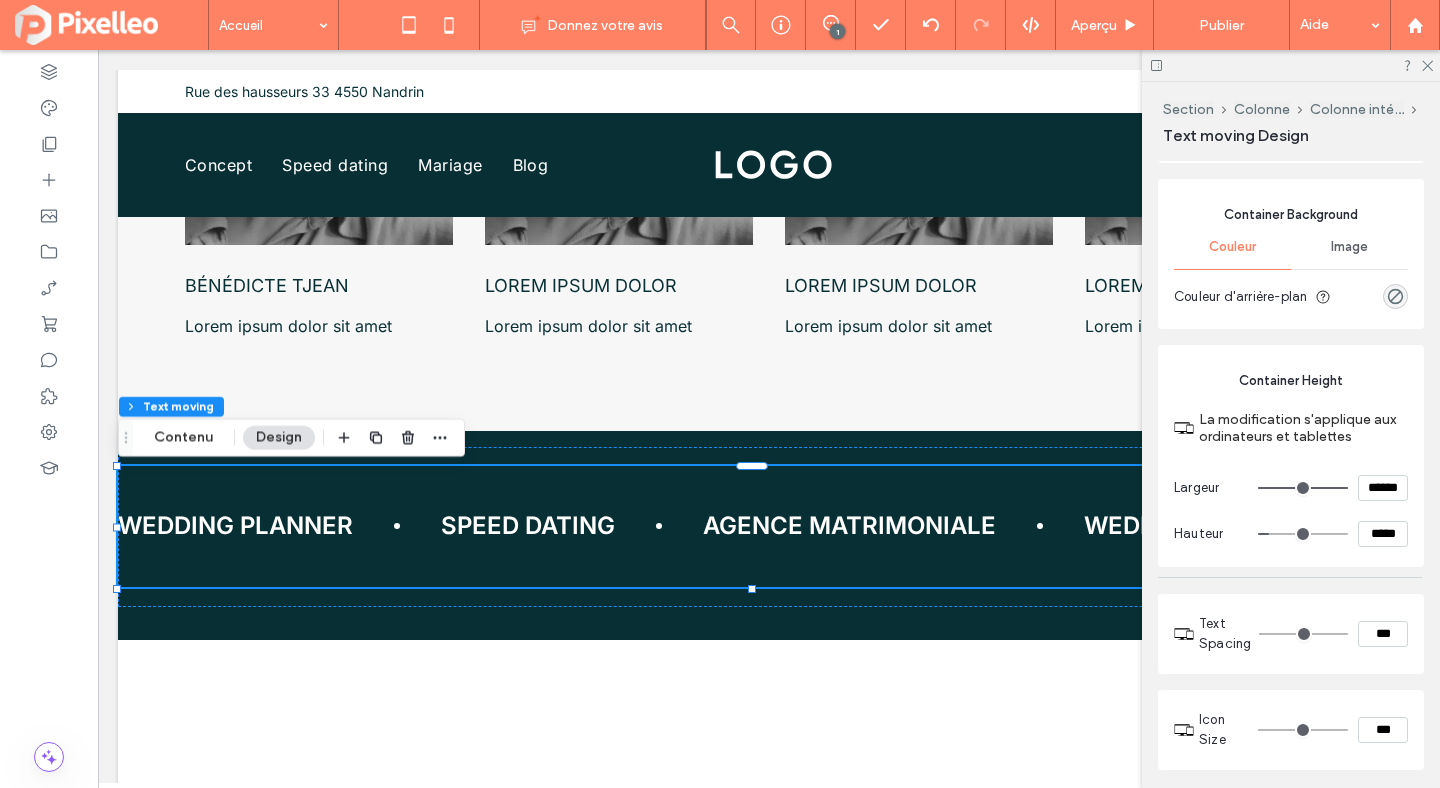 type on "*****" 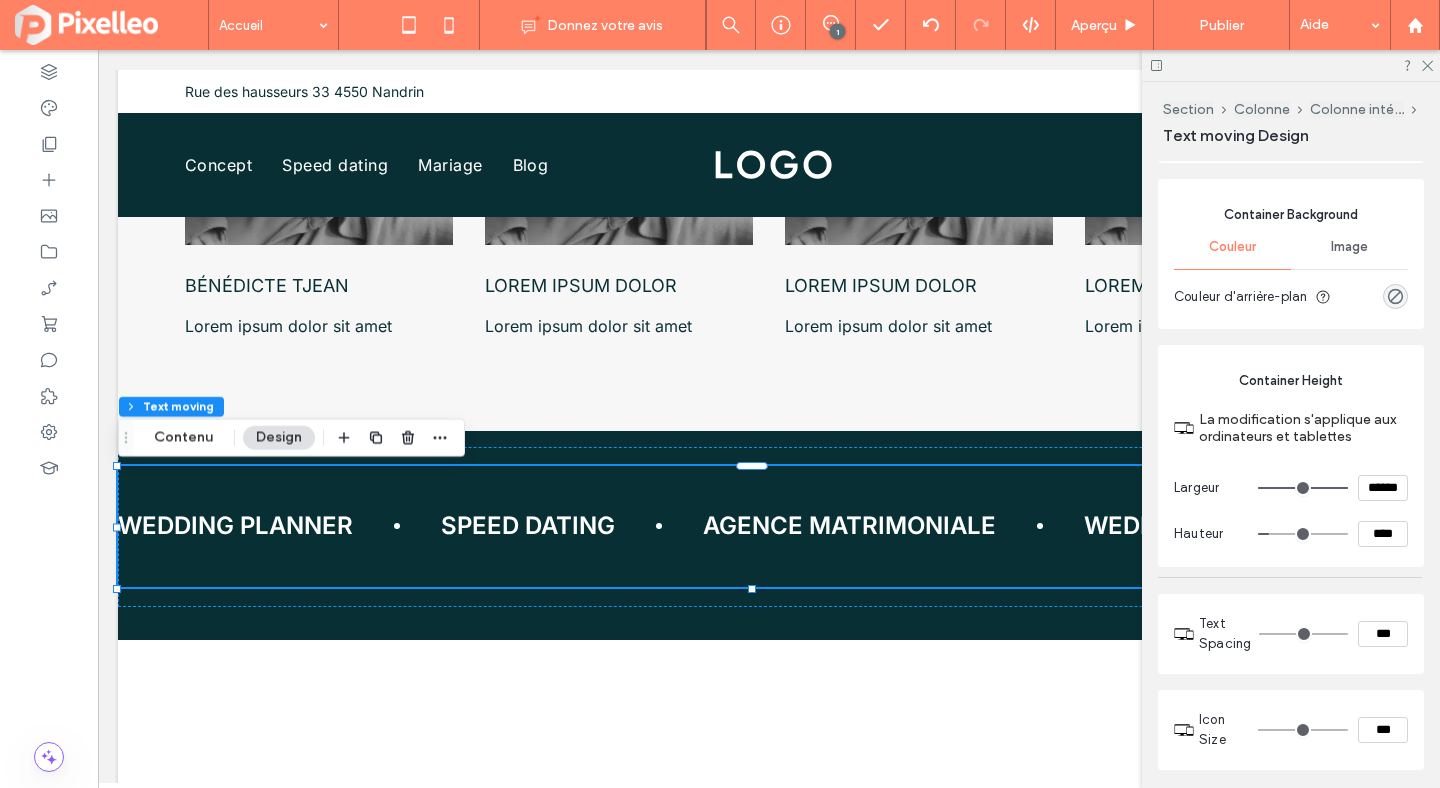 type on "**" 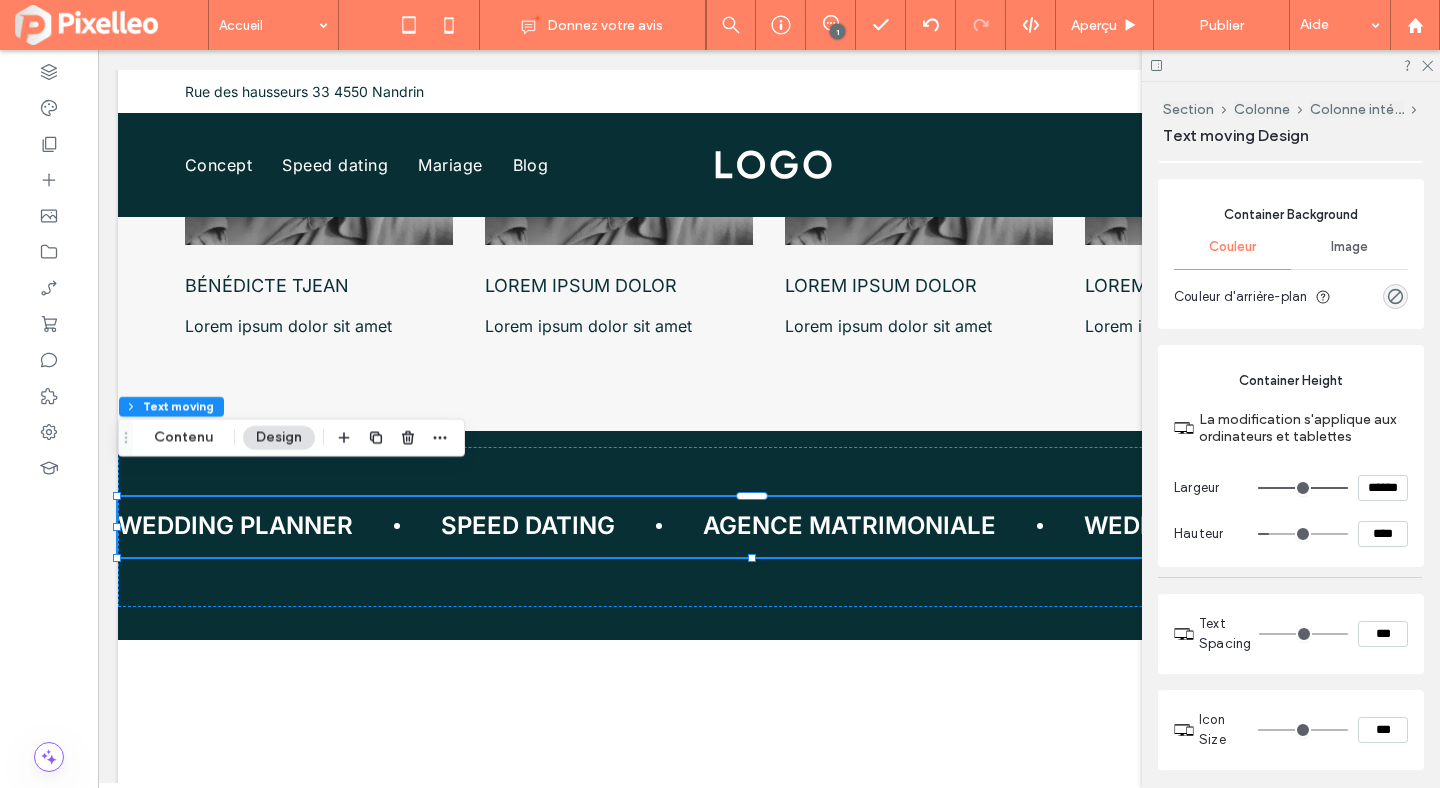 type on "**" 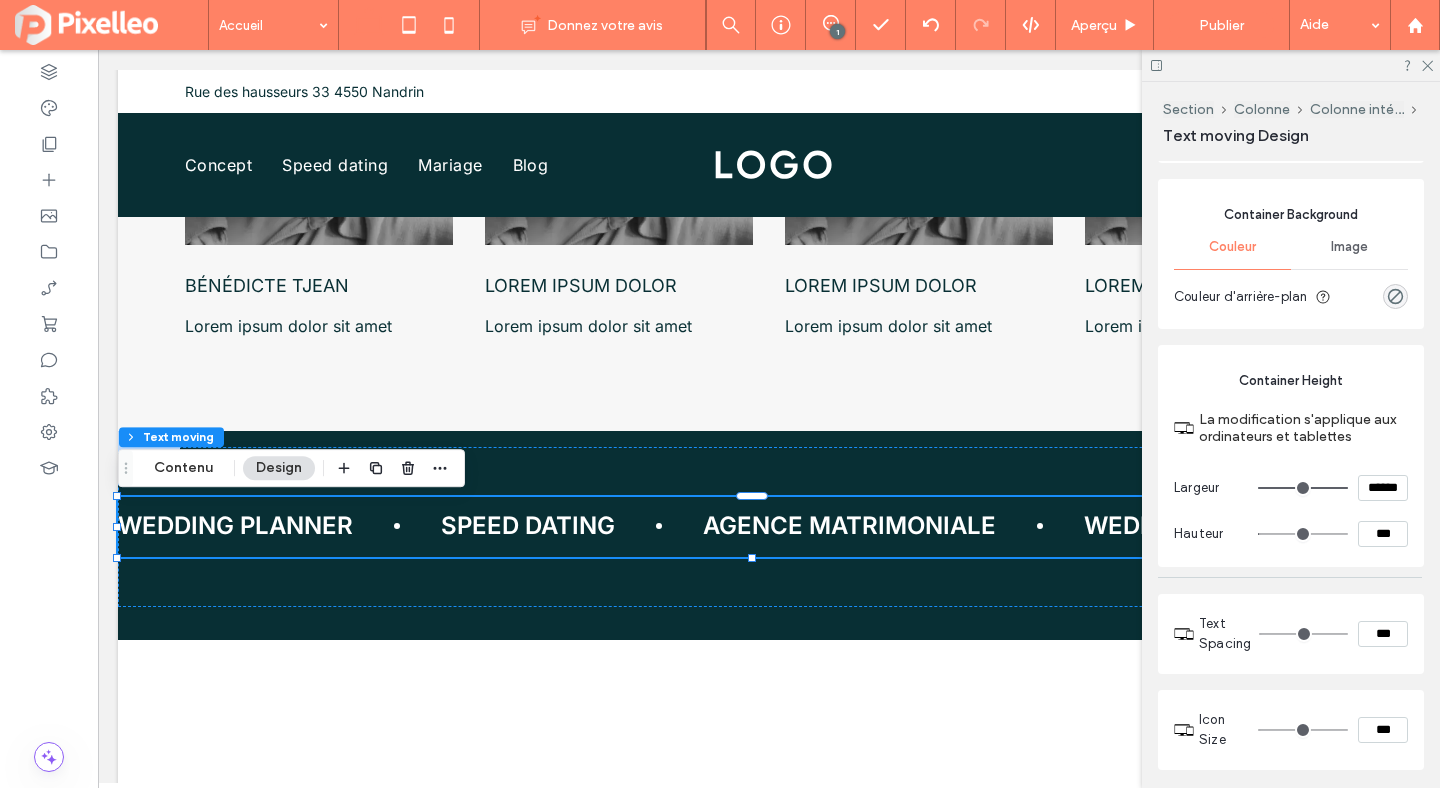 type on "*" 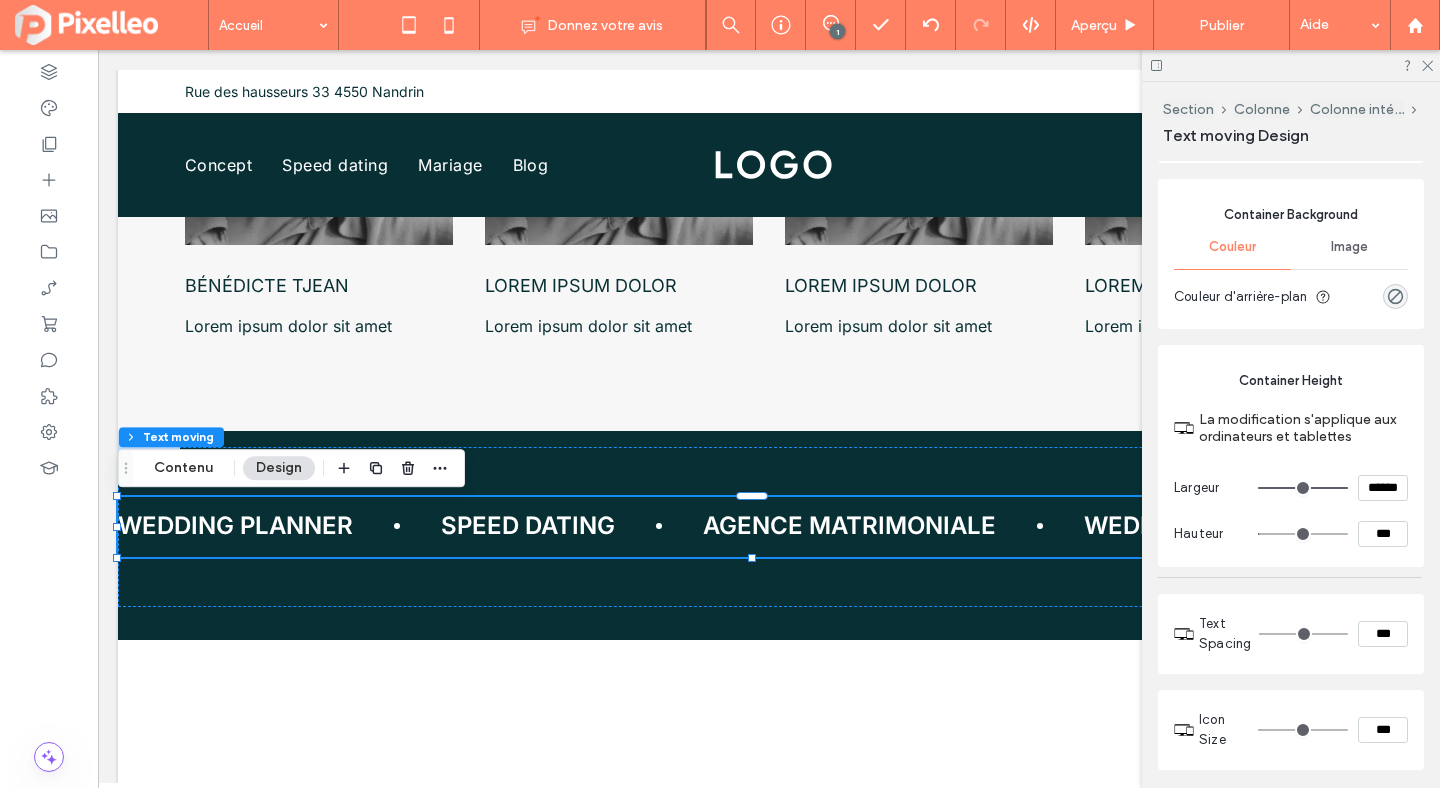 type on "*" 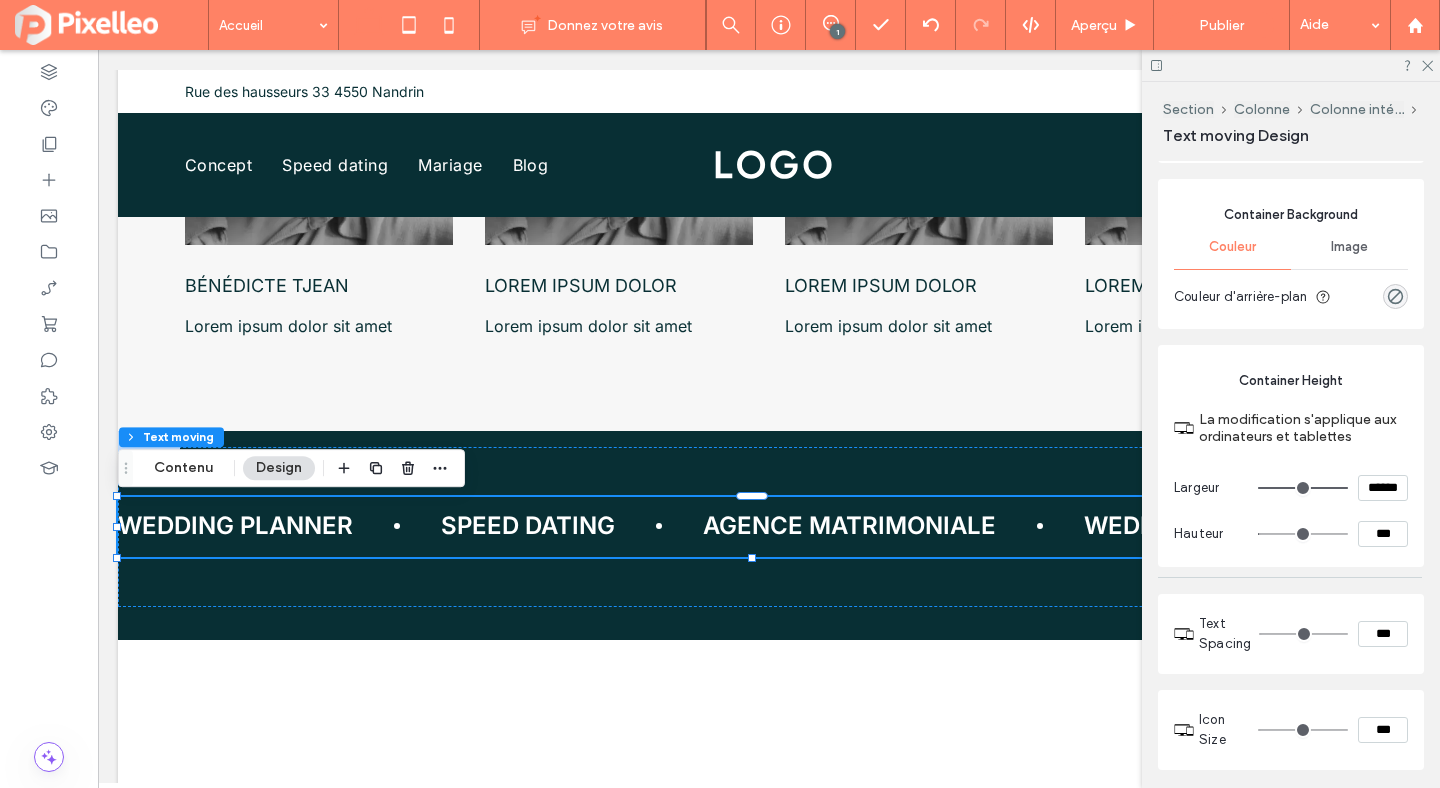 type on "***" 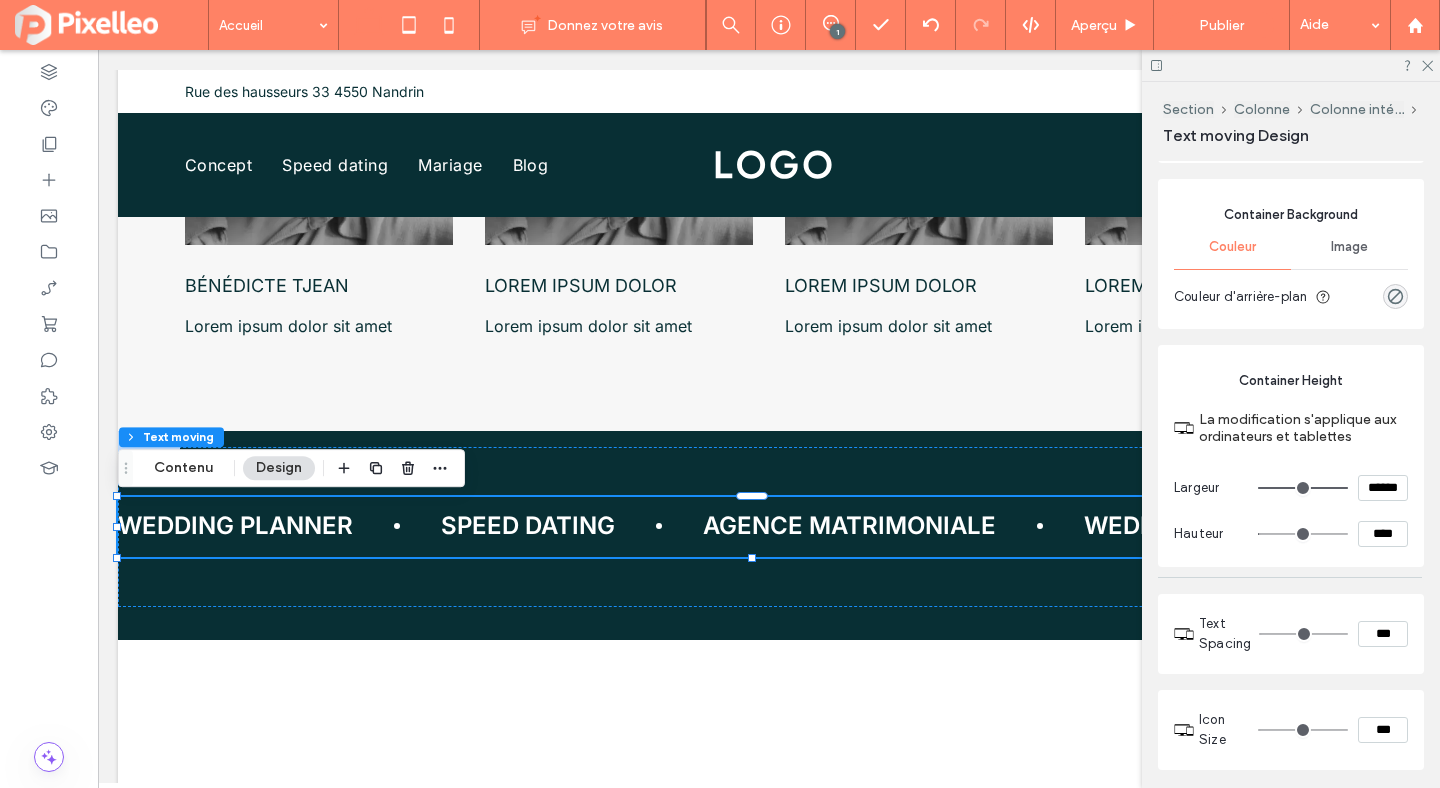 type on "**" 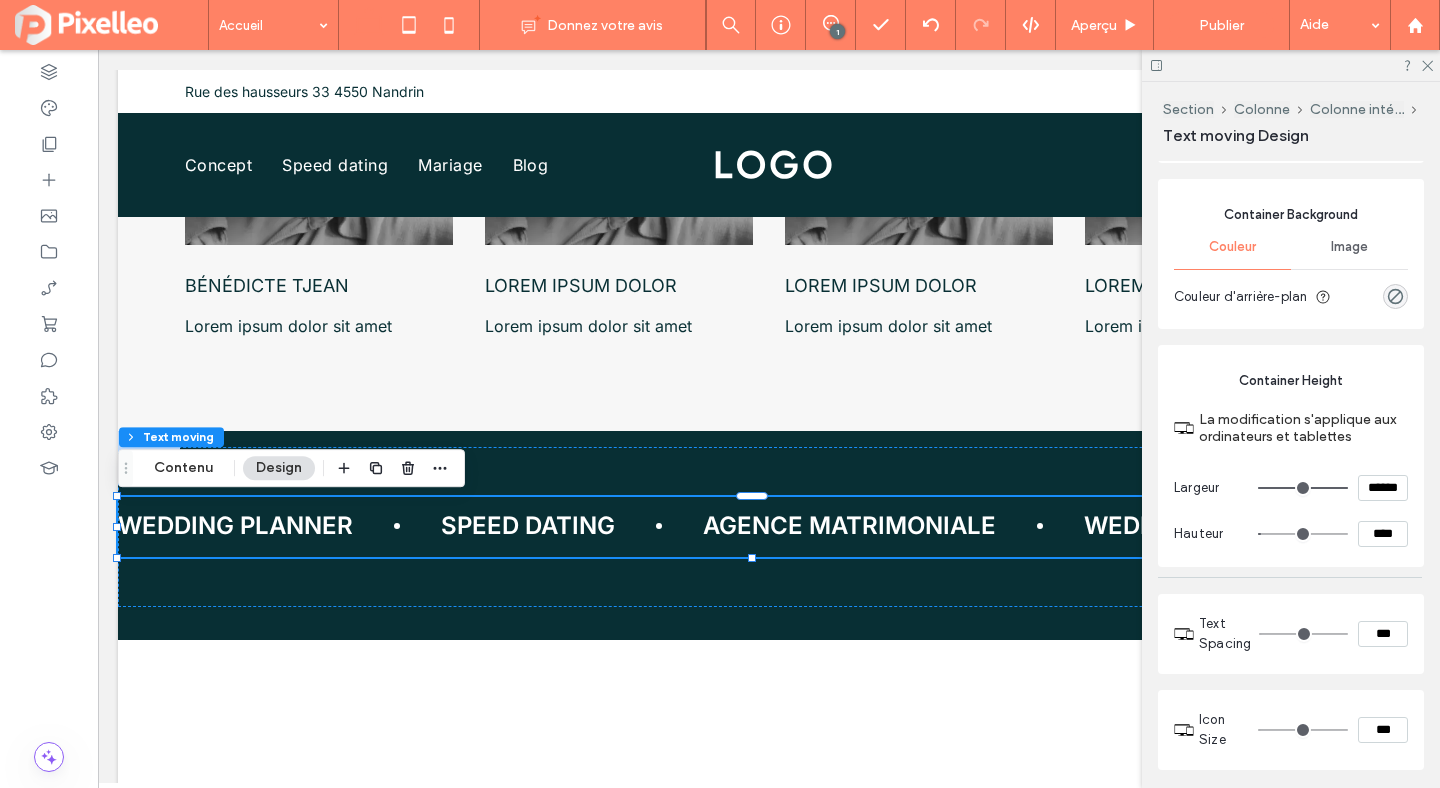 type on "**" 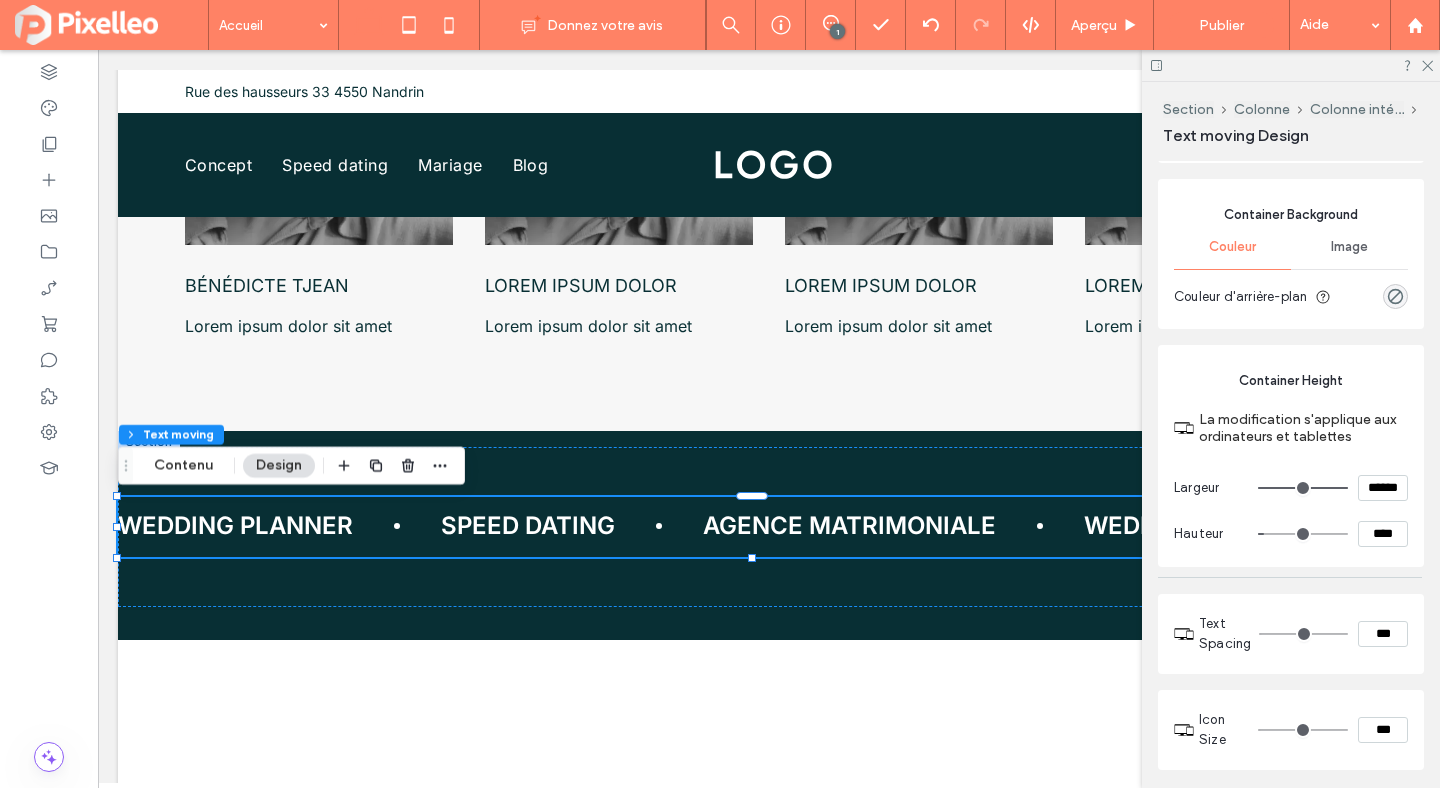 type on "**" 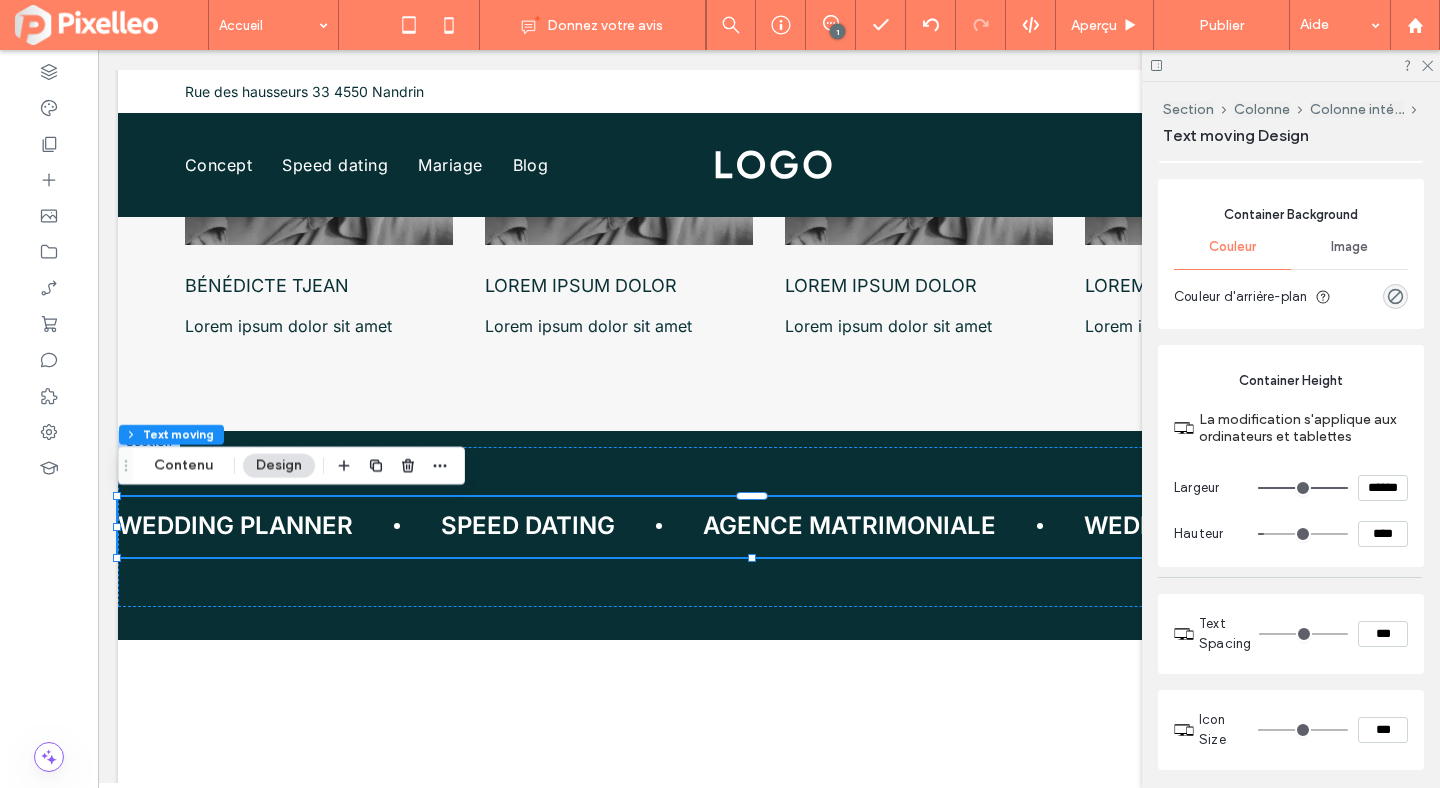 type on "****" 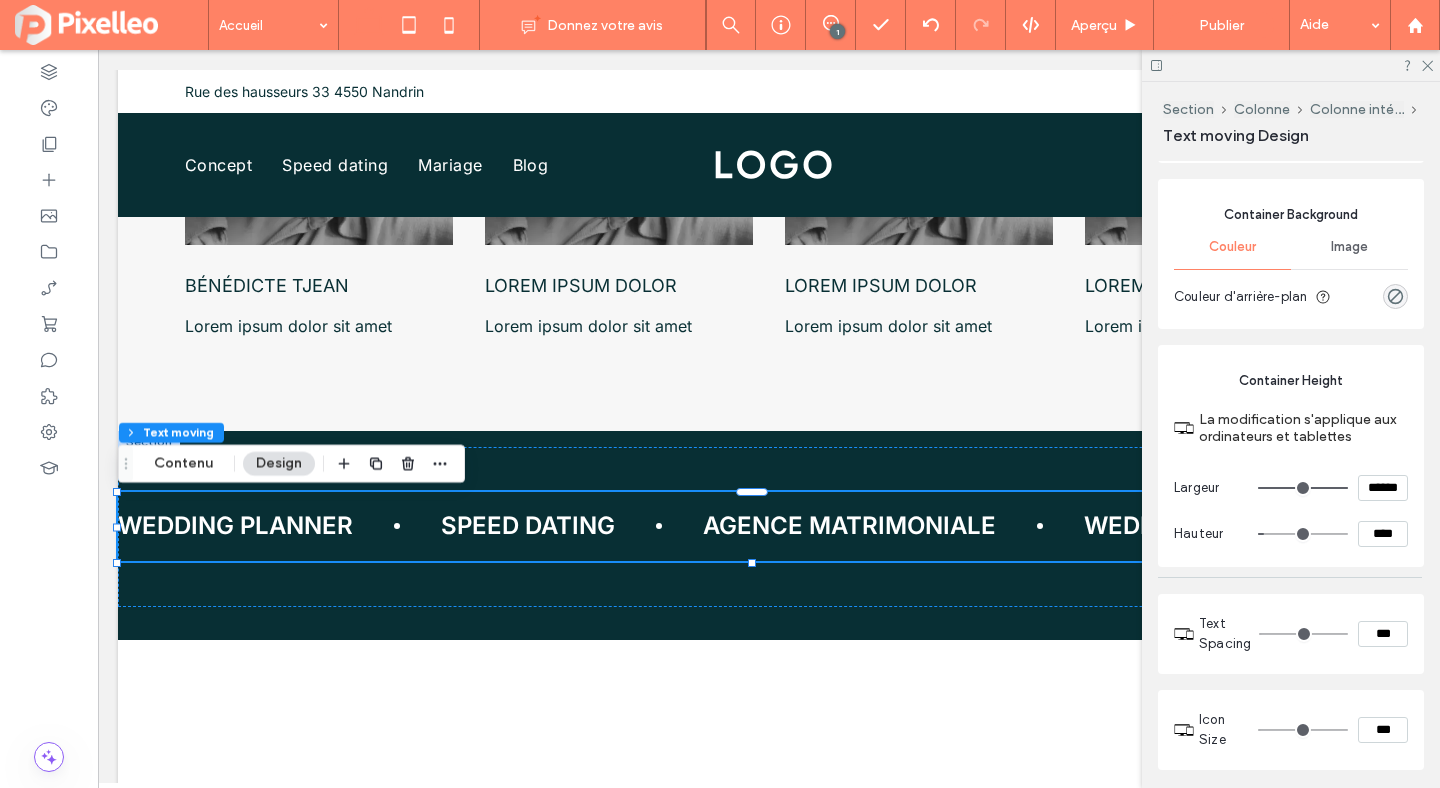 type on "**" 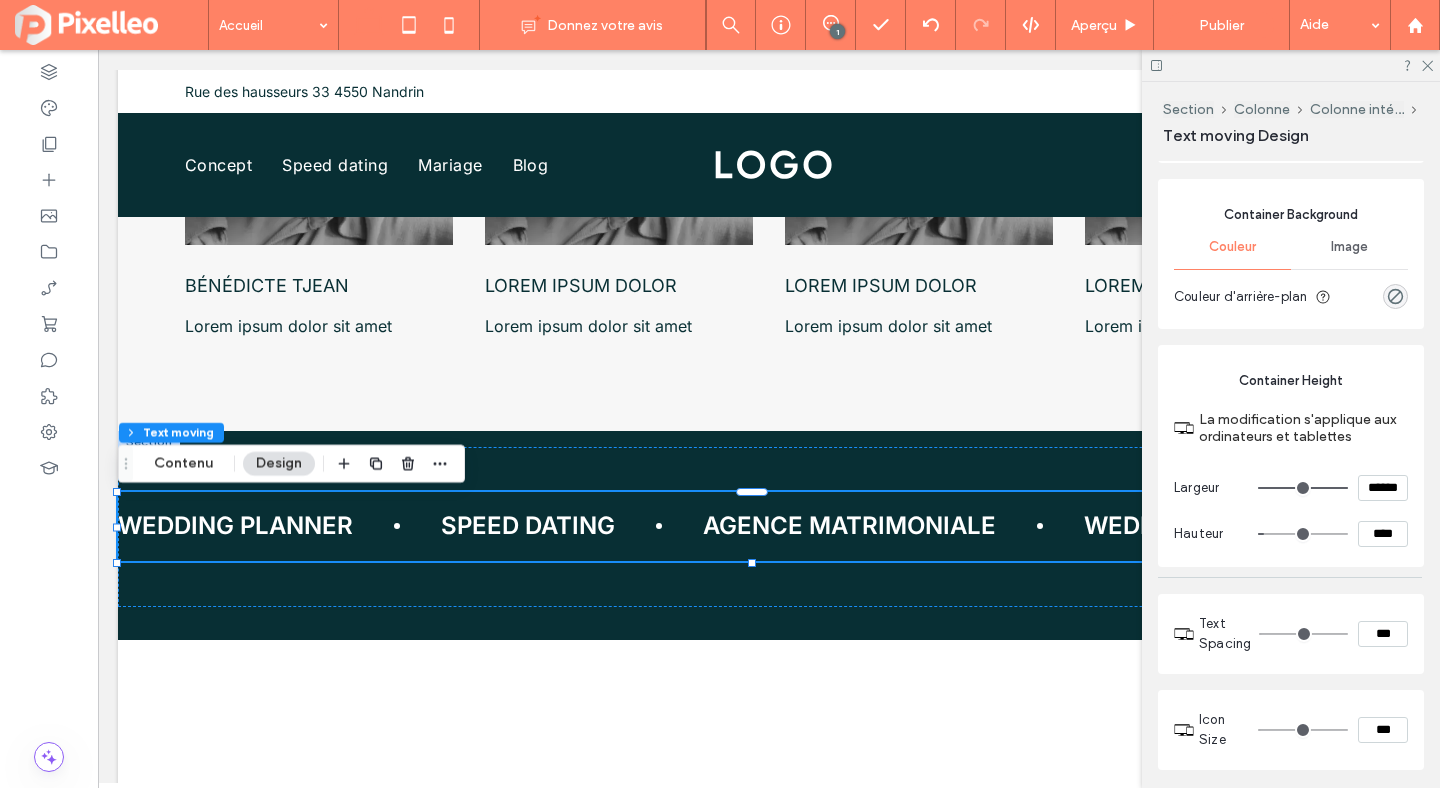 type on "****" 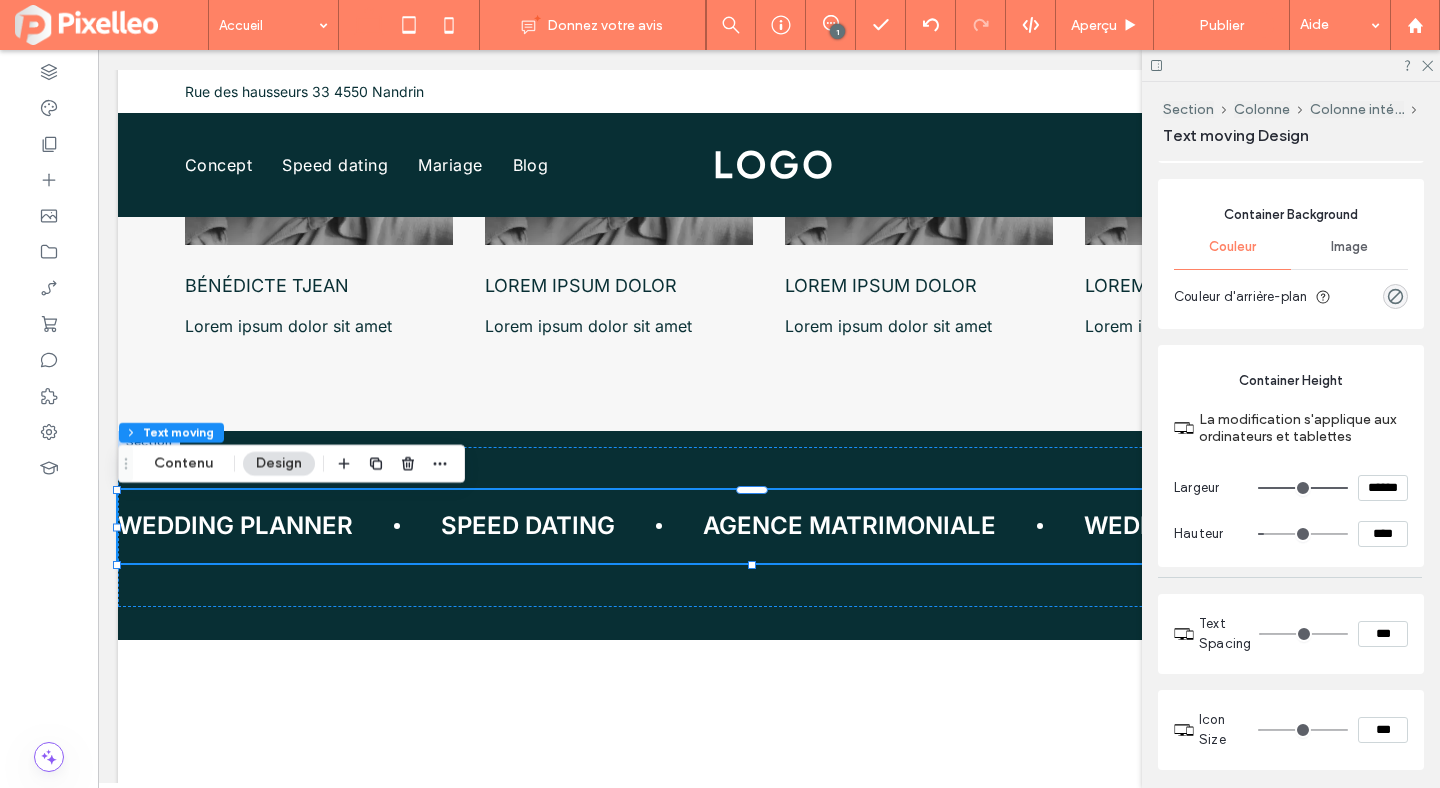 type on "**" 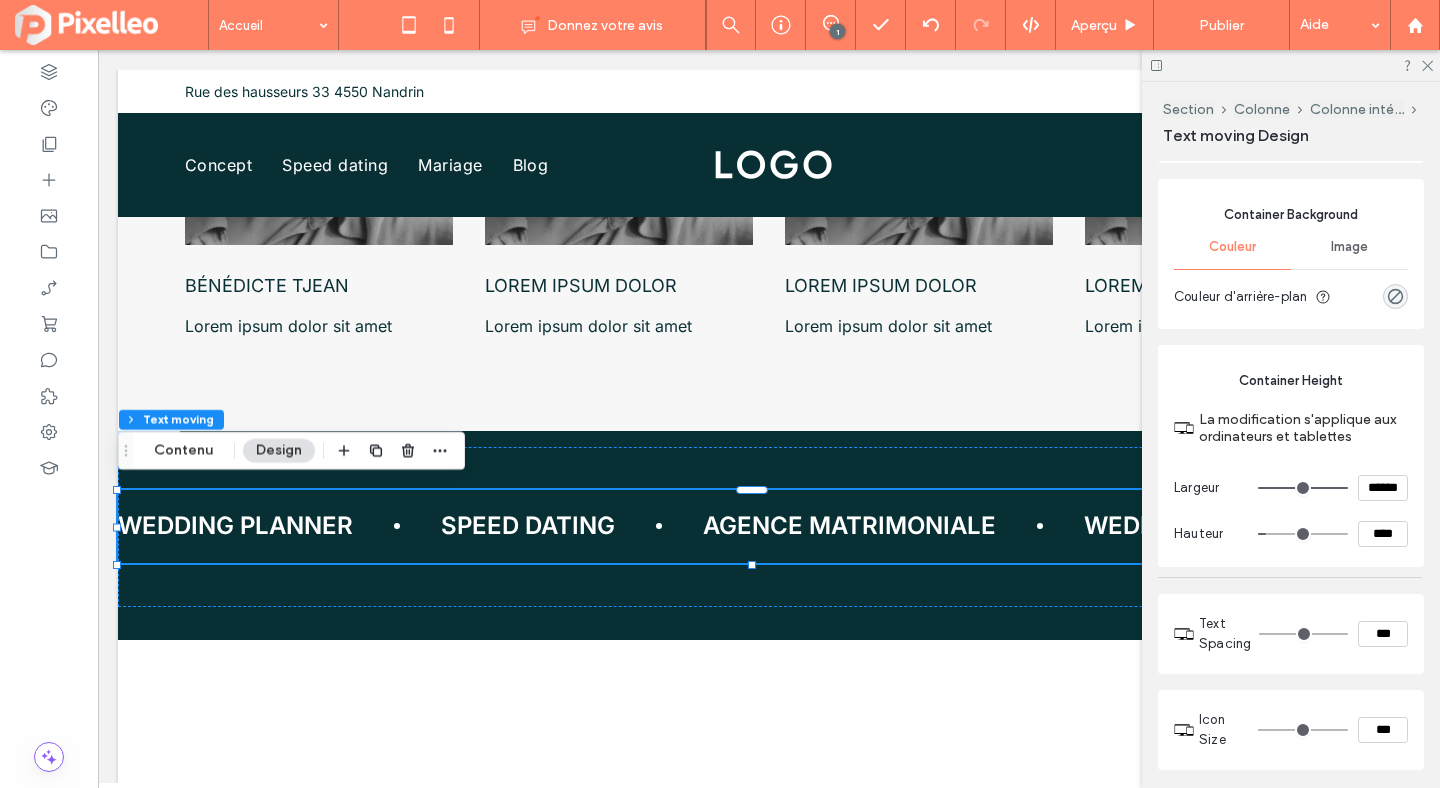 type on "**" 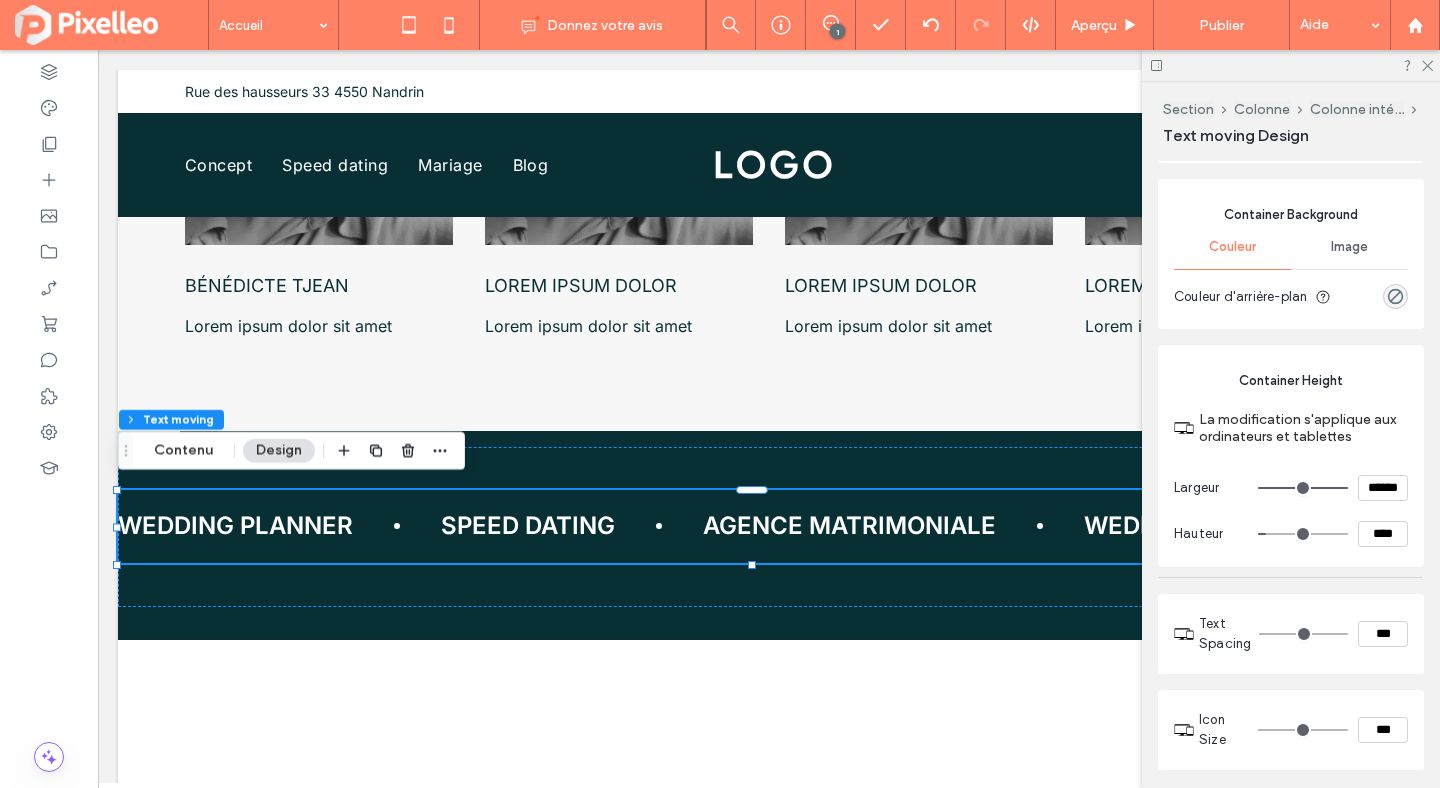 type on "****" 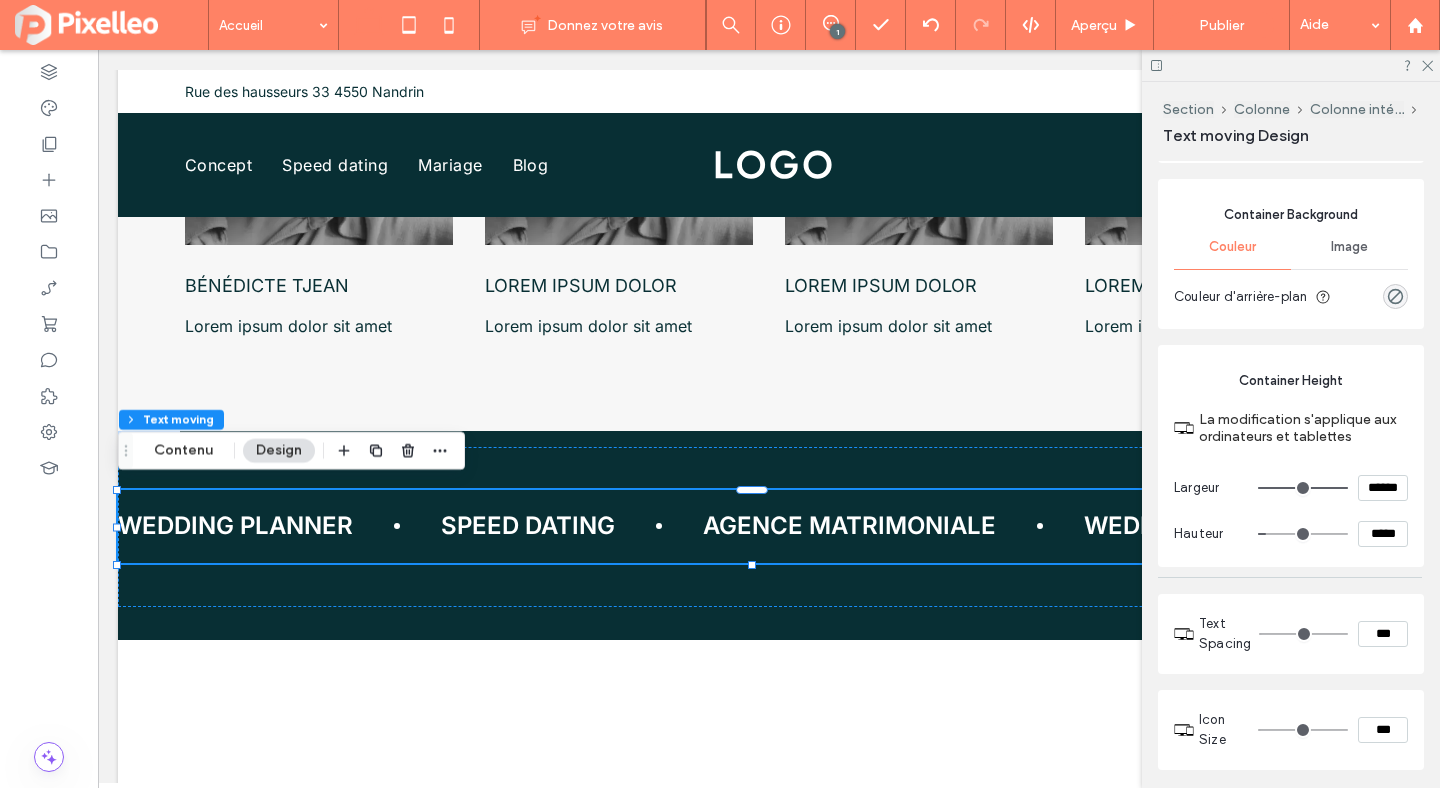 type on "***" 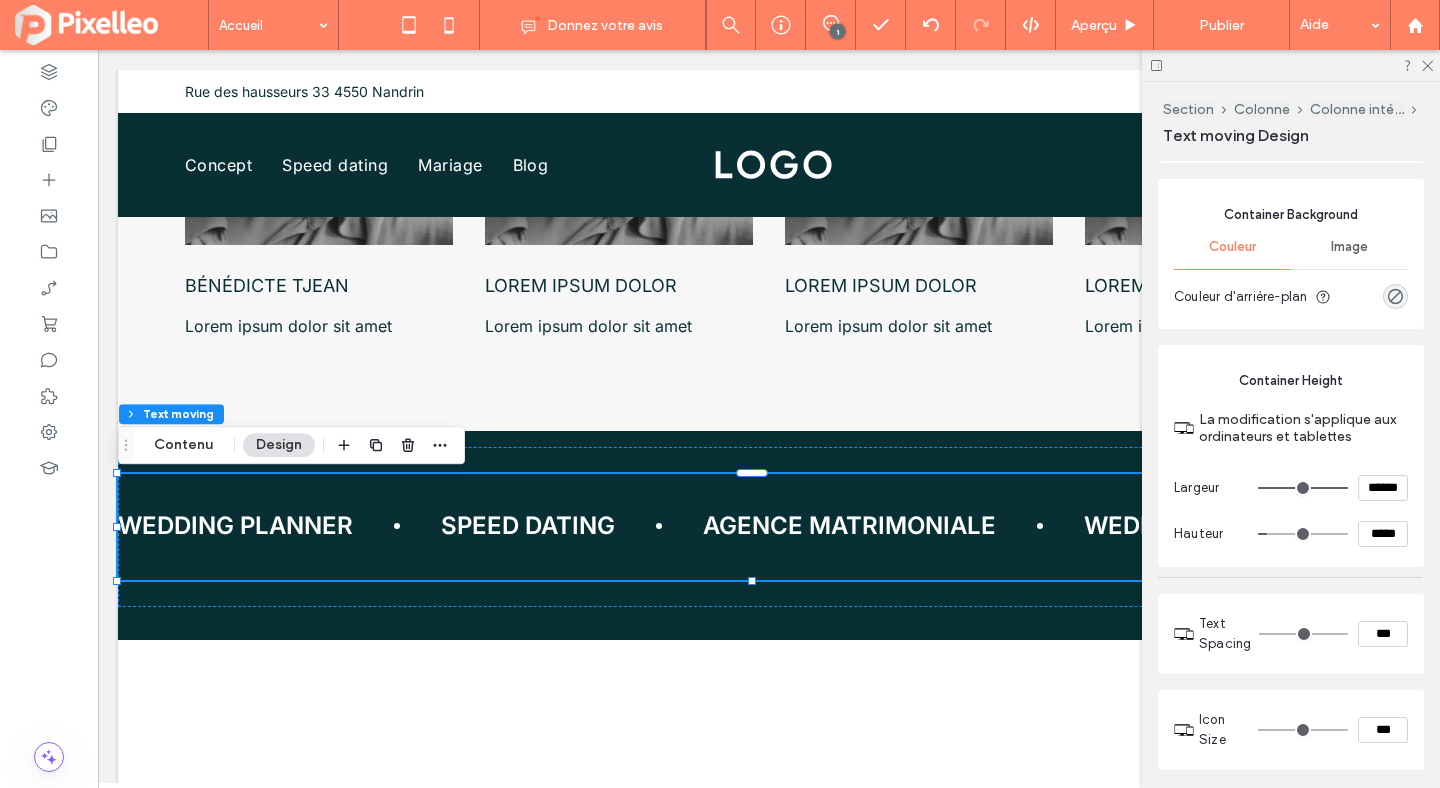 type on "***" 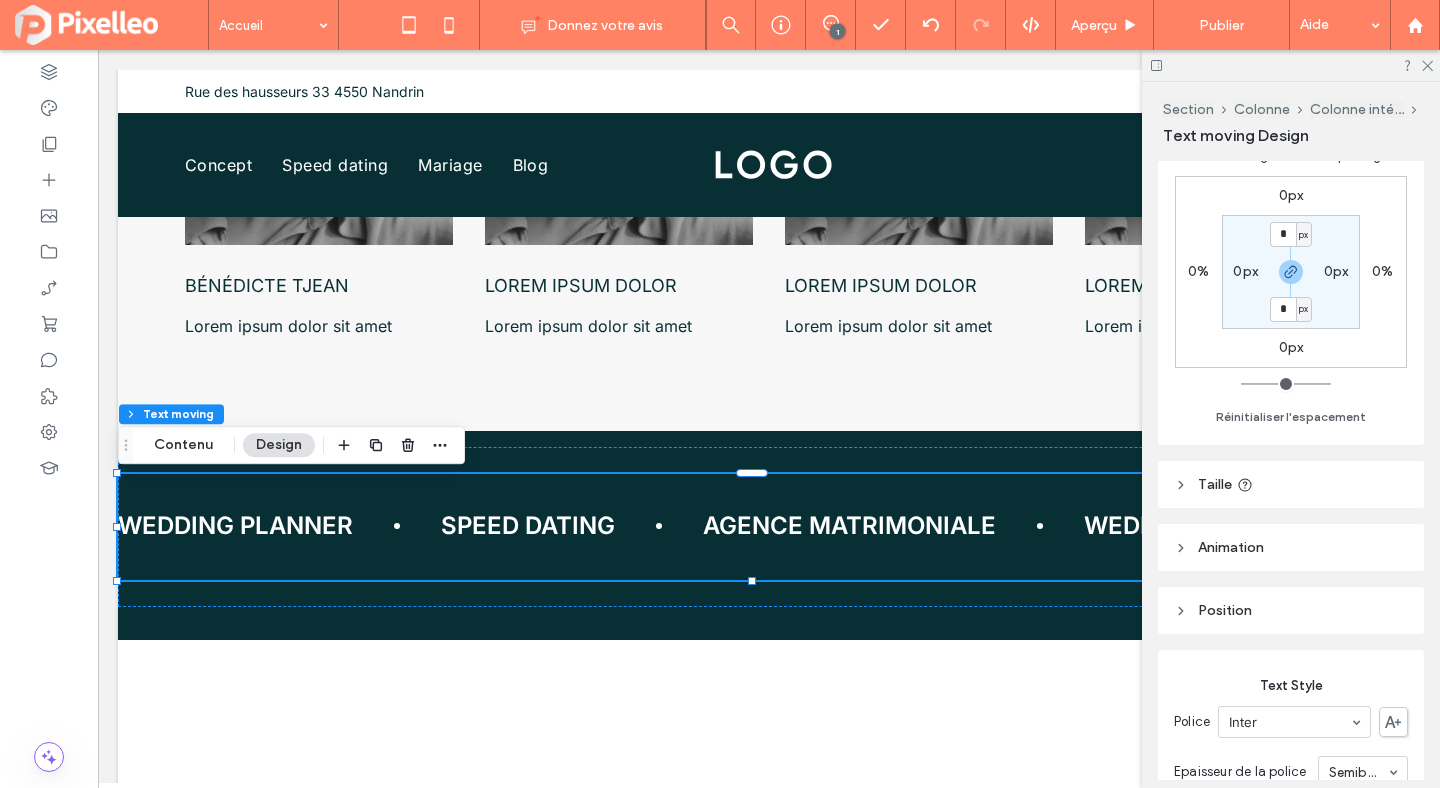scroll, scrollTop: 323, scrollLeft: 0, axis: vertical 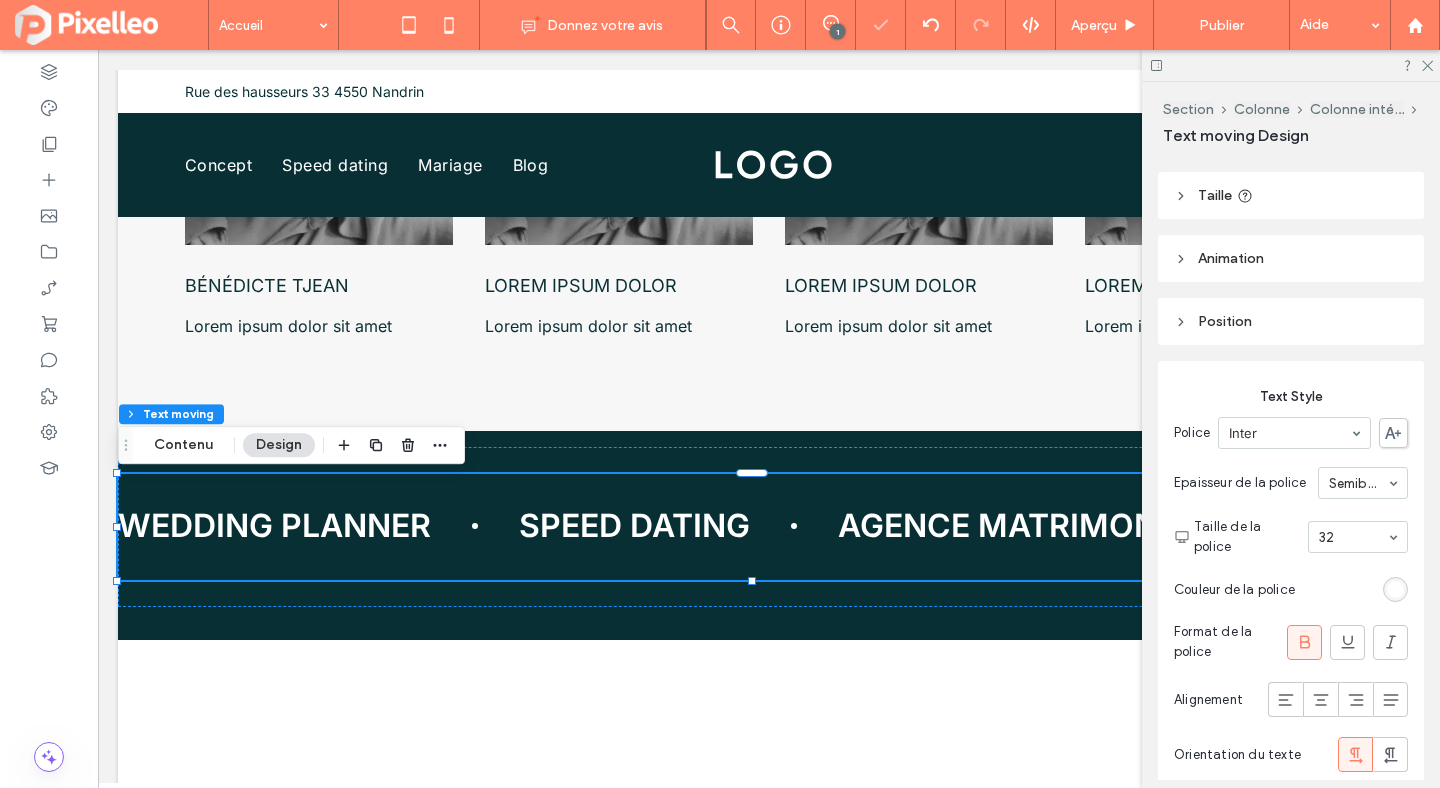 click at bounding box center (1353, 537) 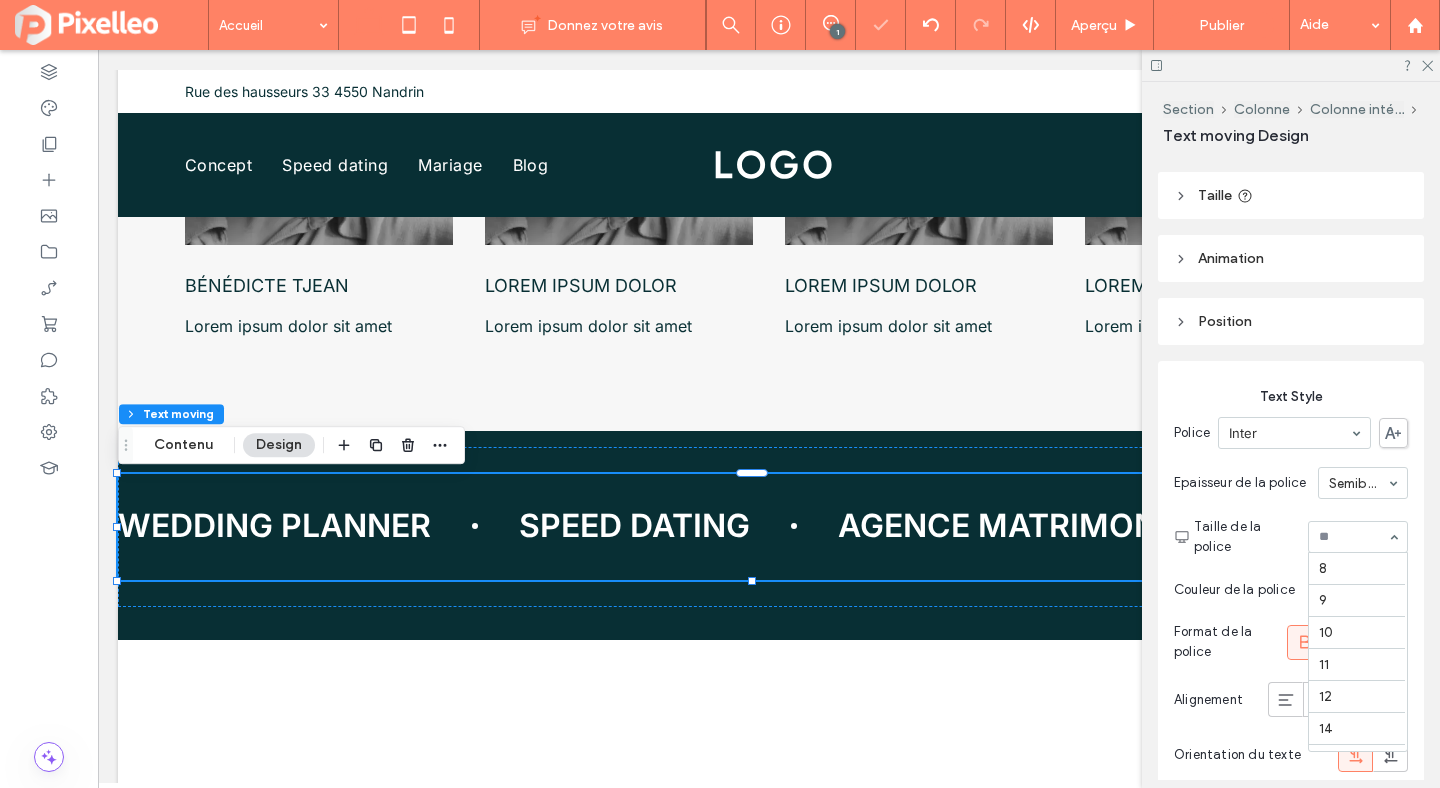 scroll, scrollTop: 329, scrollLeft: 0, axis: vertical 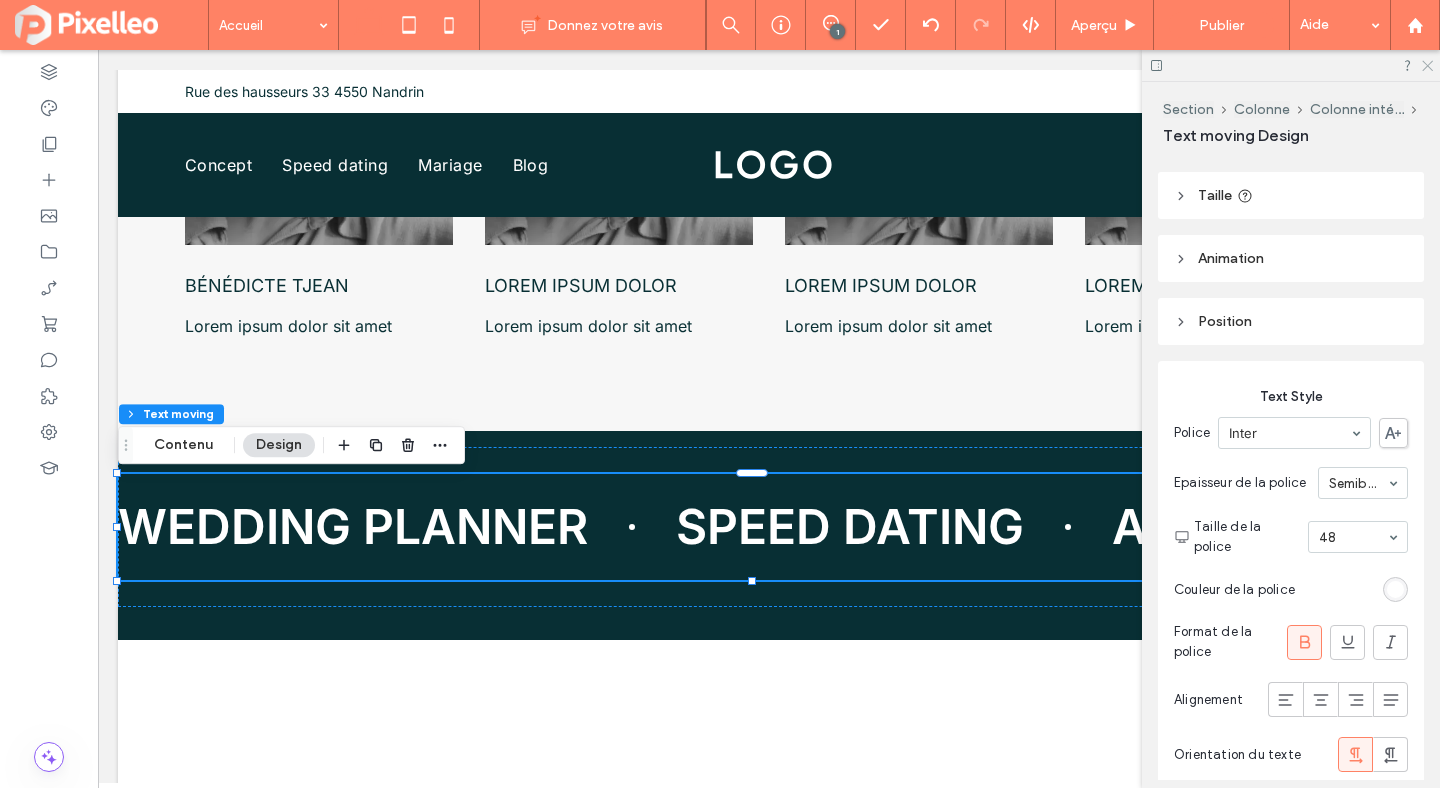 click 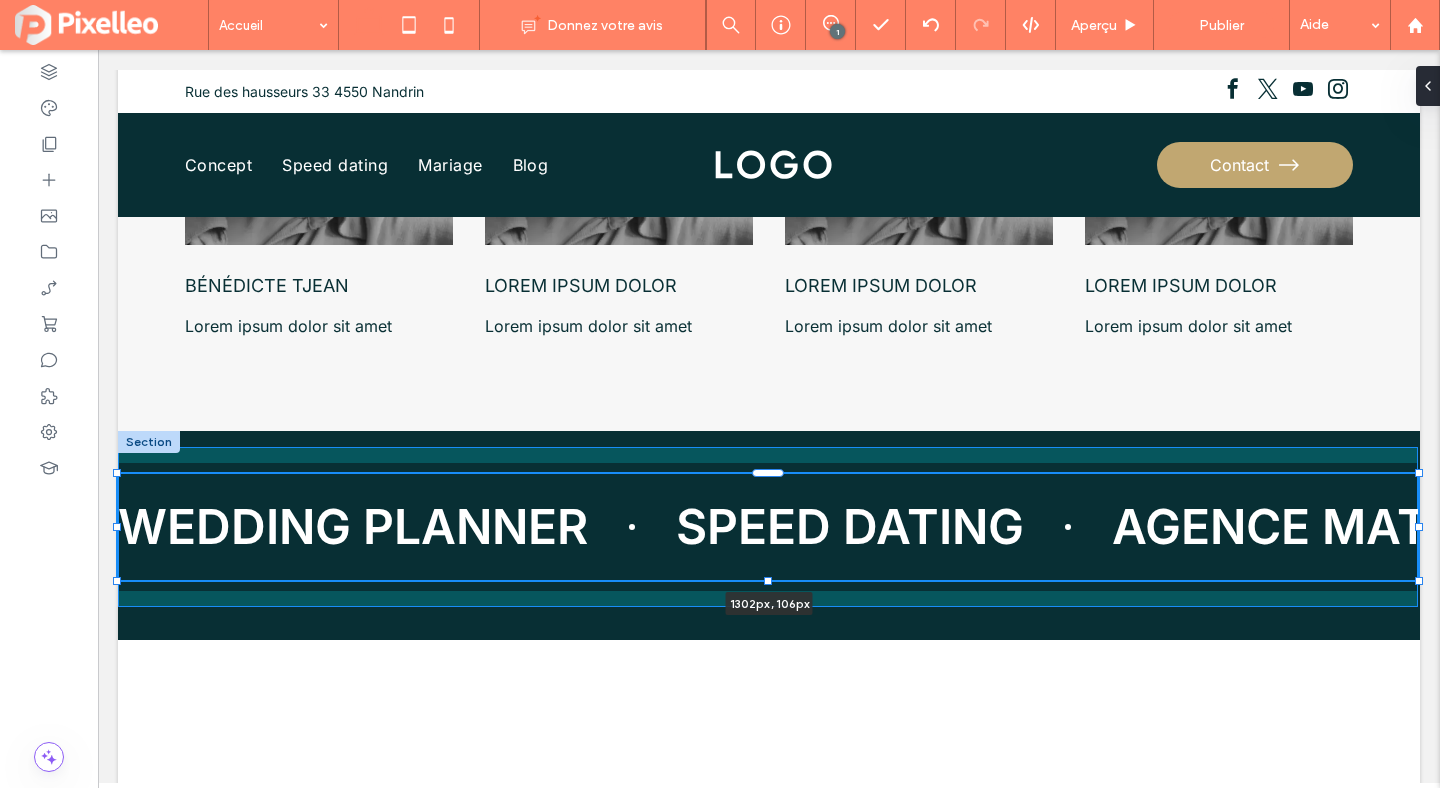 drag, startPoint x: 1387, startPoint y: 533, endPoint x: 1424, endPoint y: 532, distance: 37.01351 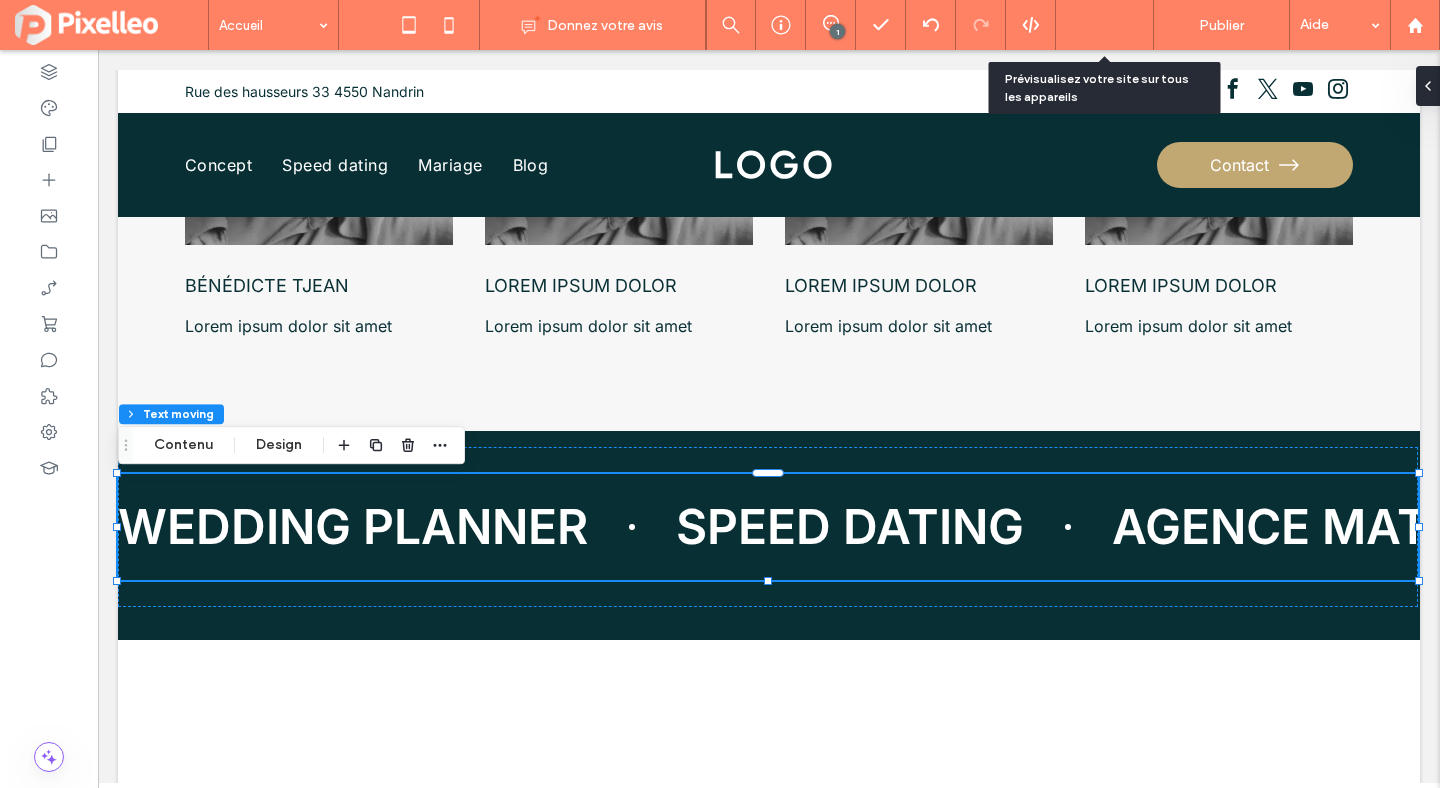 click on "Aperçu" at bounding box center (1094, 25) 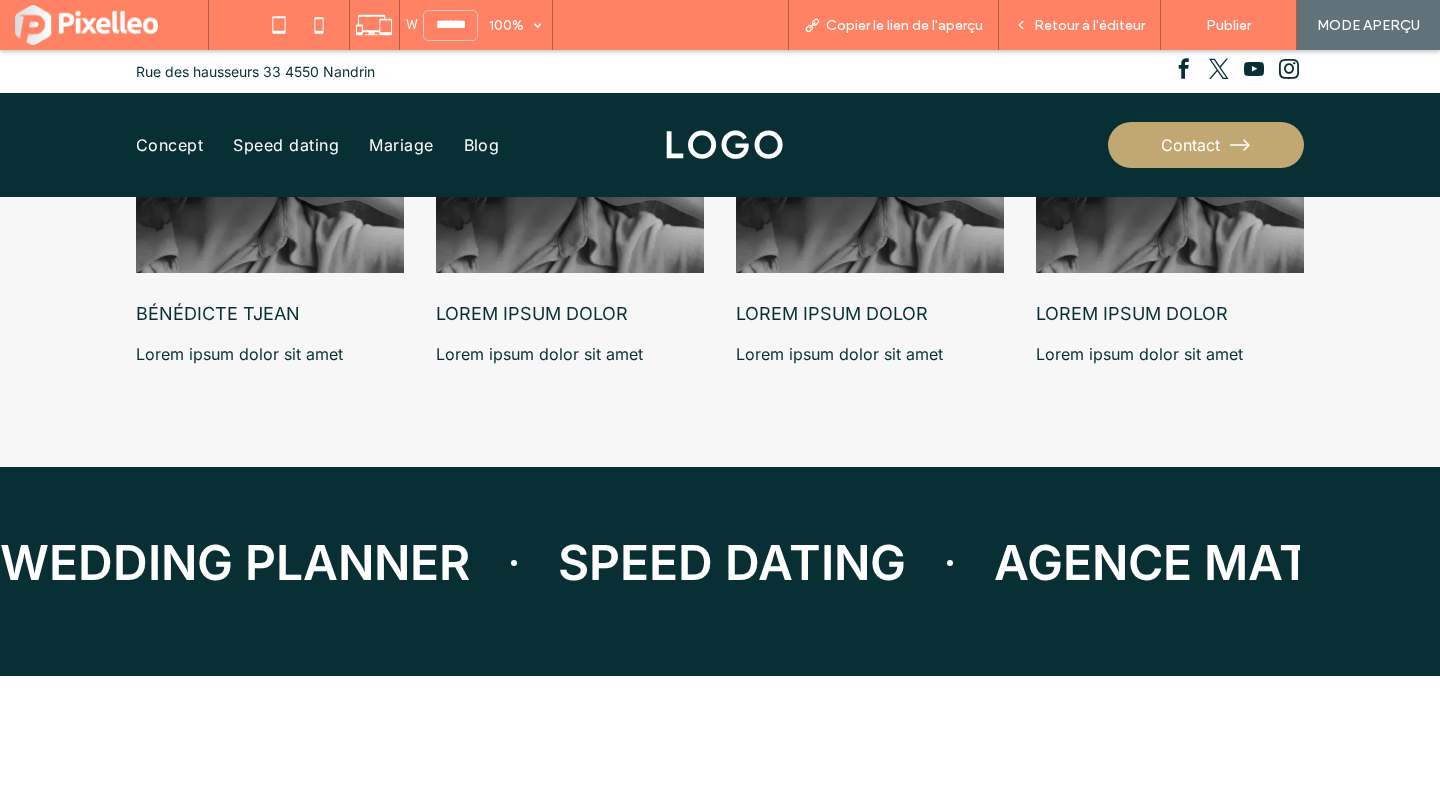 scroll, scrollTop: 6178, scrollLeft: 0, axis: vertical 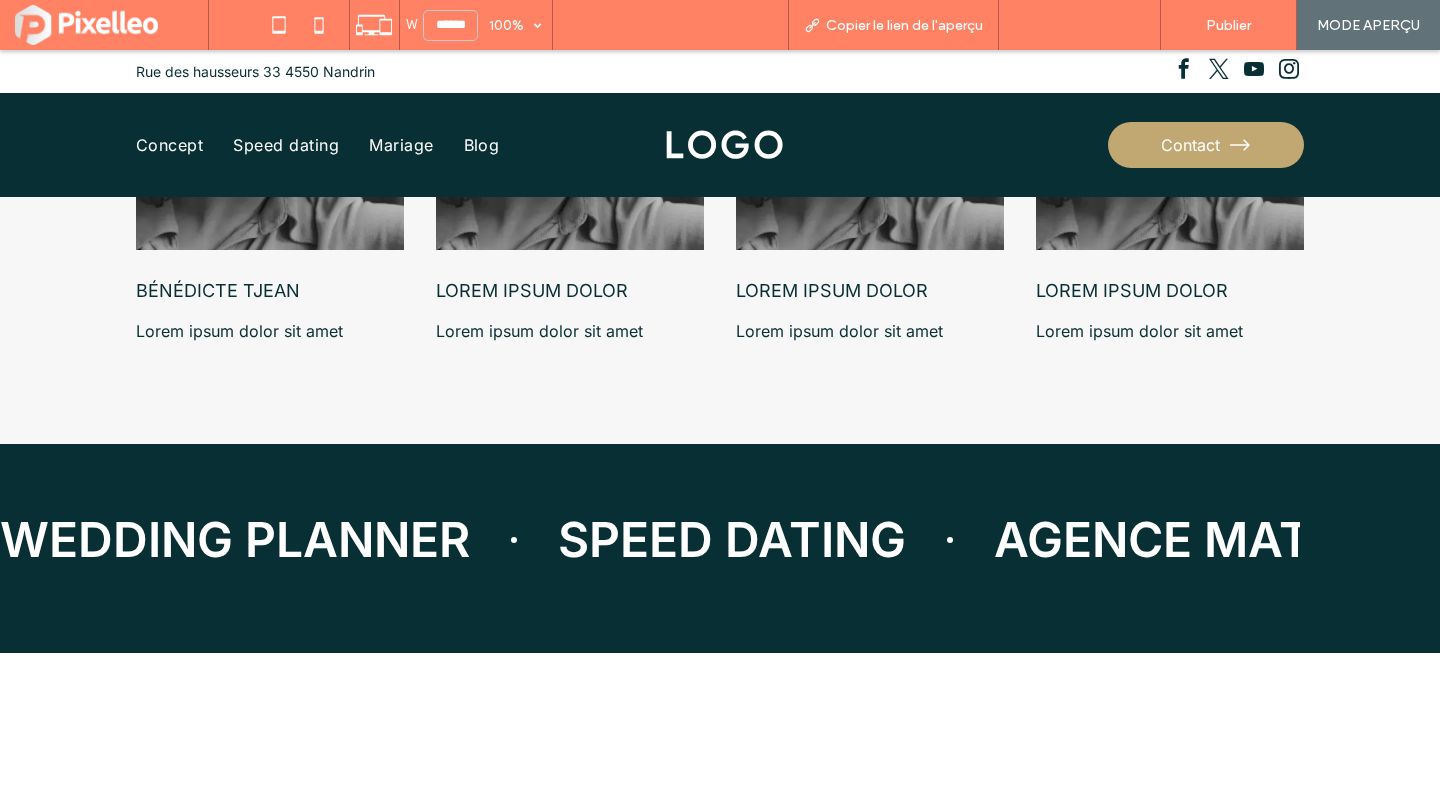 click on "Retour à l'éditeur" at bounding box center (1089, 25) 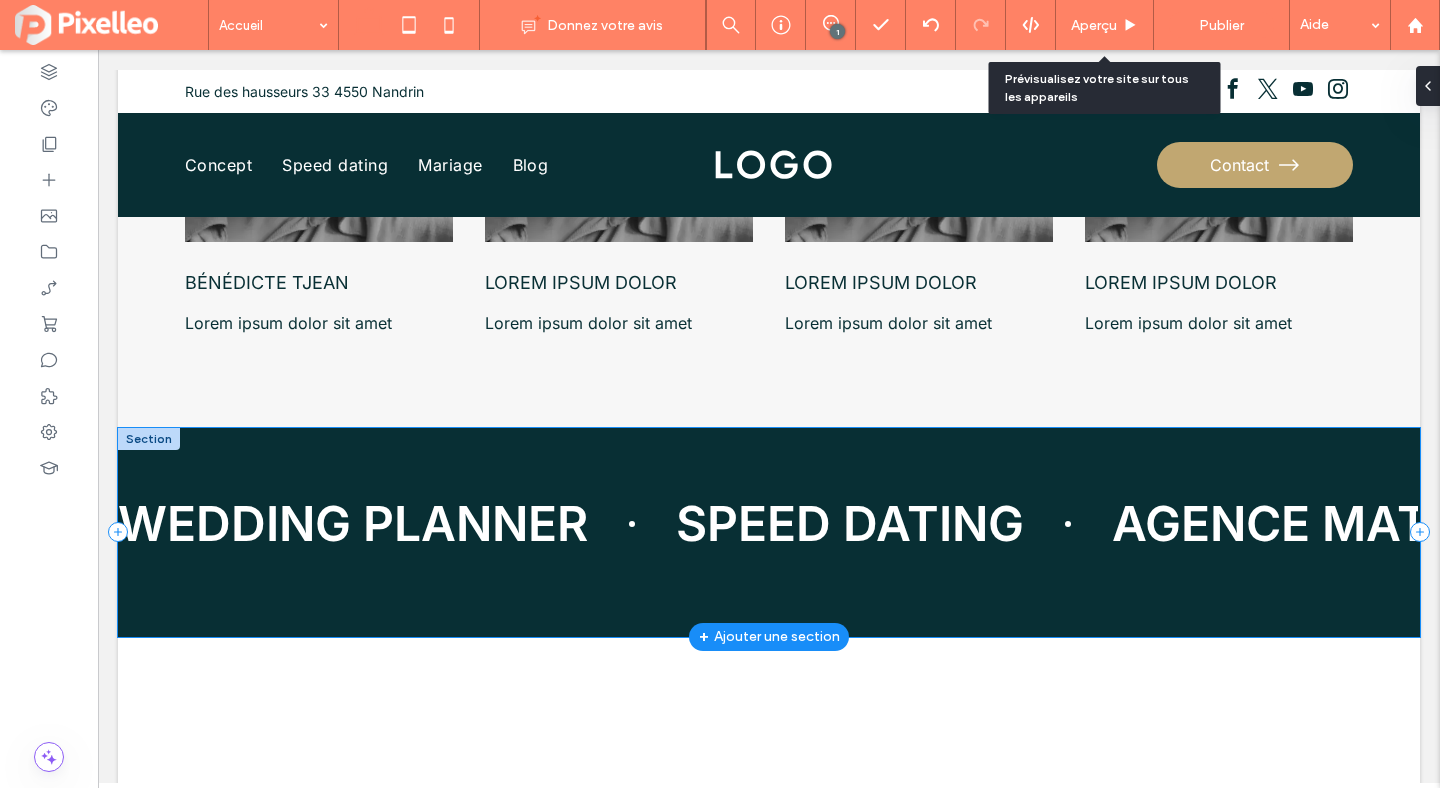 scroll, scrollTop: 6111, scrollLeft: 0, axis: vertical 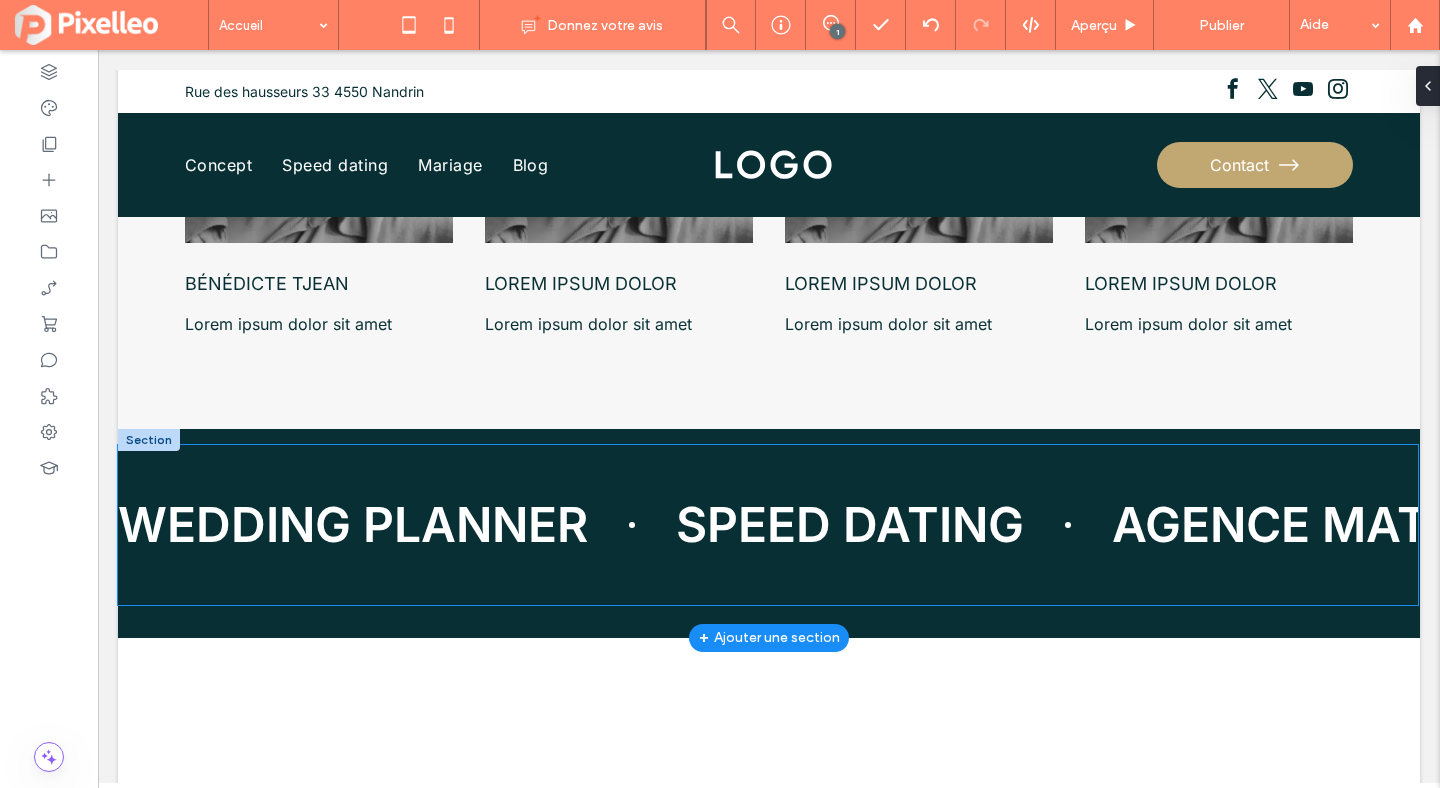 click on "SPEED DATING" at bounding box center [2440, 525] 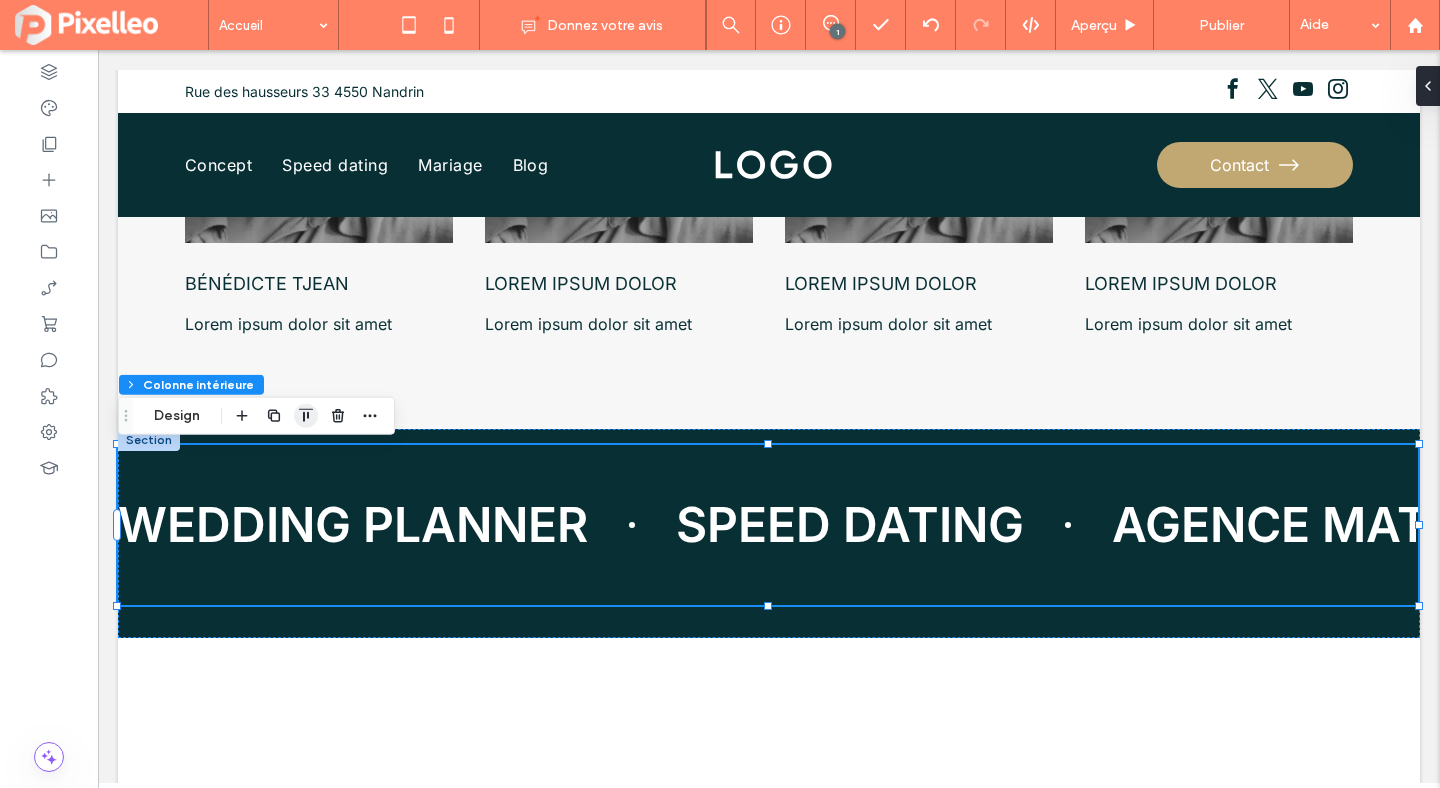 click 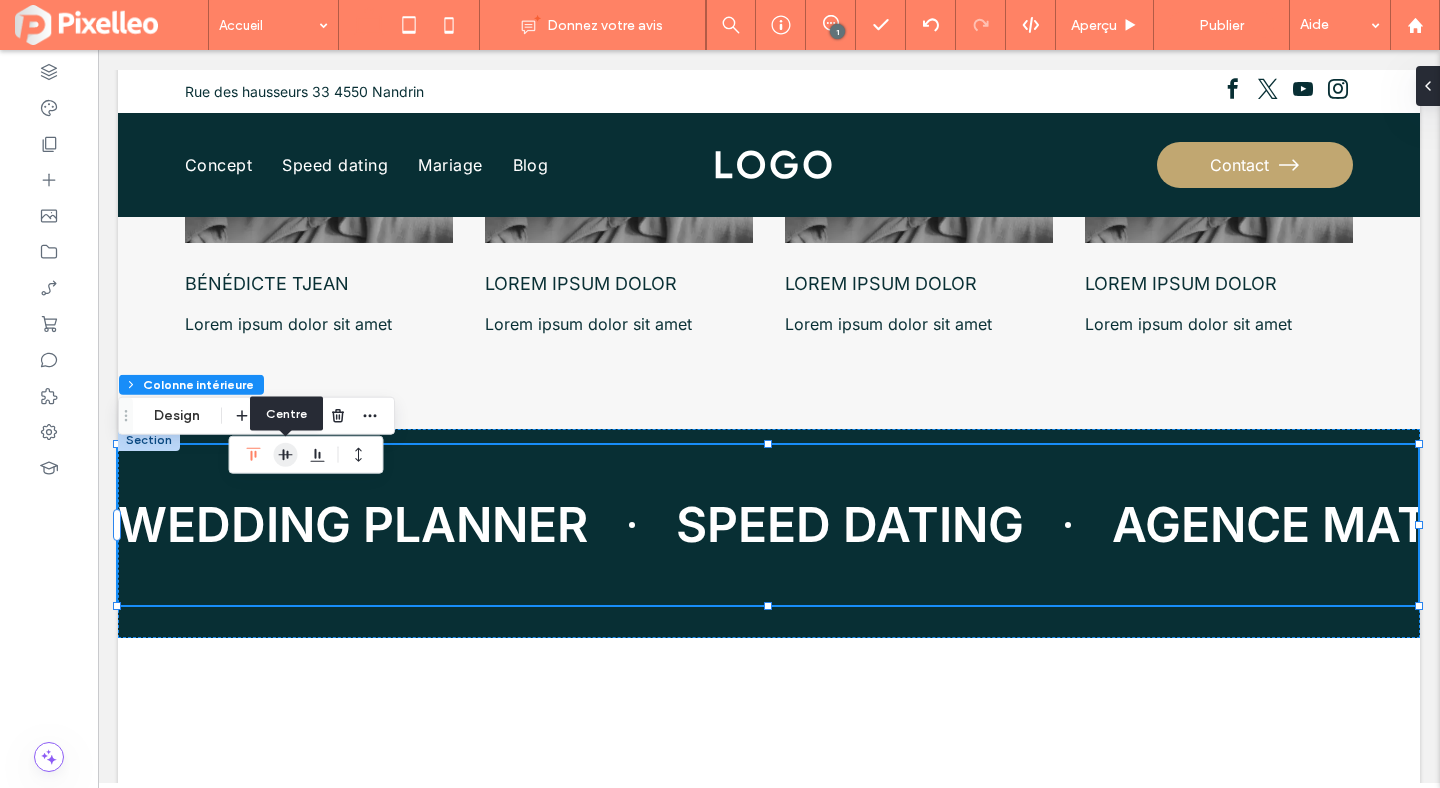 click 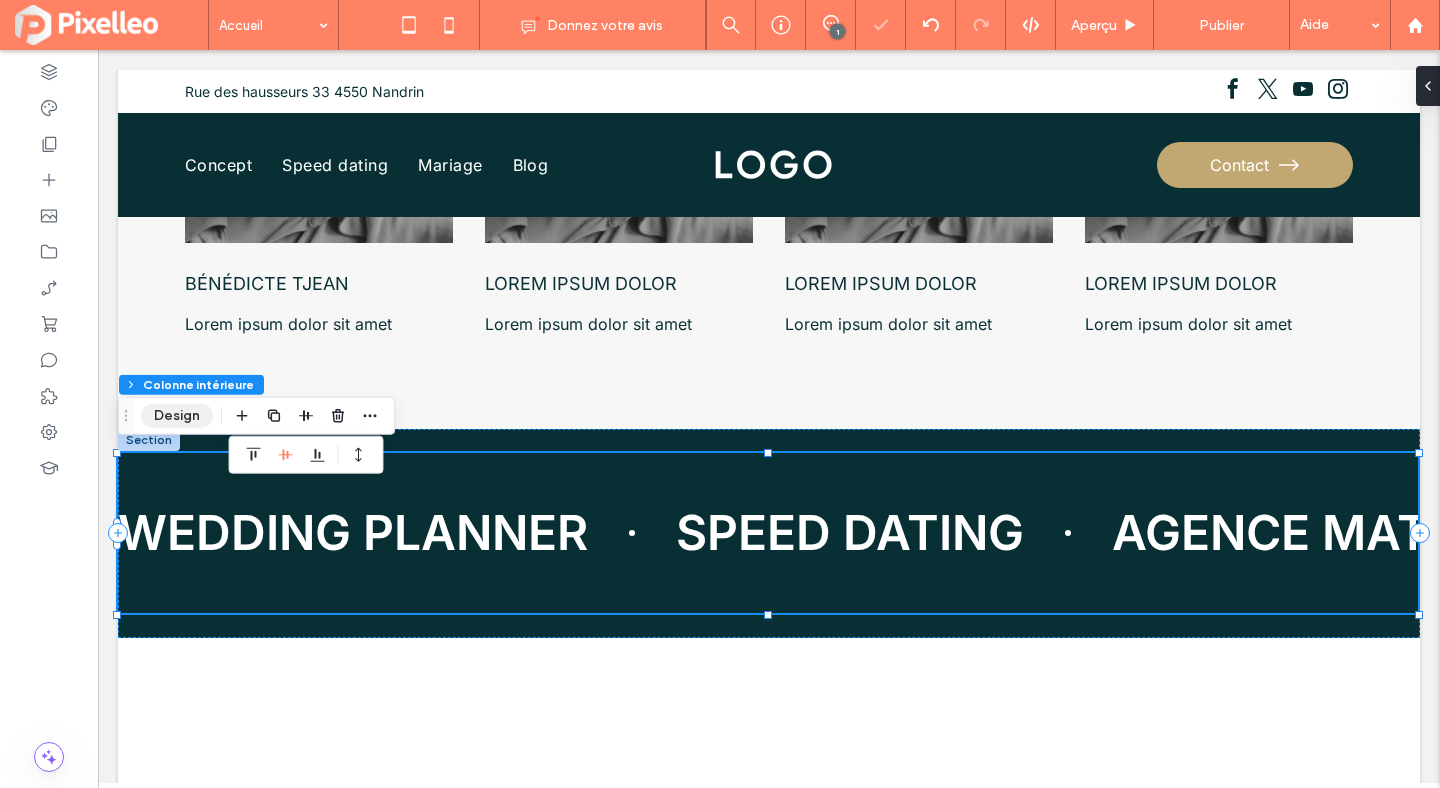 click on "Design" at bounding box center [177, 416] 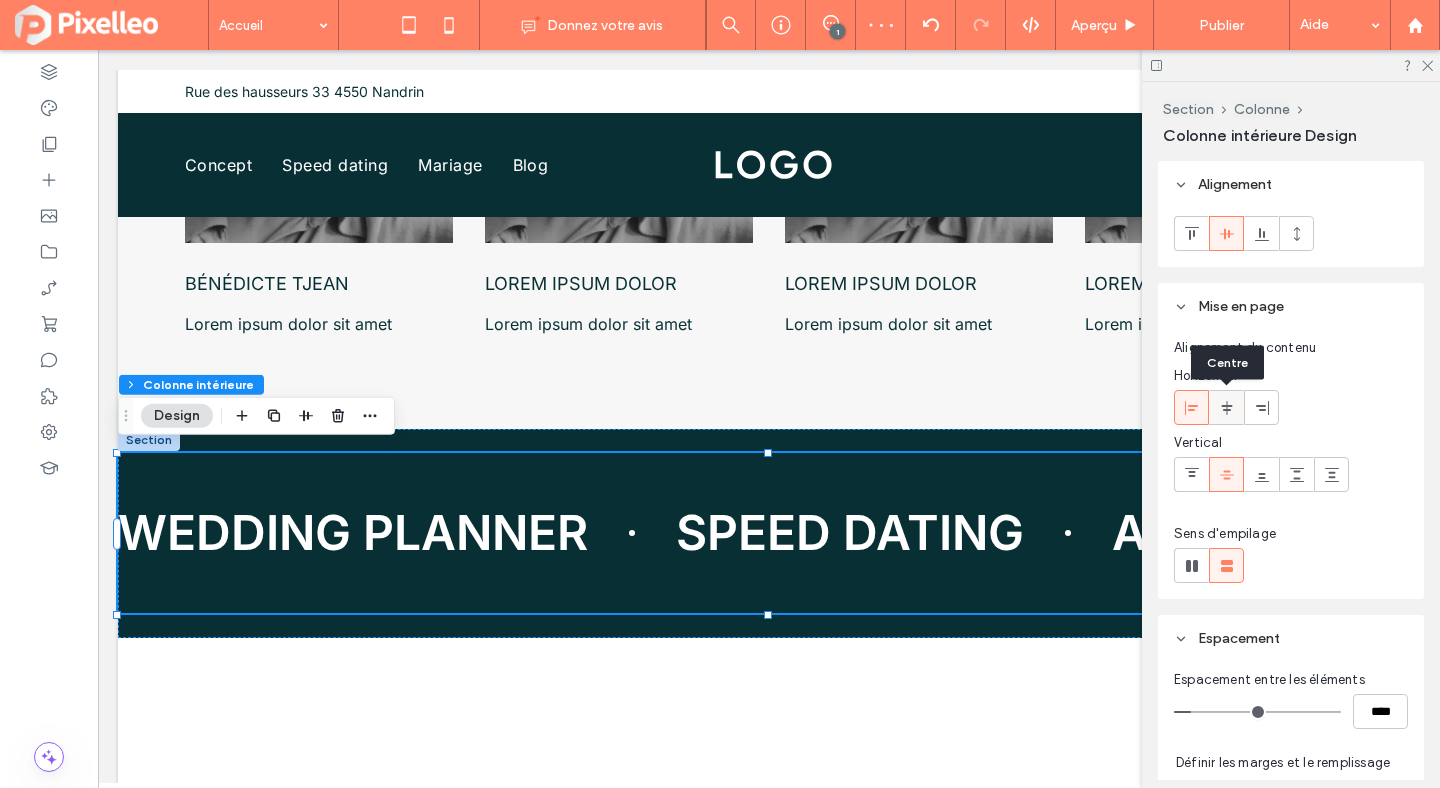 click 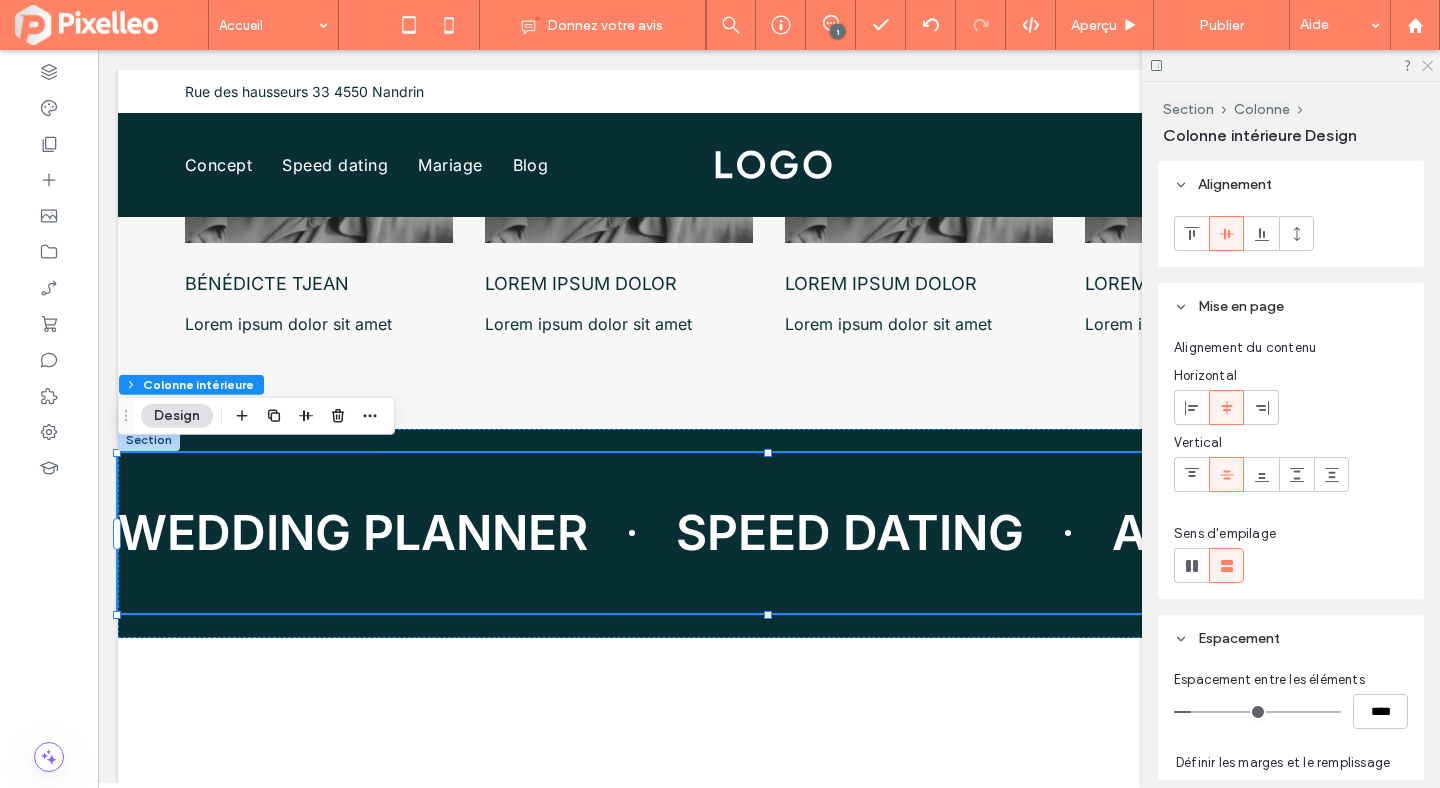 click 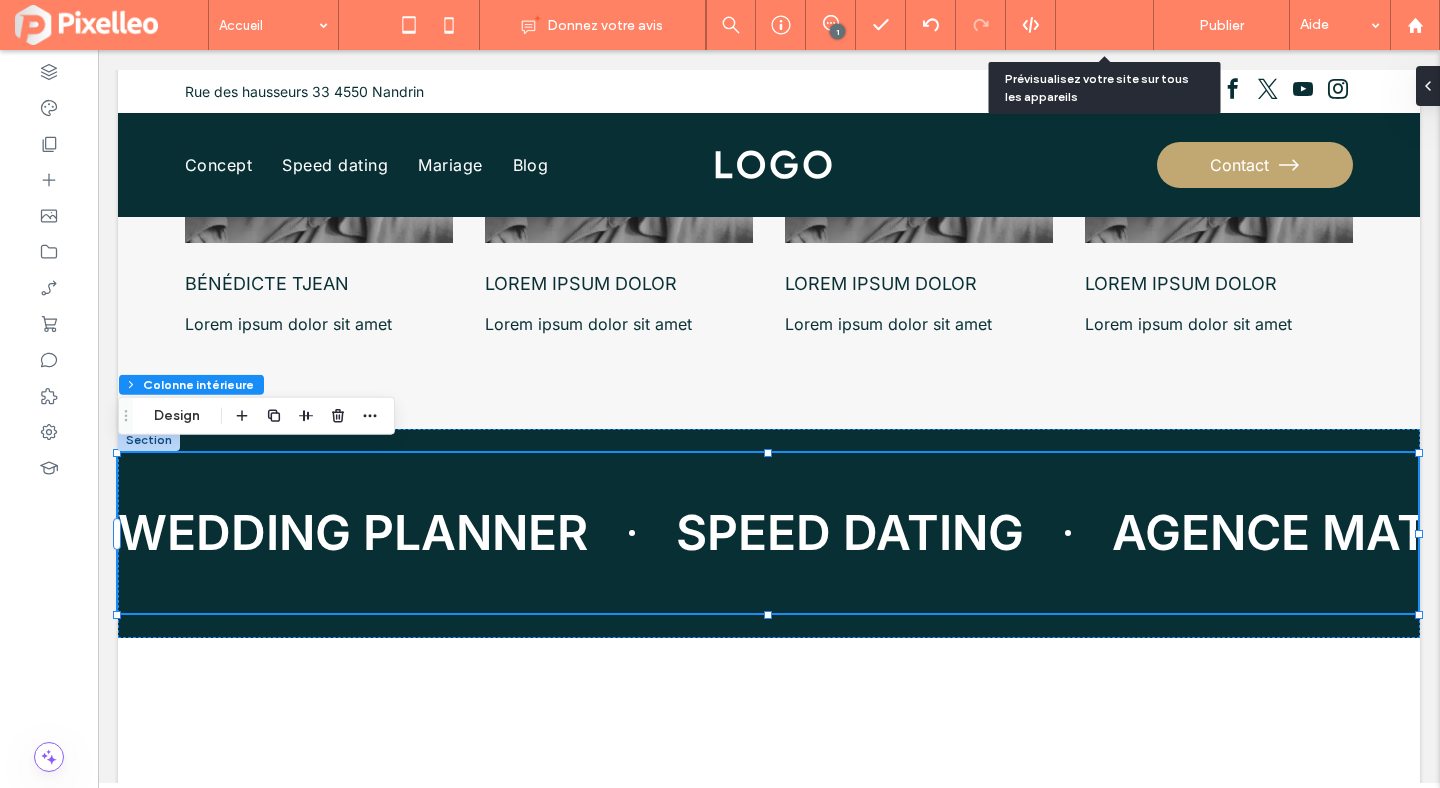 click on "Aperçu" at bounding box center (1105, 25) 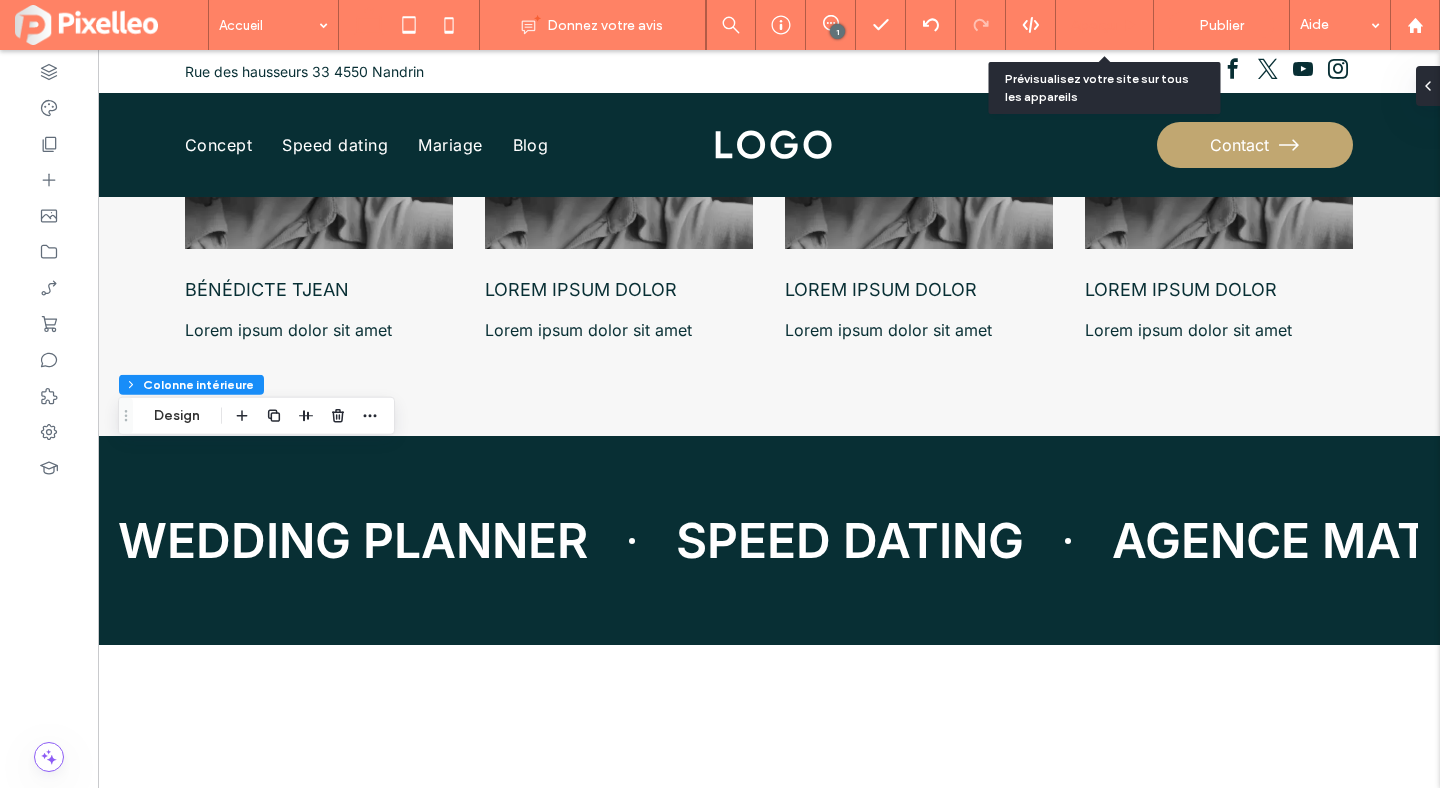 scroll, scrollTop: 6180, scrollLeft: 0, axis: vertical 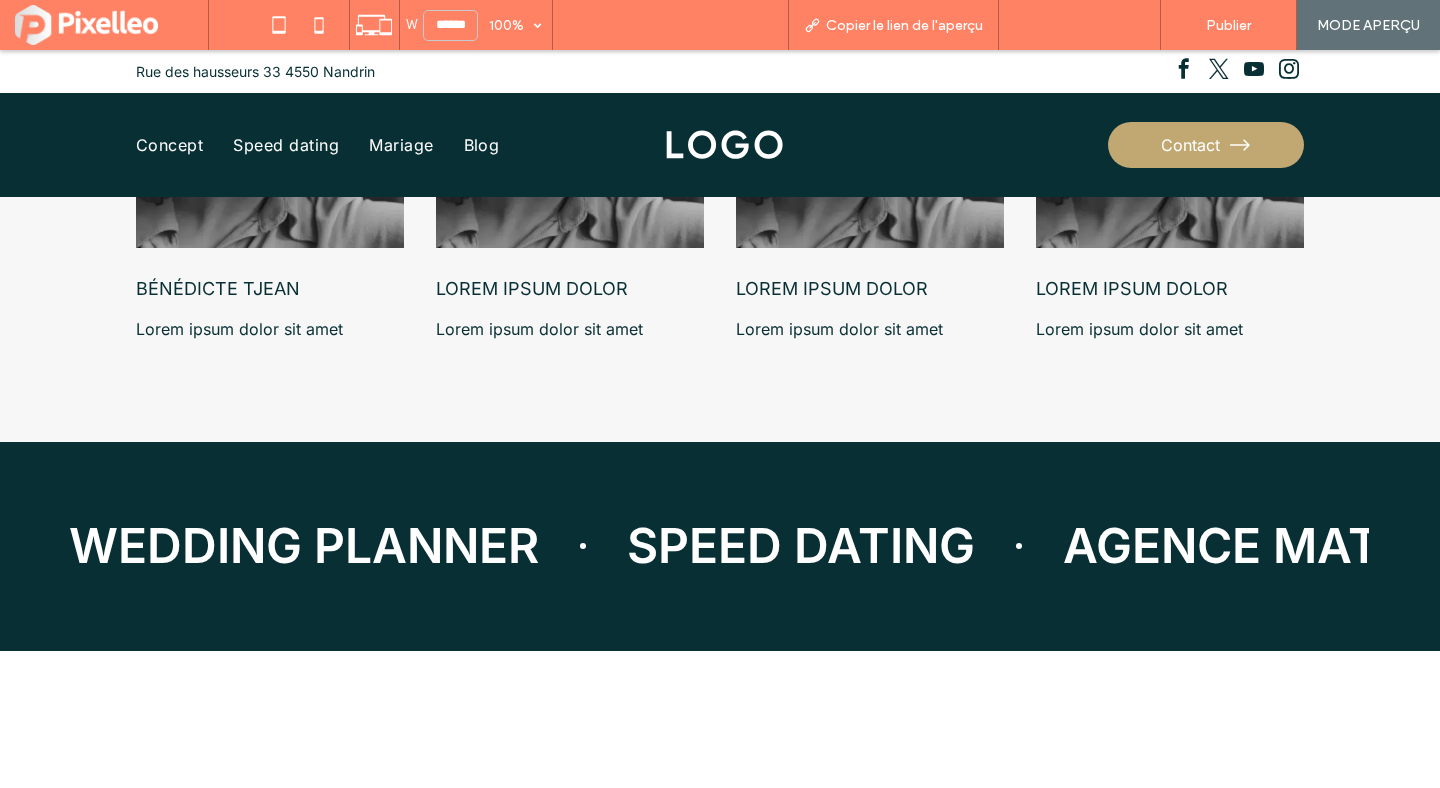 click on "Retour à l'éditeur" at bounding box center (1089, 25) 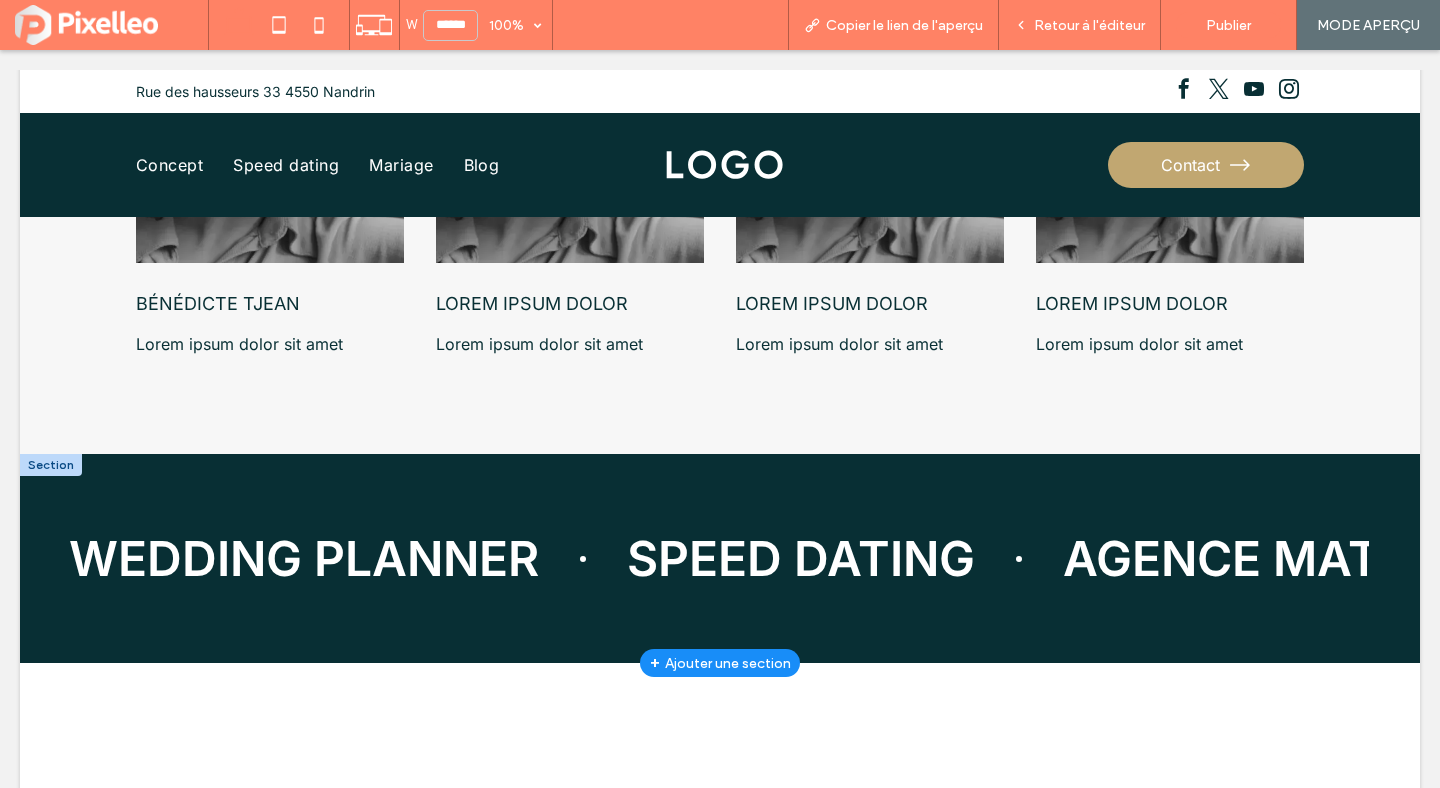 scroll, scrollTop: 6114, scrollLeft: 0, axis: vertical 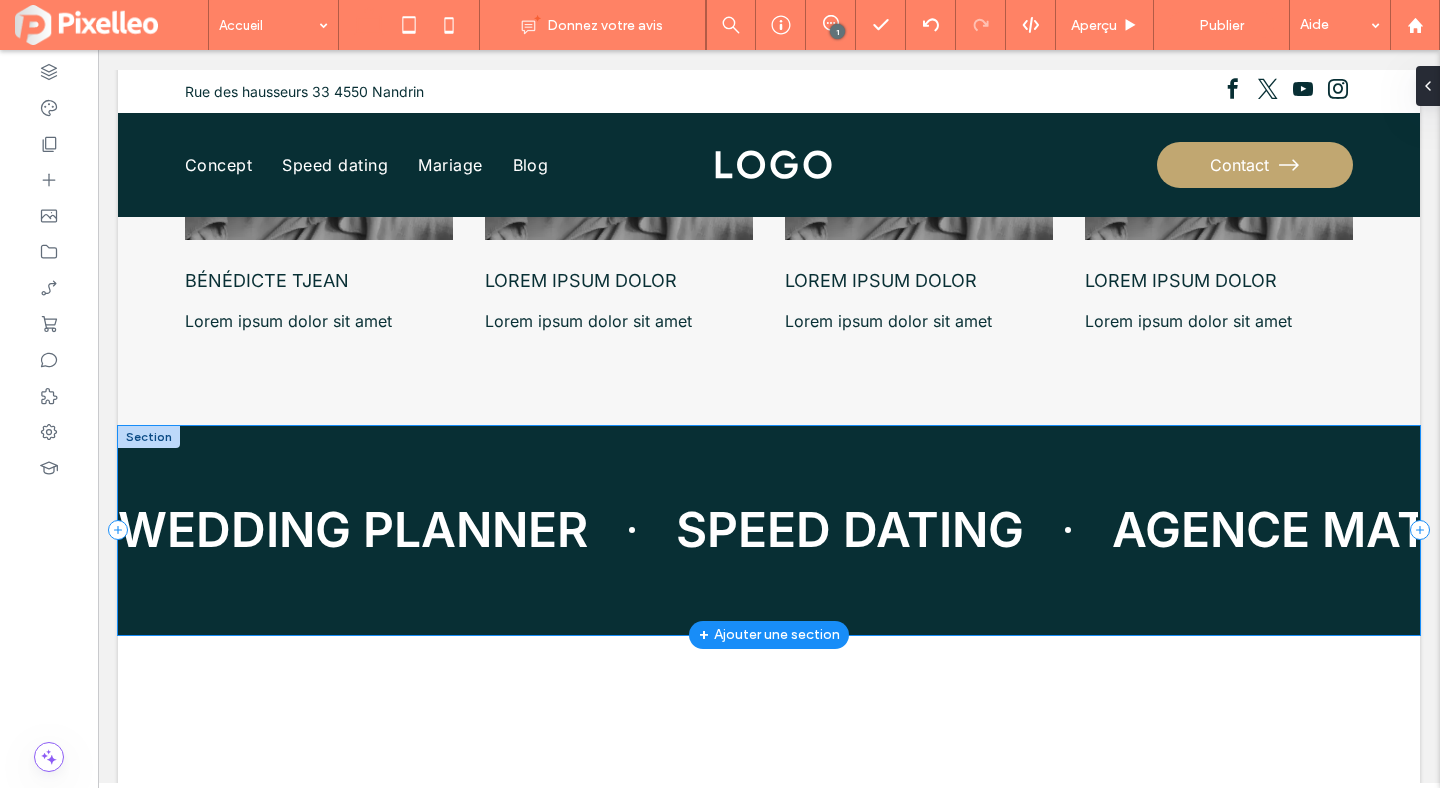 click on "WEDDING PLANNER
SPEED DATING
AGENCE MATRIMONIALE
WEDDING PLANNER
SPEED DATING
AGENCE MATRIMONIALE
WEDDING PLANNER
SPEED DATING
AGENCE MATRIMONIALE
WEDDING PLANNER
SPEED DATING
AGENCE MATRIMONIALE" at bounding box center (769, 530) 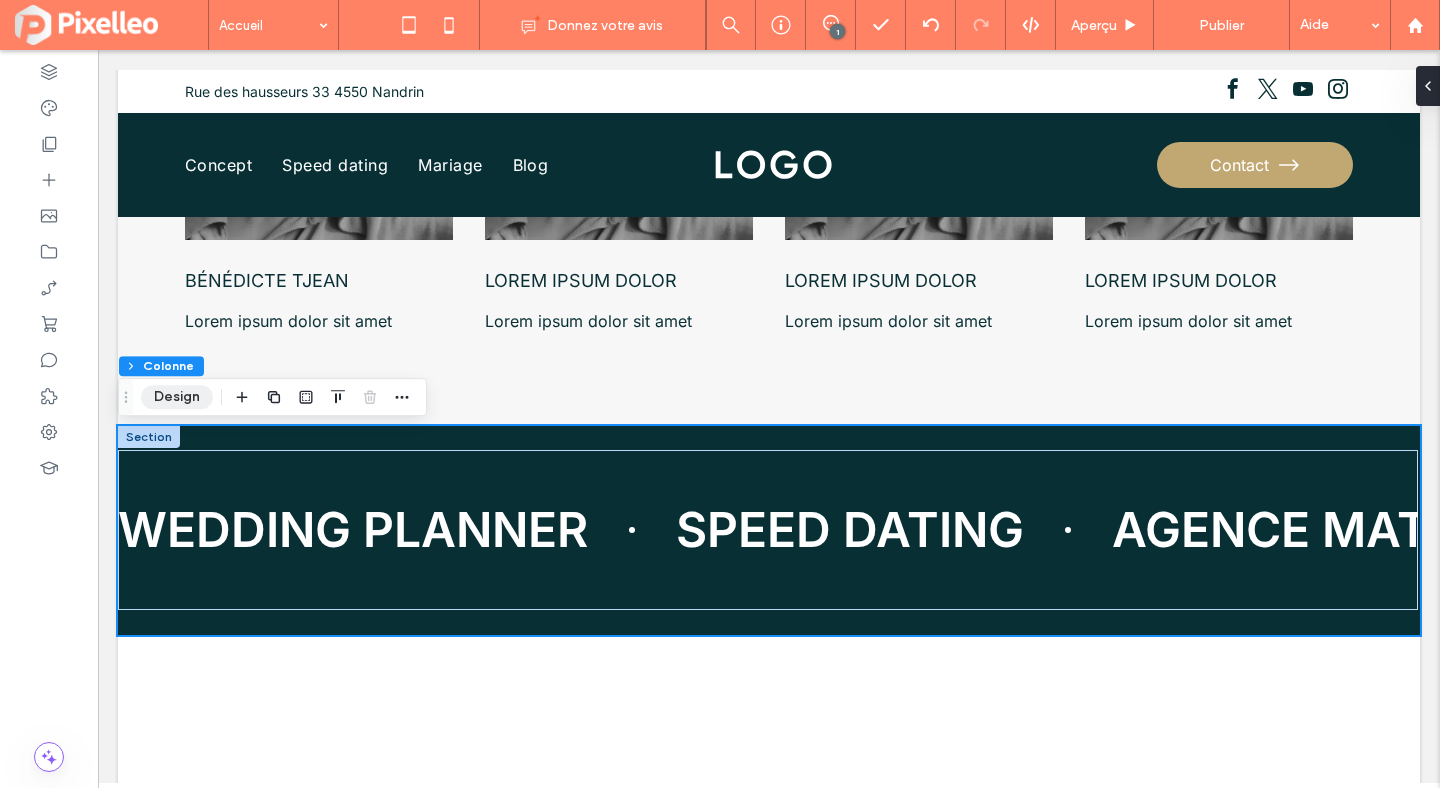 click on "Design" at bounding box center [177, 397] 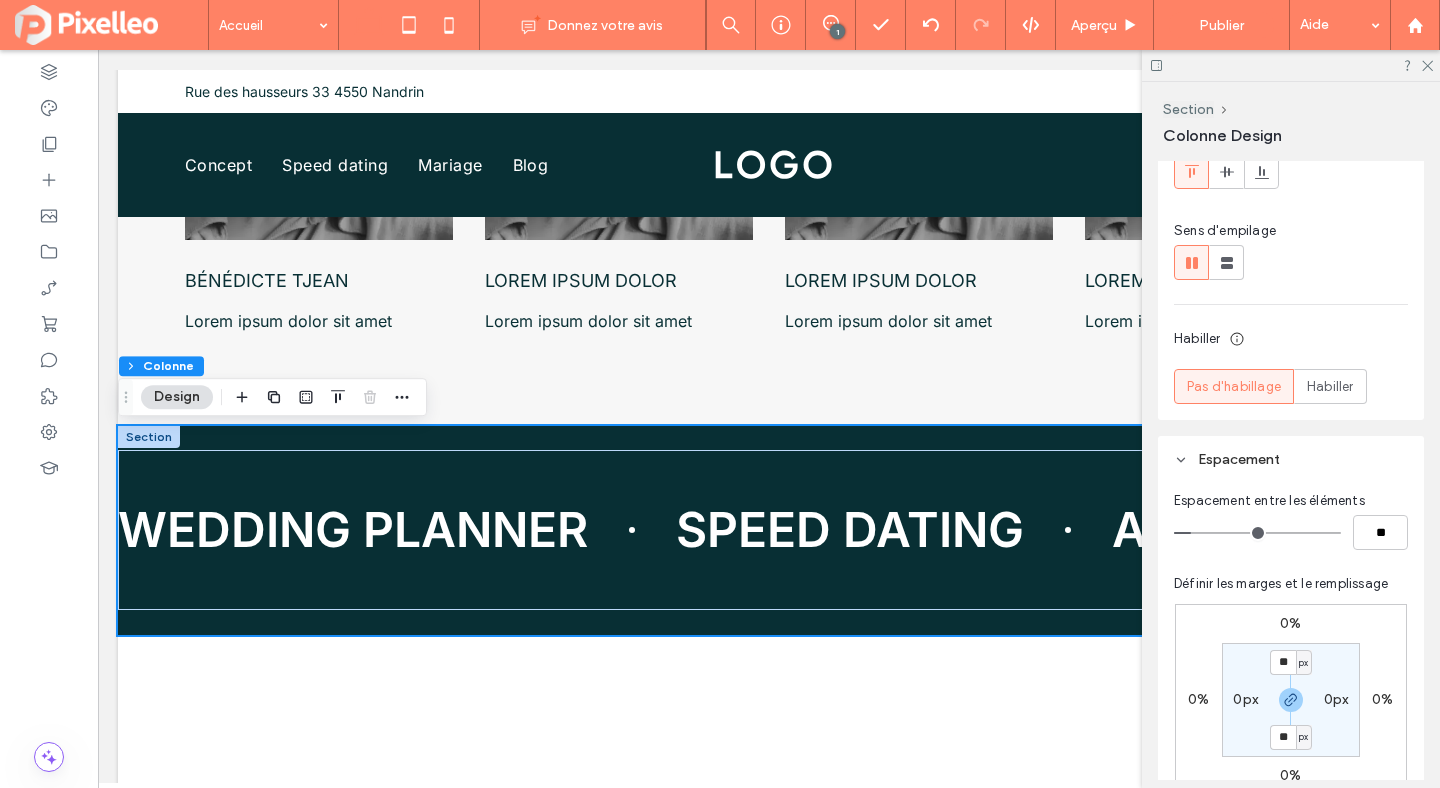 scroll, scrollTop: 381, scrollLeft: 0, axis: vertical 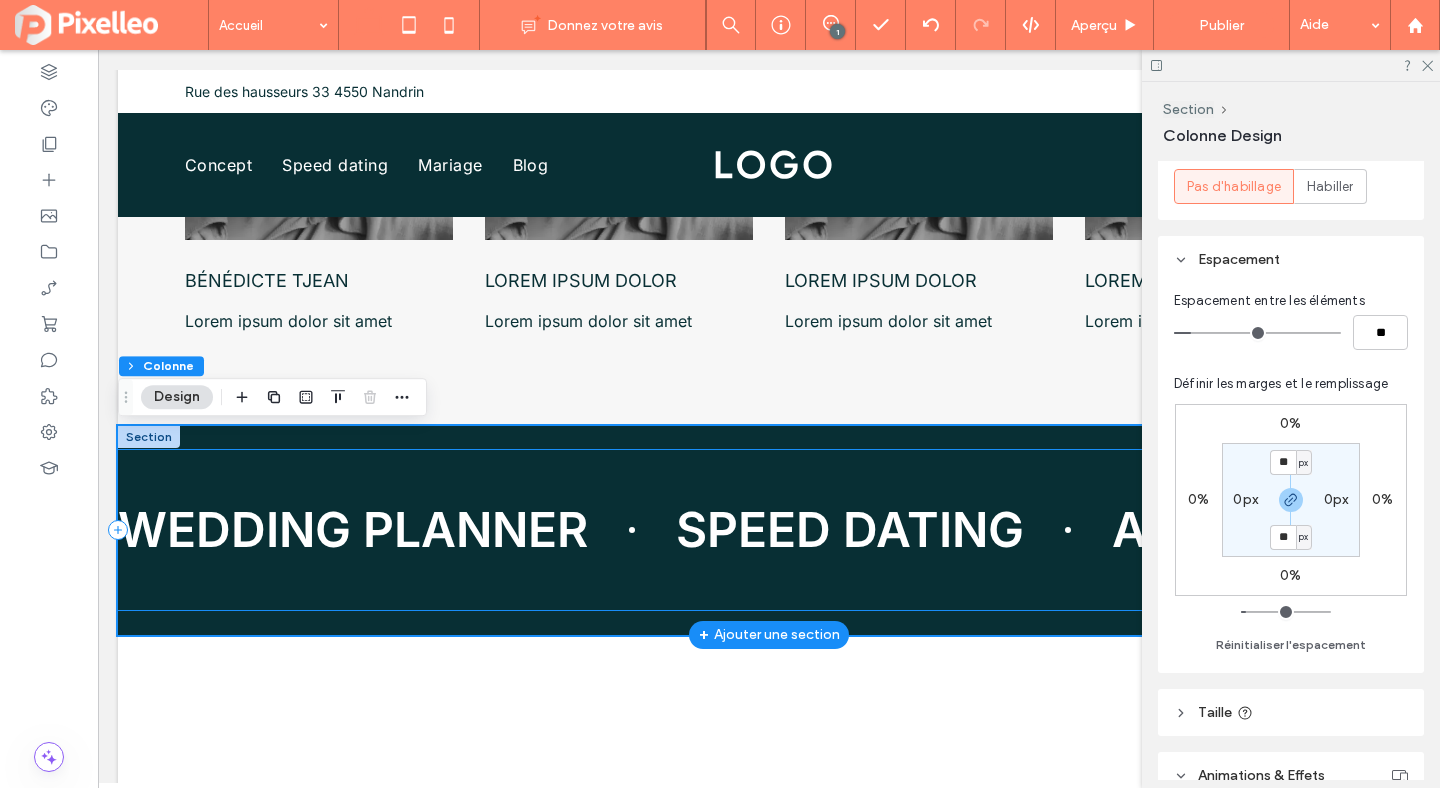 click on "WEDDING PLANNER
SPEED DATING
AGENCE MATRIMONIALE
WEDDING PLANNER
SPEED DATING
AGENCE MATRIMONIALE
WEDDING PLANNER
SPEED DATING
AGENCE MATRIMONIALE
WEDDING PLANNER
SPEED DATING
AGENCE MATRIMONIALE" at bounding box center [768, 530] 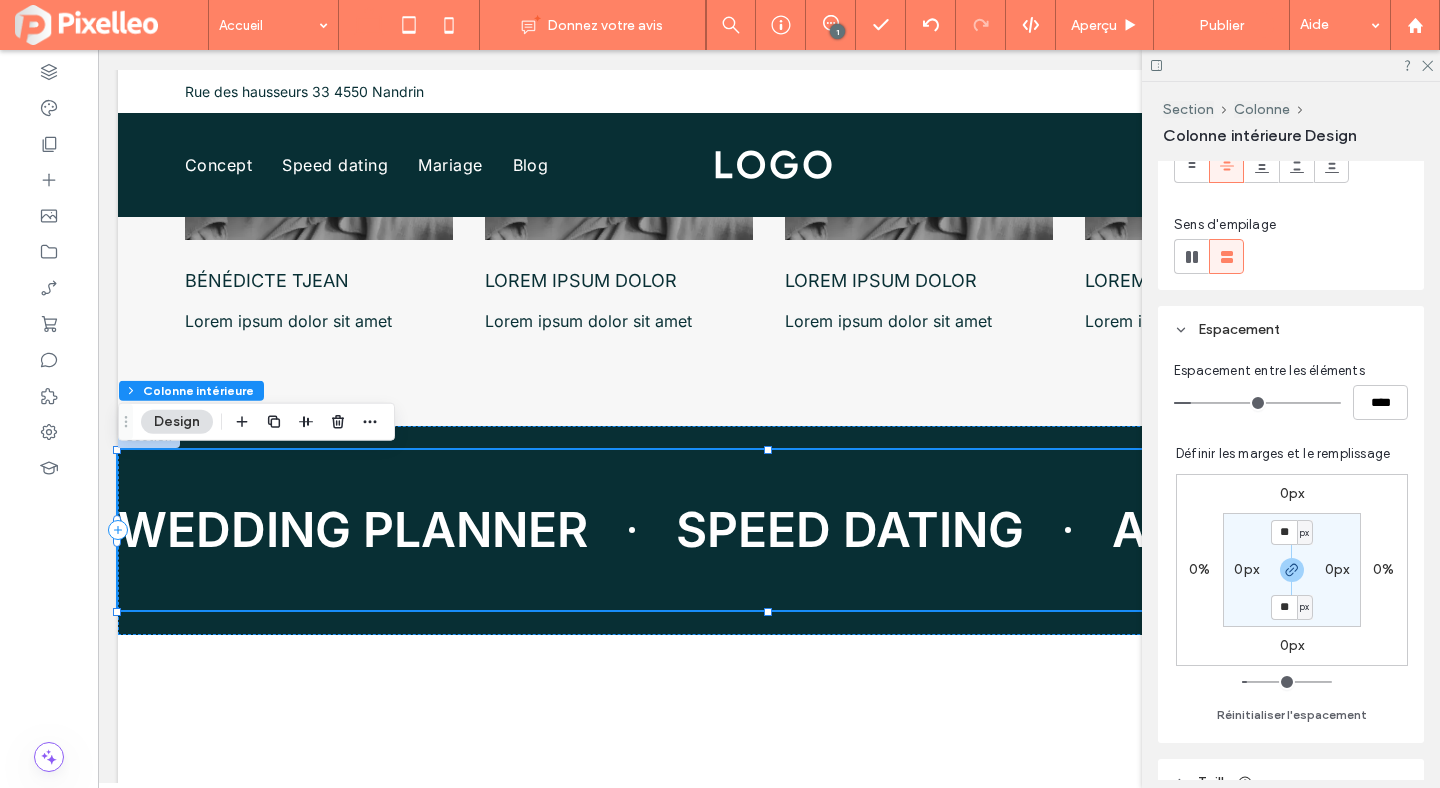scroll, scrollTop: 310, scrollLeft: 0, axis: vertical 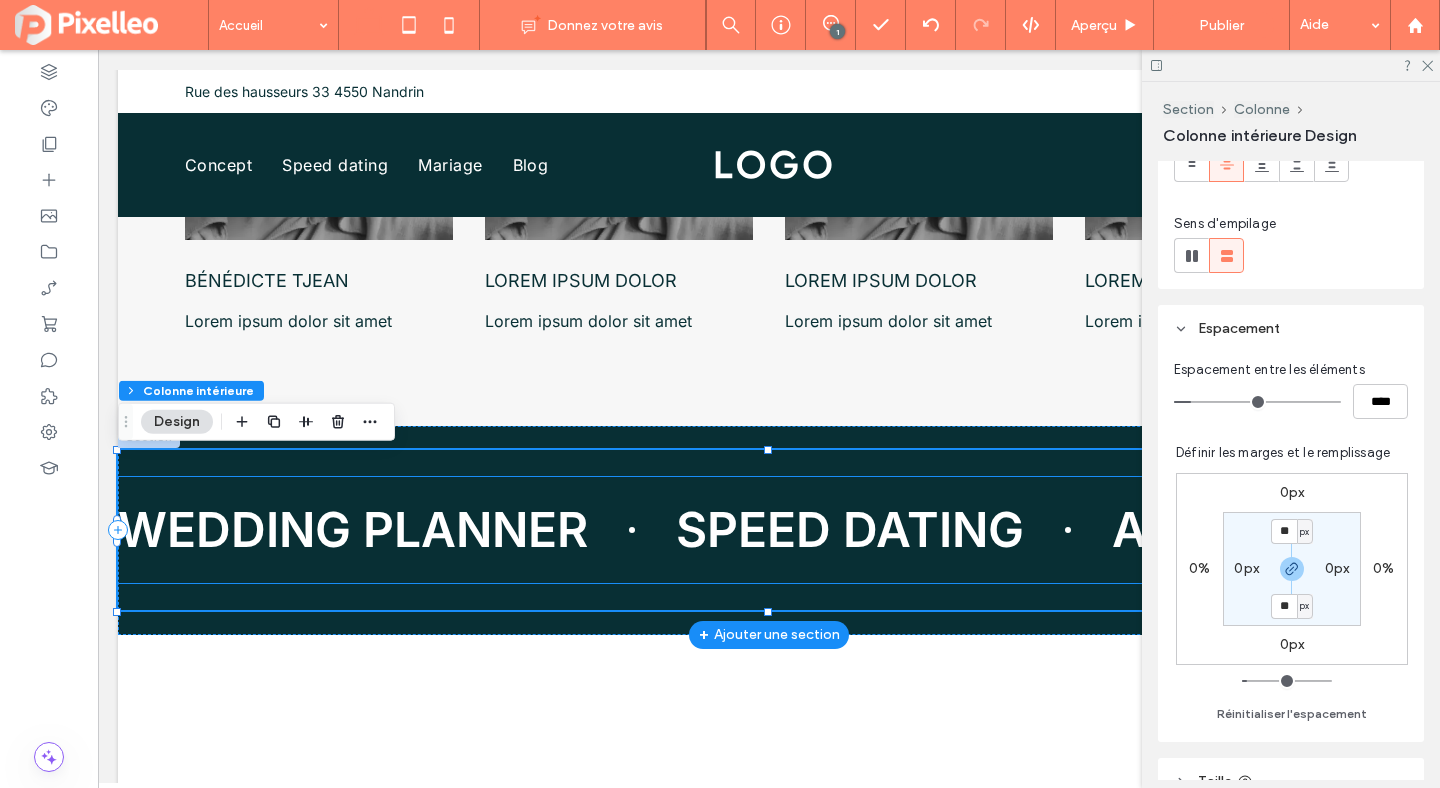 click on "AGENCE MATRIMONIALE" at bounding box center (3043, 530) 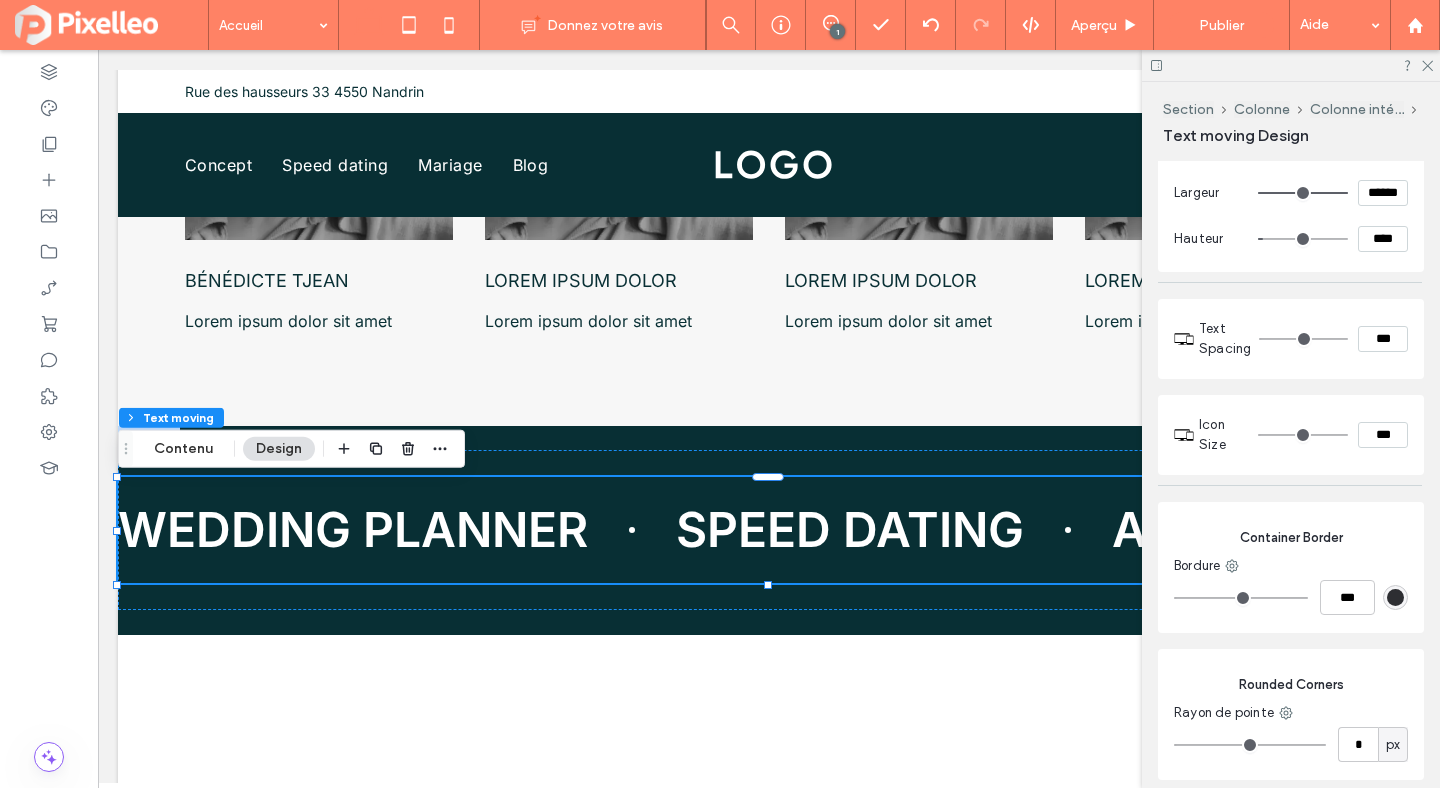 scroll, scrollTop: 1513, scrollLeft: 0, axis: vertical 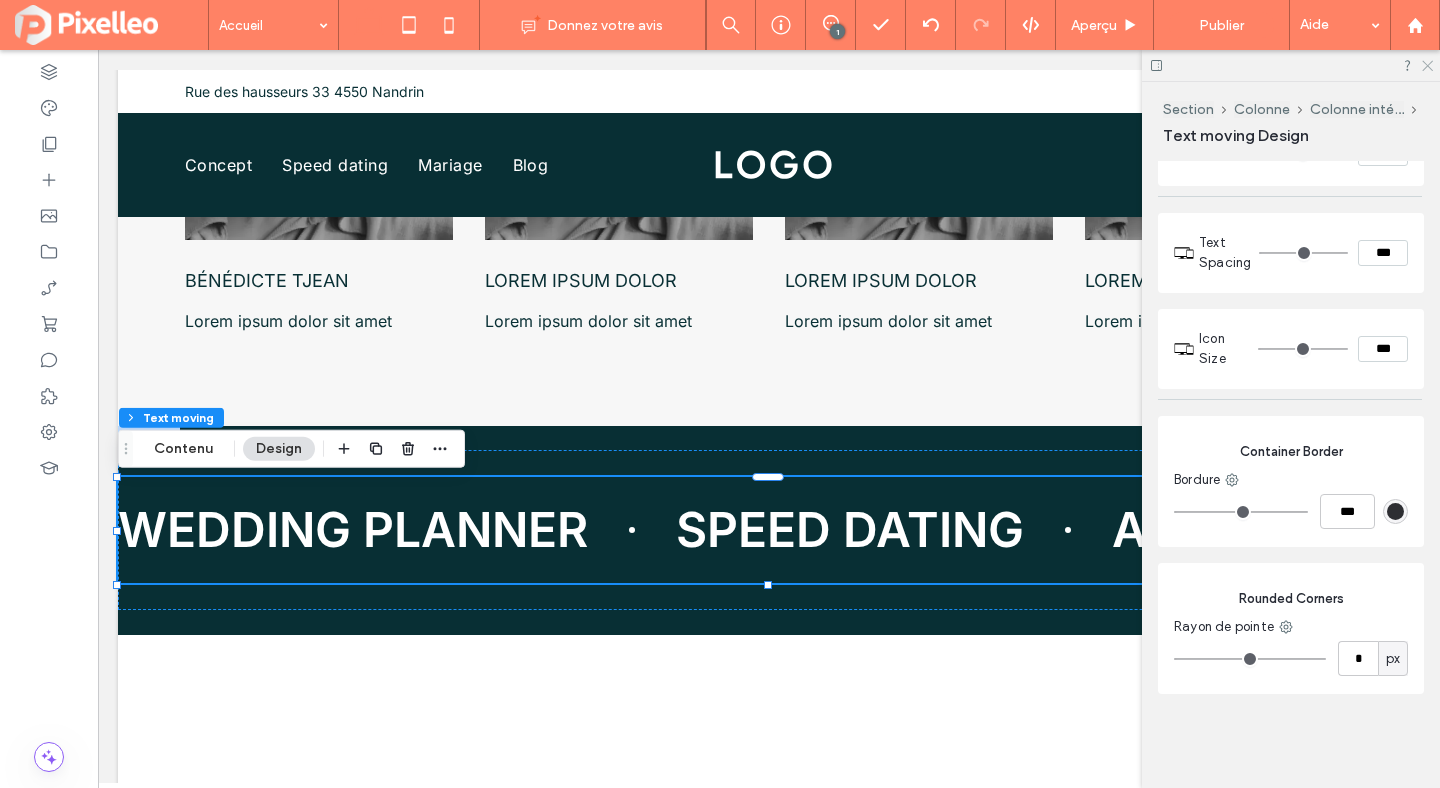 click 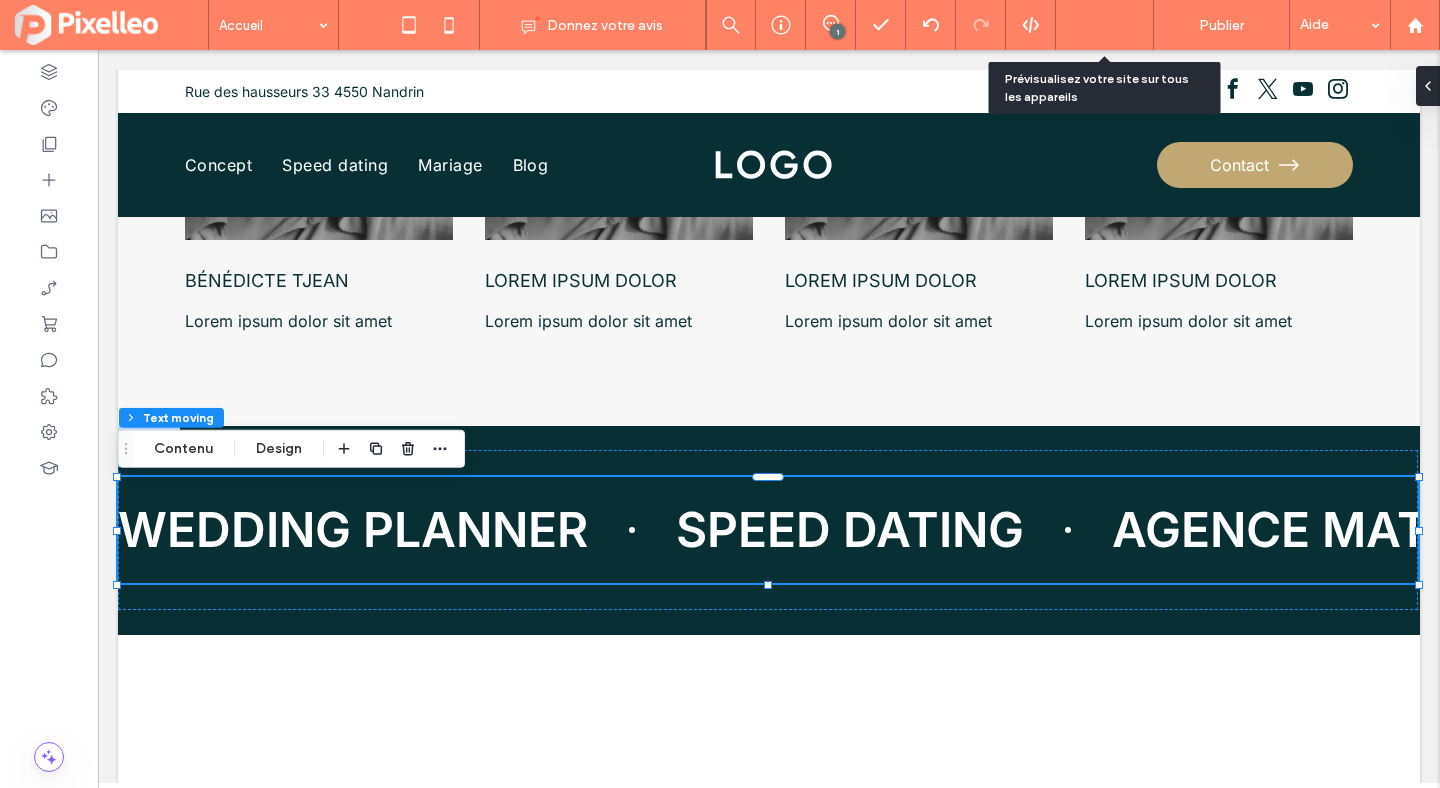 click on "Aperçu" at bounding box center [1094, 25] 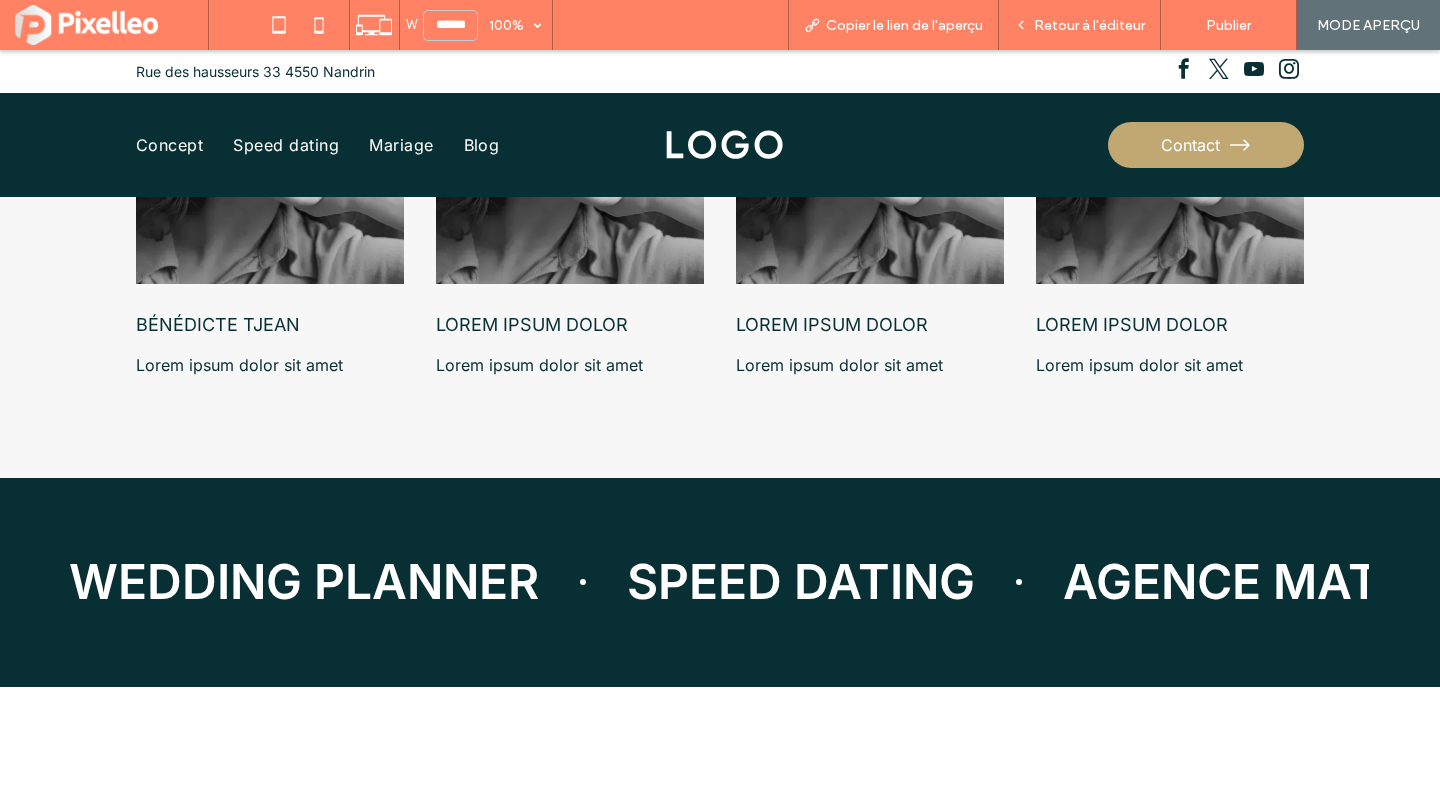 scroll, scrollTop: 6183, scrollLeft: 0, axis: vertical 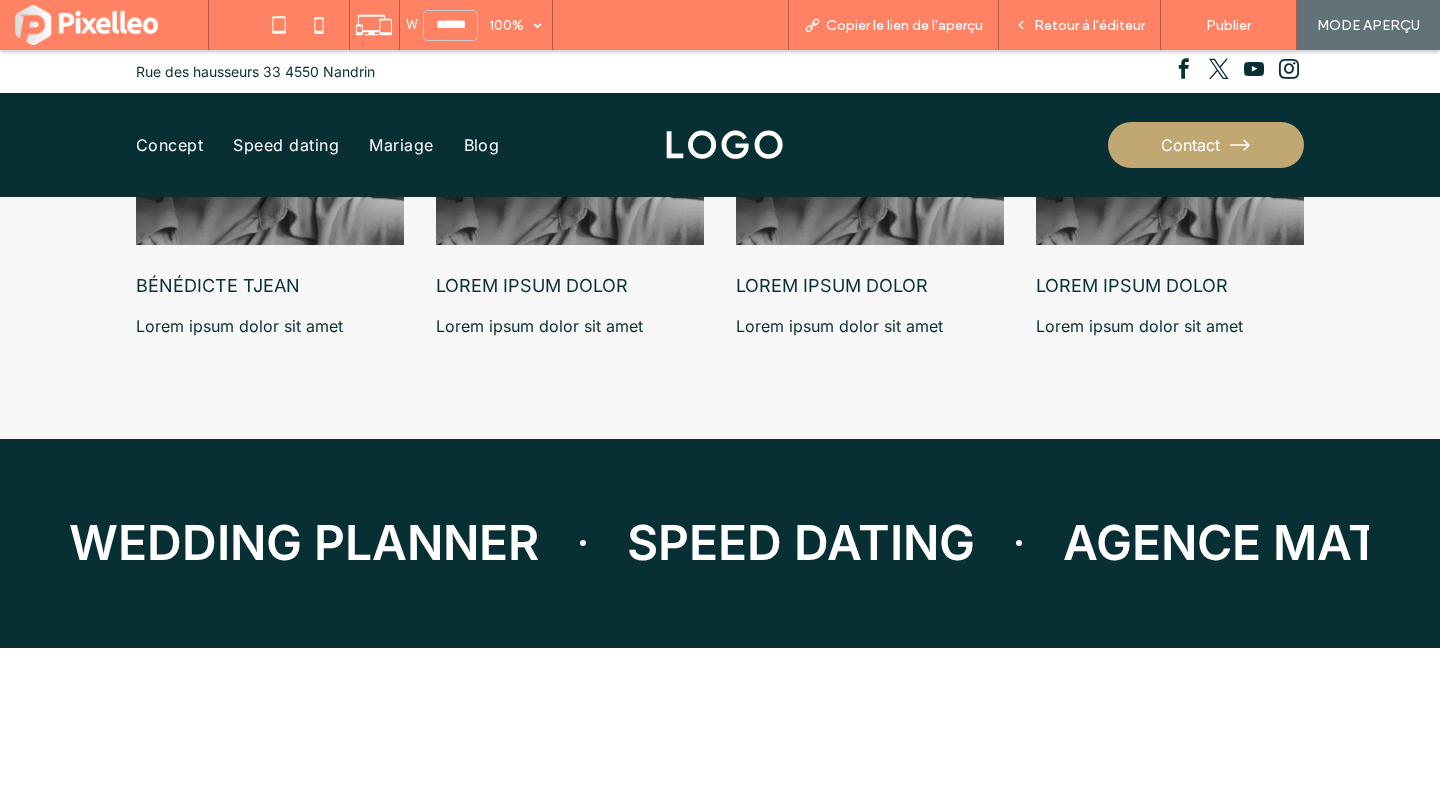click on "WEDDING PLANNER
SPEED DATING
AGENCE MATRIMONIALE
WEDDING PLANNER
SPEED DATING
AGENCE MATRIMONIALE
WEDDING PLANNER
SPEED DATING
AGENCE MATRIMONIALE
WEDDING PLANNER
SPEED DATING
AGENCE MATRIMONIALE" at bounding box center (719, 543) 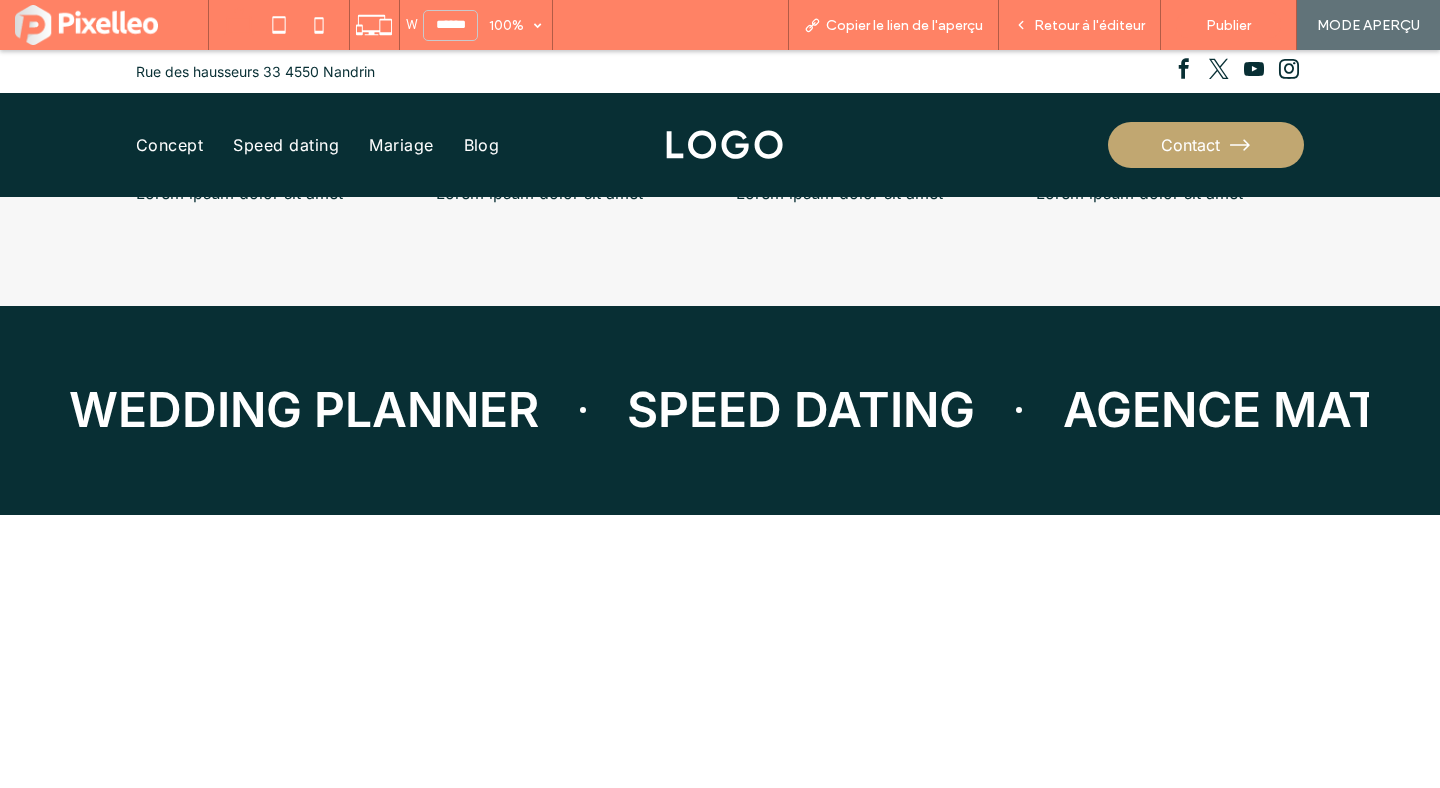scroll, scrollTop: 6320, scrollLeft: 0, axis: vertical 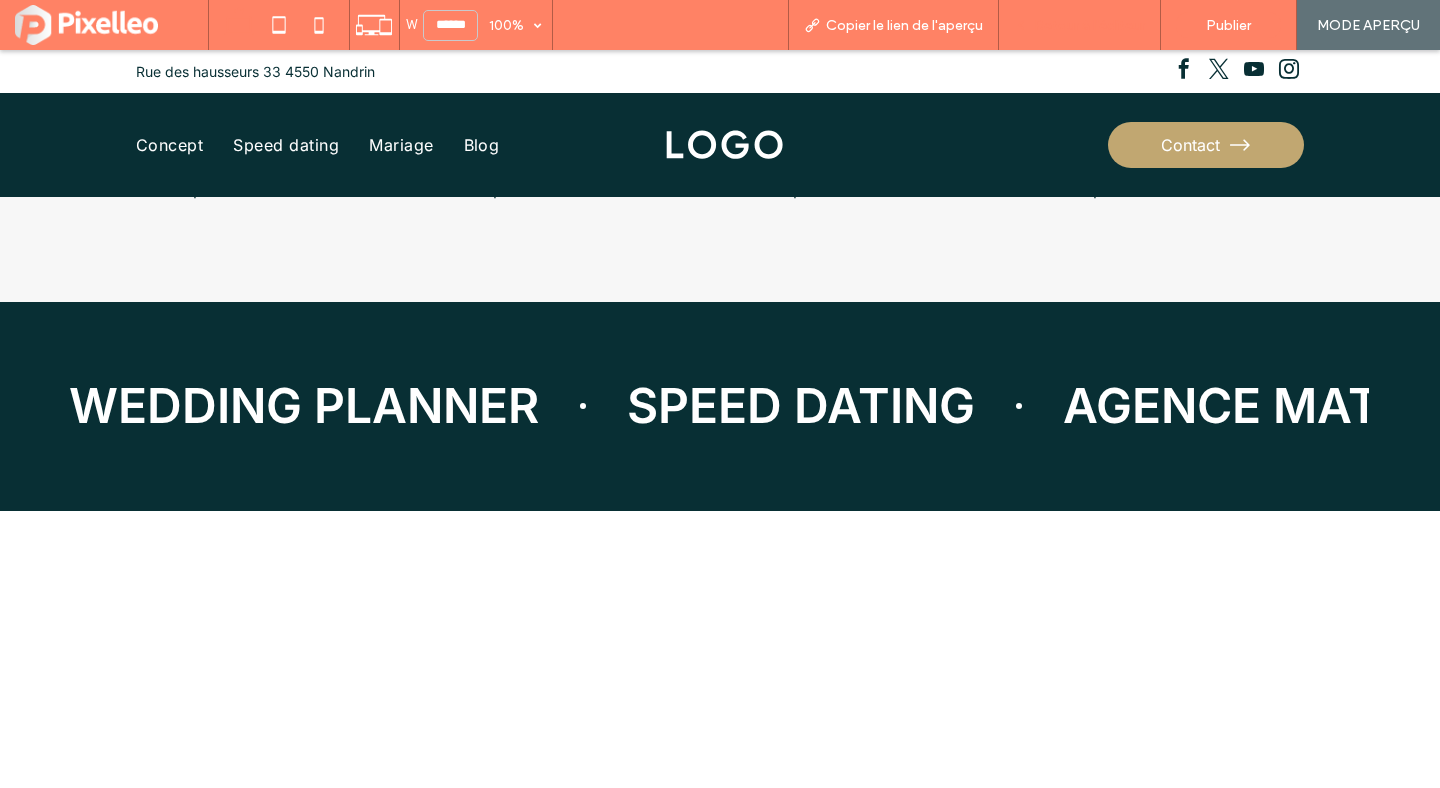 click on "Retour à l'éditeur" at bounding box center (1089, 25) 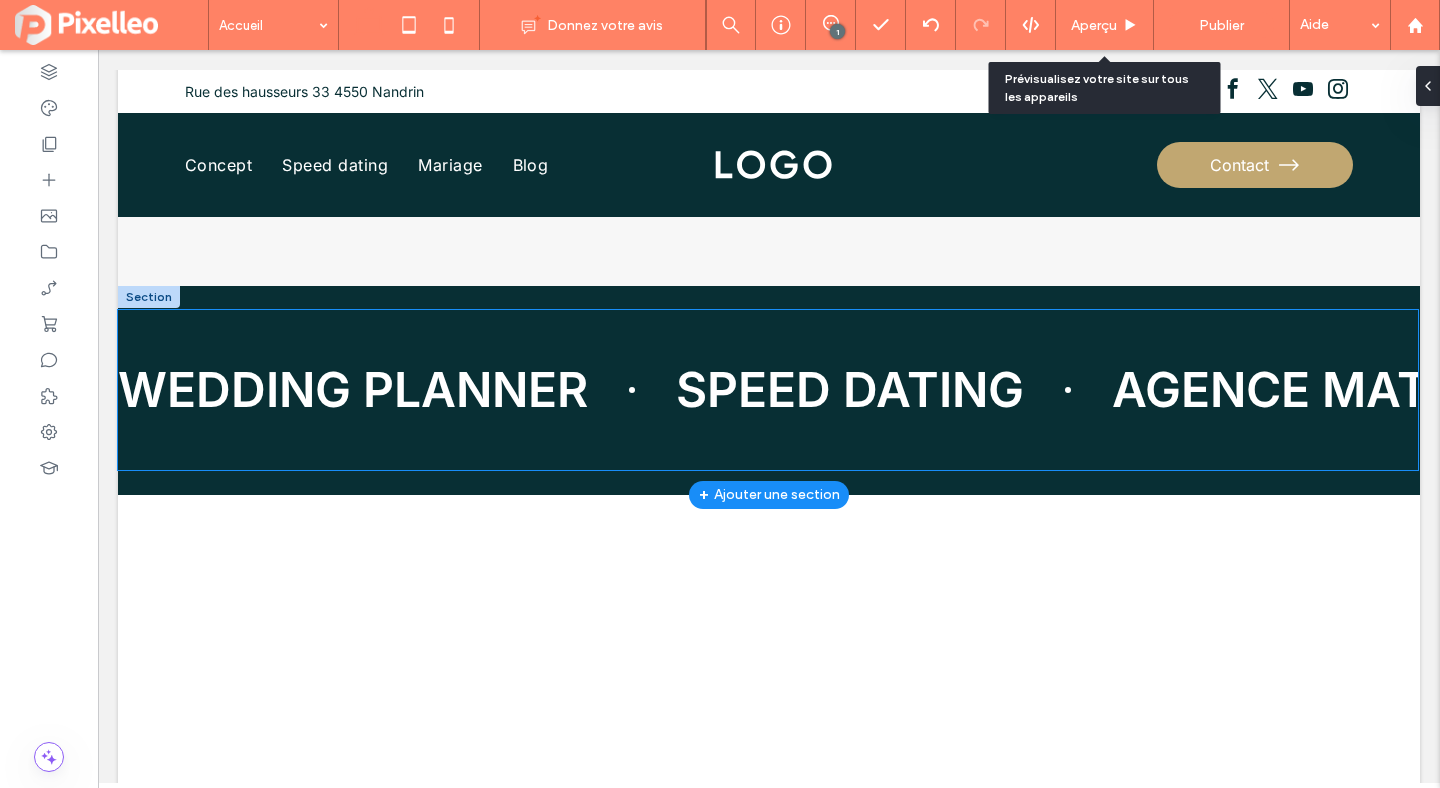 scroll, scrollTop: 6253, scrollLeft: 0, axis: vertical 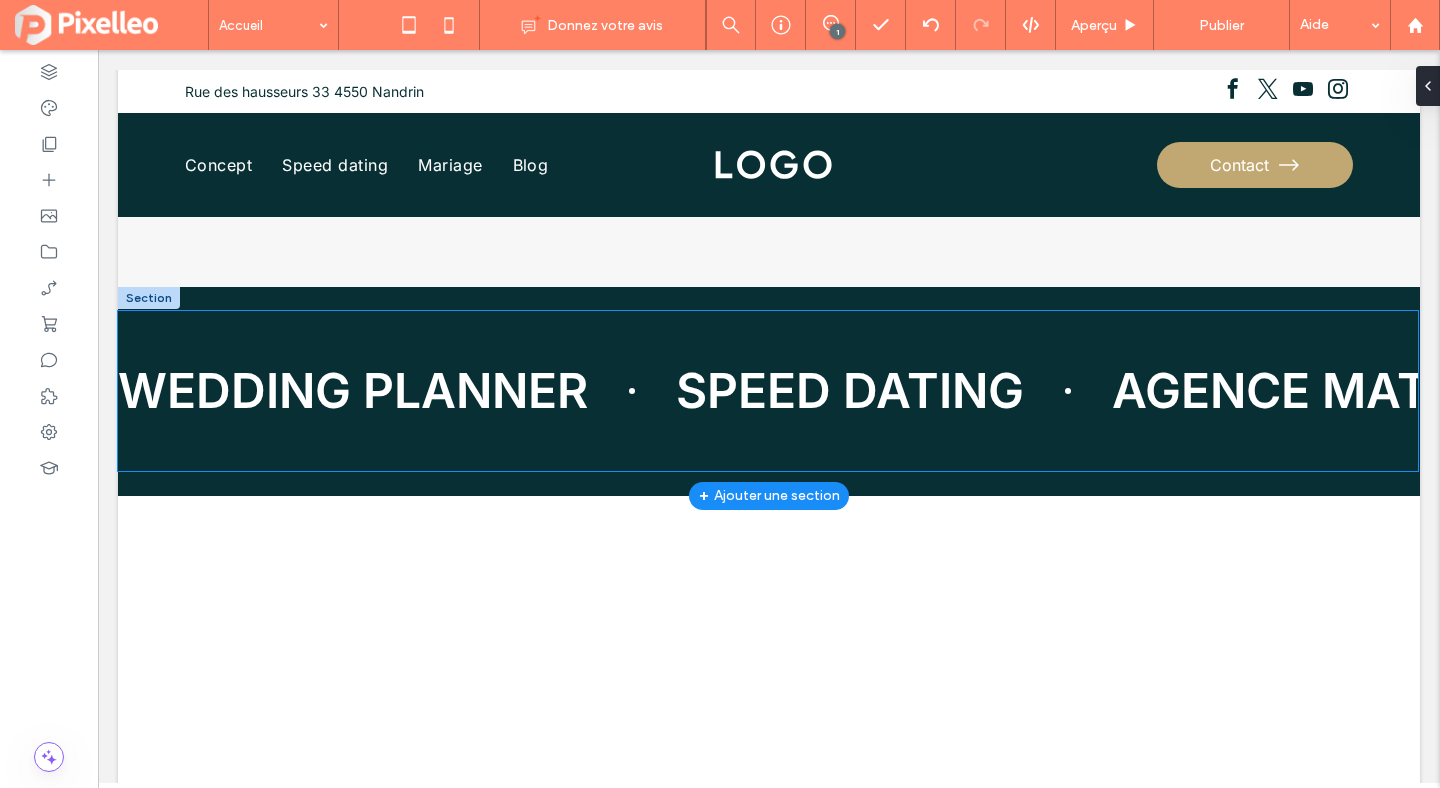 click on "WEDDING PLANNER
SPEED DATING
AGENCE MATRIMONIALE
WEDDING PLANNER
SPEED DATING
AGENCE MATRIMONIALE
WEDDING PLANNER
SPEED DATING
AGENCE MATRIMONIALE
WEDDING PLANNER
SPEED DATING
AGENCE MATRIMONIALE" at bounding box center (768, 391) 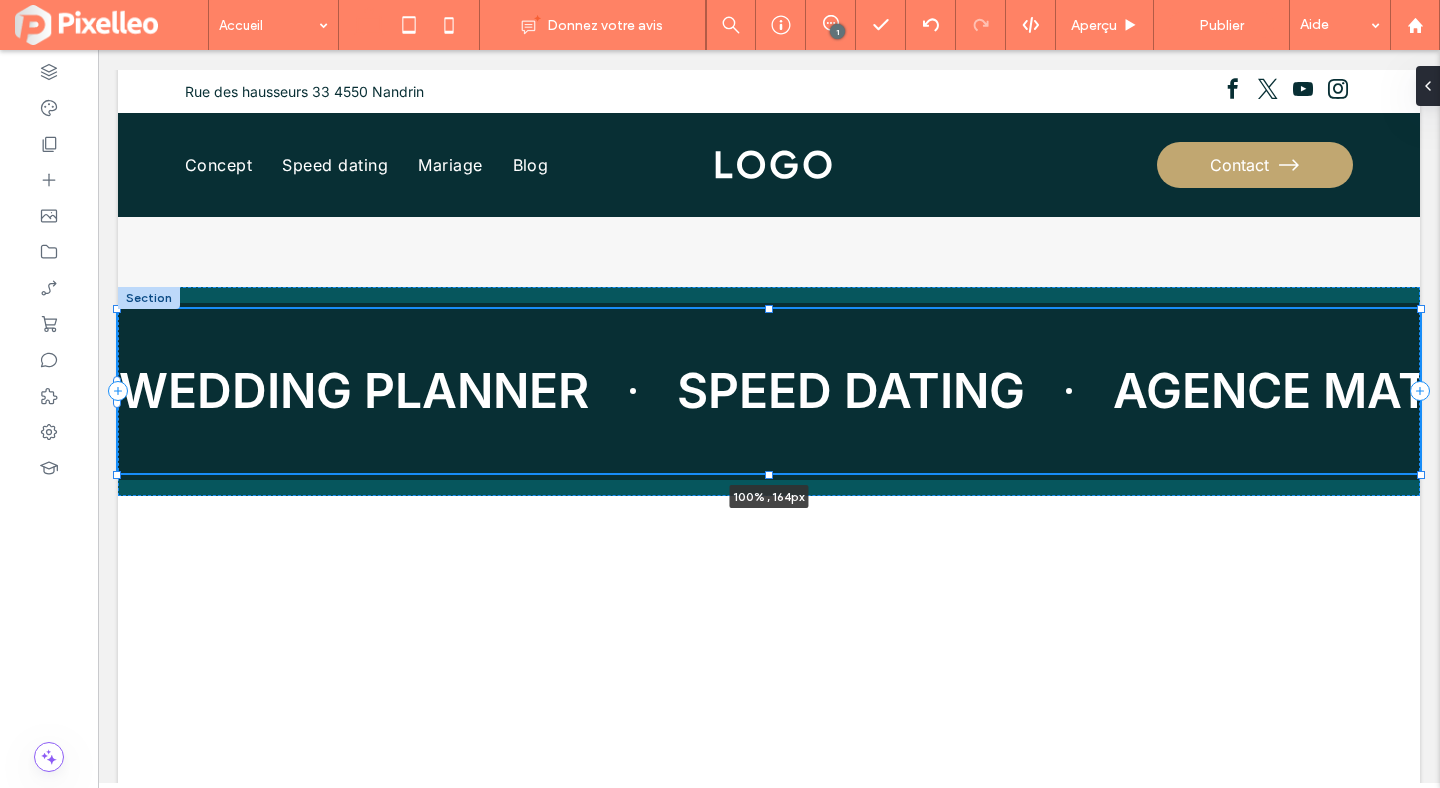 drag, startPoint x: 1417, startPoint y: 476, endPoint x: 1439, endPoint y: 478, distance: 22.090721 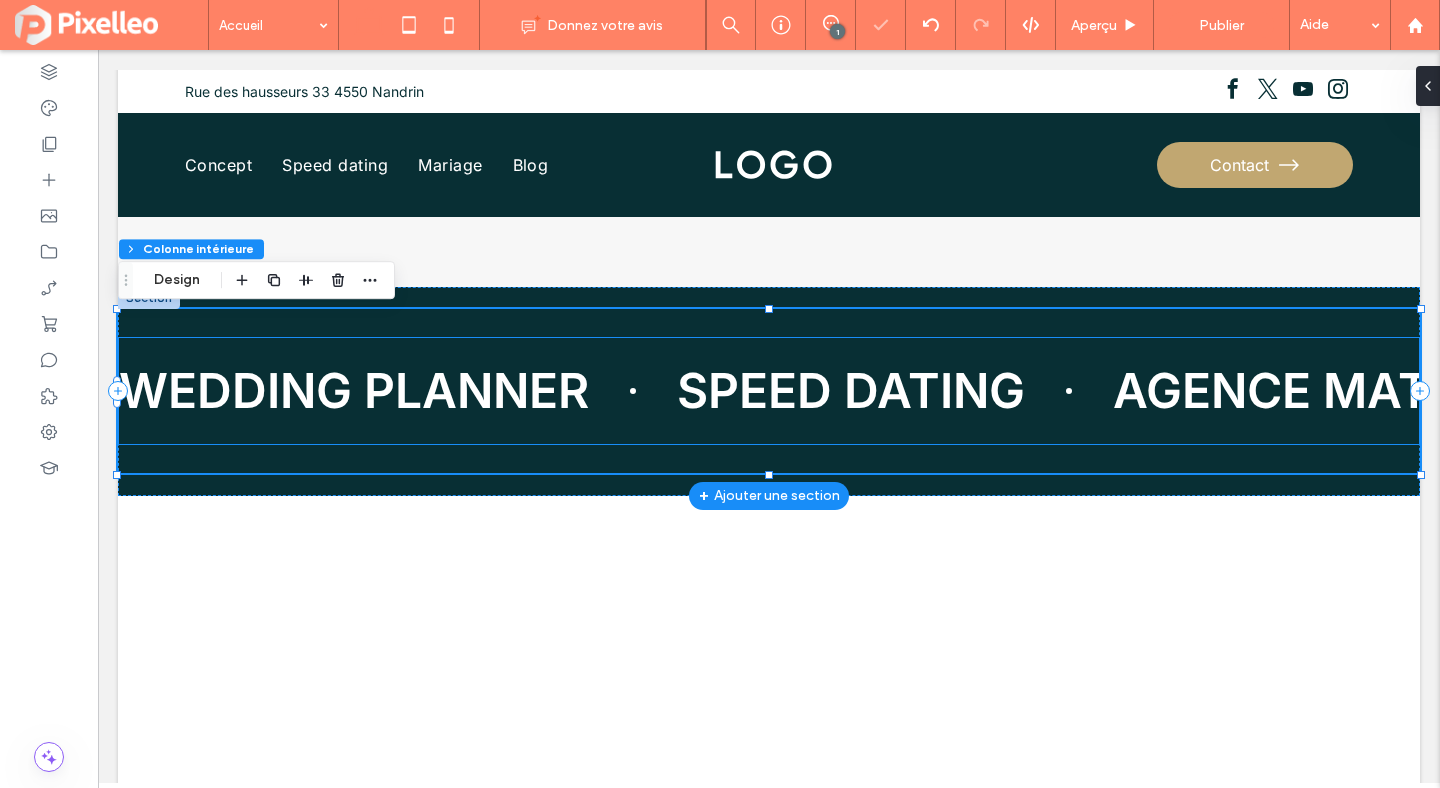 click on "AGENCE MATRIMONIALE" at bounding box center [1040, 391] 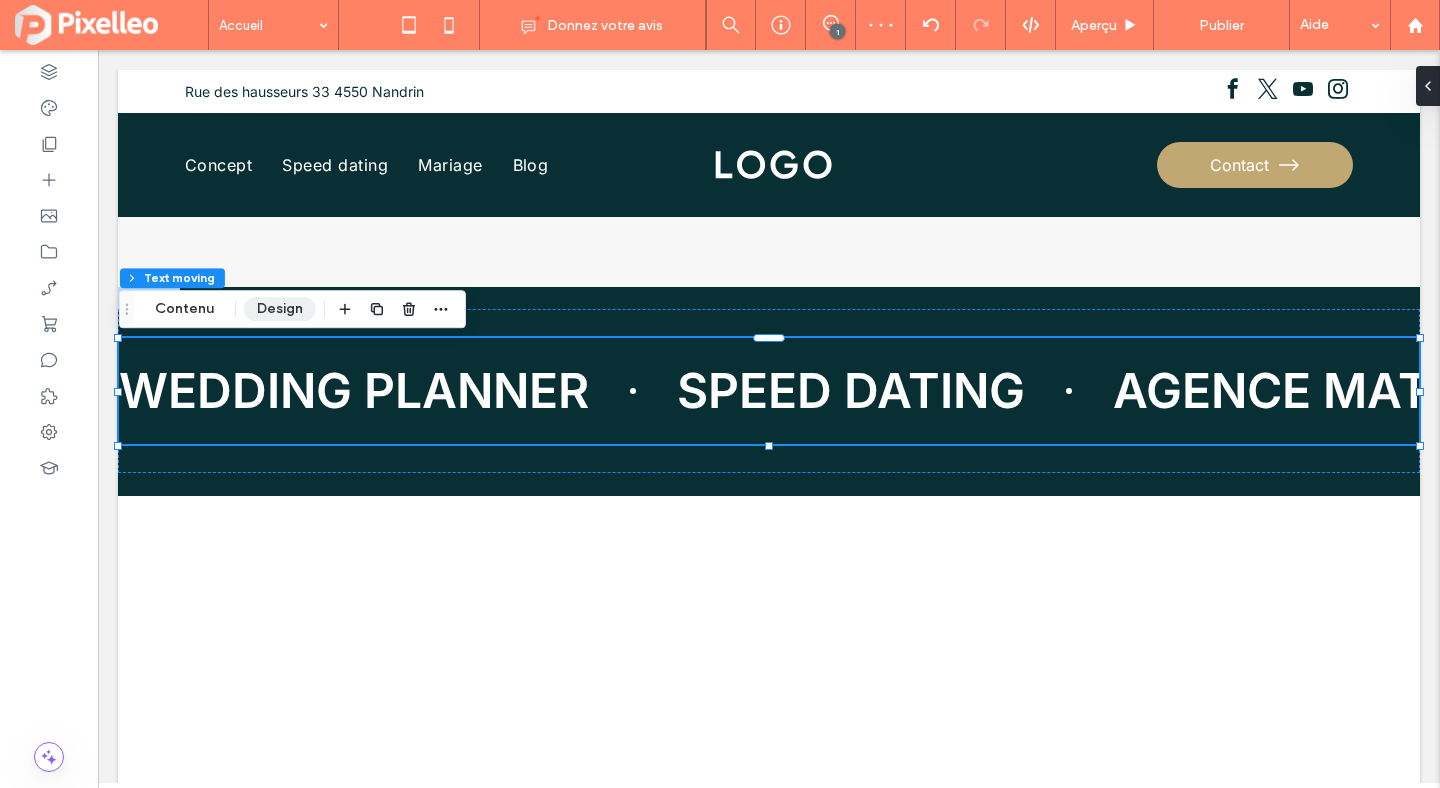 click on "Design" at bounding box center [280, 309] 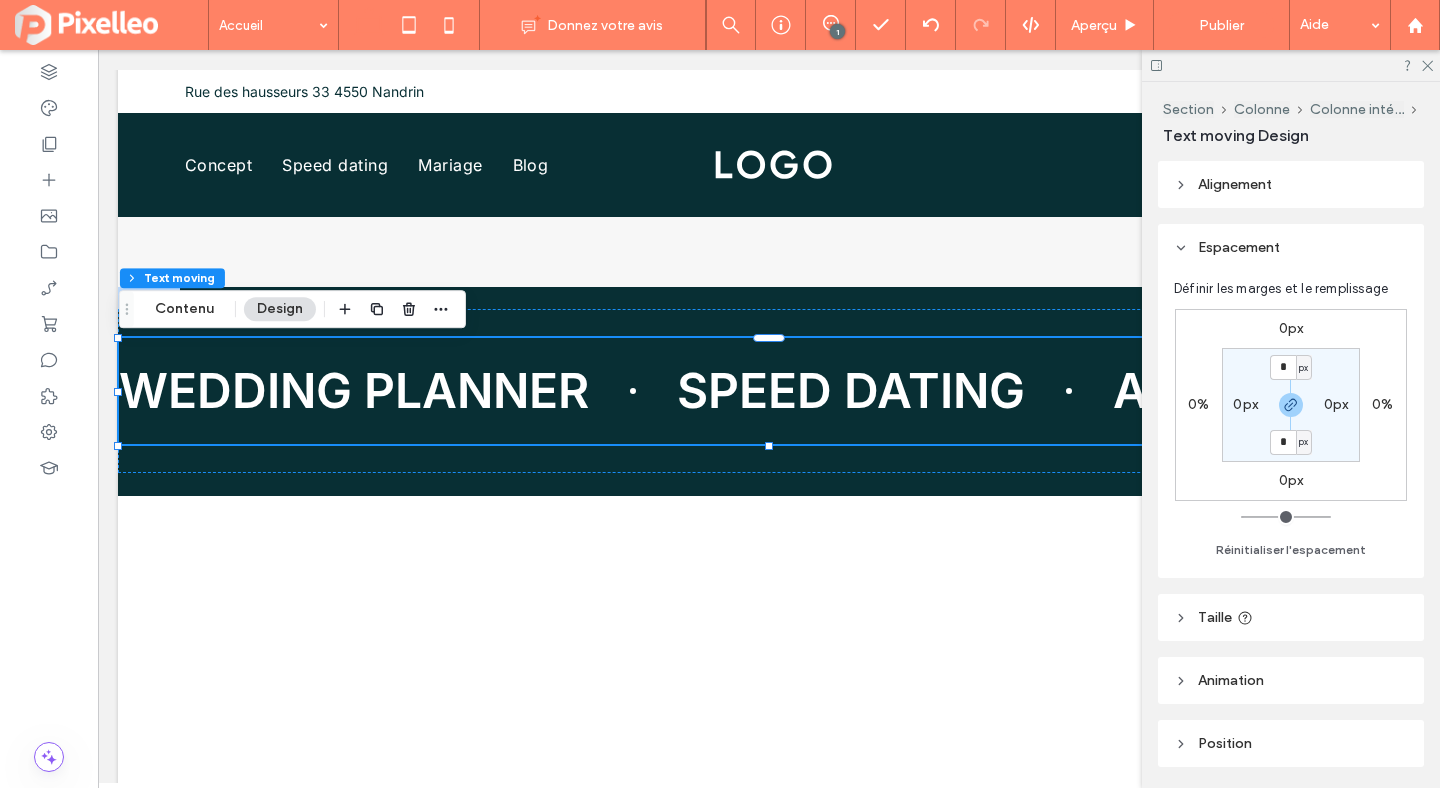 click on "Taille" at bounding box center [1291, 617] 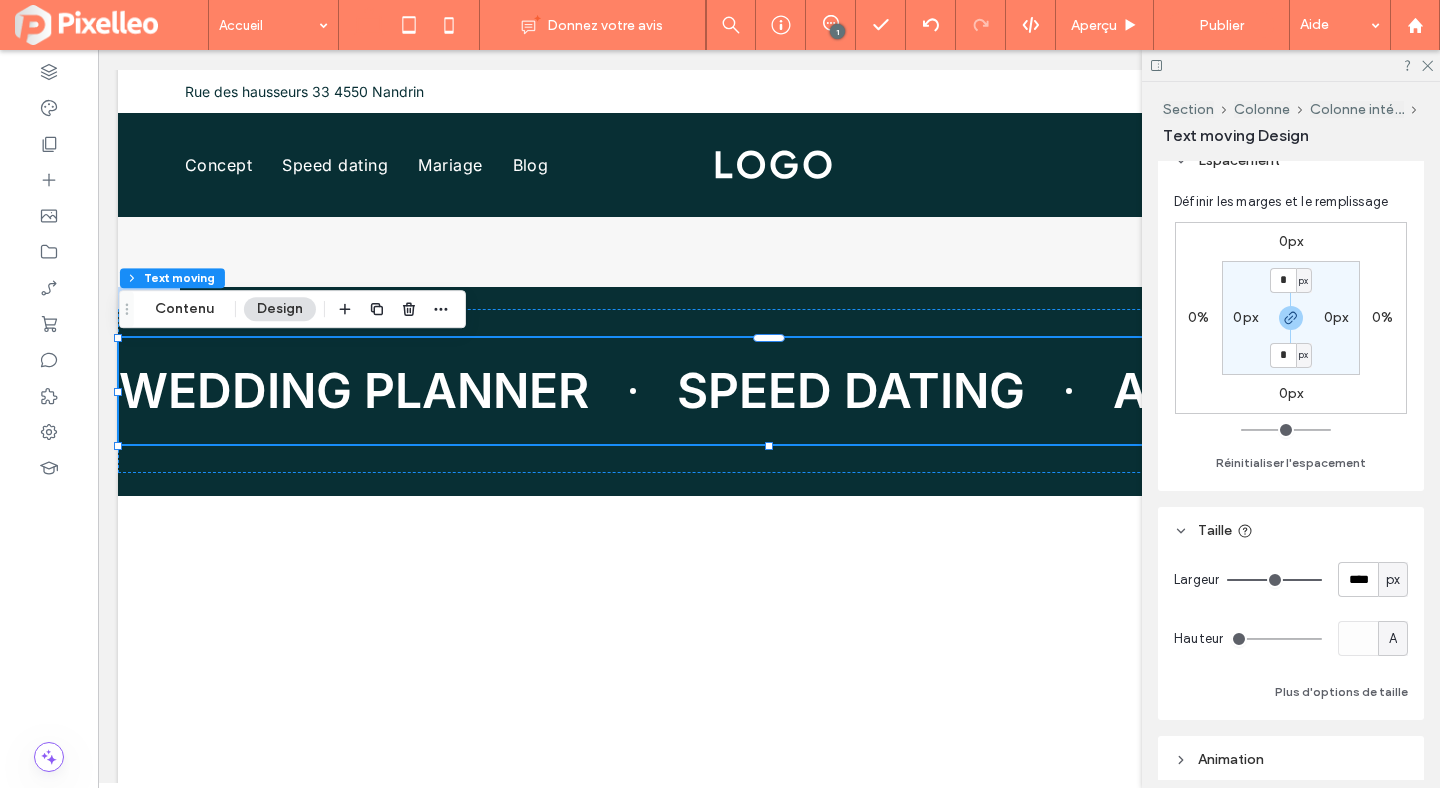 scroll, scrollTop: 120, scrollLeft: 0, axis: vertical 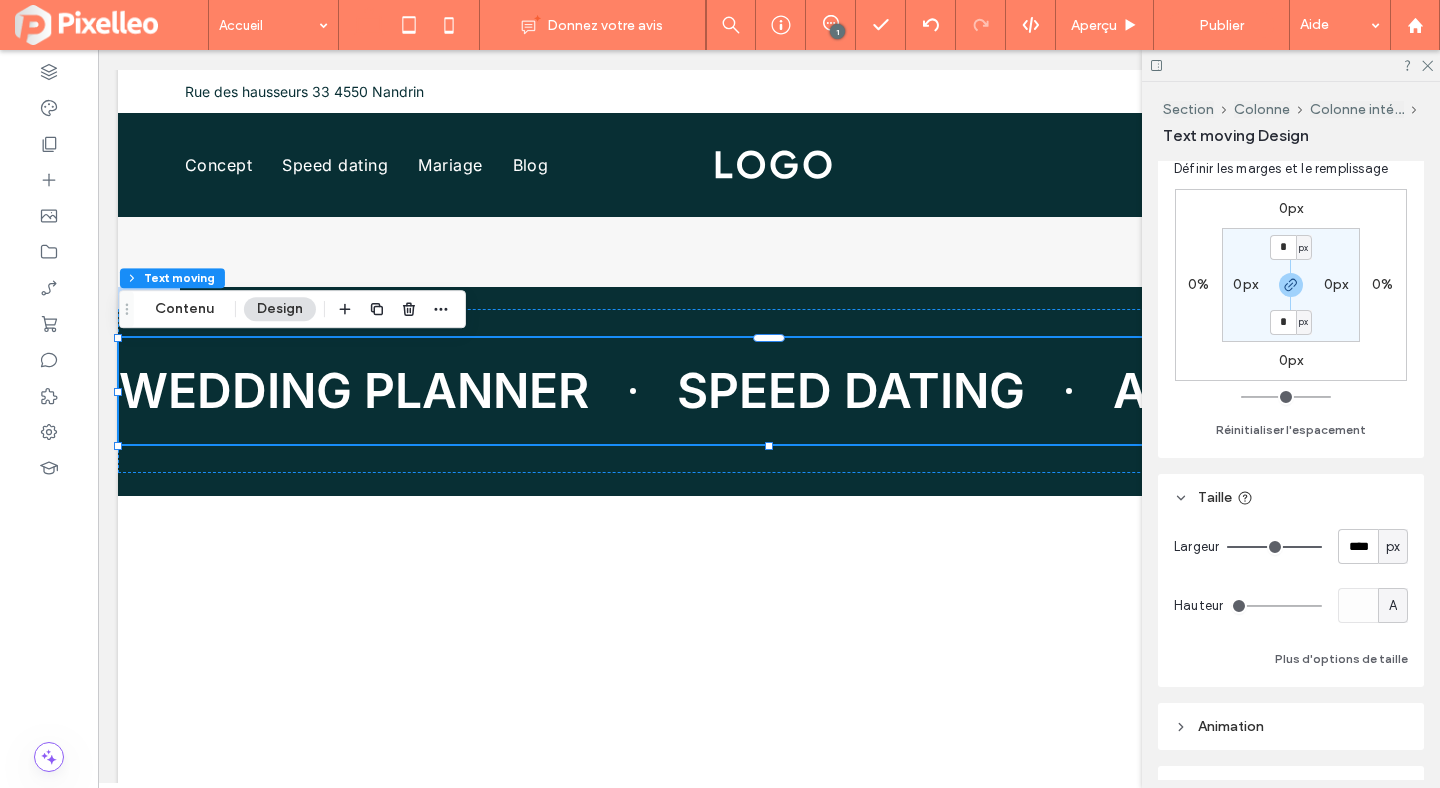 type on "****" 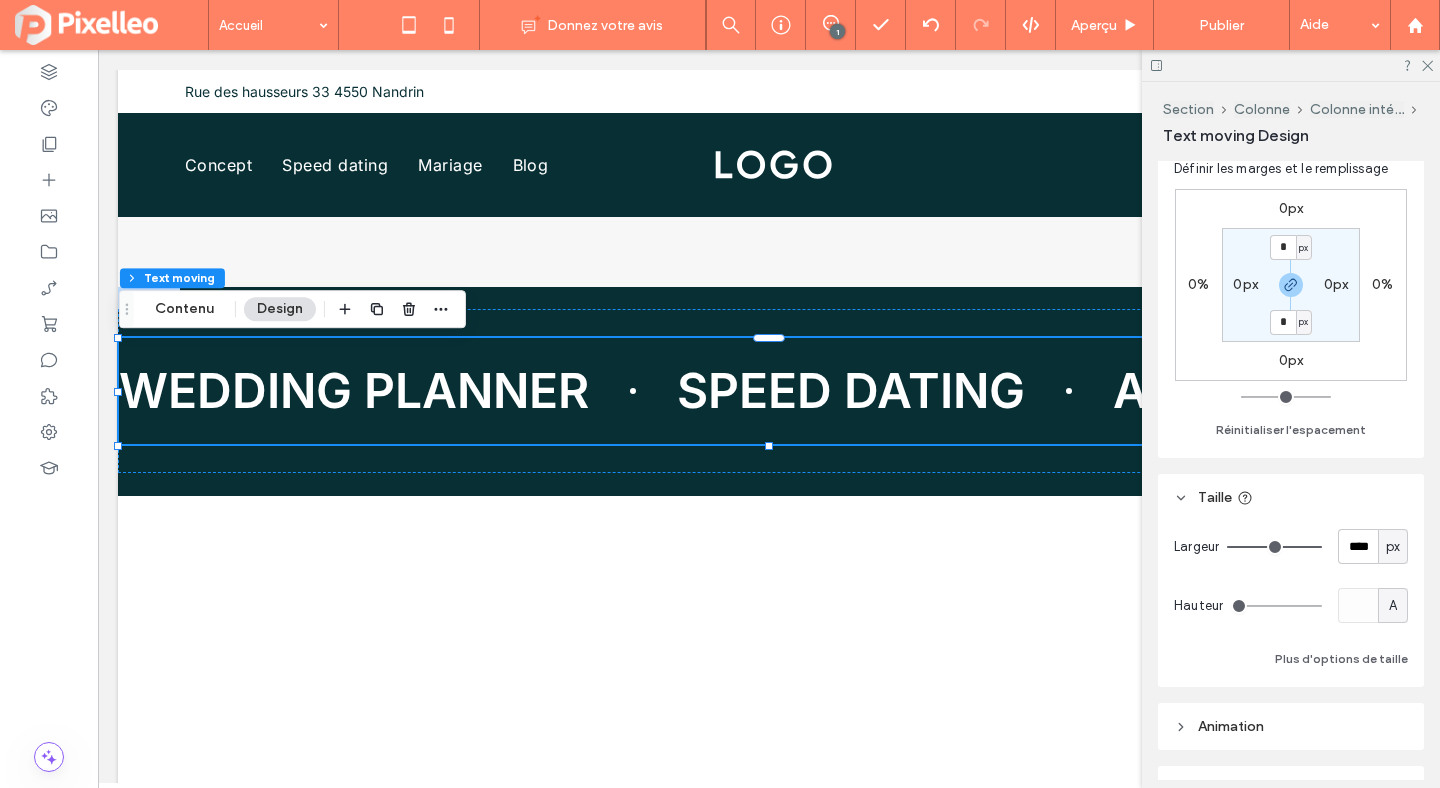 type on "****" 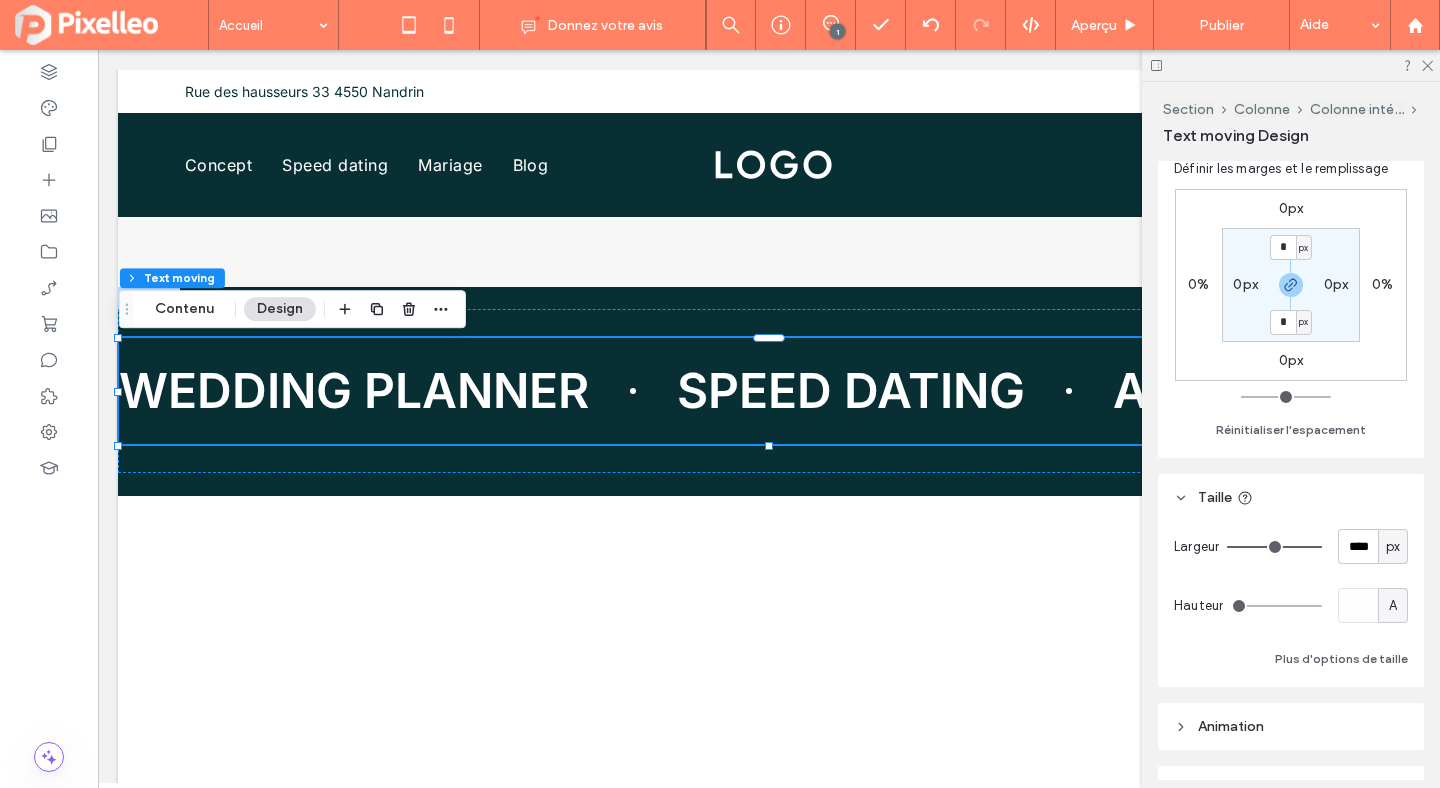 drag, startPoint x: 1313, startPoint y: 553, endPoint x: 1386, endPoint y: 556, distance: 73.061615 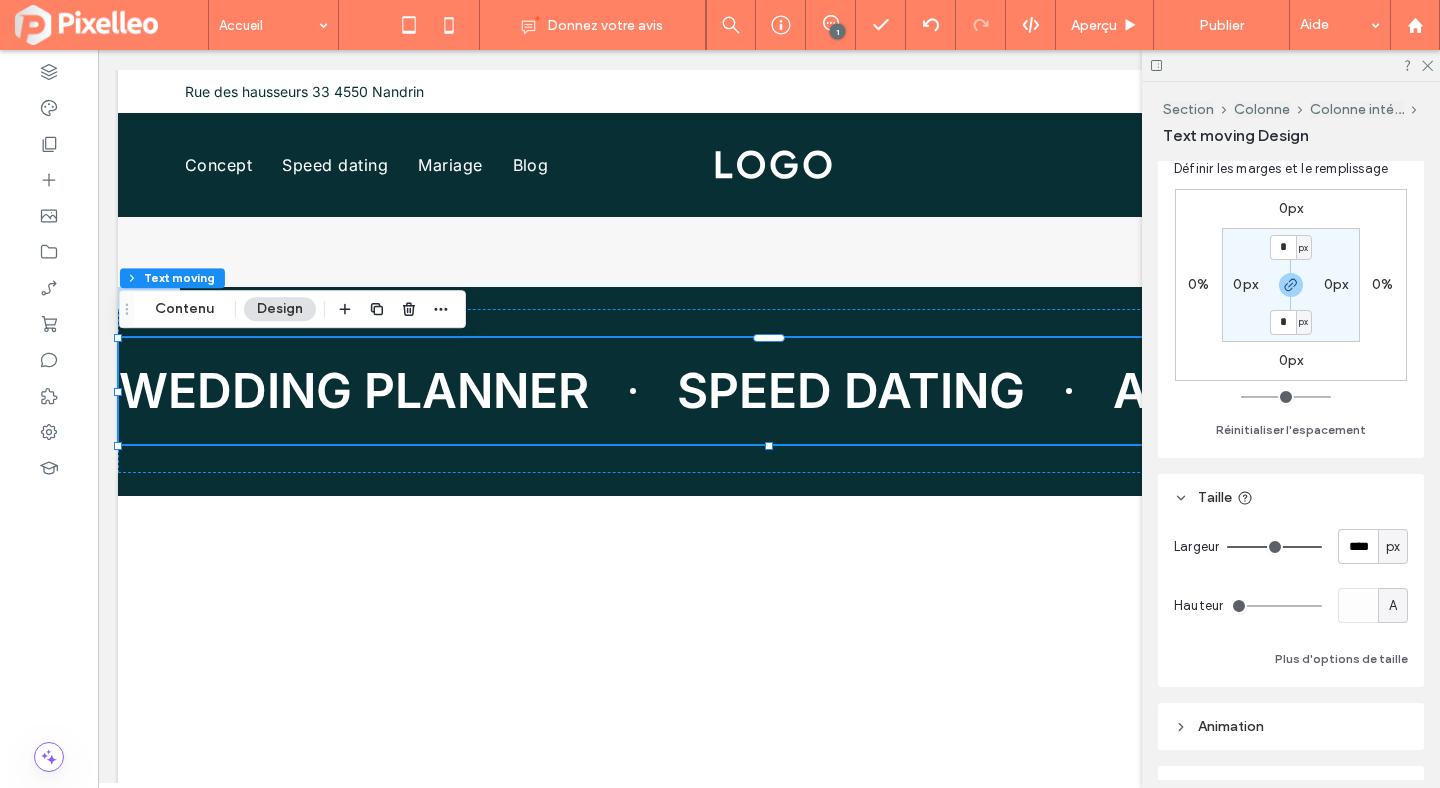 type on "****" 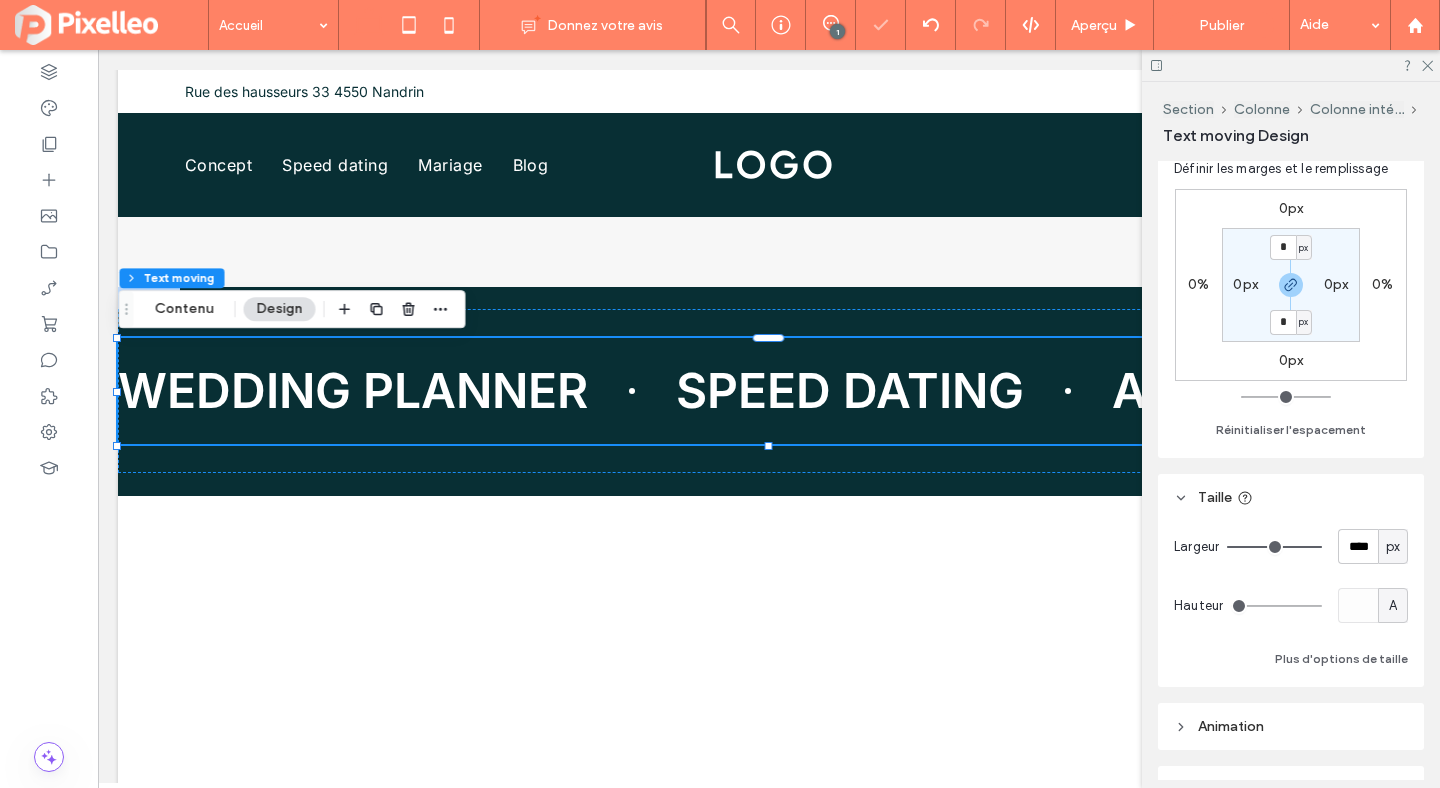 drag, startPoint x: 1241, startPoint y: 605, endPoint x: 1264, endPoint y: 605, distance: 23 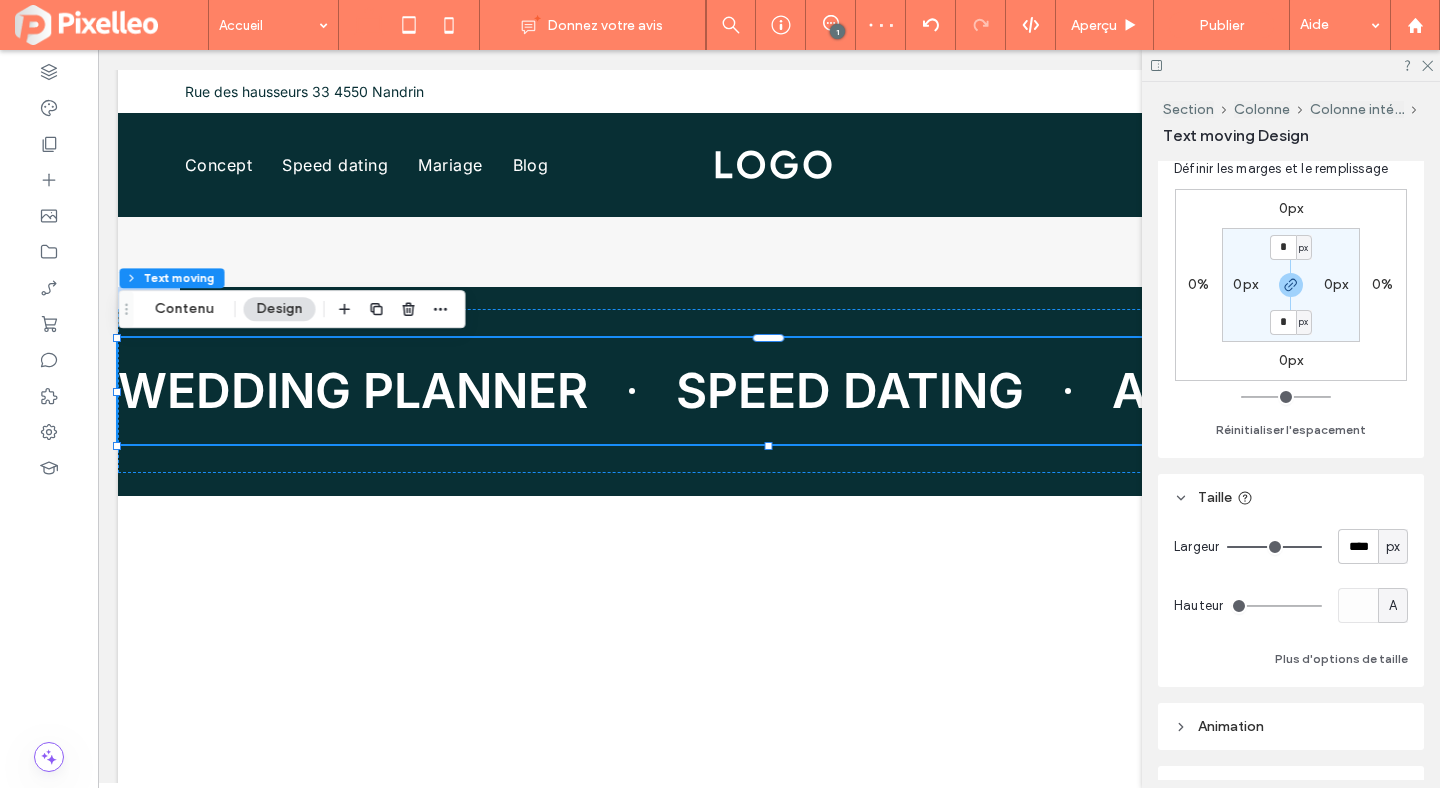 click on "Largeur **** px Hauteur A Plus d'options de taille" at bounding box center (1291, 600) 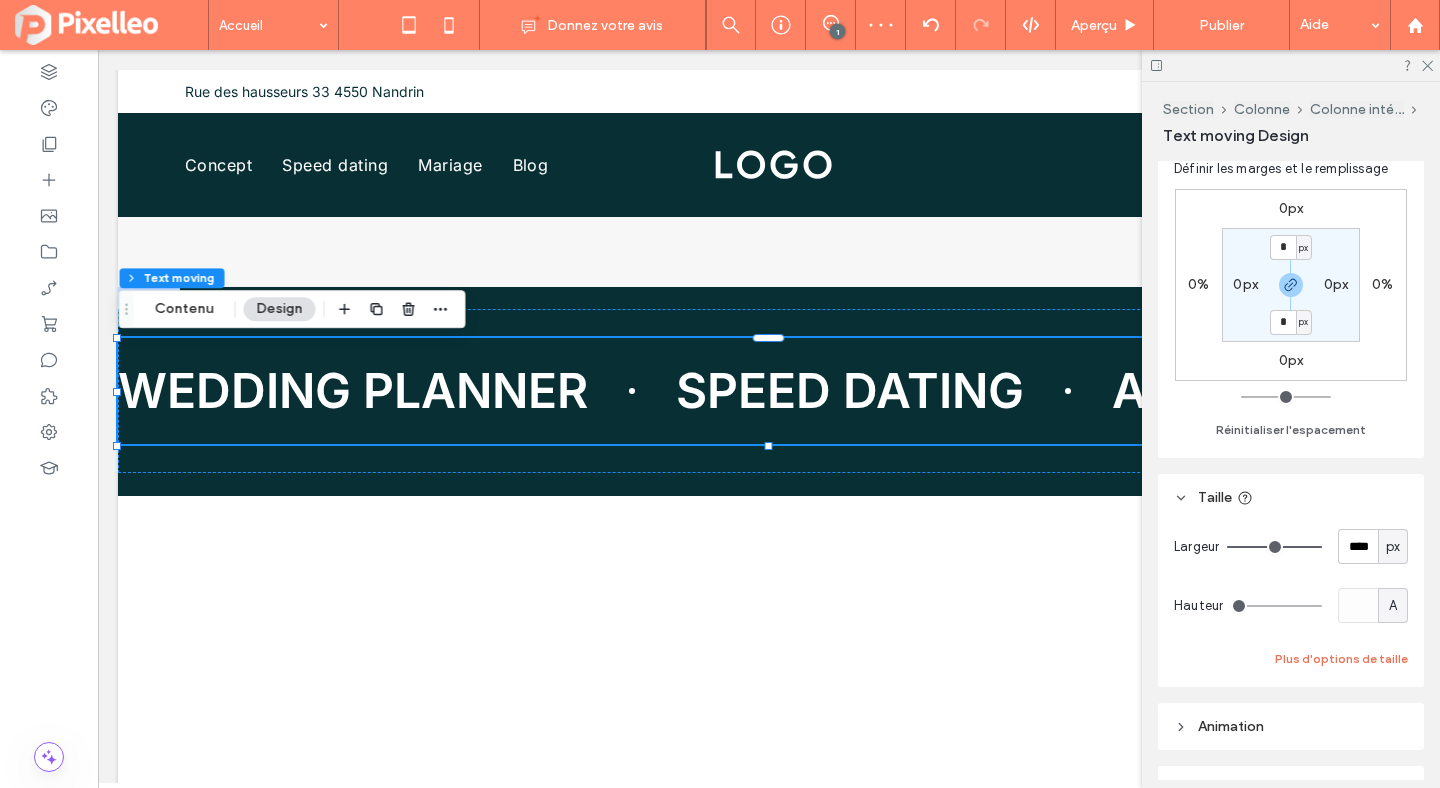 click on "Plus d'options de taille" at bounding box center [1341, 659] 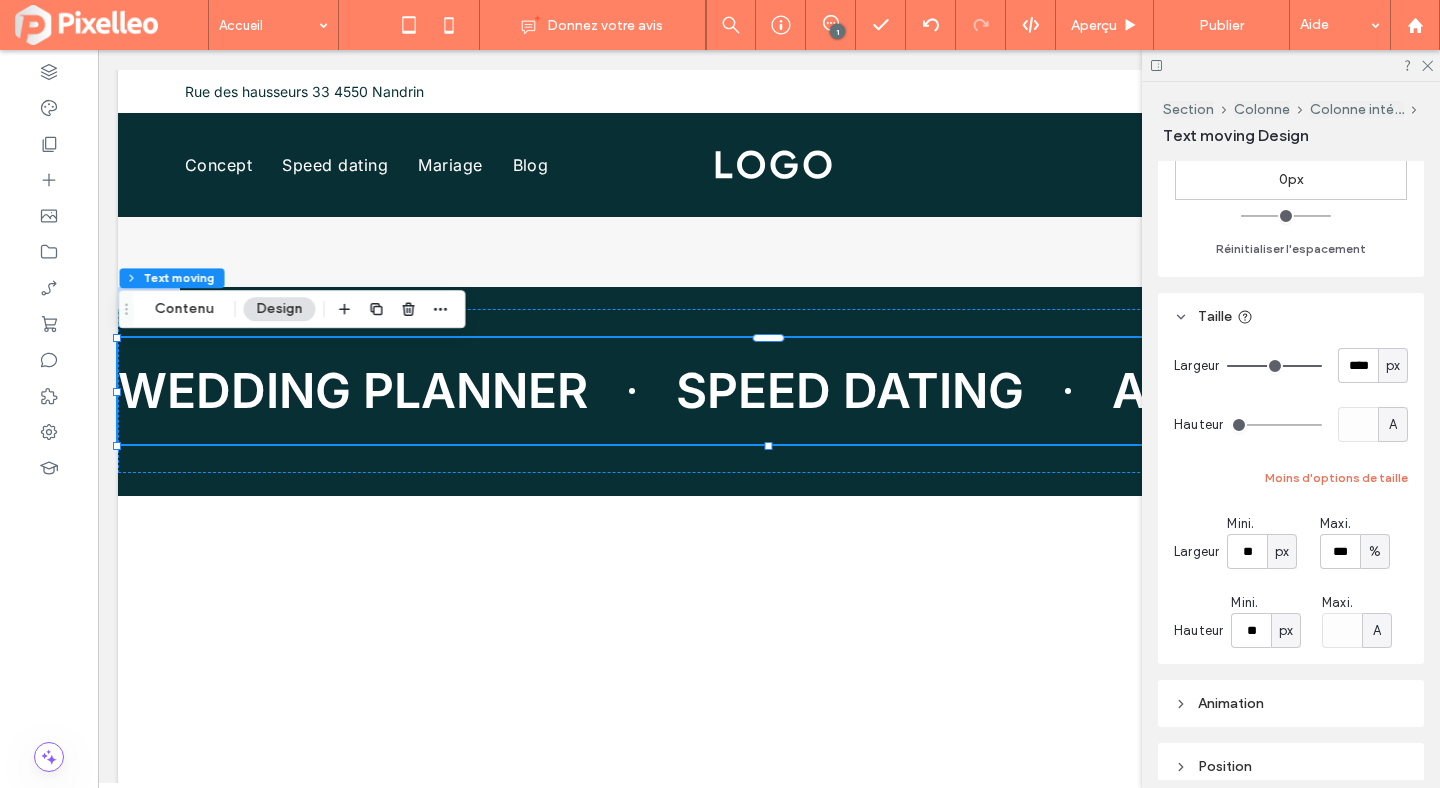 scroll, scrollTop: 324, scrollLeft: 0, axis: vertical 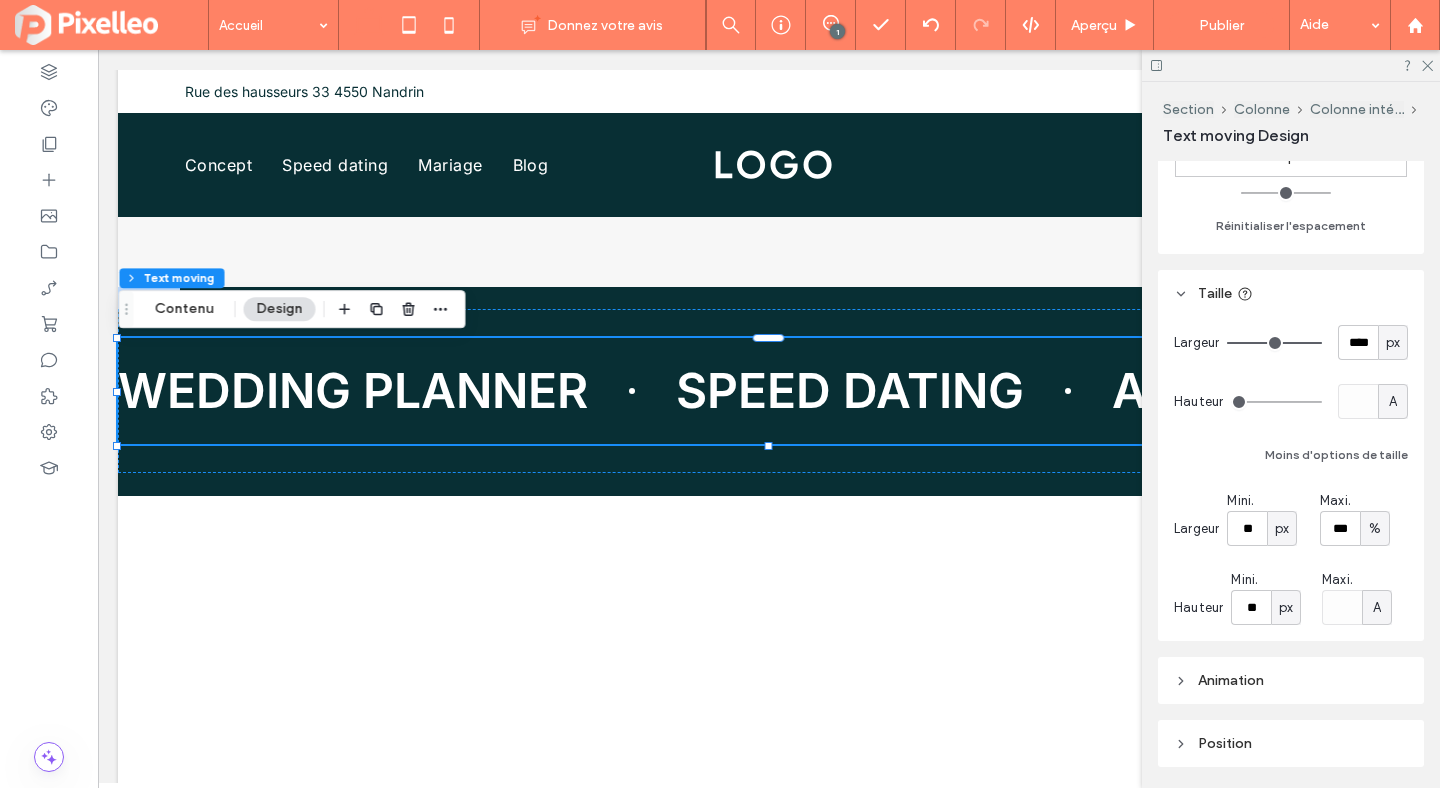 drag, startPoint x: 1315, startPoint y: 350, endPoint x: 1375, endPoint y: 353, distance: 60.074955 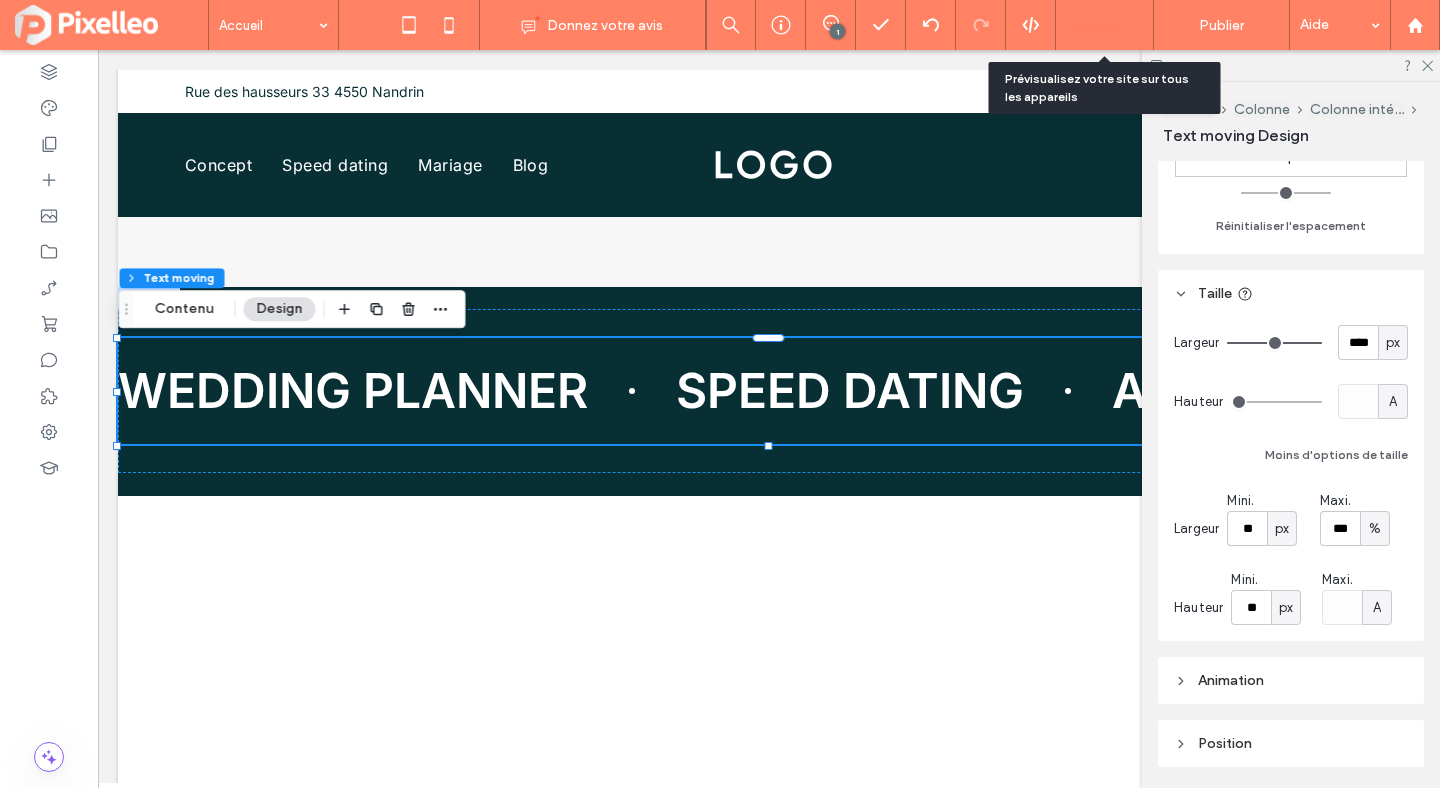 click on "Aperçu" at bounding box center [1105, 25] 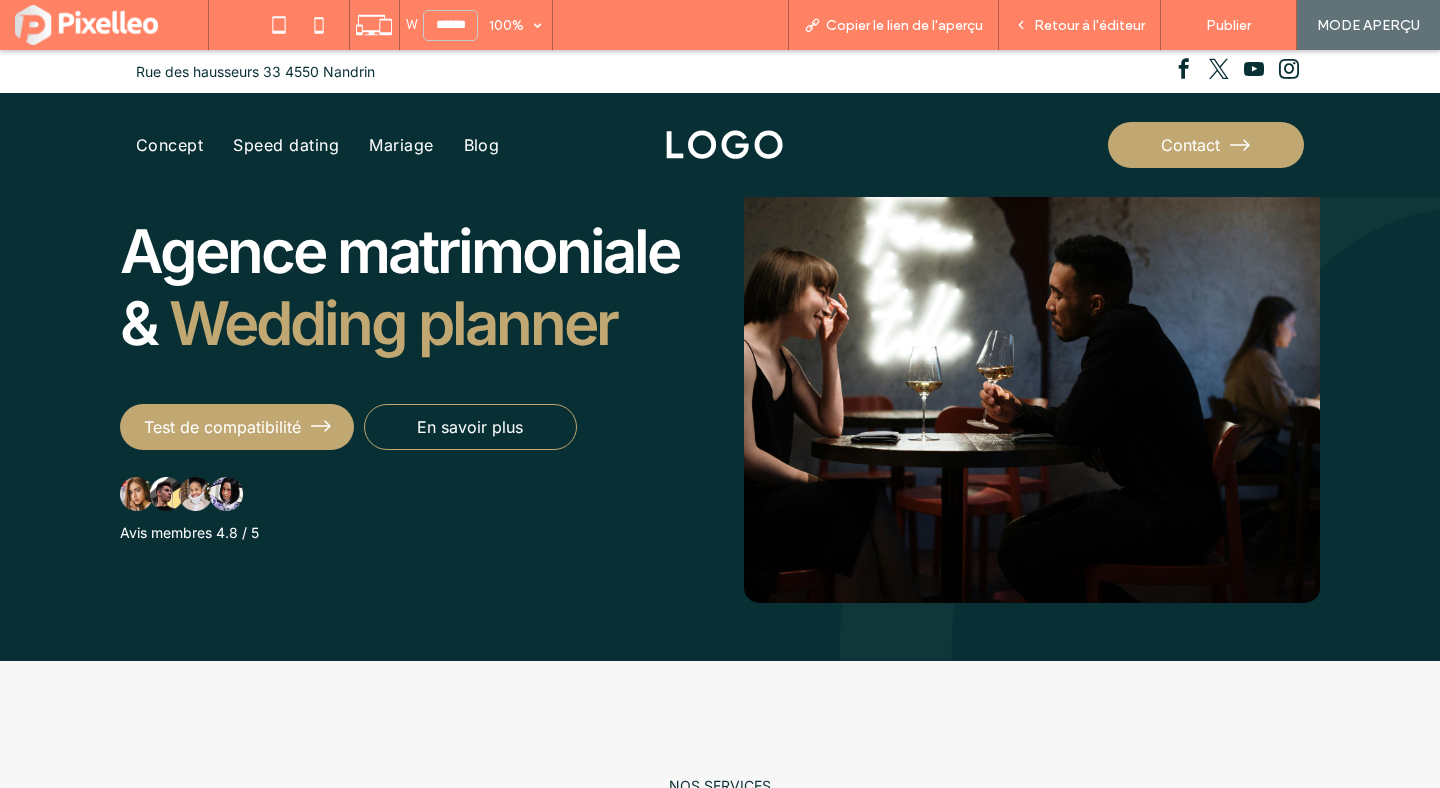 scroll, scrollTop: 0, scrollLeft: 0, axis: both 